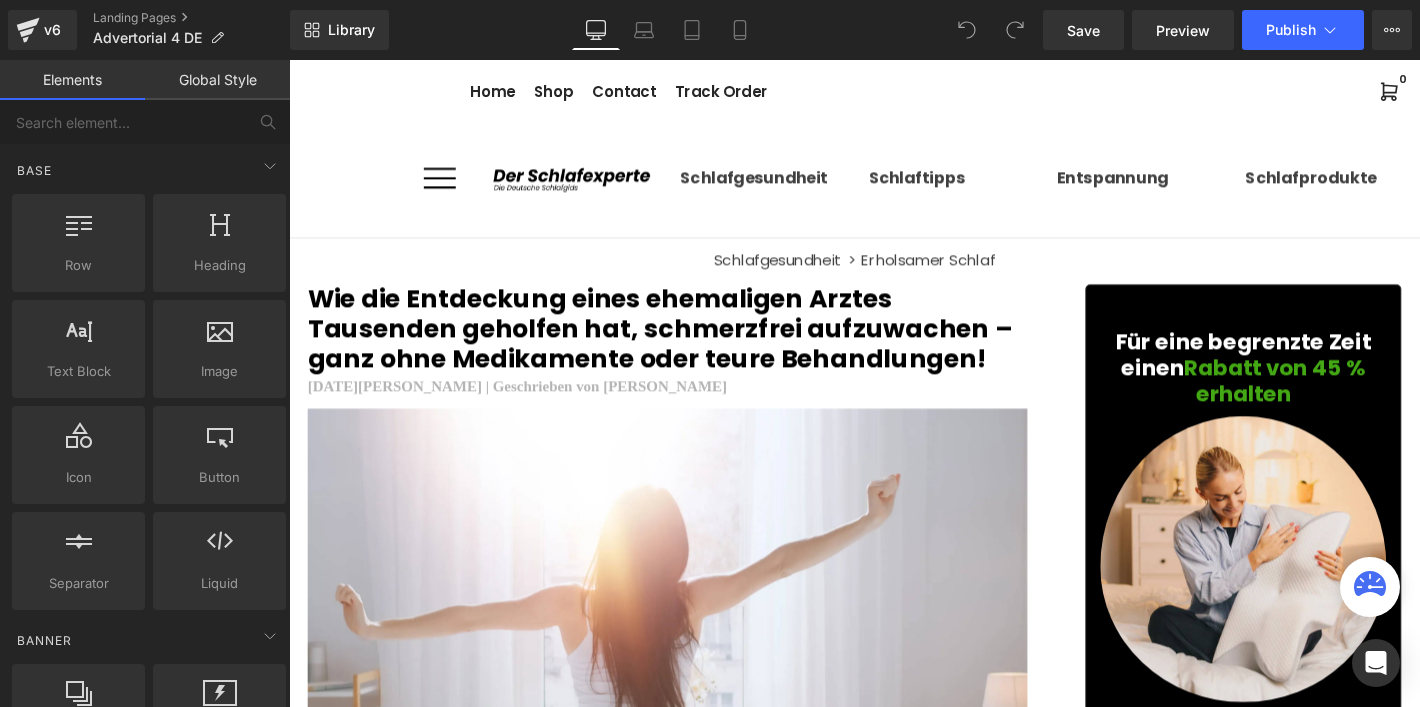 scroll, scrollTop: 0, scrollLeft: 0, axis: both 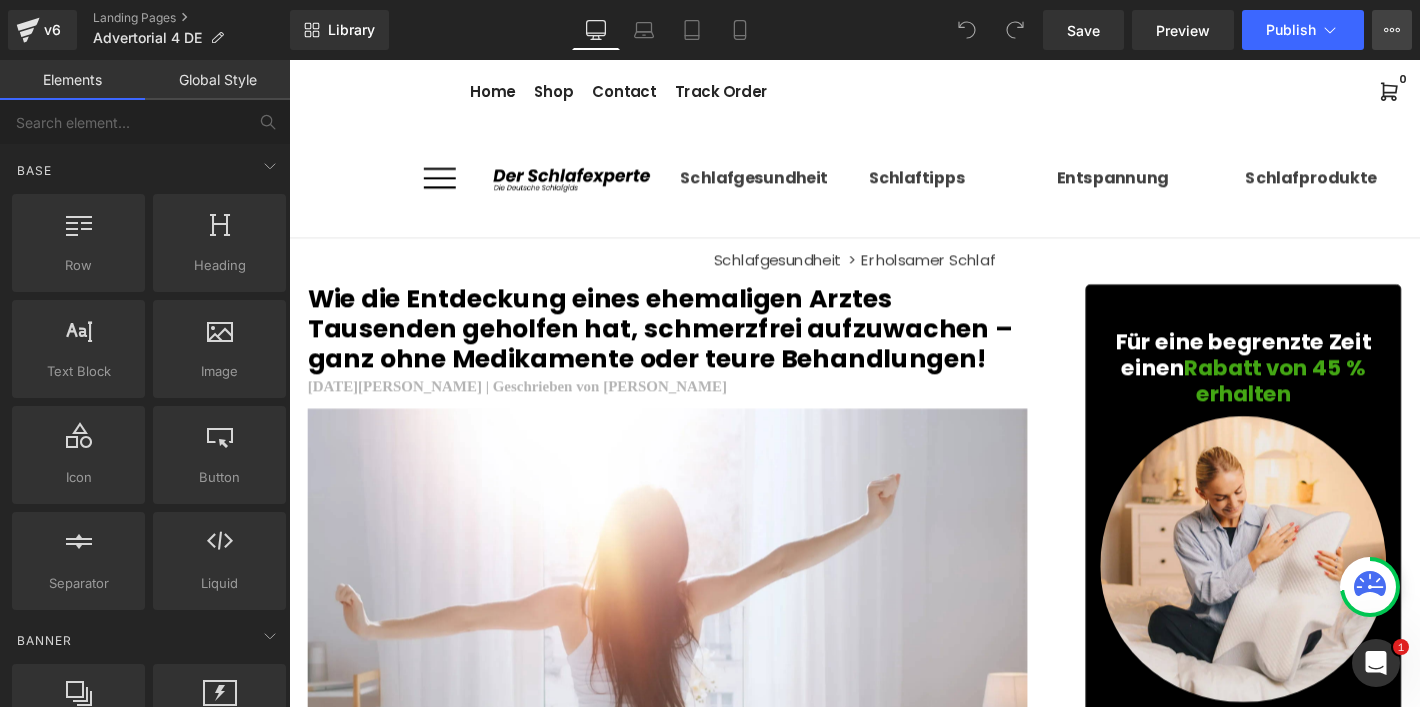 click on "View Live Page View with current Template Save Template to Library Schedule Publish  Optimize  Publish Settings Shortcuts" at bounding box center (1392, 30) 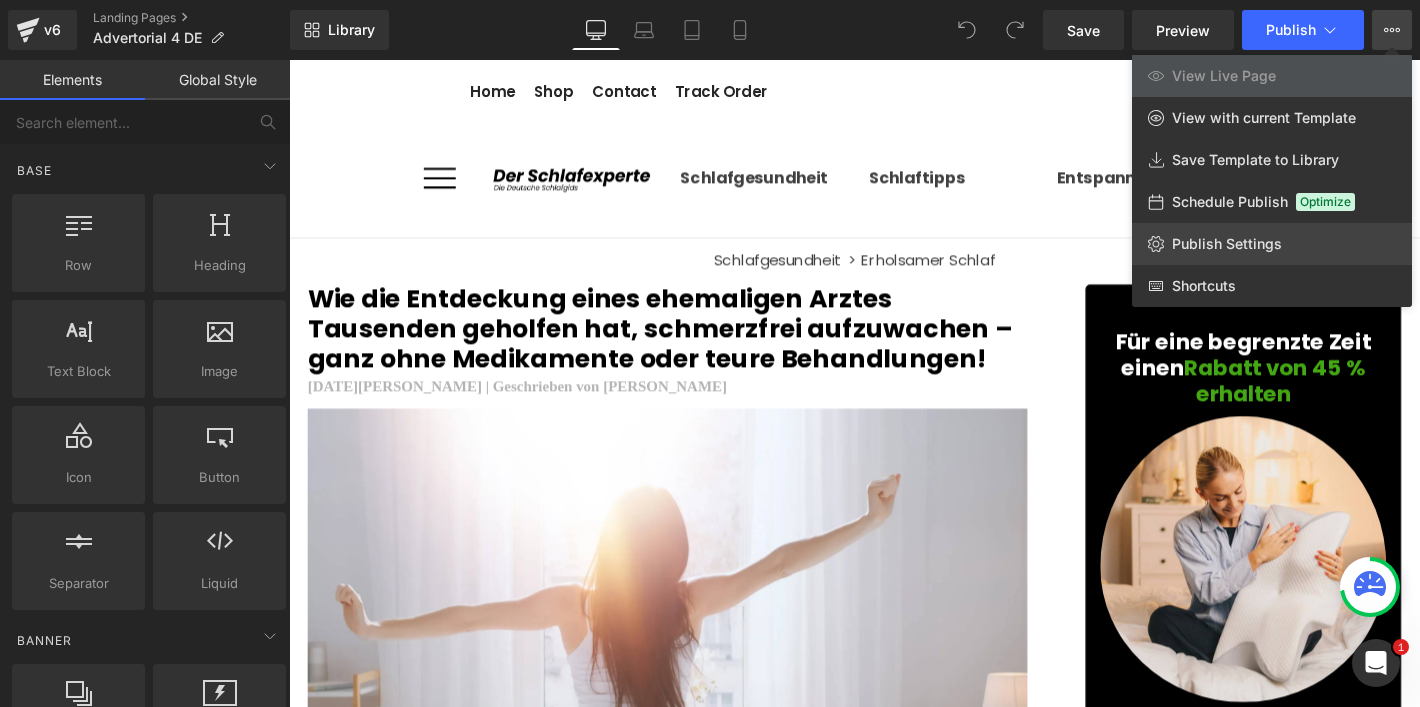 click on "Publish Settings" at bounding box center [1227, 244] 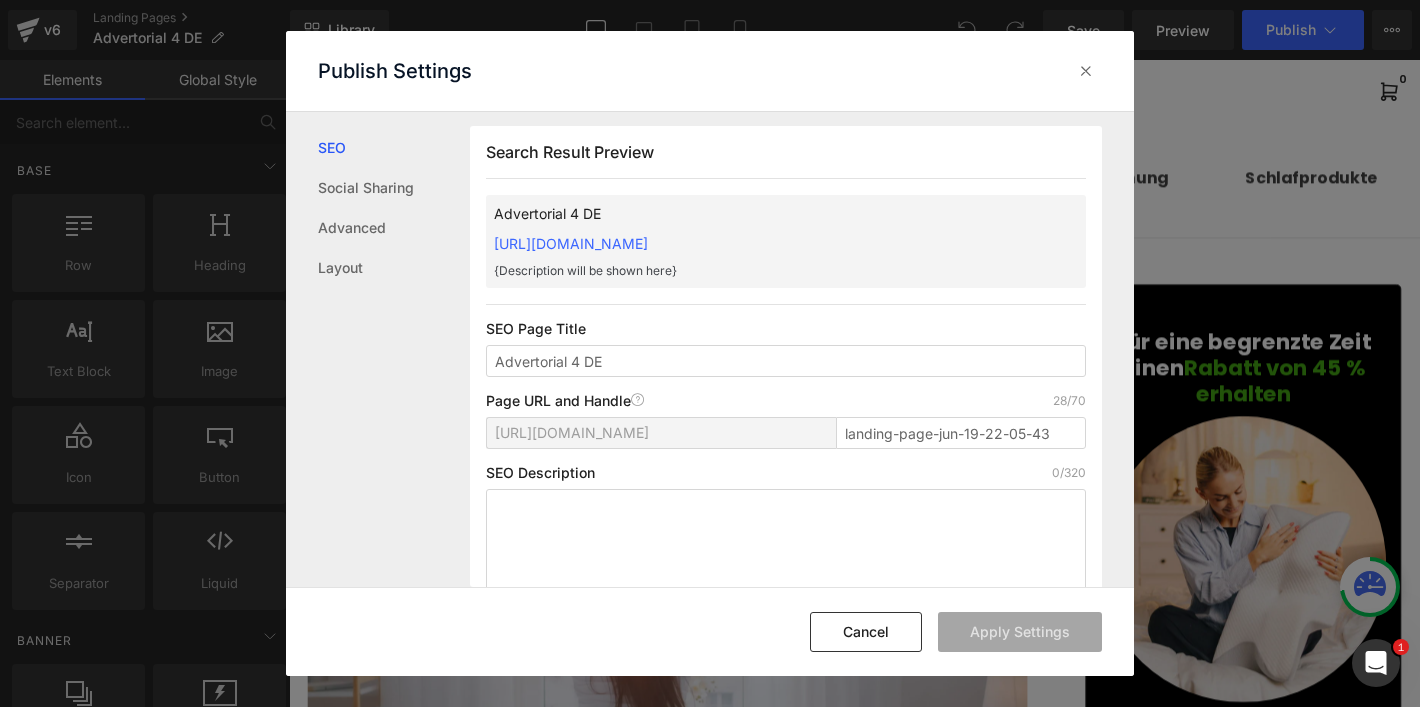 scroll, scrollTop: 0, scrollLeft: 0, axis: both 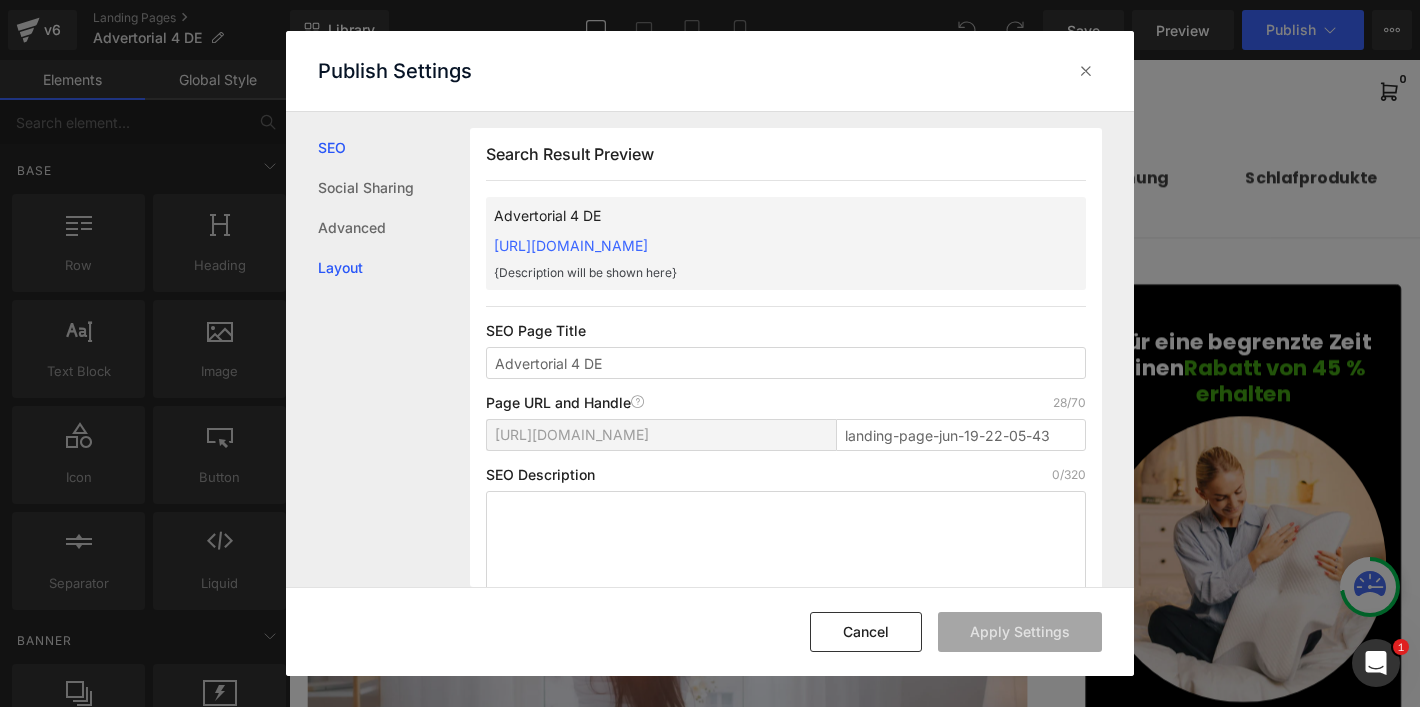 click on "Layout" at bounding box center [394, 268] 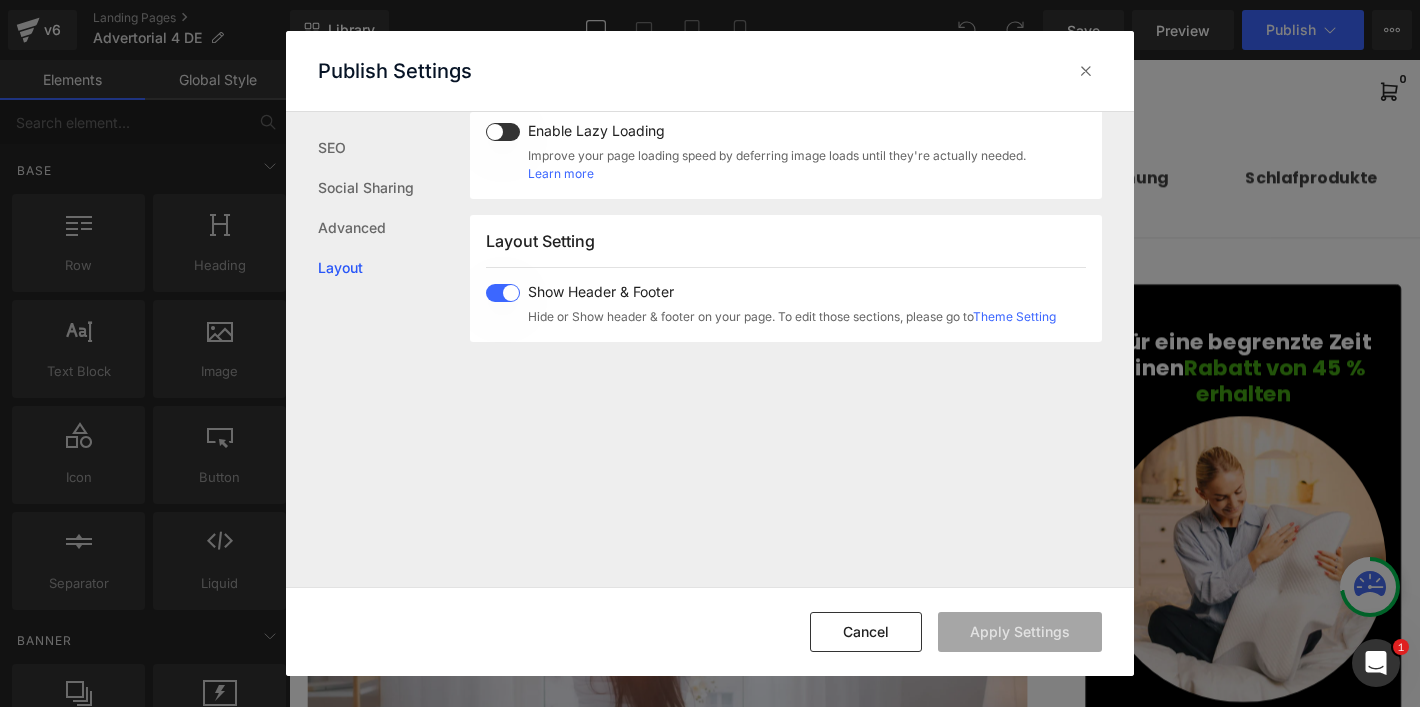 scroll, scrollTop: 1192, scrollLeft: 0, axis: vertical 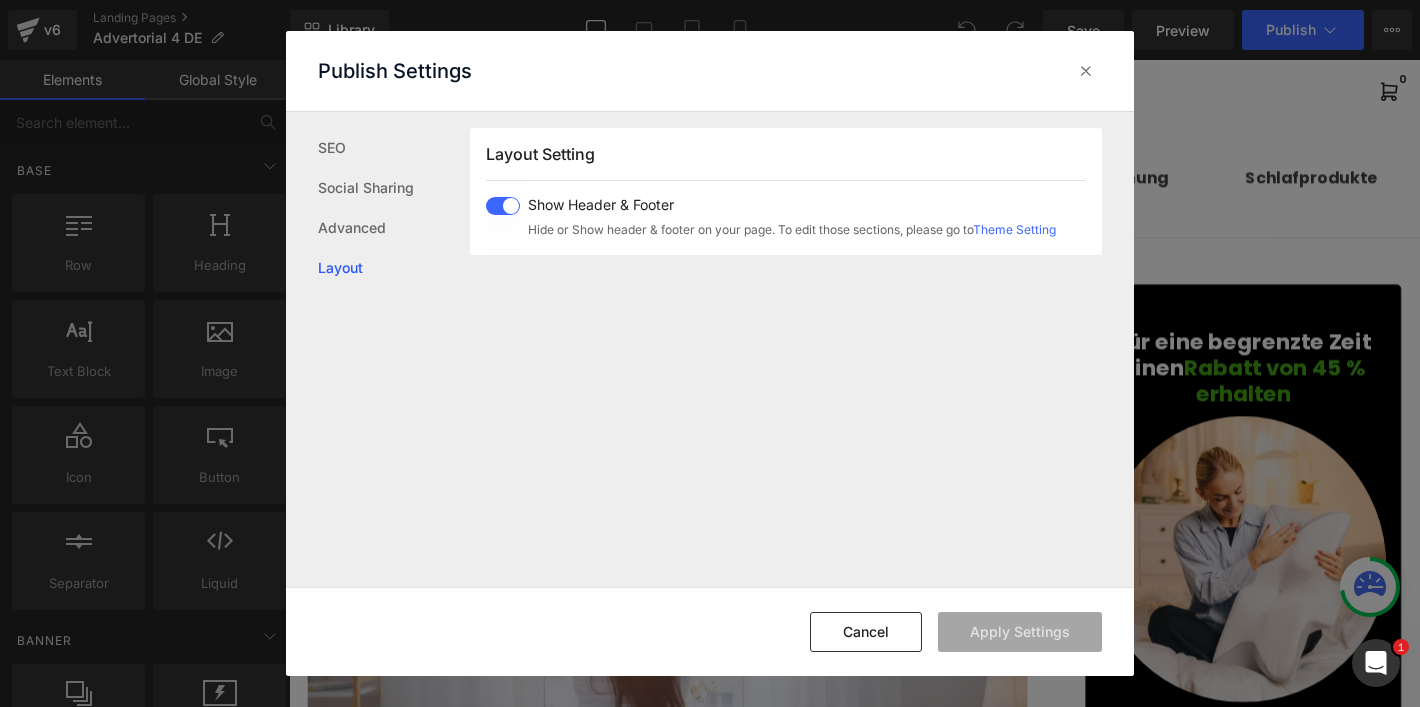 click at bounding box center [503, 206] 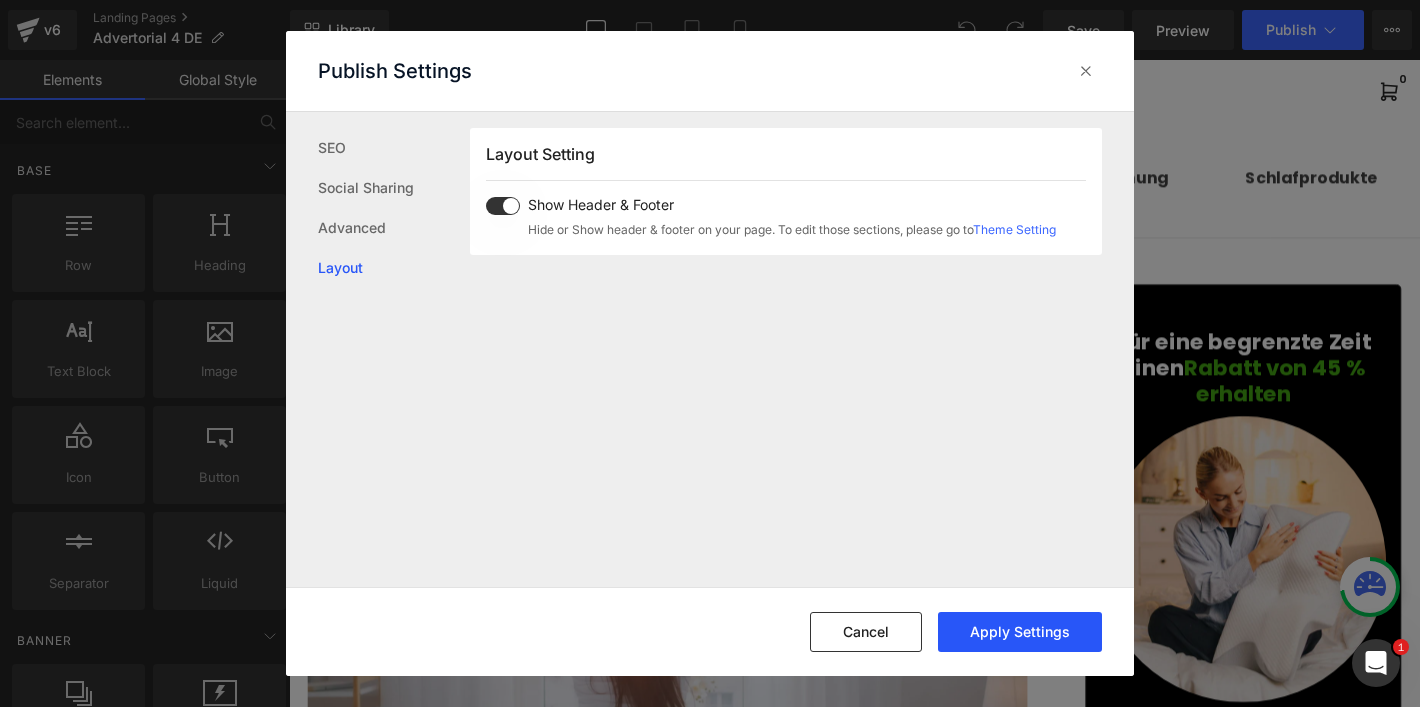 click on "Apply Settings" at bounding box center (1020, 632) 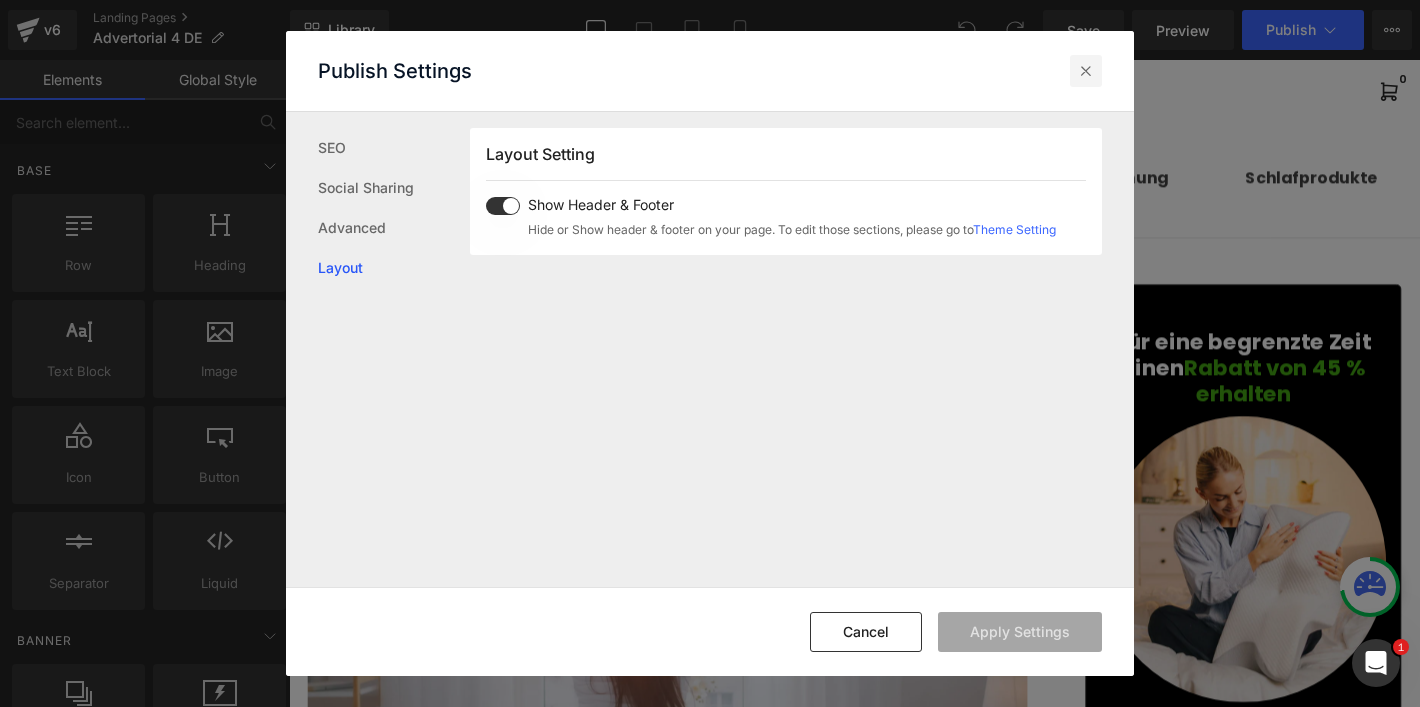 click at bounding box center [1086, 71] 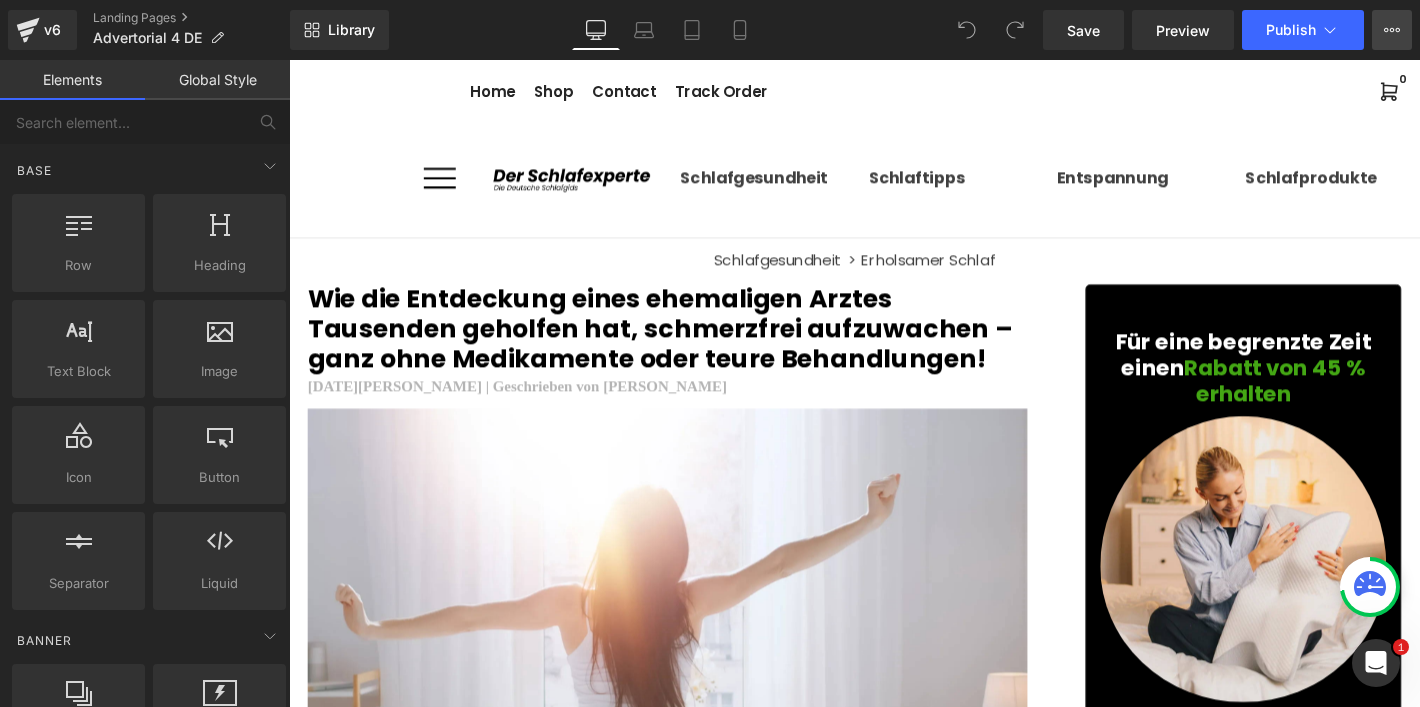 click 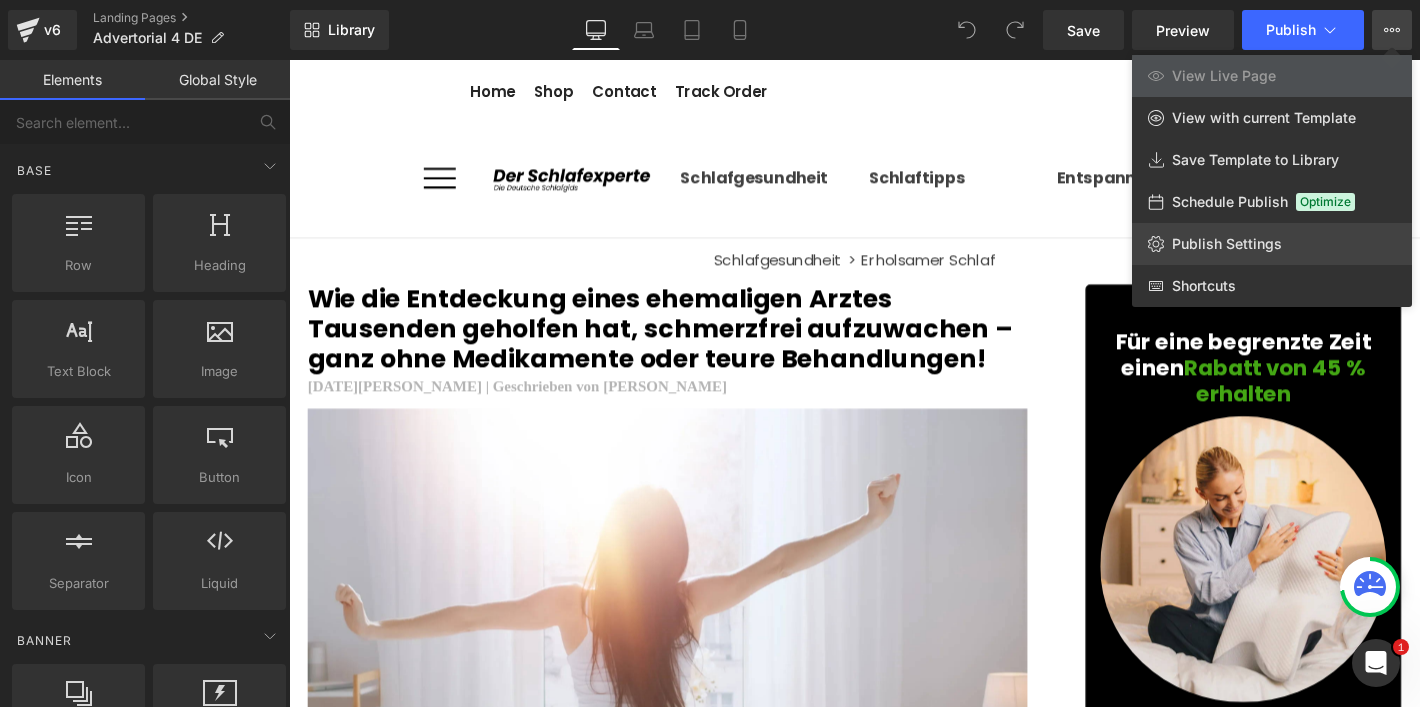click on "Publish Settings" at bounding box center [1227, 244] 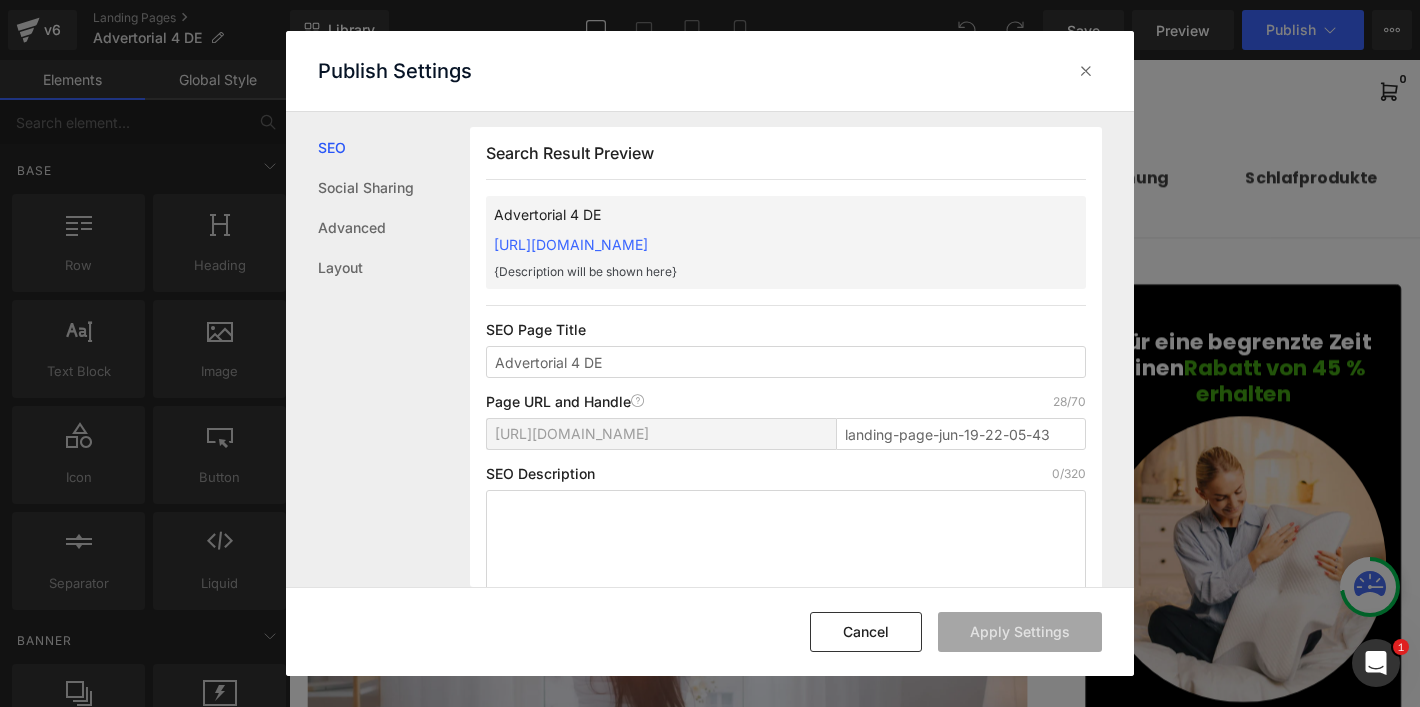 scroll, scrollTop: 5, scrollLeft: 0, axis: vertical 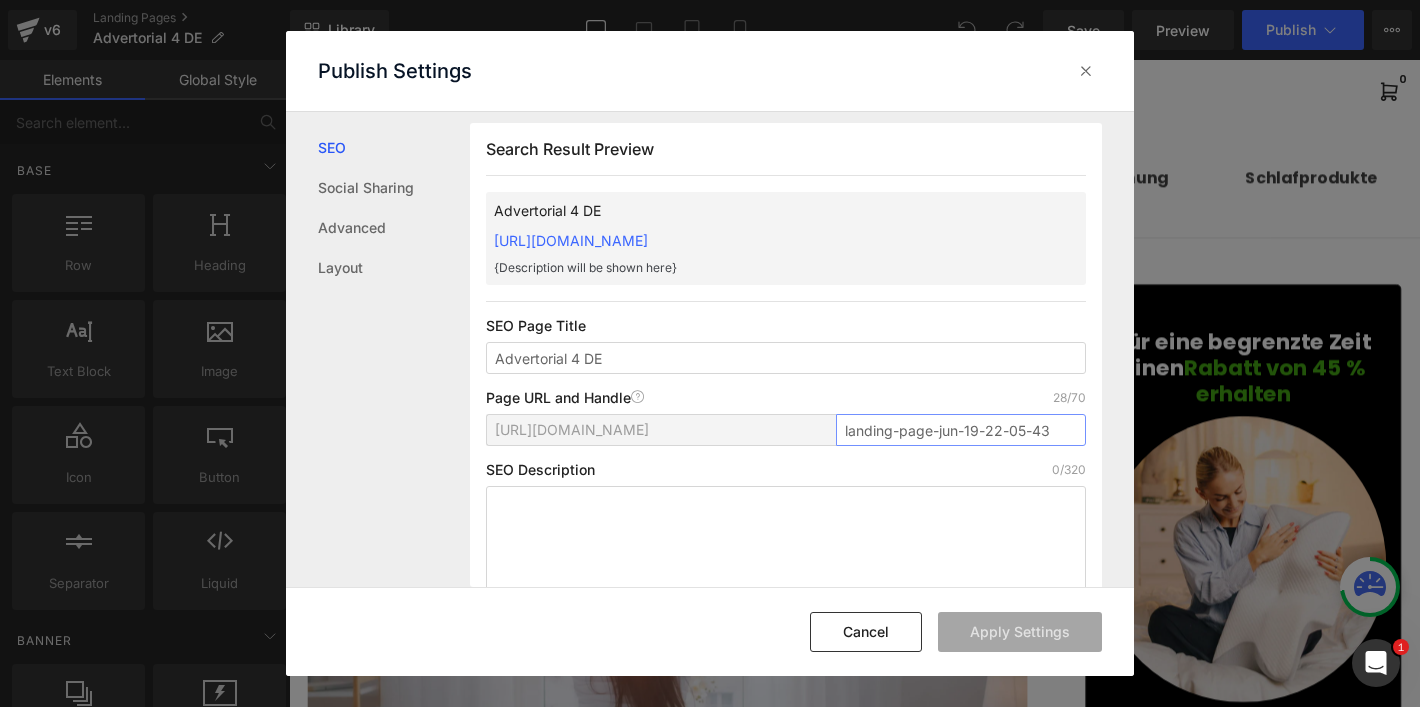 click on "landing-page-jun-19-22-05-43" at bounding box center [961, 430] 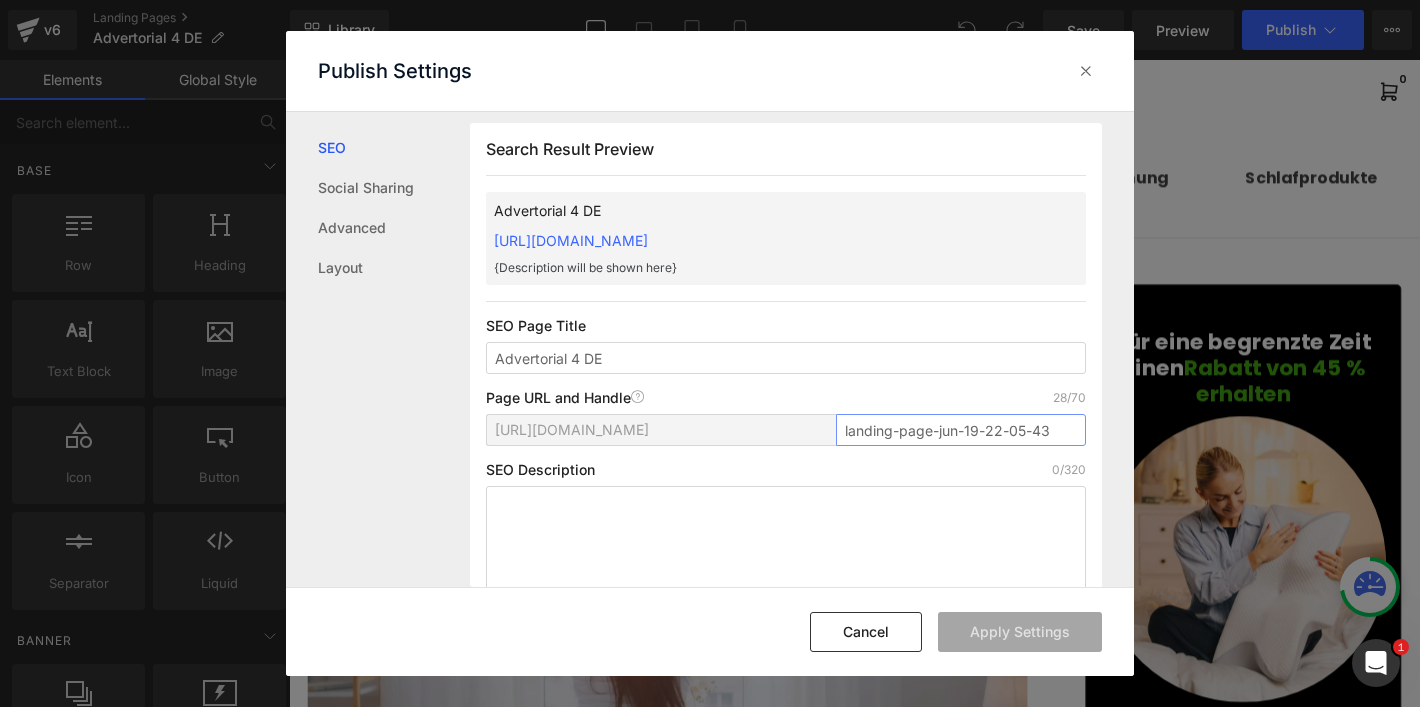 drag, startPoint x: 1051, startPoint y: 427, endPoint x: 750, endPoint y: 423, distance: 301.02658 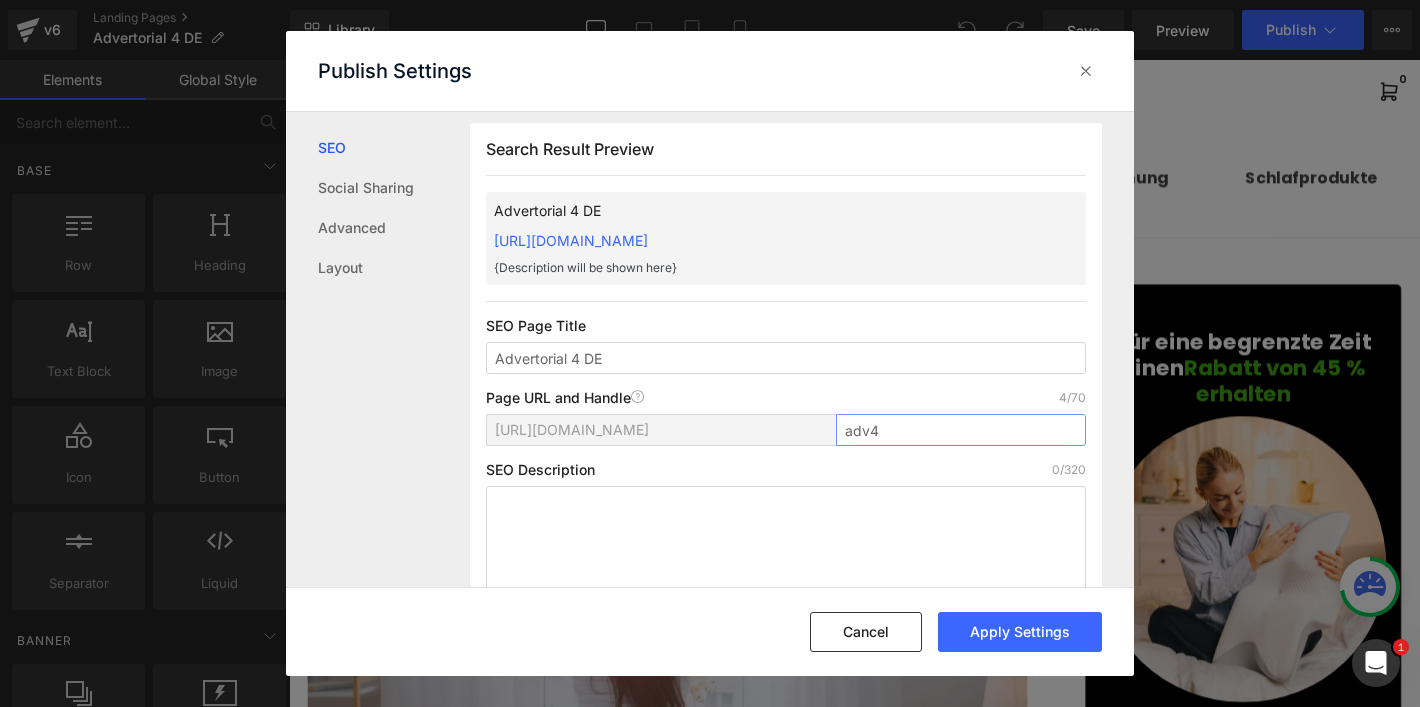 type on "adv4" 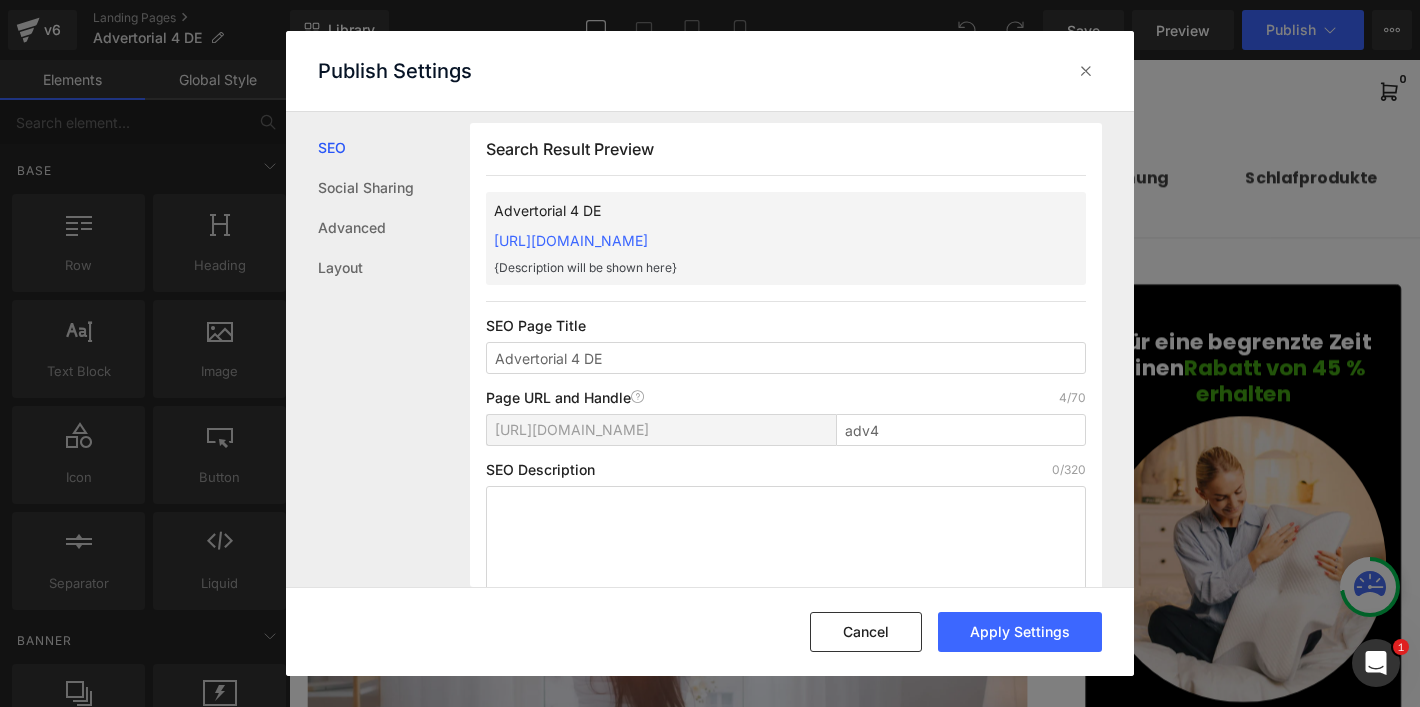 click on "SEO Description 0/320" at bounding box center [786, 470] 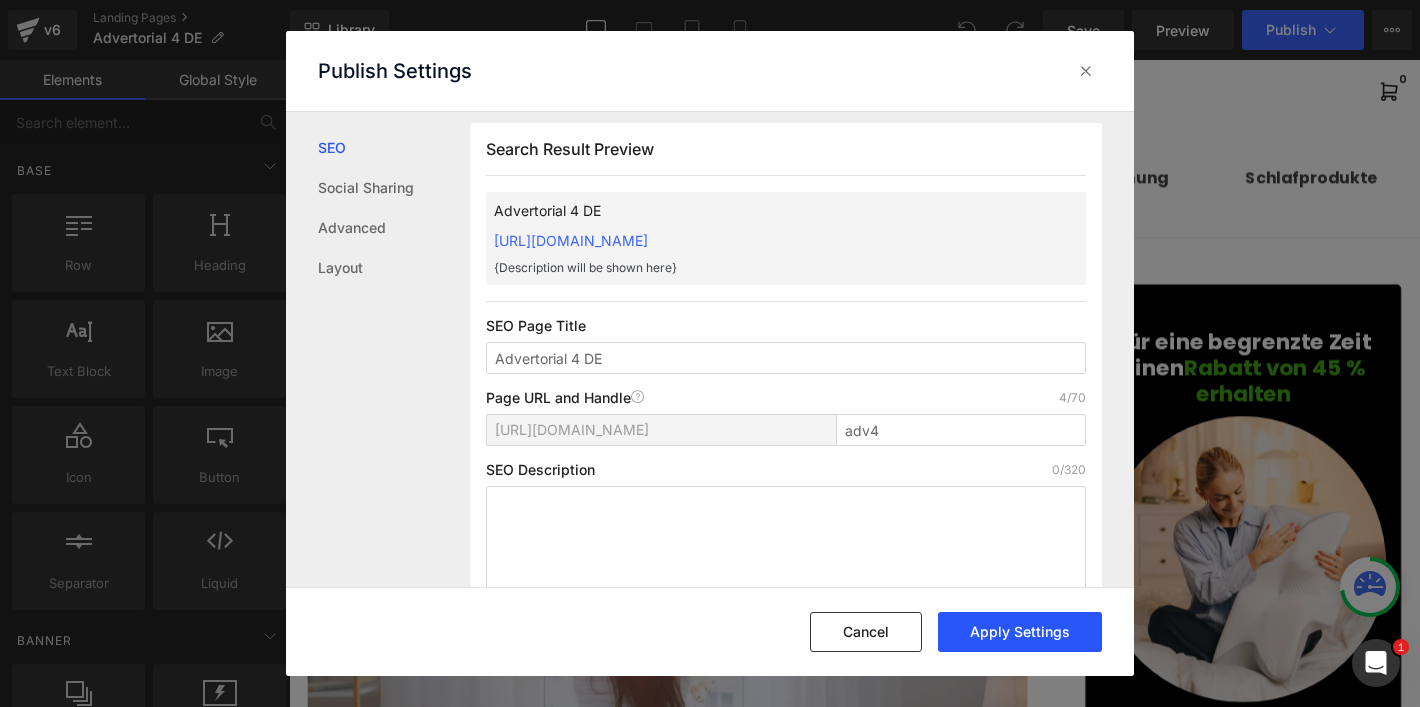 click on "Apply Settings" at bounding box center (1020, 632) 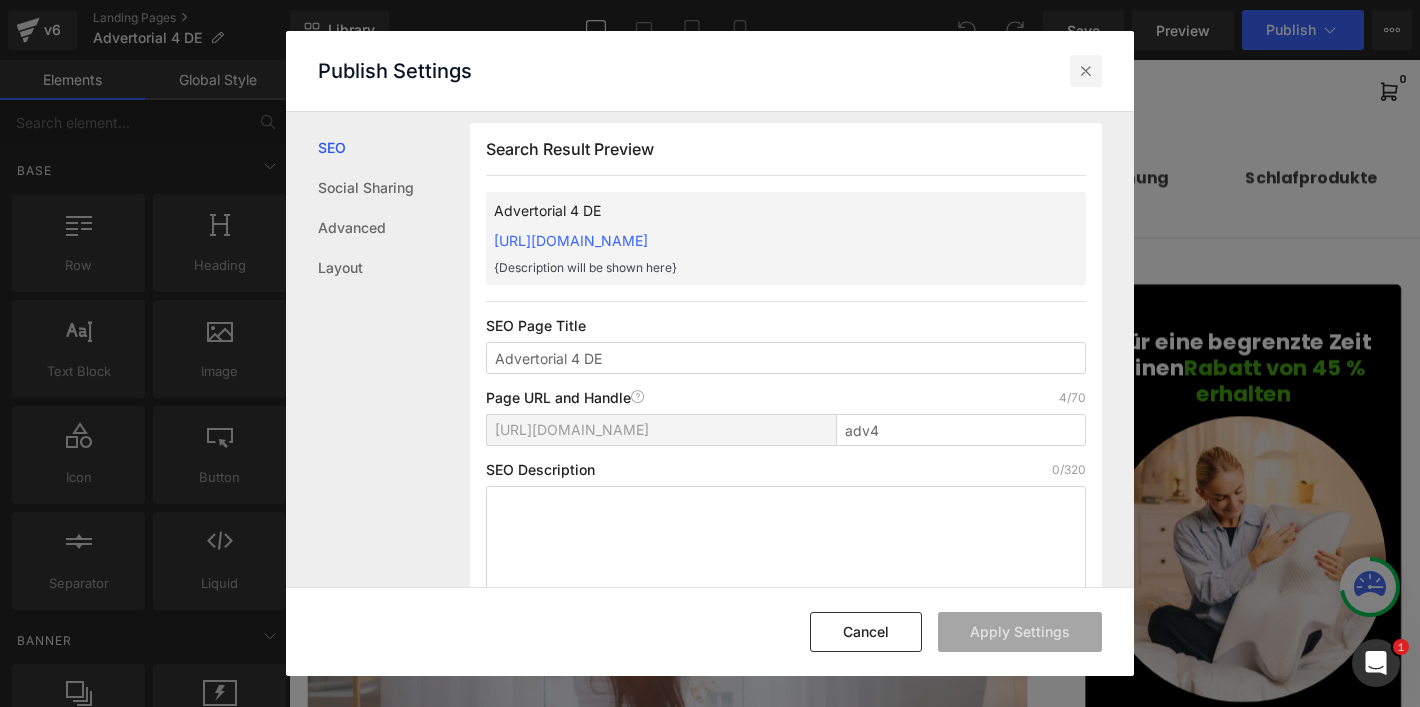 click at bounding box center [1086, 71] 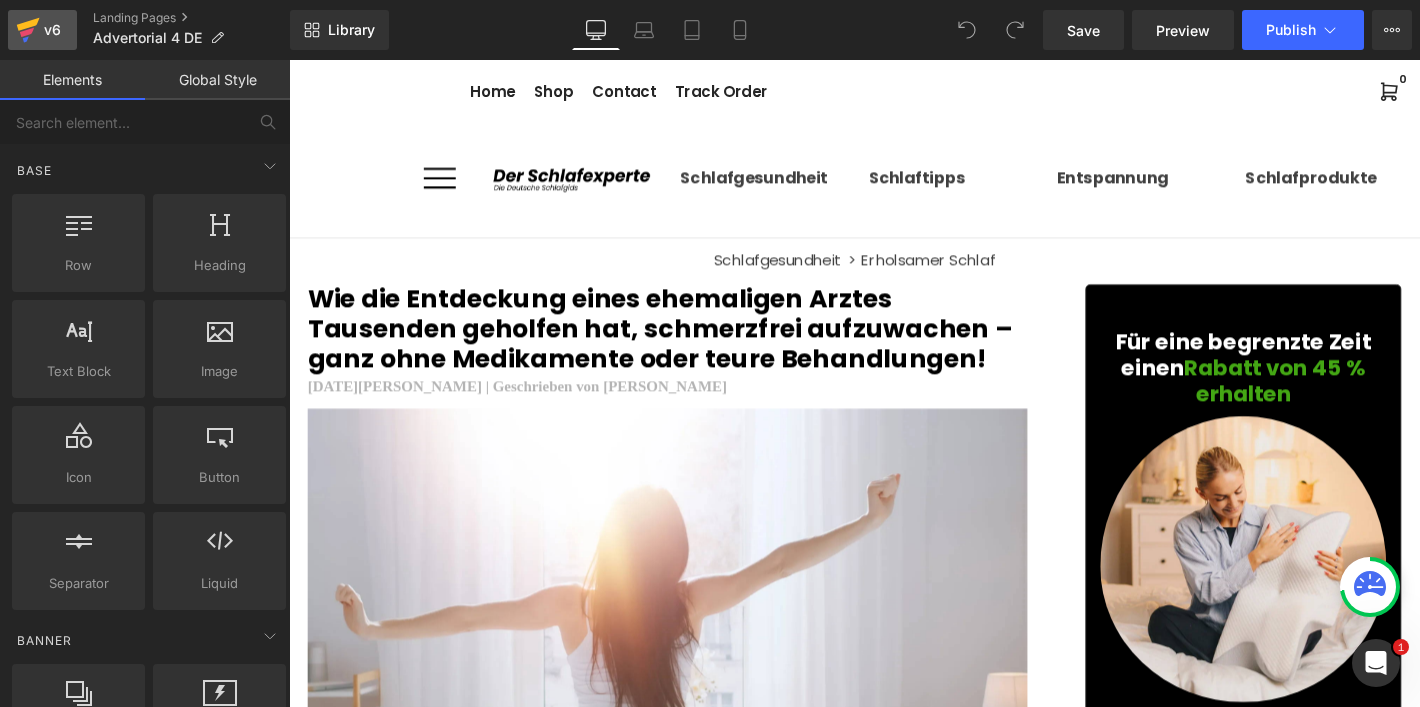 click on "v6" at bounding box center [52, 30] 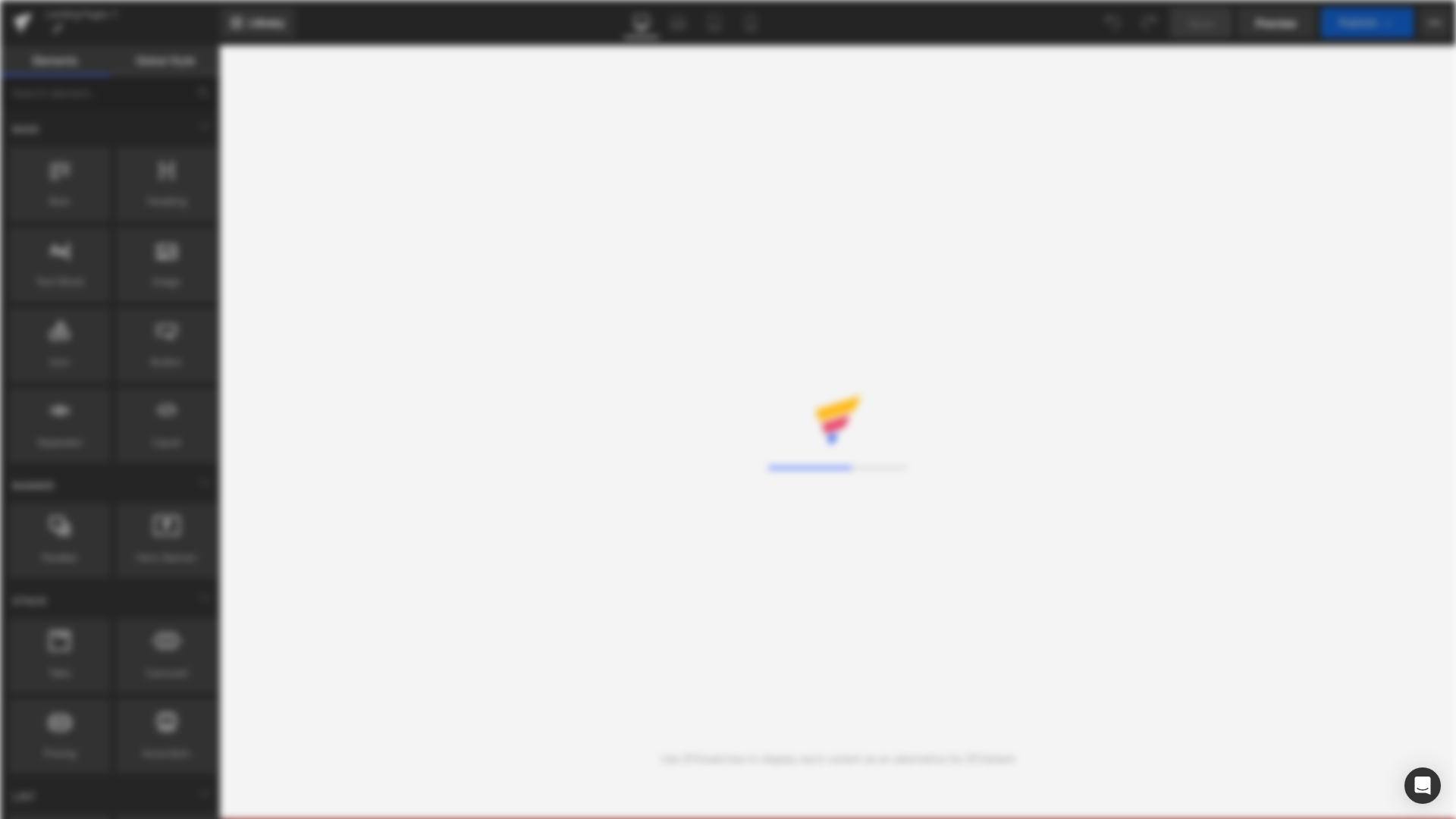 scroll, scrollTop: 0, scrollLeft: 0, axis: both 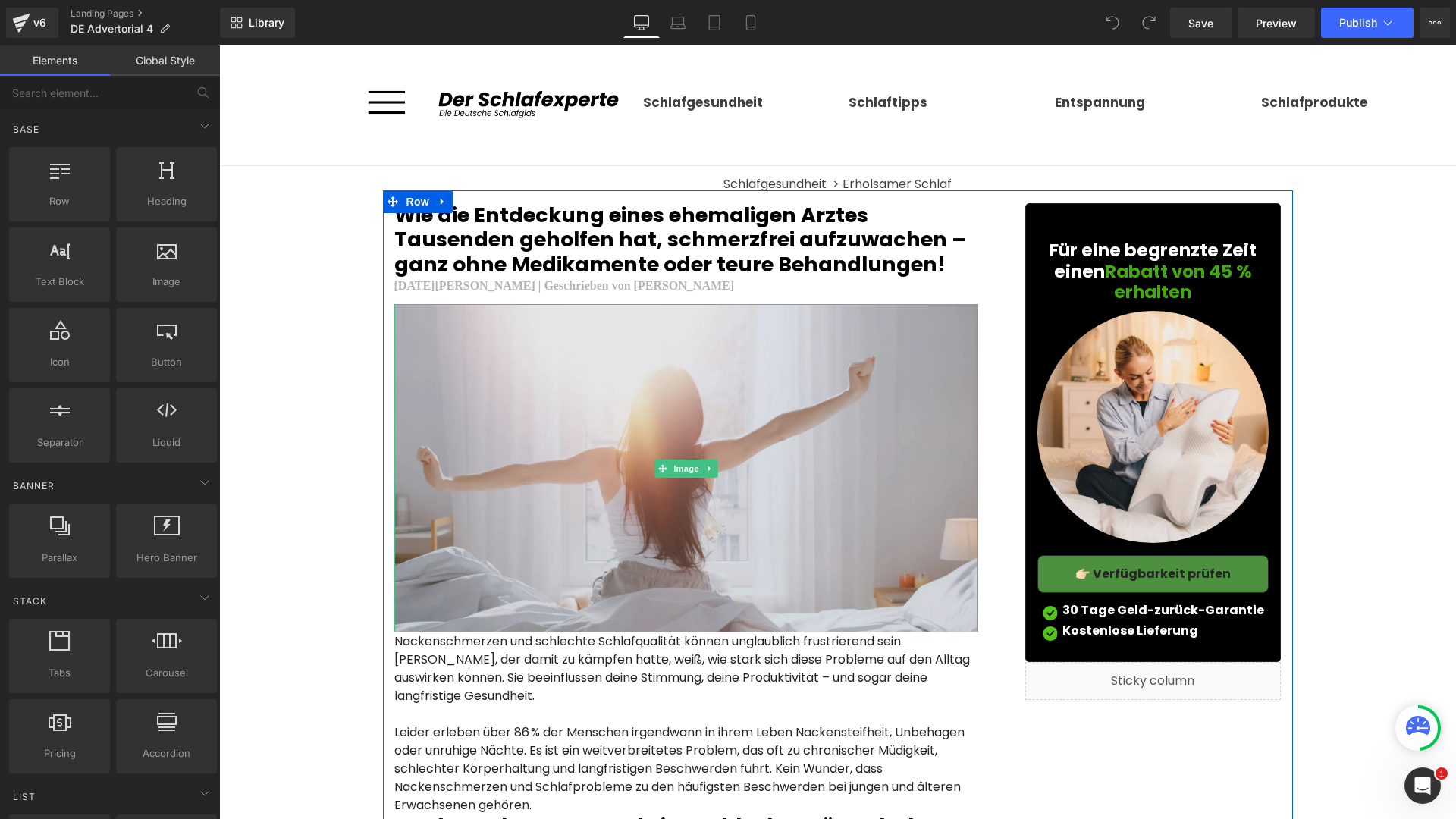 click at bounding box center [686, 468] 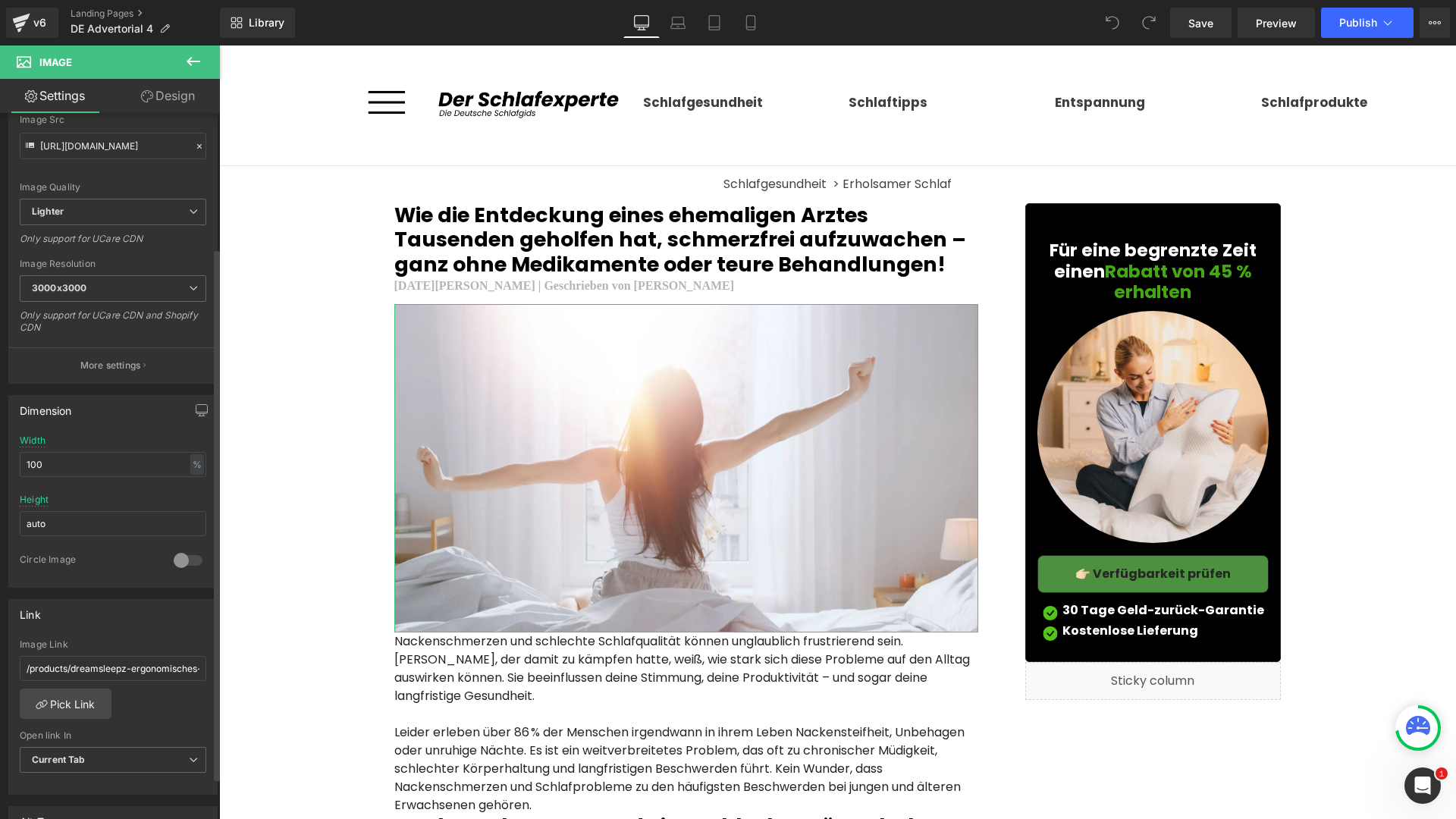 scroll, scrollTop: 182, scrollLeft: 0, axis: vertical 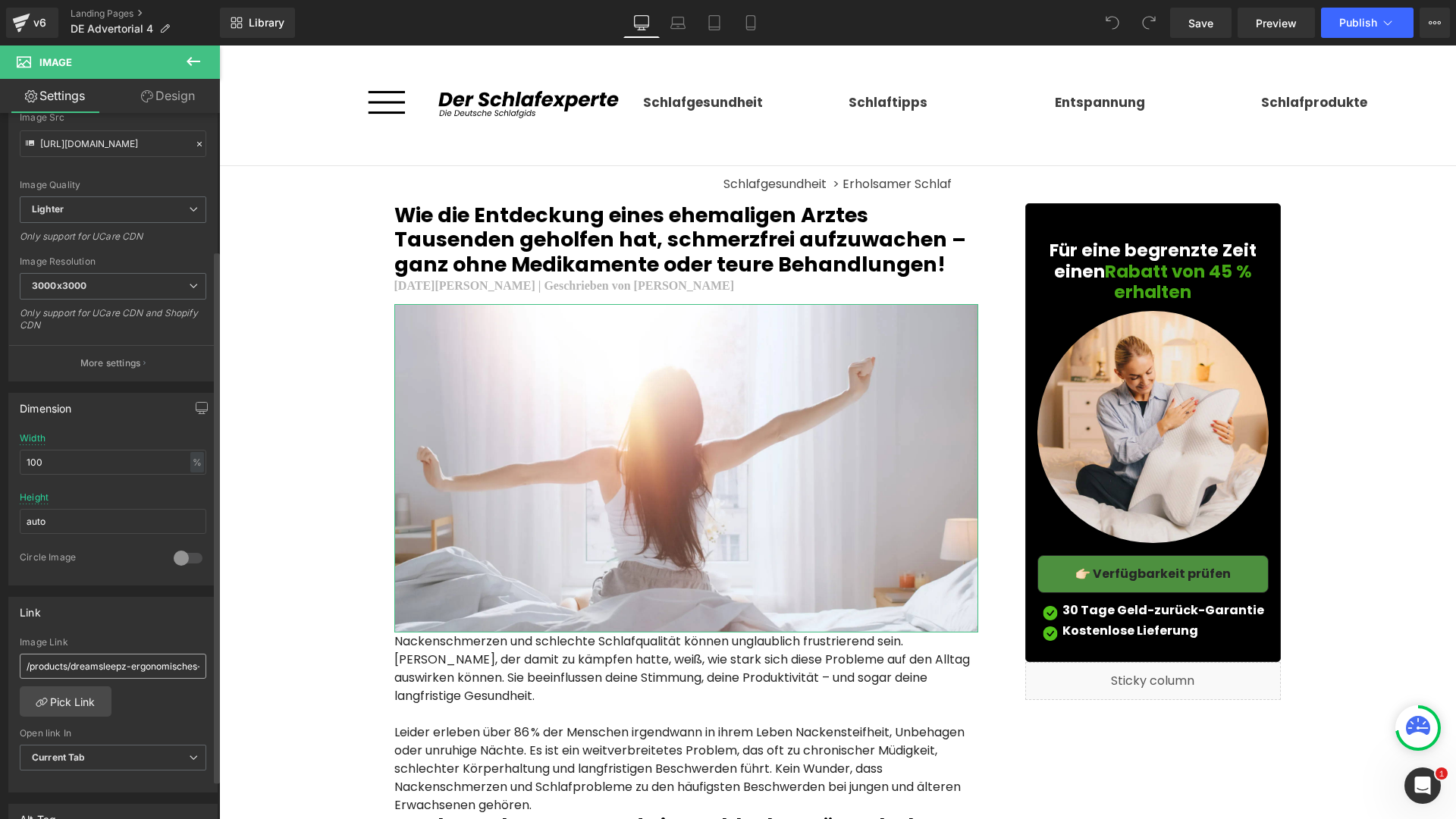 click on "/products/dreamsleepz-ergonomisches-nackenkissen" at bounding box center [113, 666] 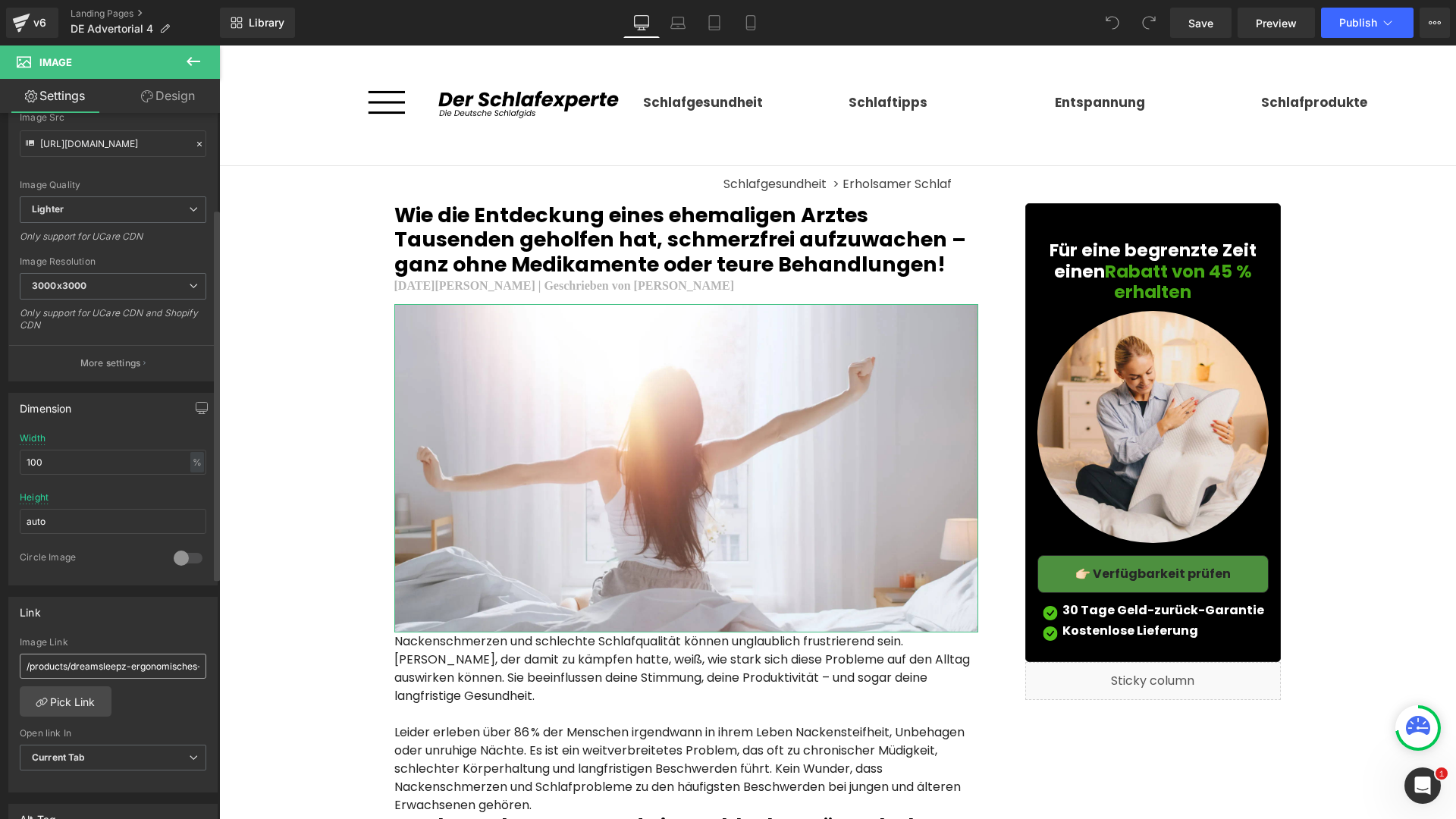 type on "[URL][DOMAIN_NAME]" 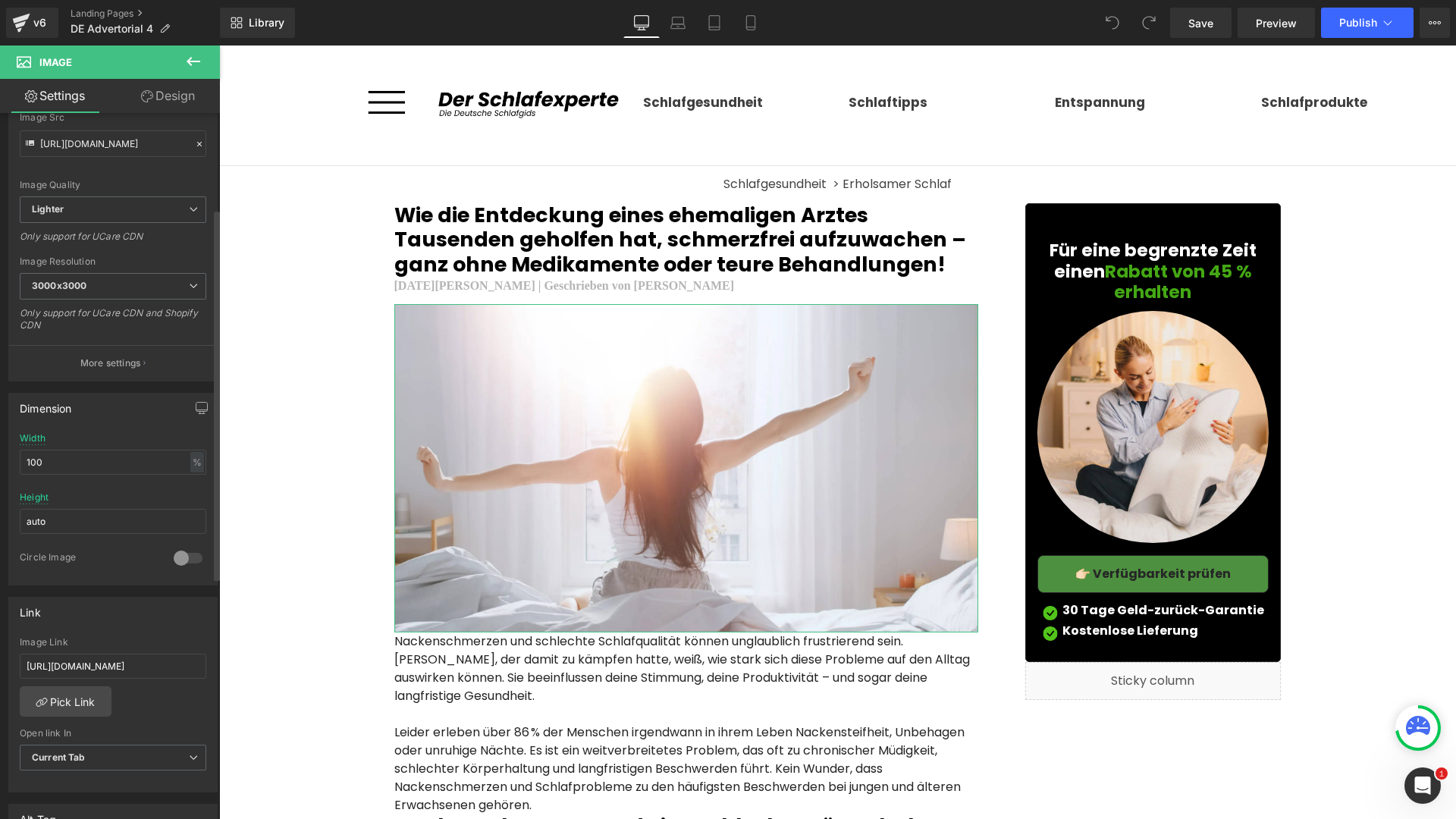 scroll, scrollTop: 0, scrollLeft: 0, axis: both 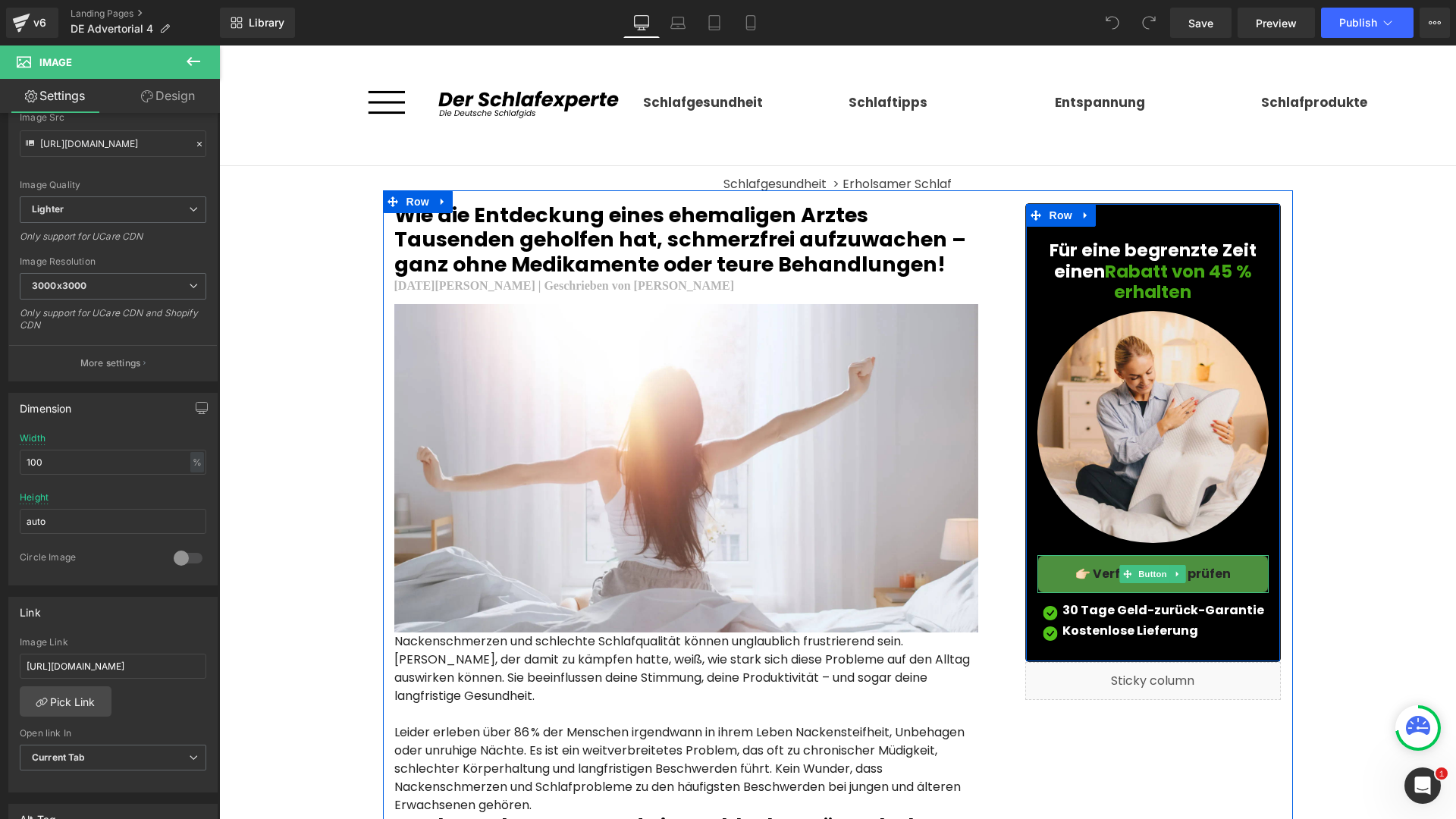 click on "👉🏻  Verfügbarkeit prüfen" at bounding box center (1153, 574) 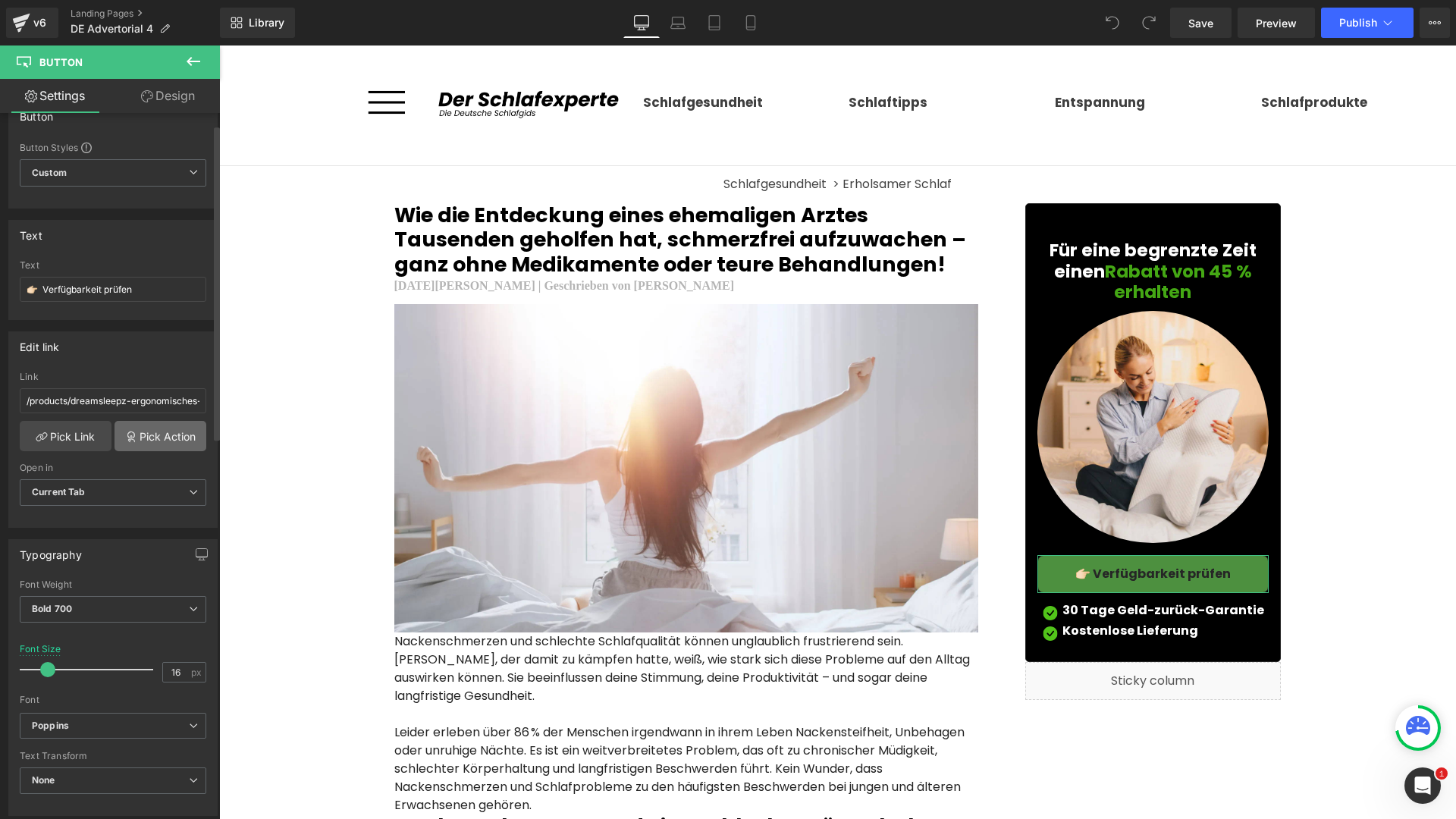 scroll, scrollTop: 28, scrollLeft: 0, axis: vertical 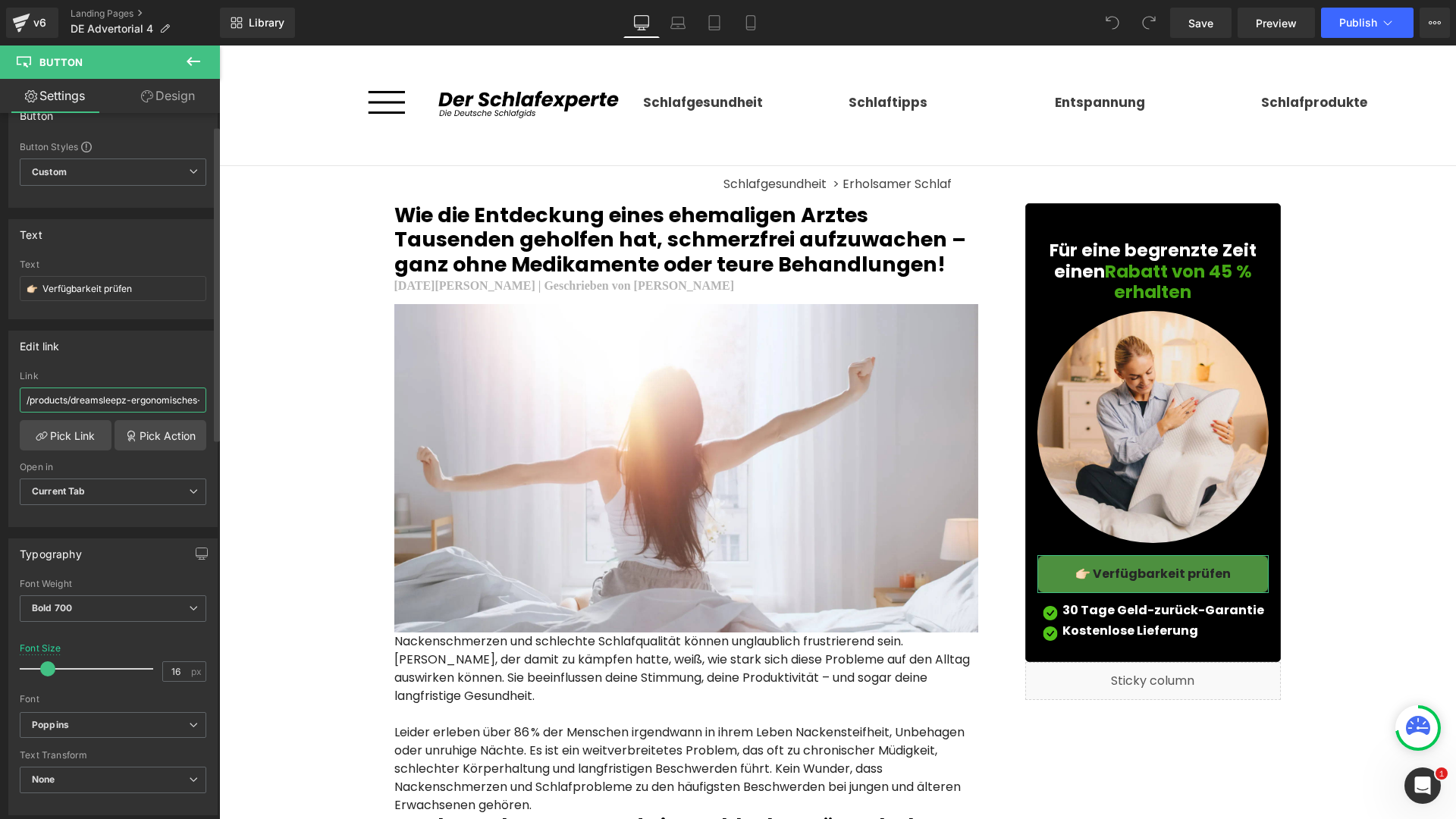 click on "/products/dreamsleepz-ergonomisches-nackenkissen" at bounding box center (113, 400) 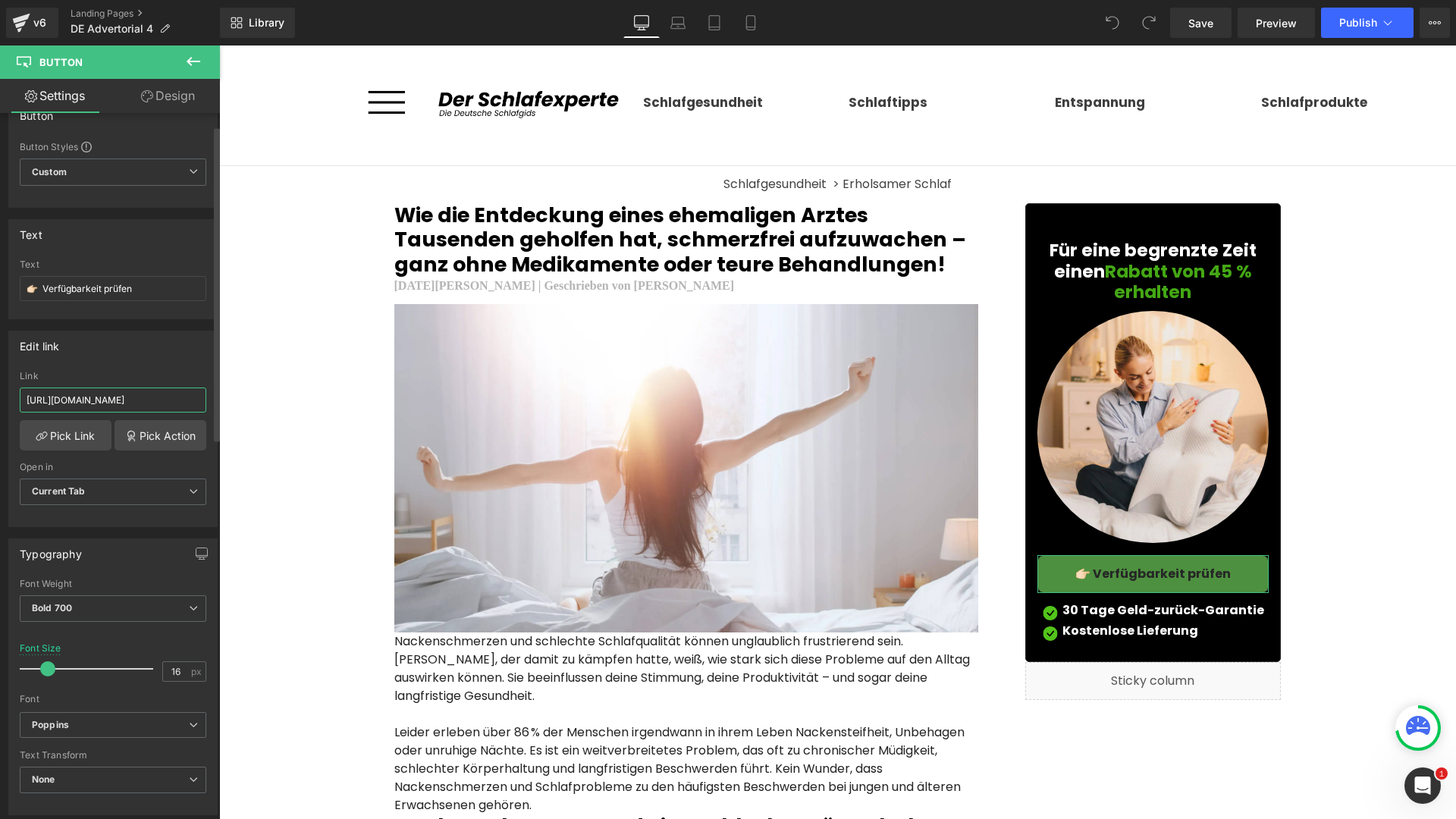 scroll, scrollTop: 0, scrollLeft: 386, axis: horizontal 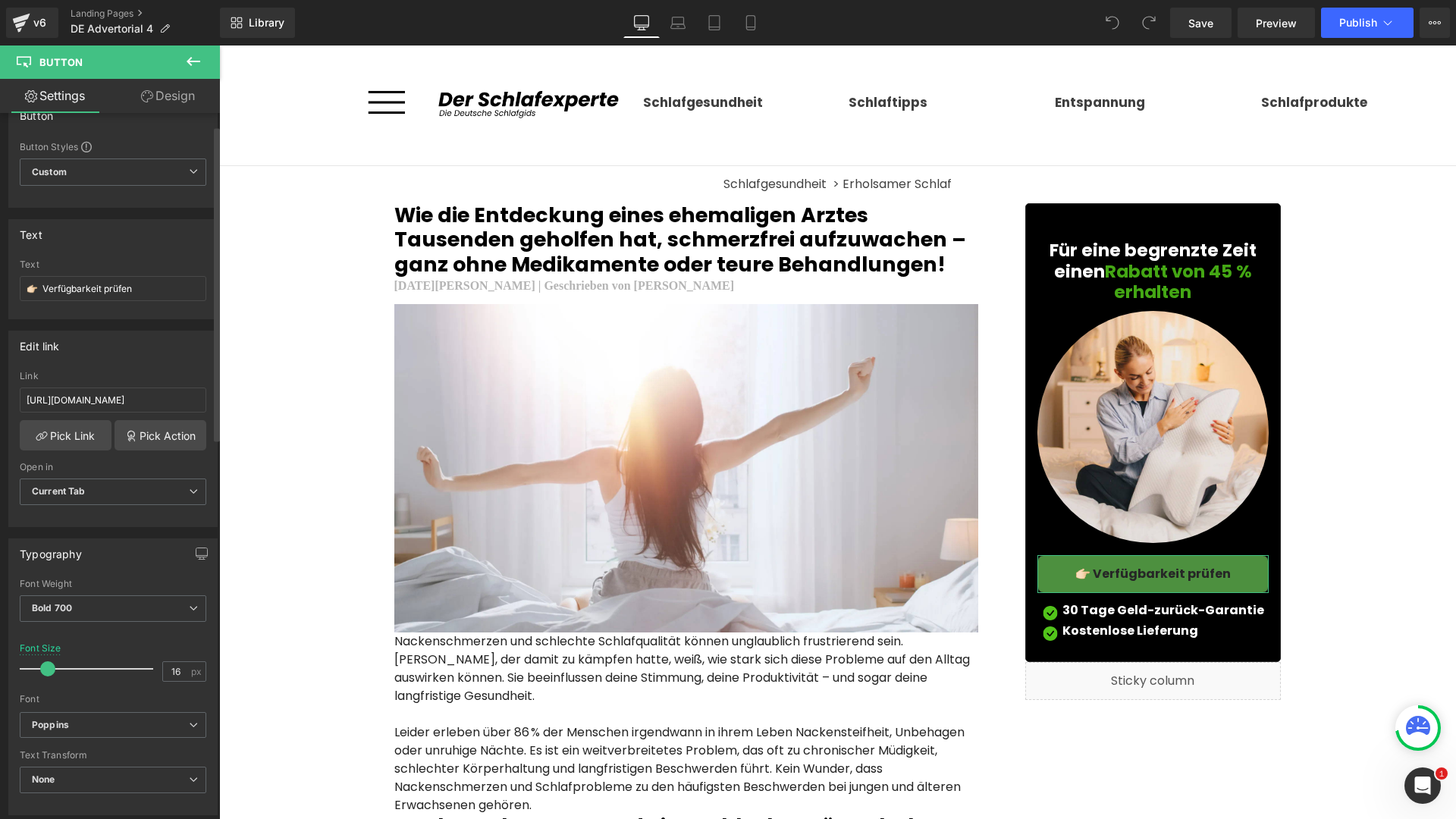 click on "Edit link /products/dreamsleepz-ergonomisches-nackenkissen Link [URL][DOMAIN_NAME]  Pick Link  Pick Action Current Tab New Tab Open in
Current Tab
Current Tab New Tab" at bounding box center [113, 428] 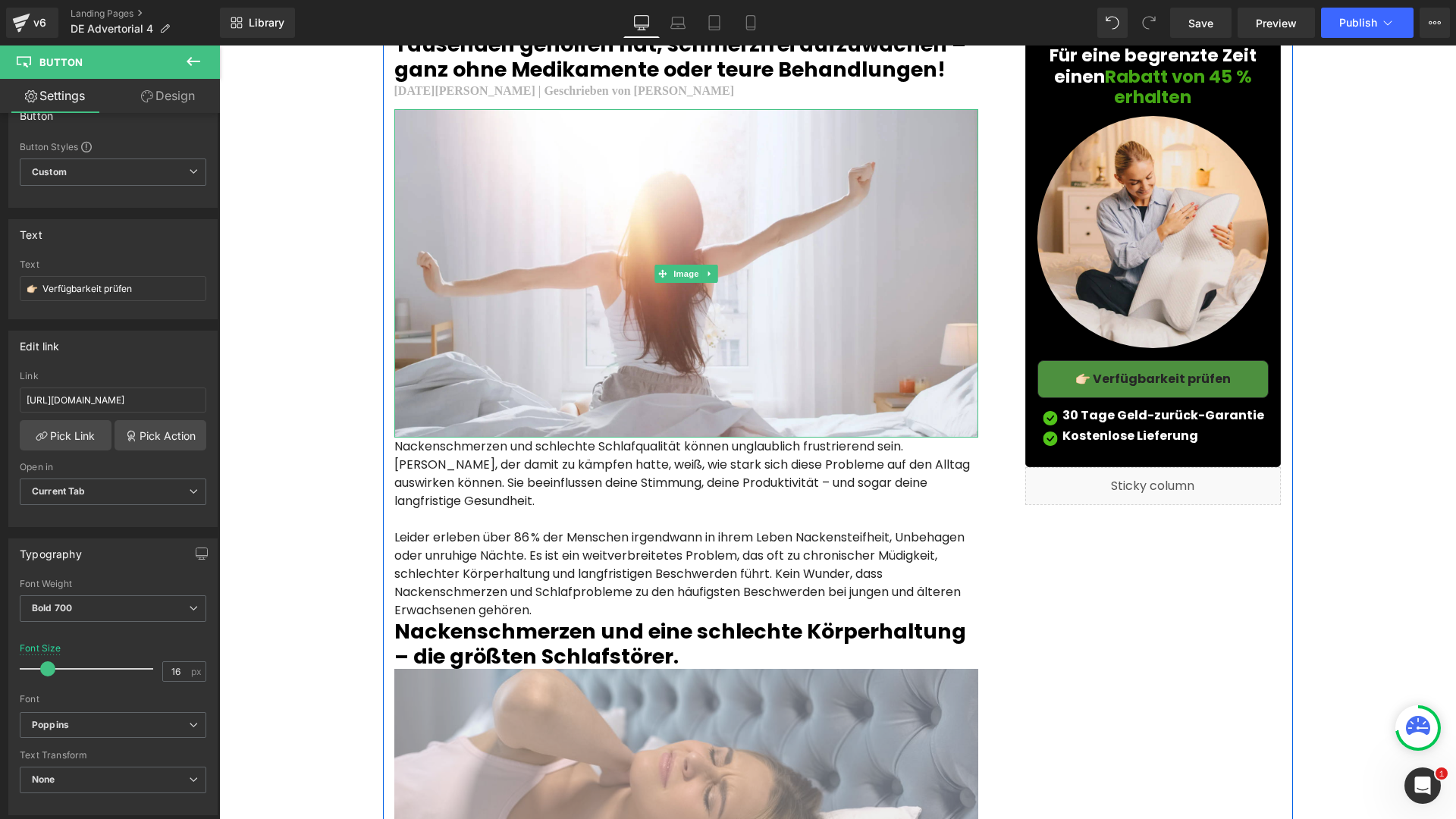 scroll, scrollTop: 345, scrollLeft: 0, axis: vertical 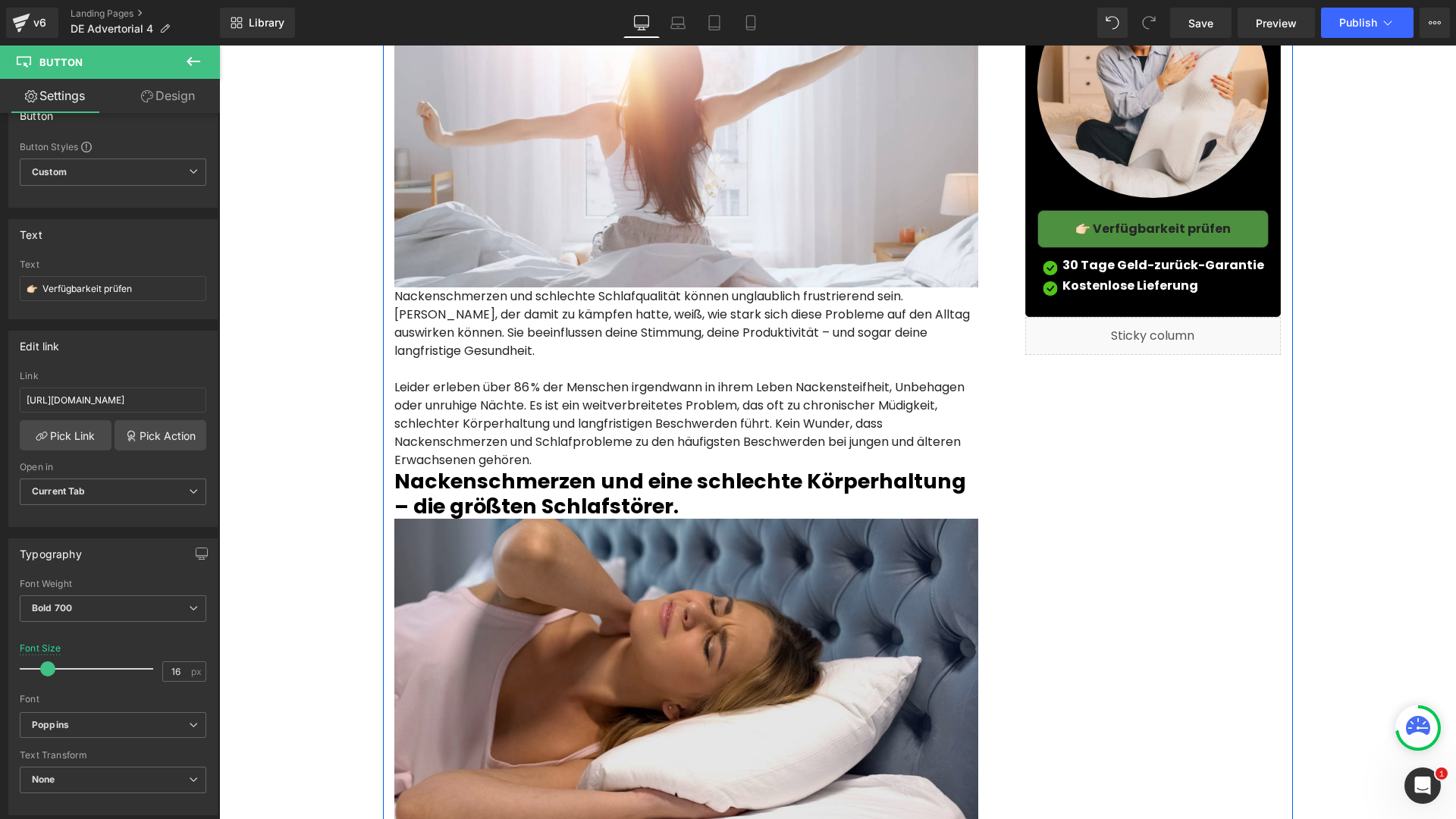 click at bounding box center (686, 683) 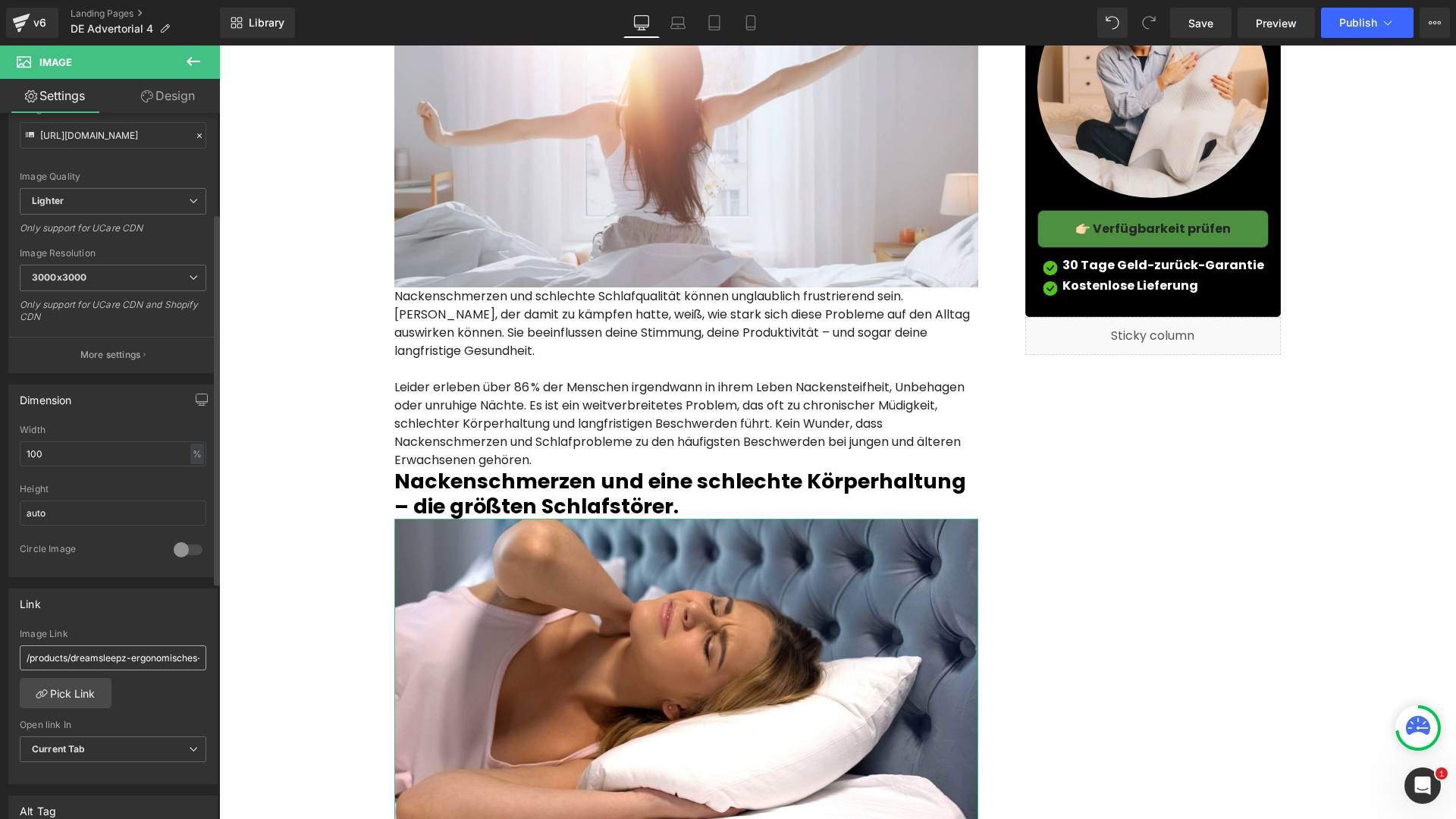 scroll, scrollTop: 253, scrollLeft: 0, axis: vertical 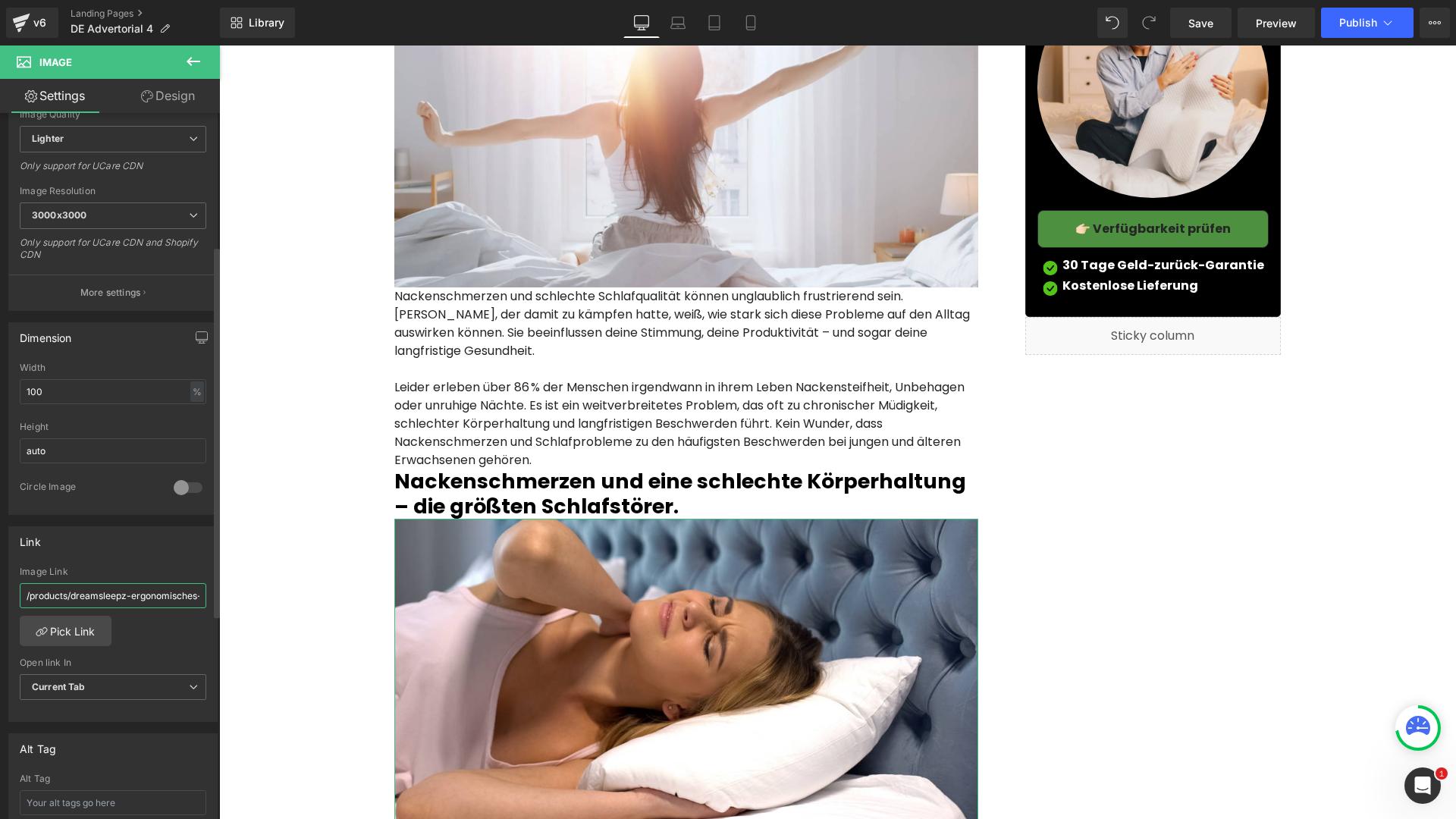 click on "/products/dreamsleepz-ergonomisches-nackenkissen" at bounding box center [113, 595] 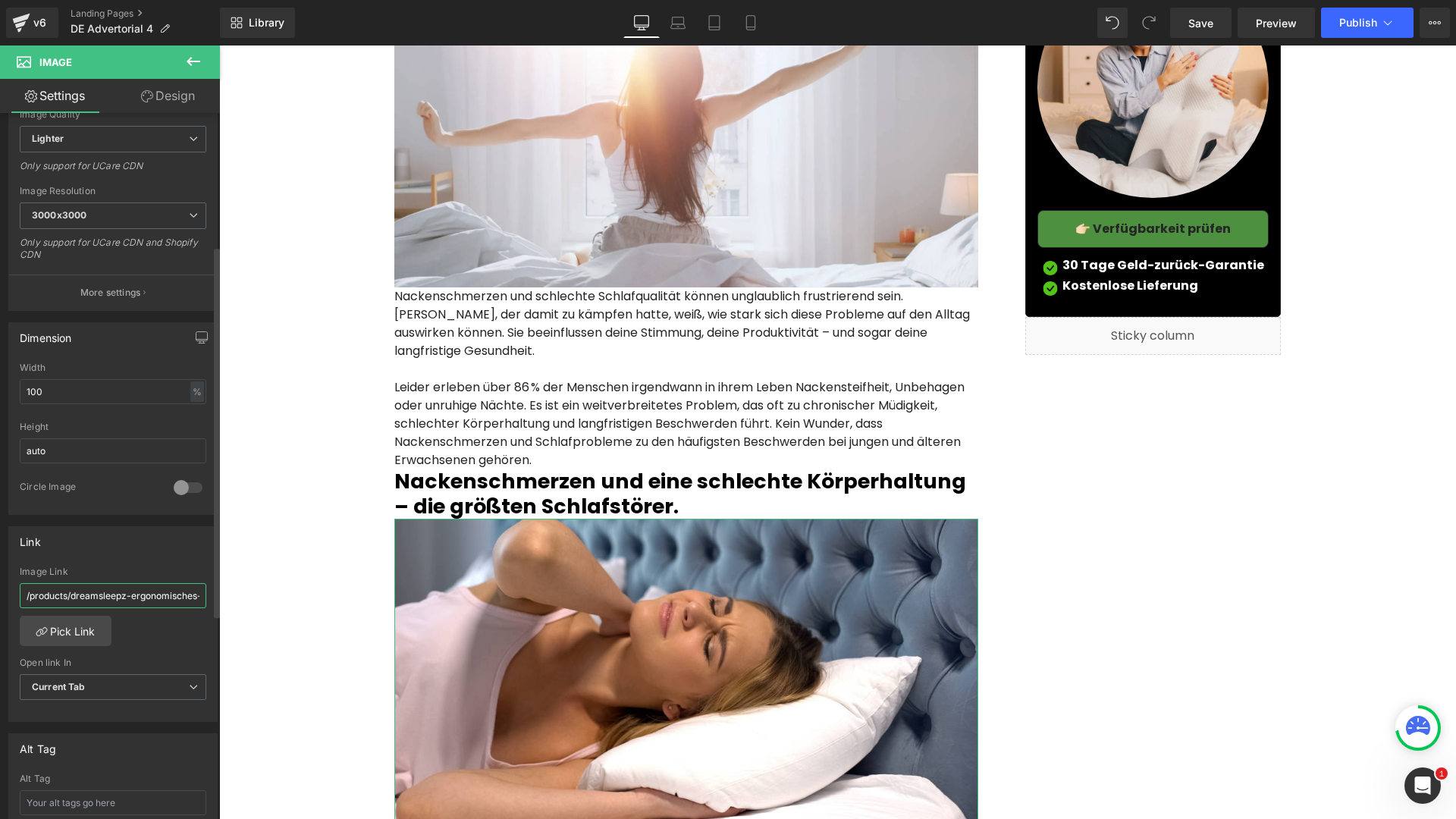 paste on "[URL][DOMAIN_NAME]" 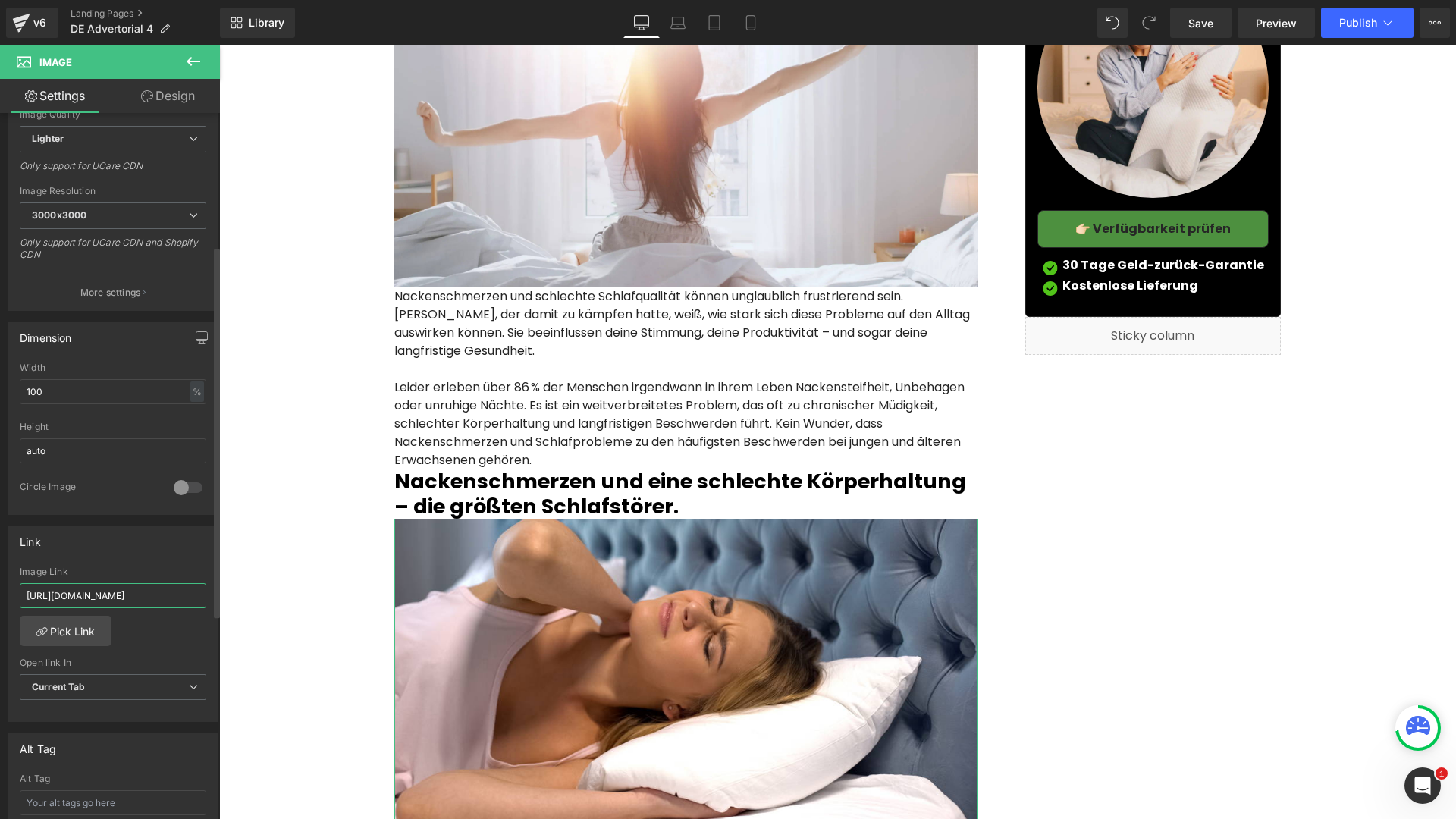 scroll, scrollTop: 0, scrollLeft: 386, axis: horizontal 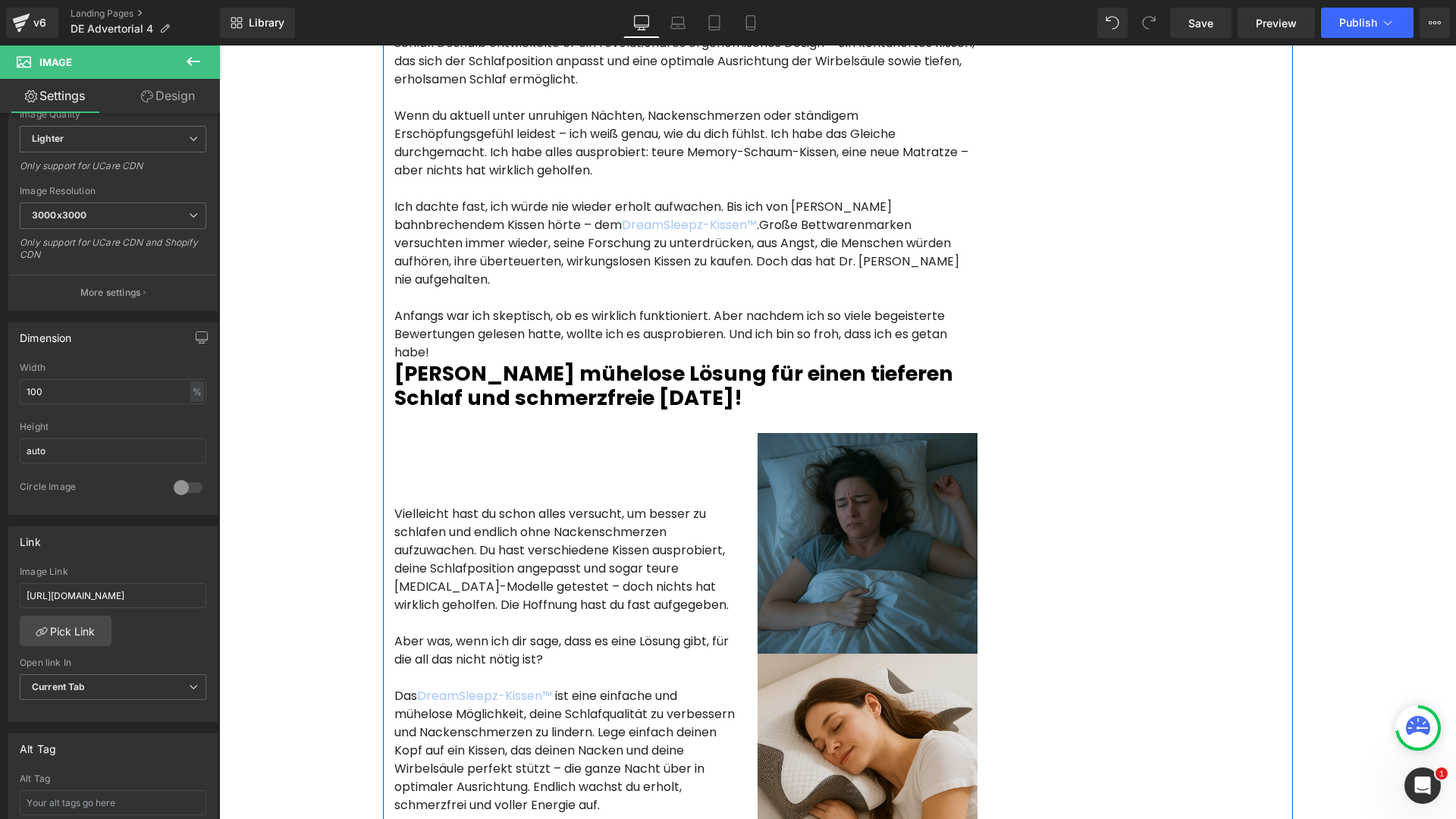 click at bounding box center (868, 543) 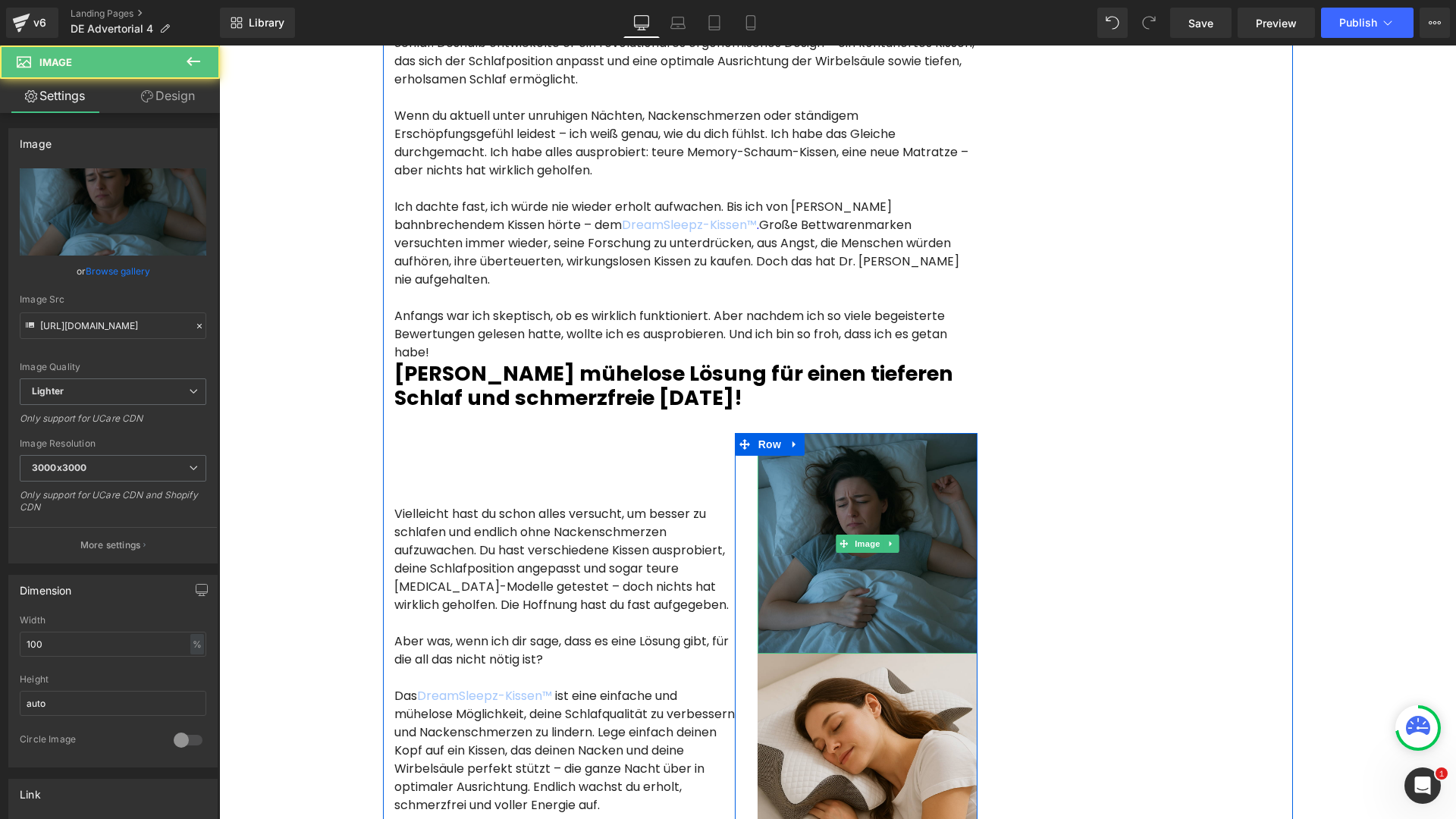 scroll, scrollTop: 1307, scrollLeft: 0, axis: vertical 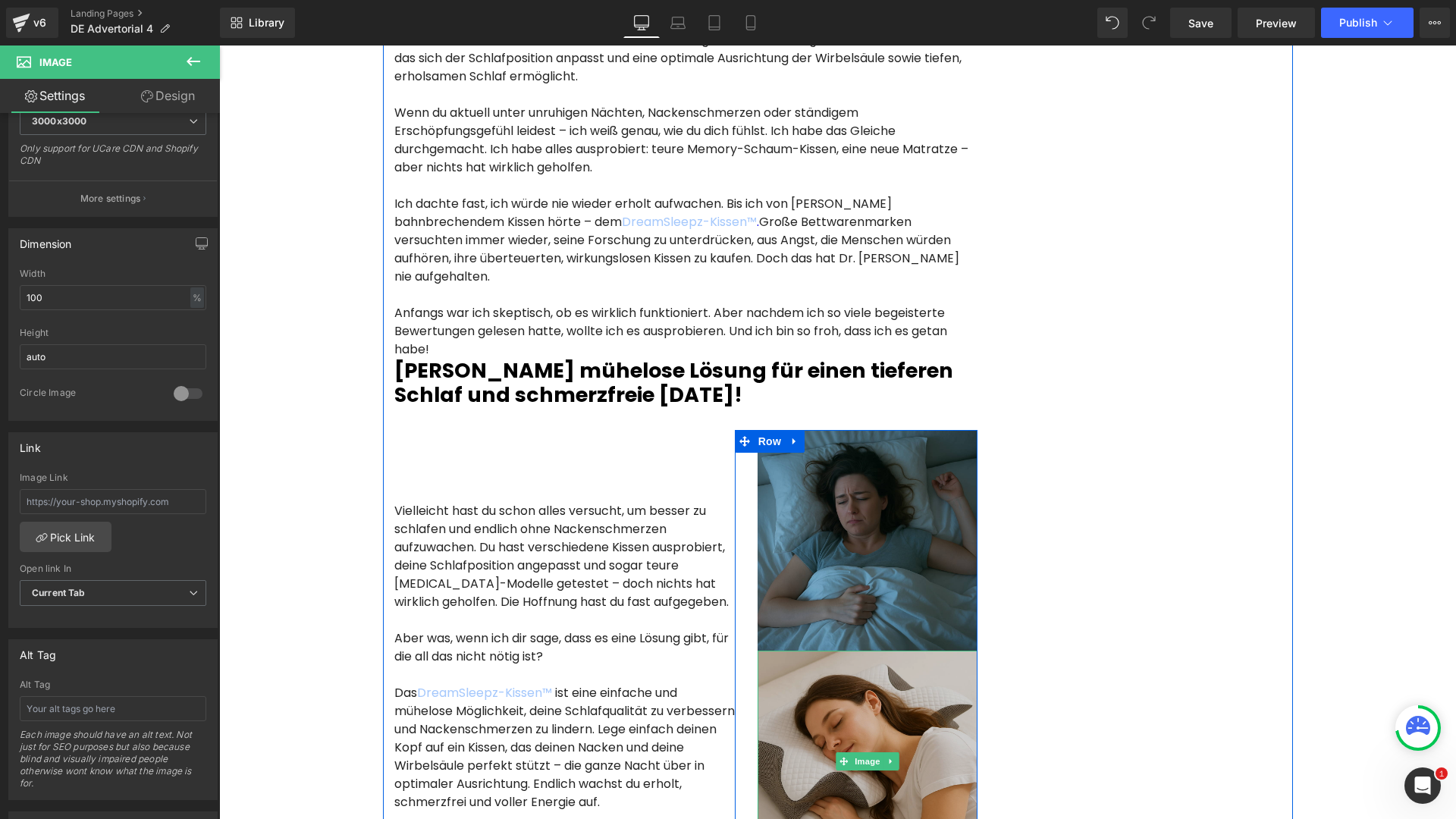 click at bounding box center (868, 761) 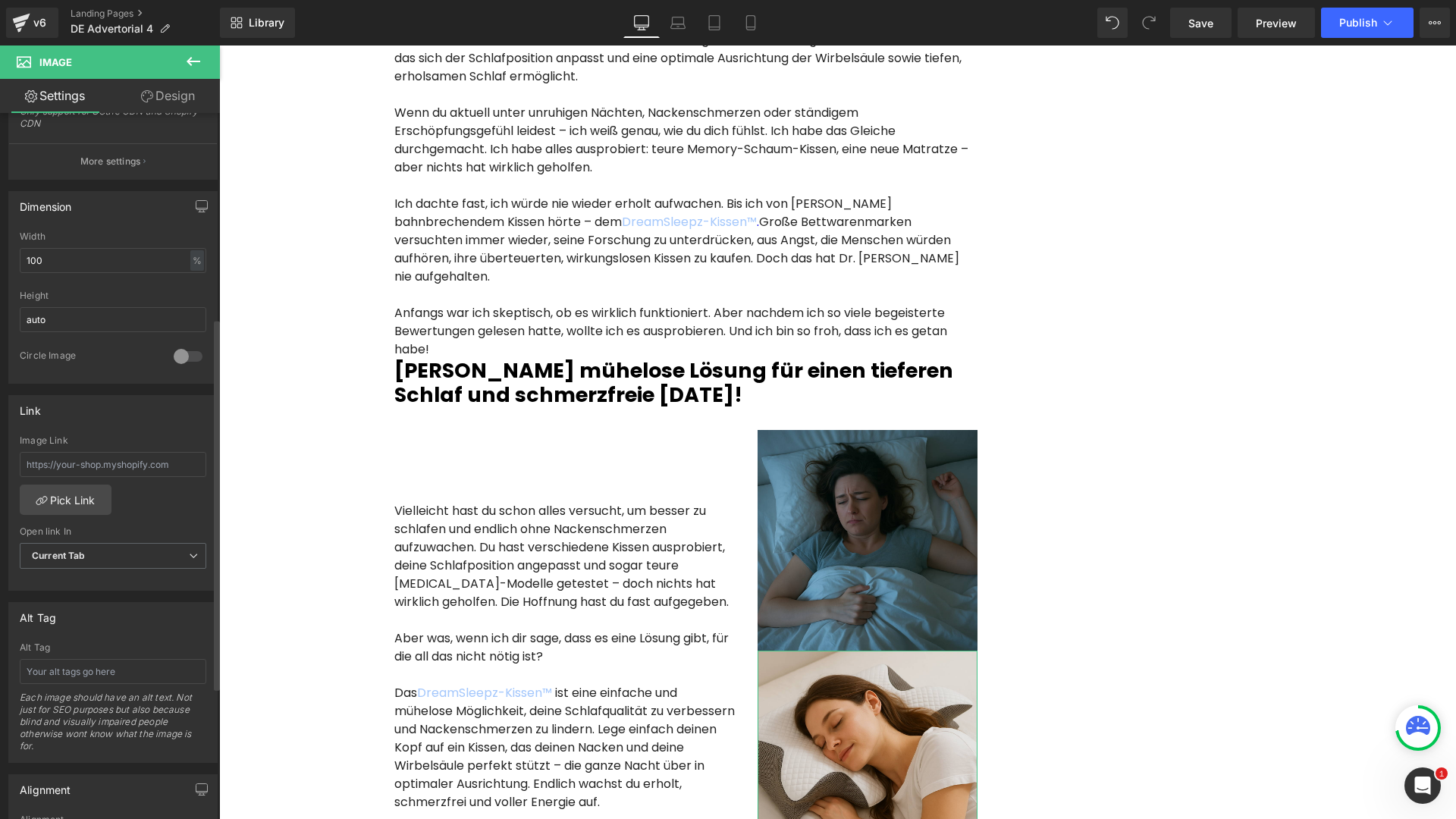 scroll, scrollTop: 395, scrollLeft: 0, axis: vertical 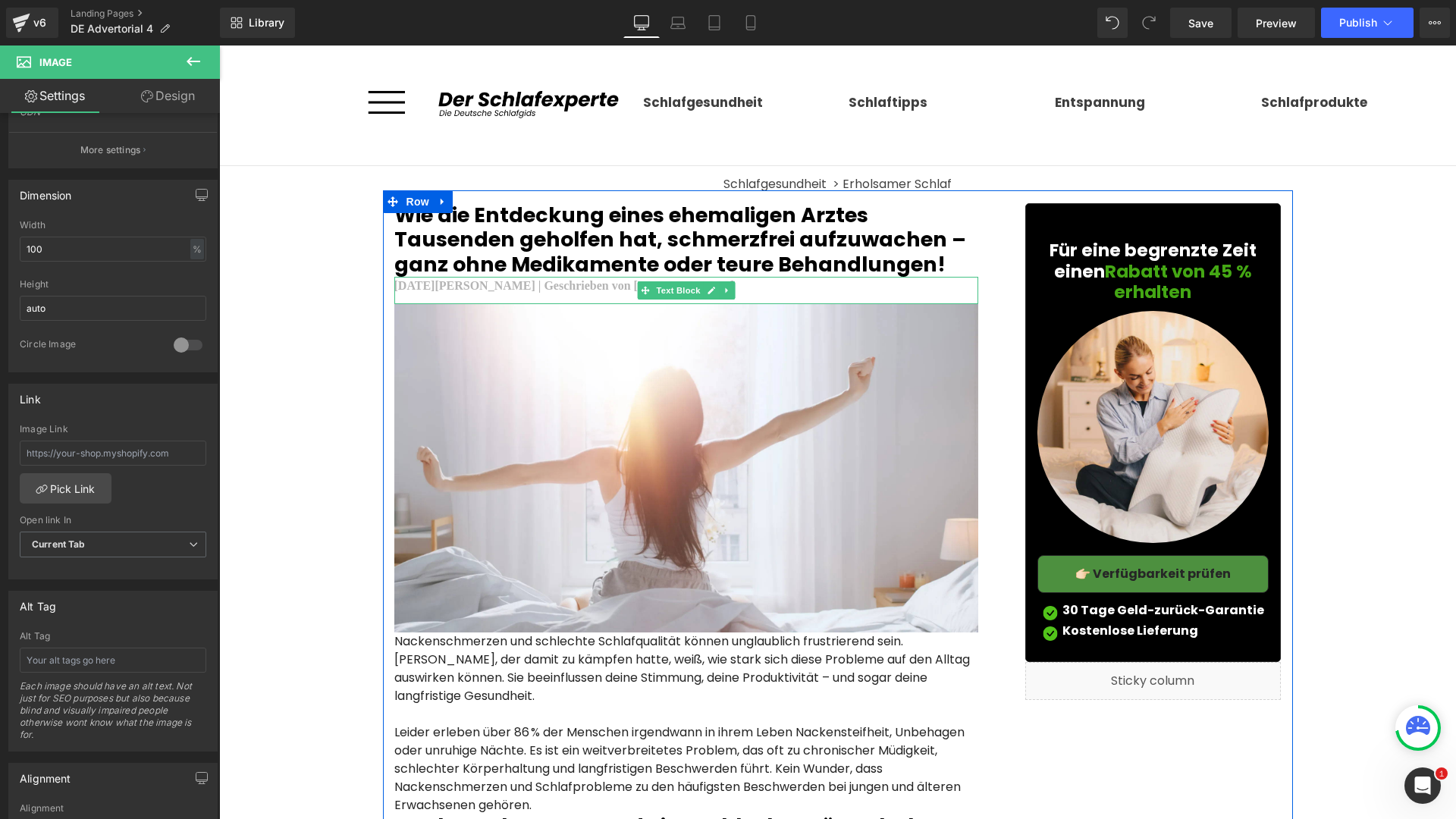click on "[DATE][PERSON_NAME] | Geschrieben von [PERSON_NAME]" at bounding box center [564, 285] 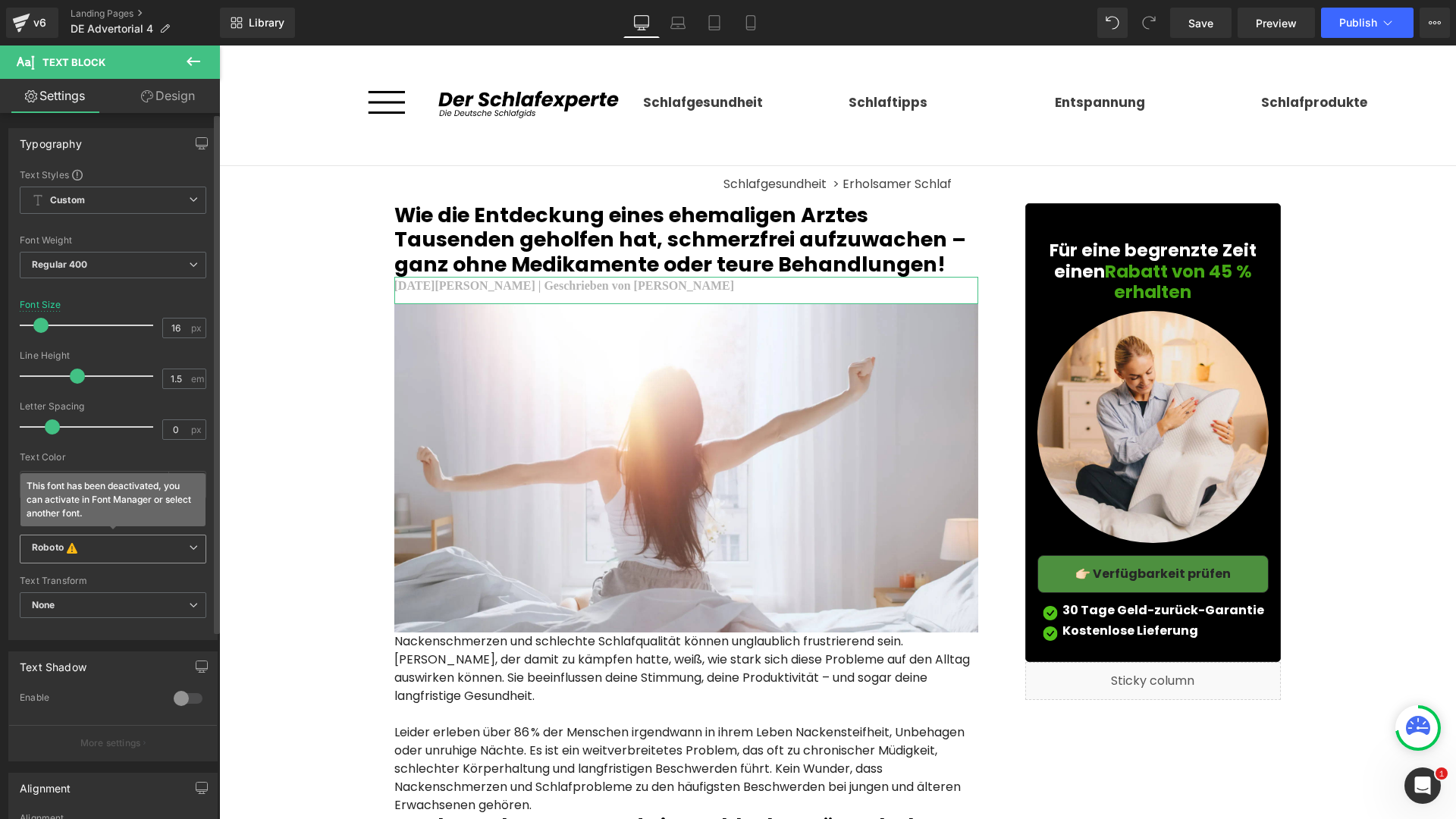 click on "Roboto
This font has been deactivated, you can activate in Font Manager or select another font." at bounding box center (110, 549) 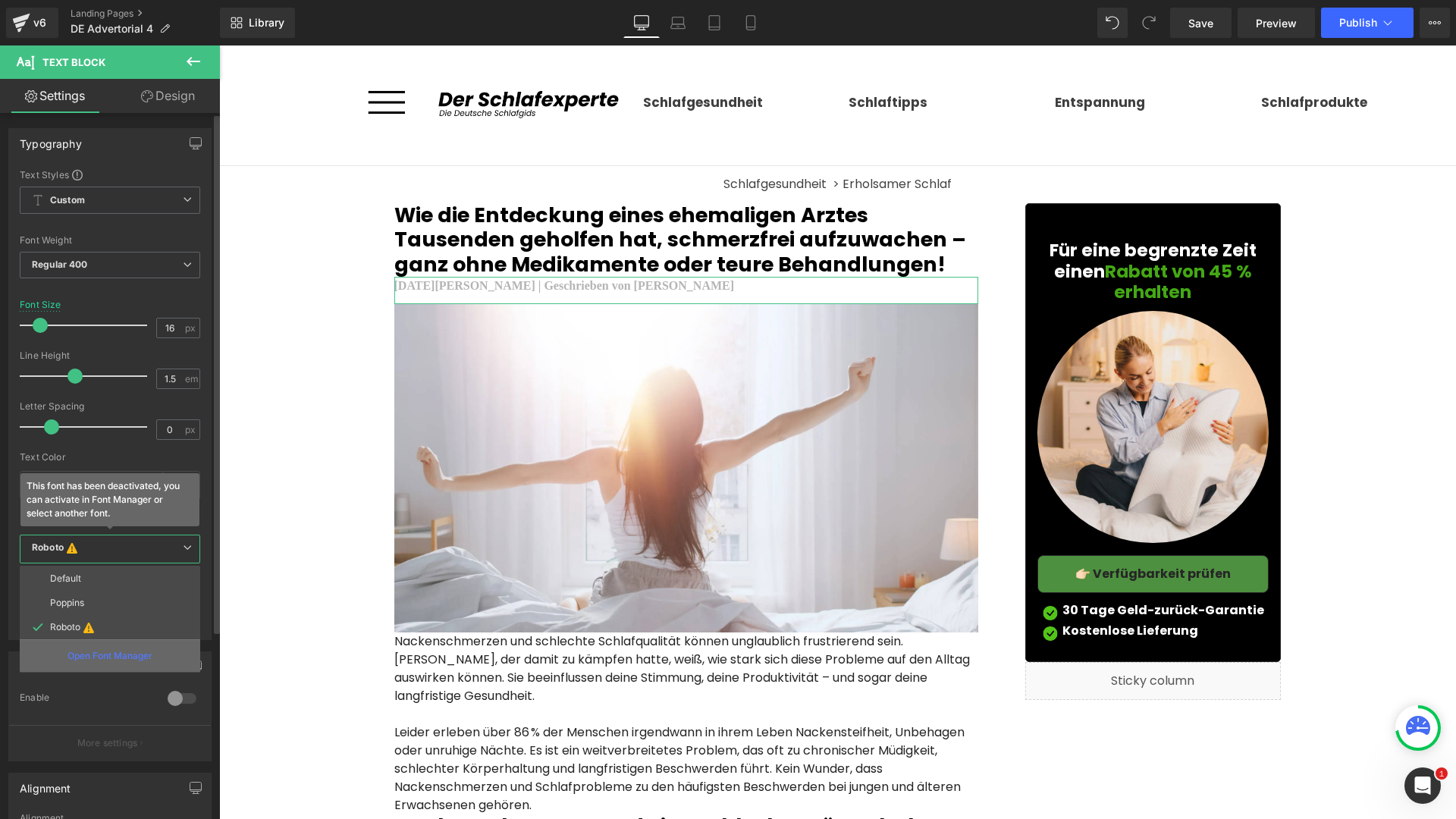 click on "Open Font Manager" at bounding box center [110, 656] 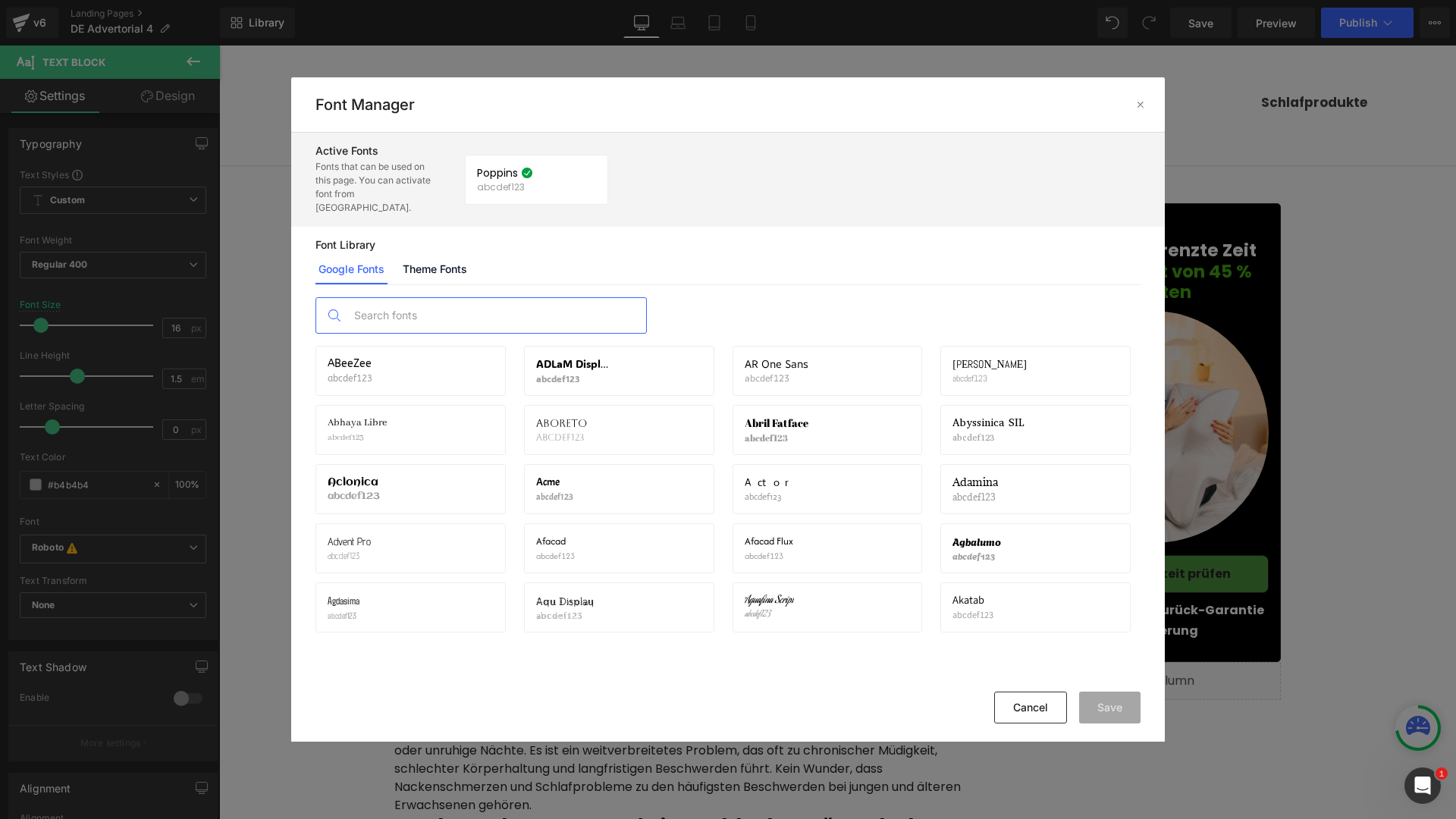 click at bounding box center [496, 315] 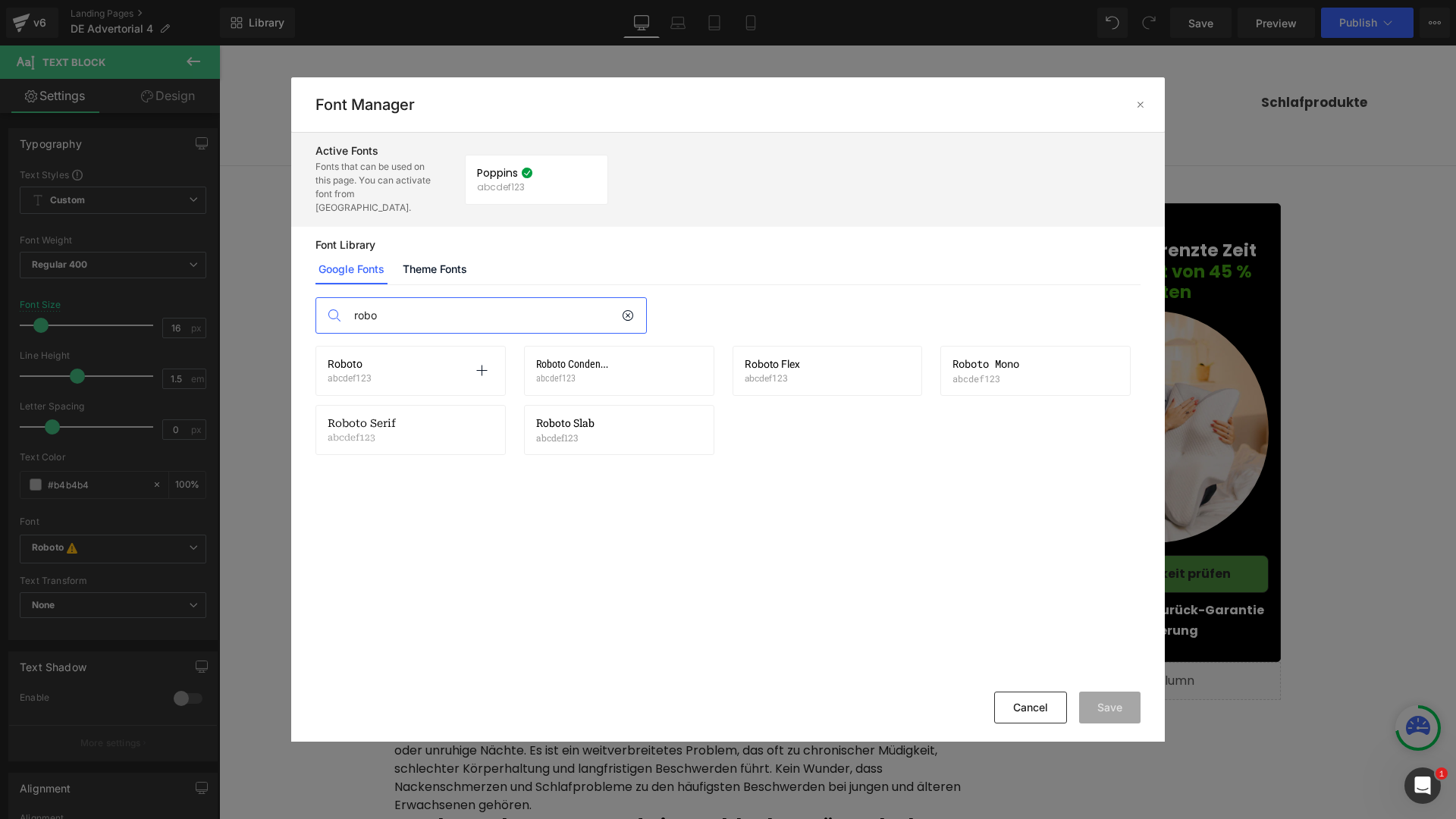 type on "robo" 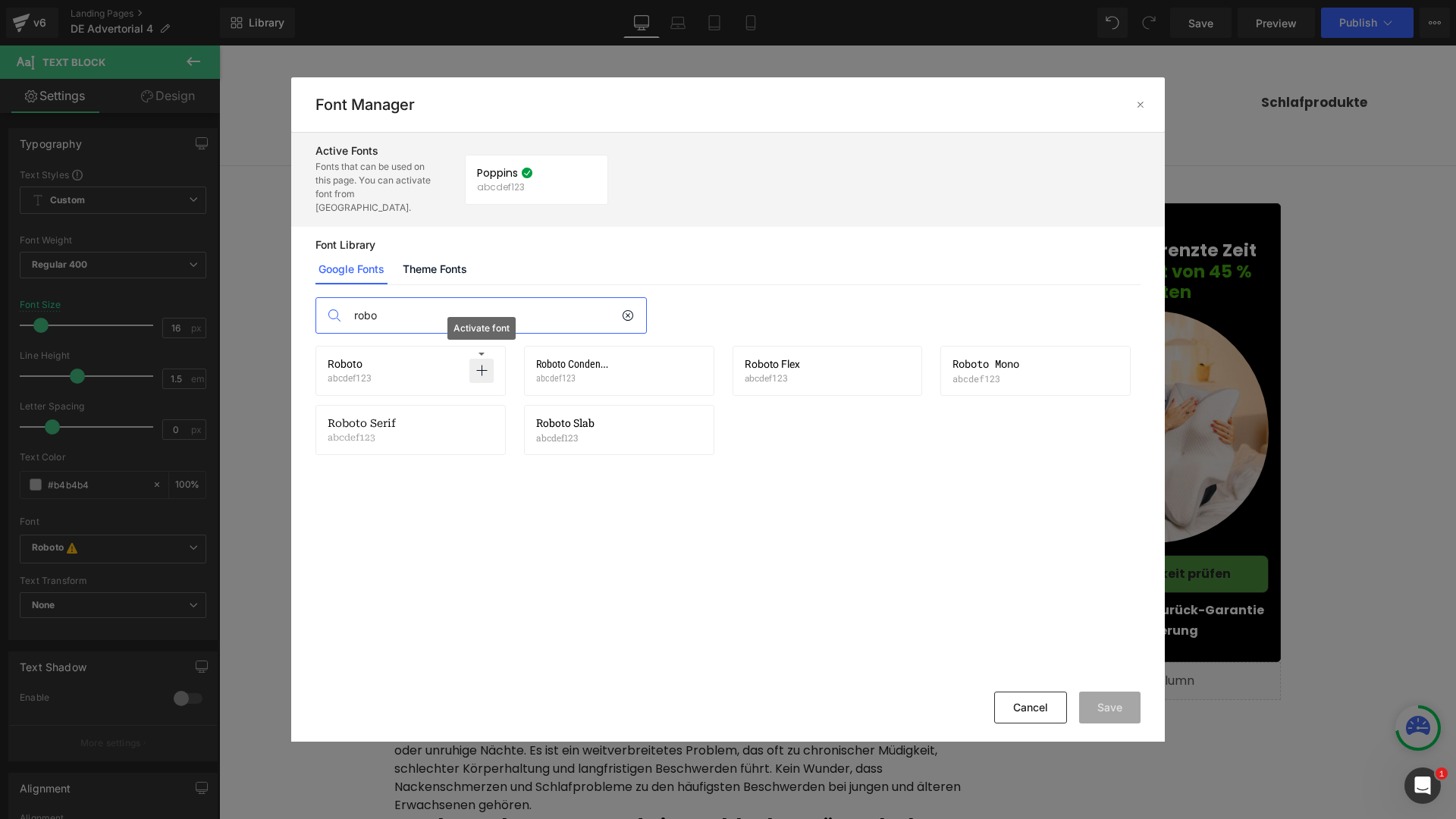 click at bounding box center [482, 371] 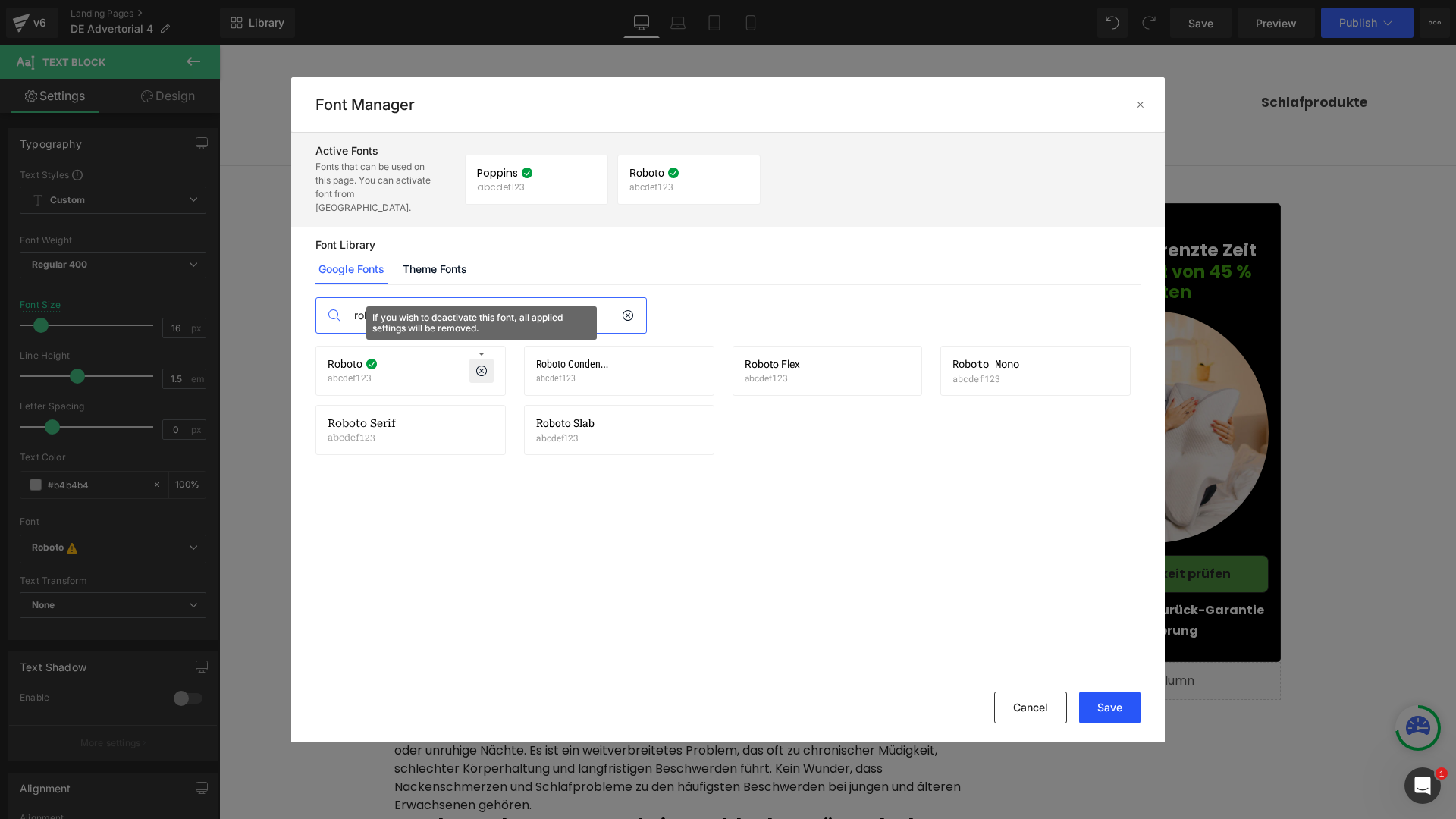 click on "Save" at bounding box center [1109, 708] 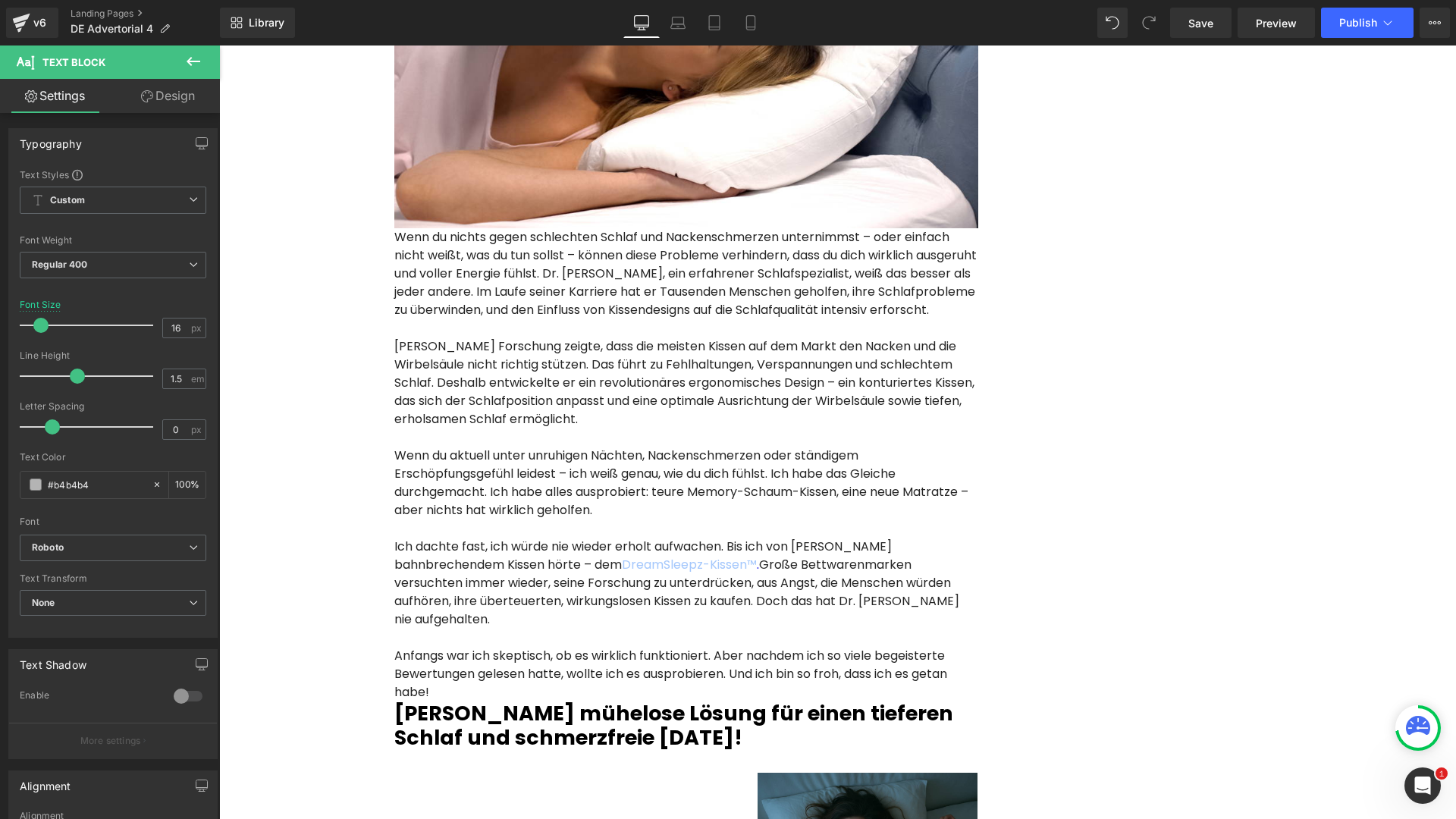 scroll, scrollTop: 977, scrollLeft: 0, axis: vertical 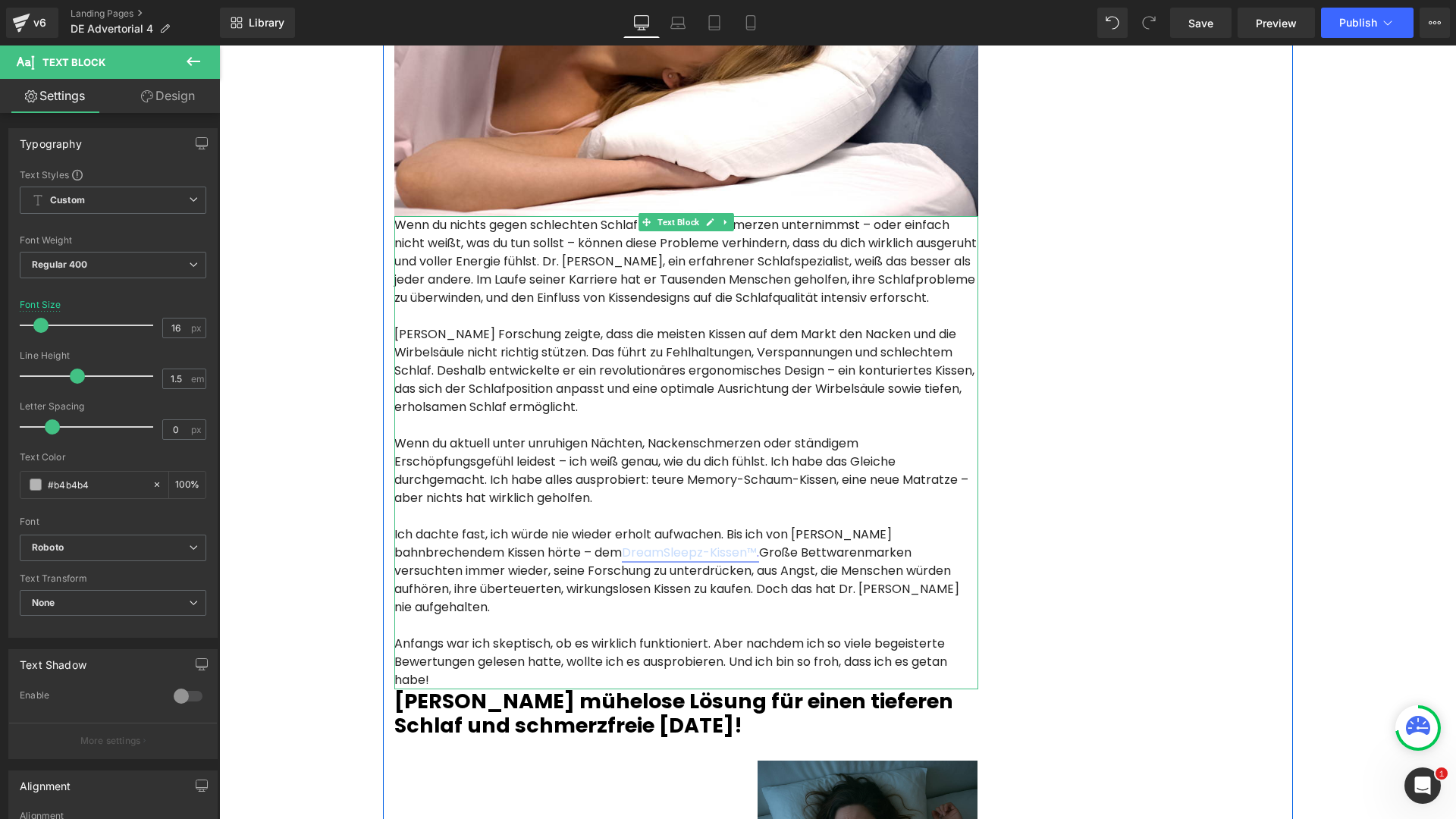 click on "DreamSleepz-Kissen™ ." at bounding box center [690, 552] 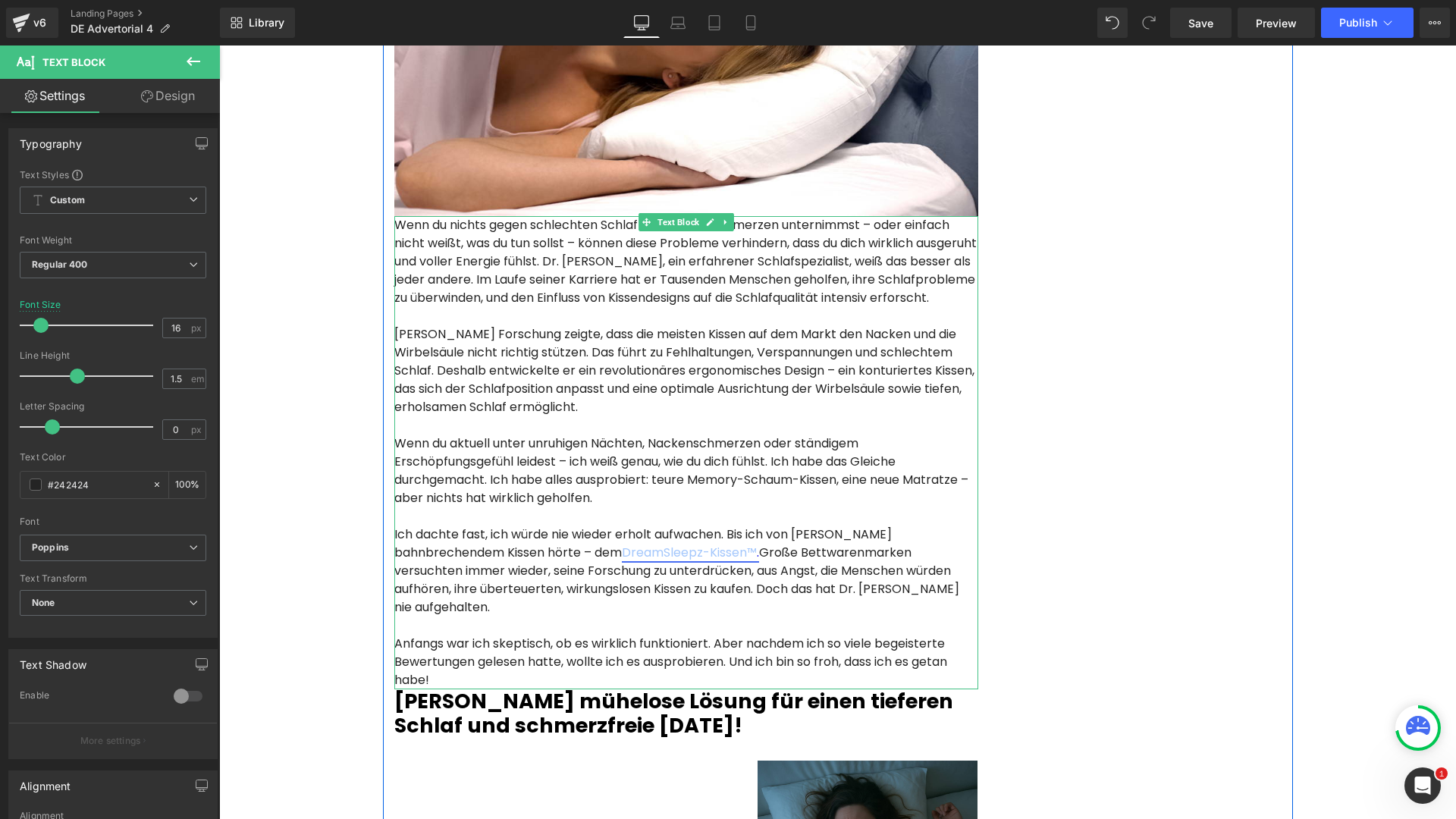 click on "DreamSleepz-Kissen™ ." at bounding box center [690, 552] 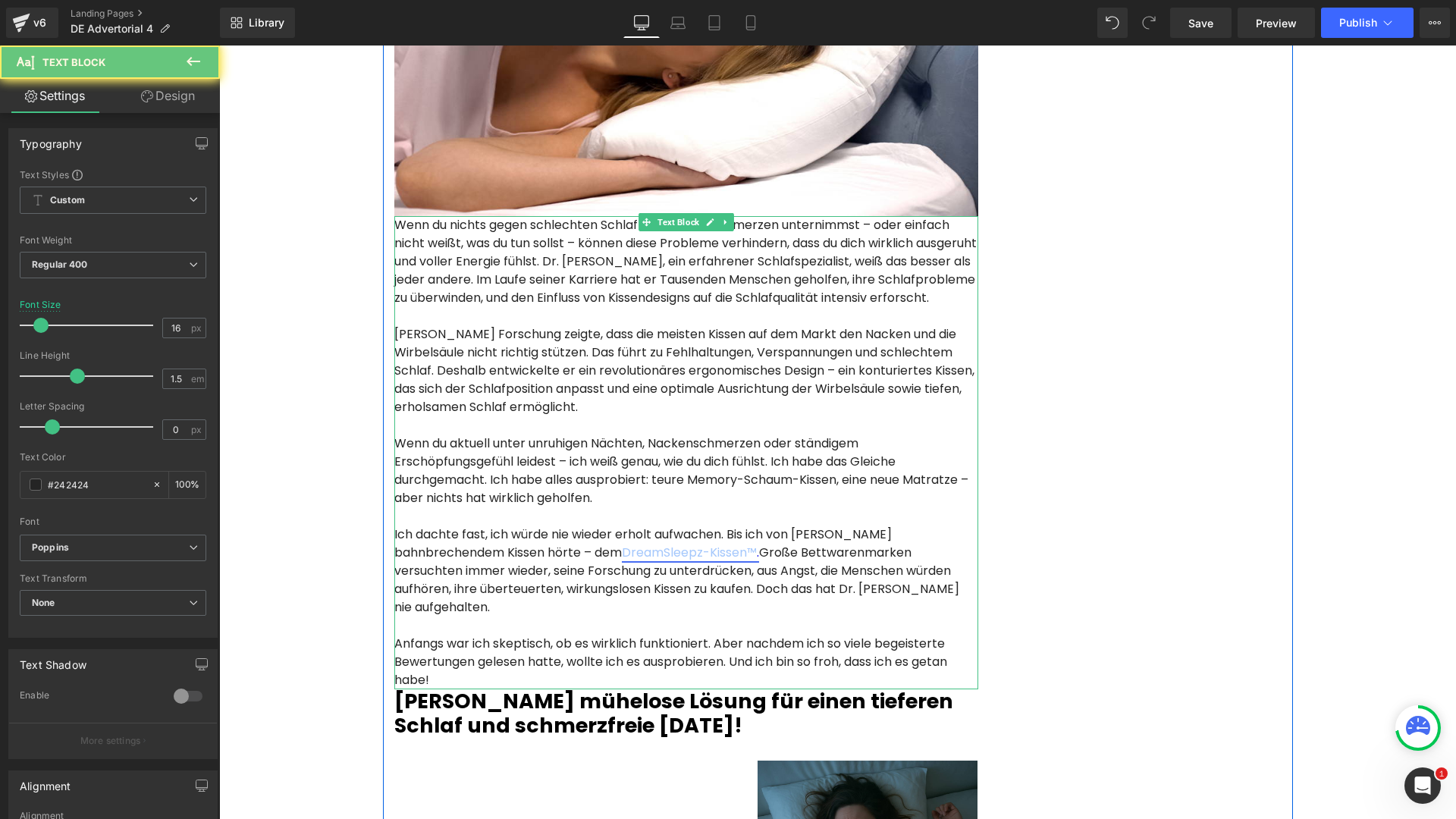 click on "DreamSleepz-Kissen™ ." at bounding box center [690, 552] 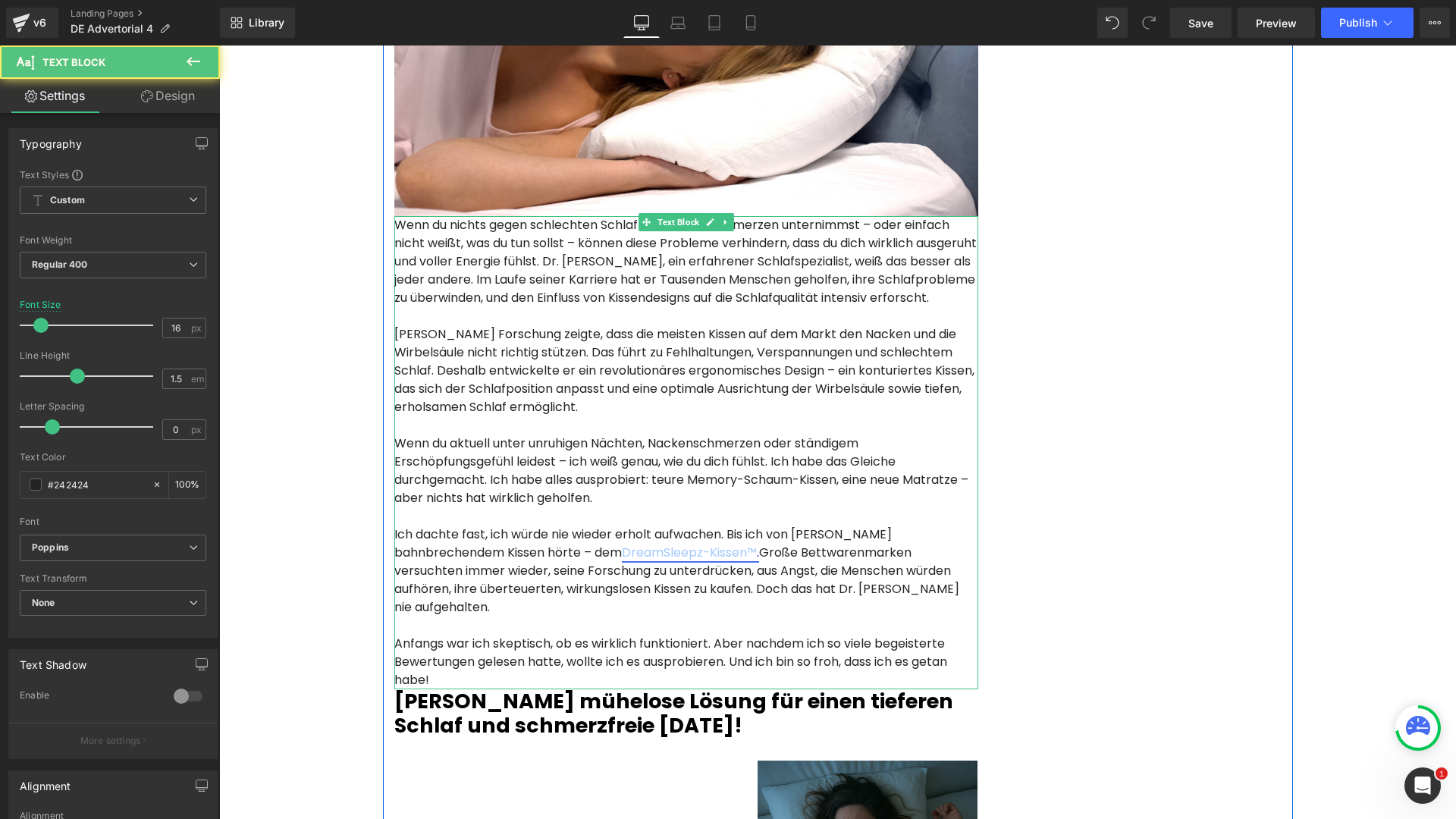 click on "." at bounding box center (758, 552) 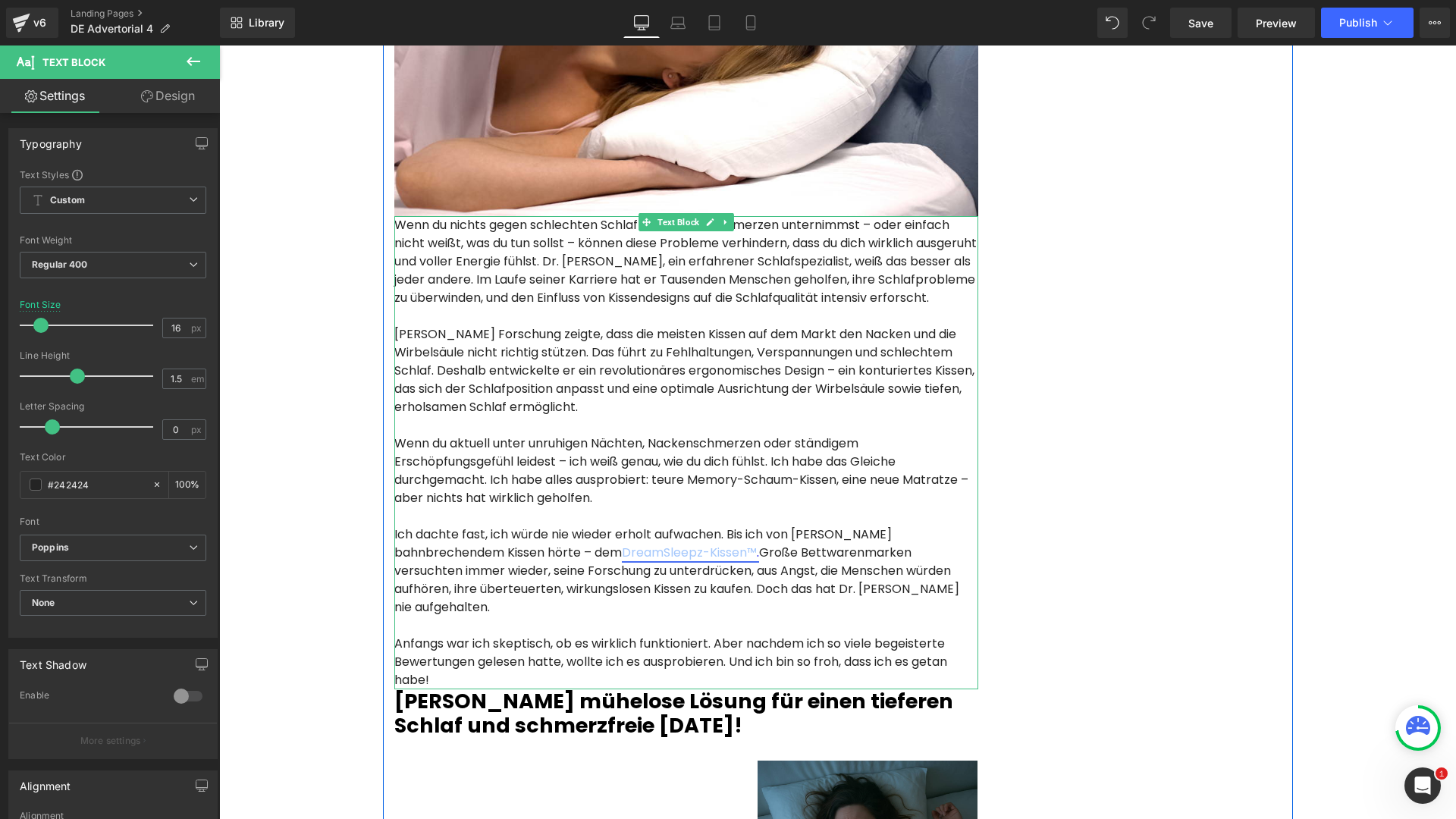 click on "." at bounding box center [758, 552] 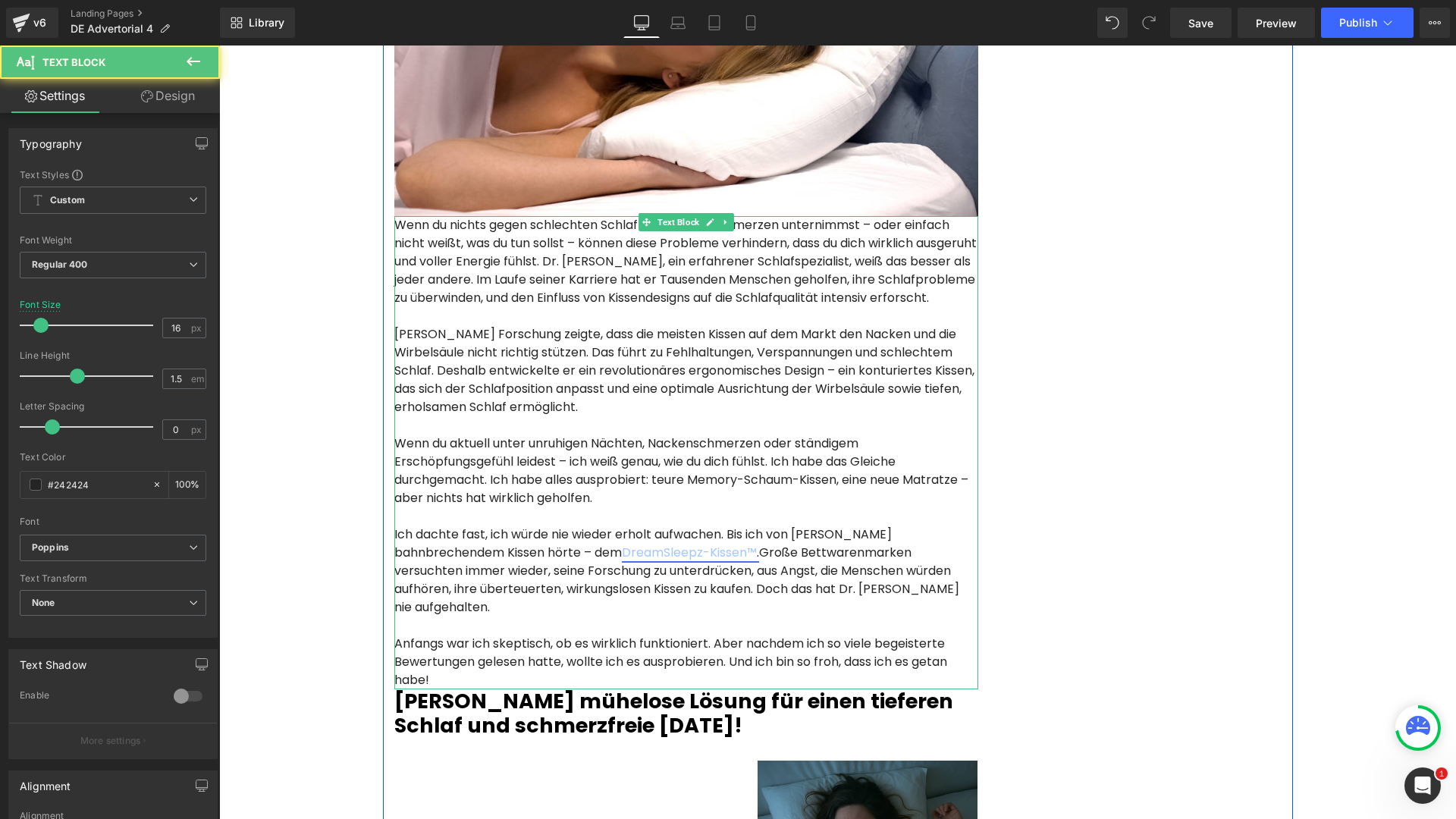 click on "." at bounding box center [758, 552] 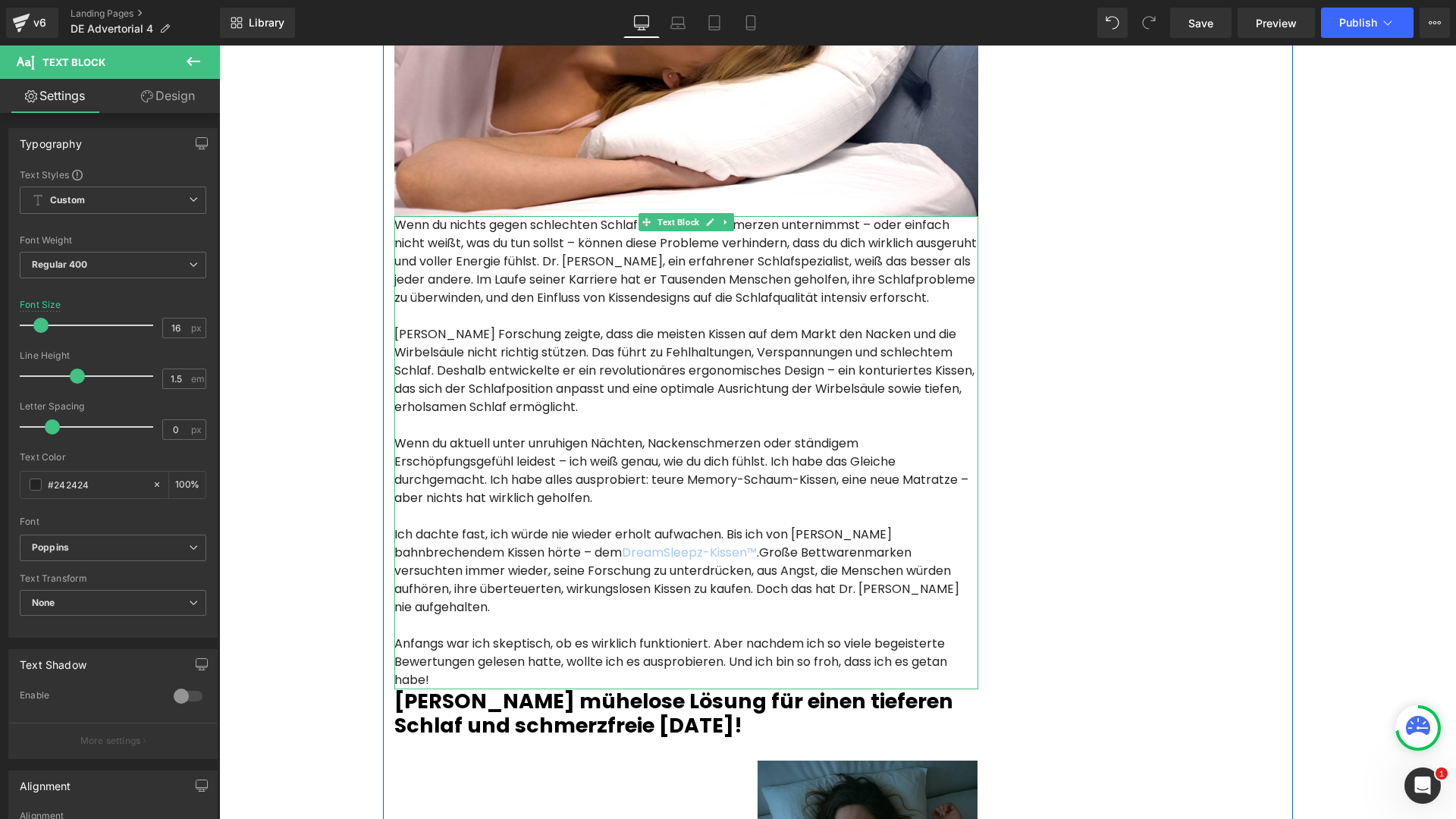 click on "Ich dachte fast, ich würde nie wieder erholt aufwachen. Bis ich von [PERSON_NAME] bahnbrechendem Kissen hörte – dem  DreamSleepz-Kissen™ .  Große Bettwarenmarken versuchten immer wieder, seine Forschung zu unterdrücken, aus Angst, die Menschen würden aufhören, ihre überteuerten, wirkungslosen Kissen zu kaufen. Doch das hat Dr. [PERSON_NAME] nie aufgehalten." at bounding box center [686, 571] 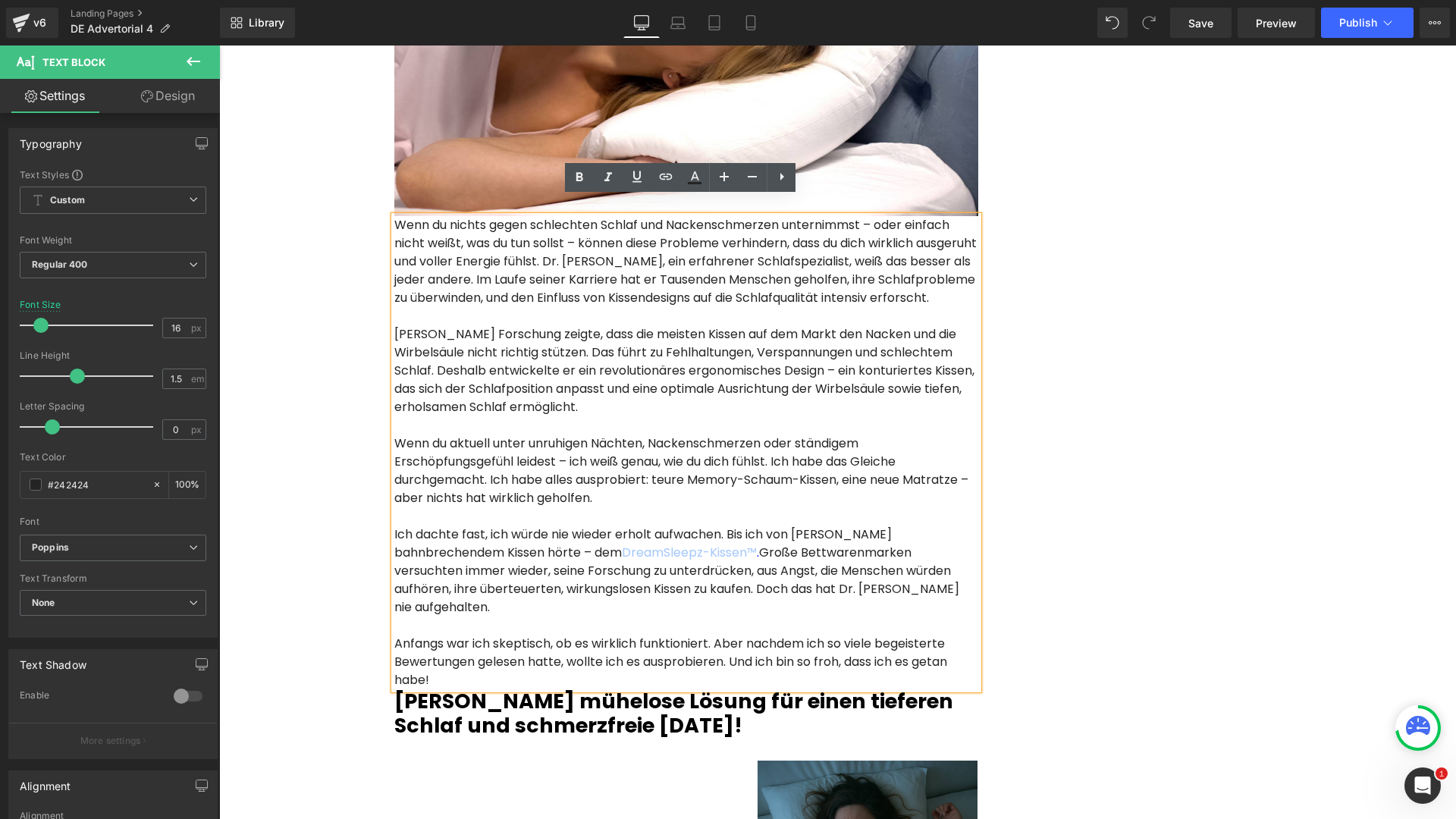 click on "Ich dachte fast, ich würde nie wieder erholt aufwachen. Bis ich von [PERSON_NAME] bahnbrechendem Kissen hörte – dem  DreamSleepz-Kissen™ .  Große Bettwarenmarken versuchten immer wieder, seine Forschung zu unterdrücken, aus Angst, die Menschen würden aufhören, ihre überteuerten, wirkungslosen Kissen zu kaufen. Doch das hat Dr. [PERSON_NAME] nie aufgehalten." at bounding box center (686, 571) 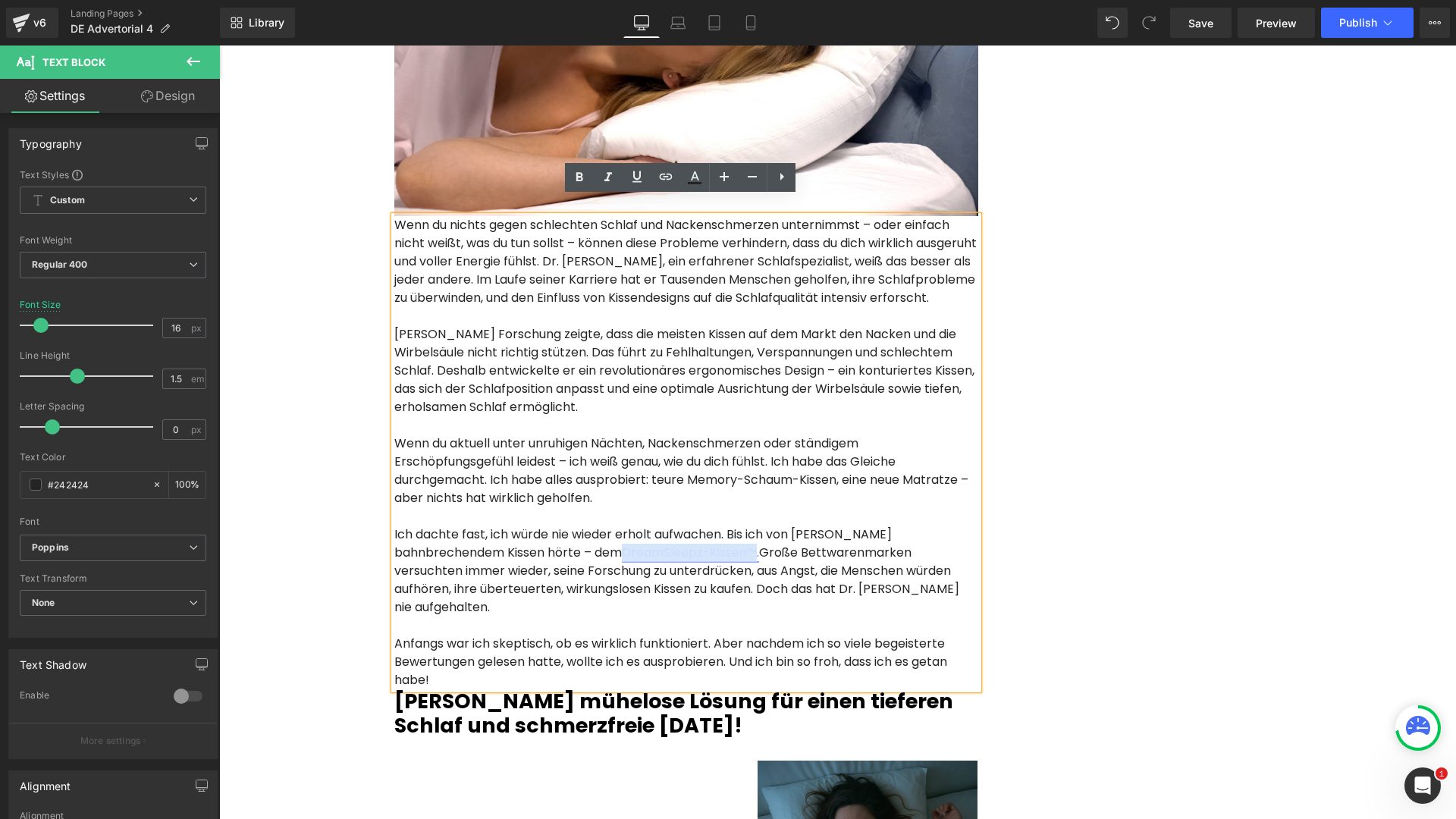 drag, startPoint x: 623, startPoint y: 554, endPoint x: 753, endPoint y: 554, distance: 130 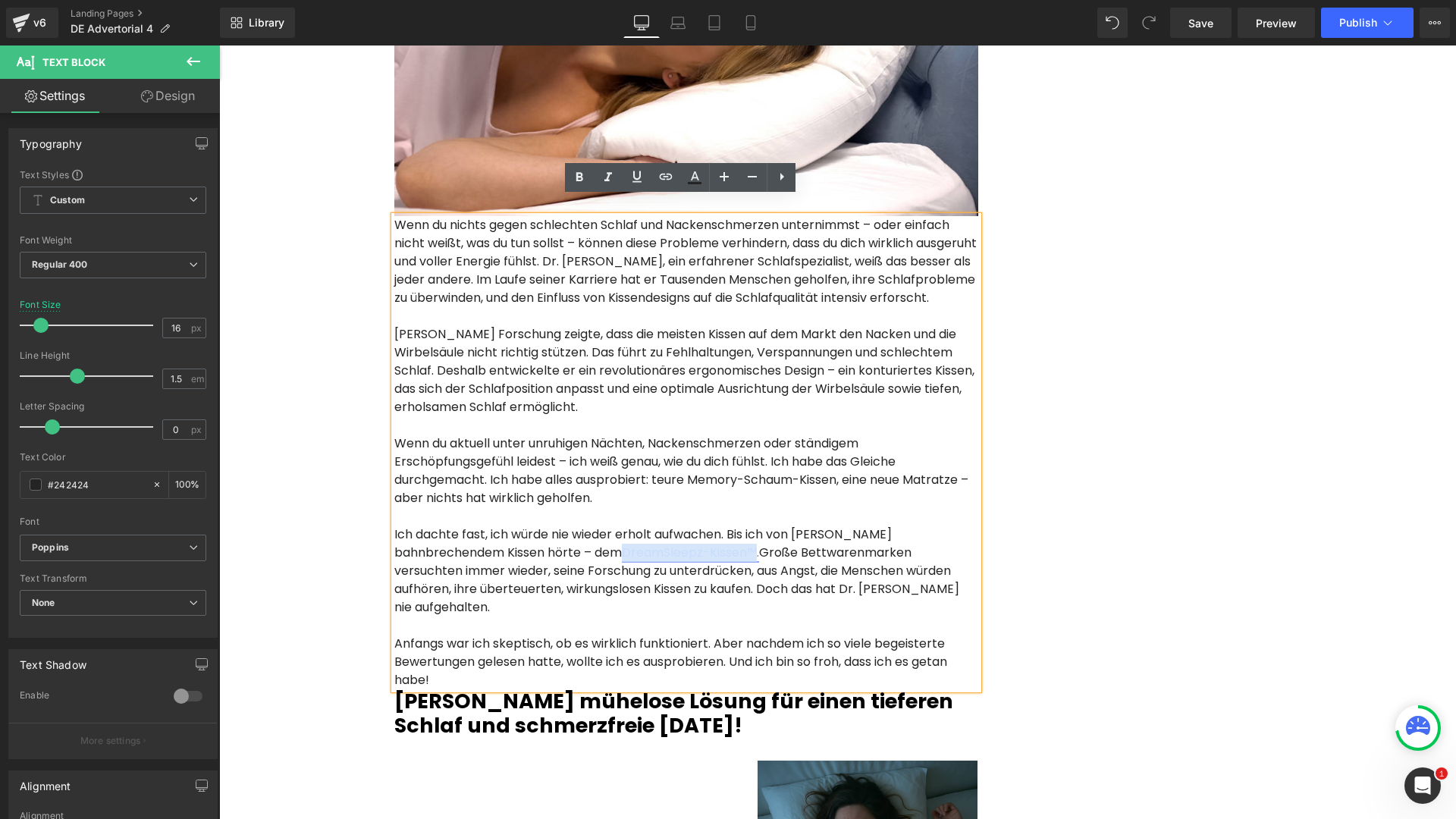click on "DreamSleepz-Kissen™ ." at bounding box center [690, 552] 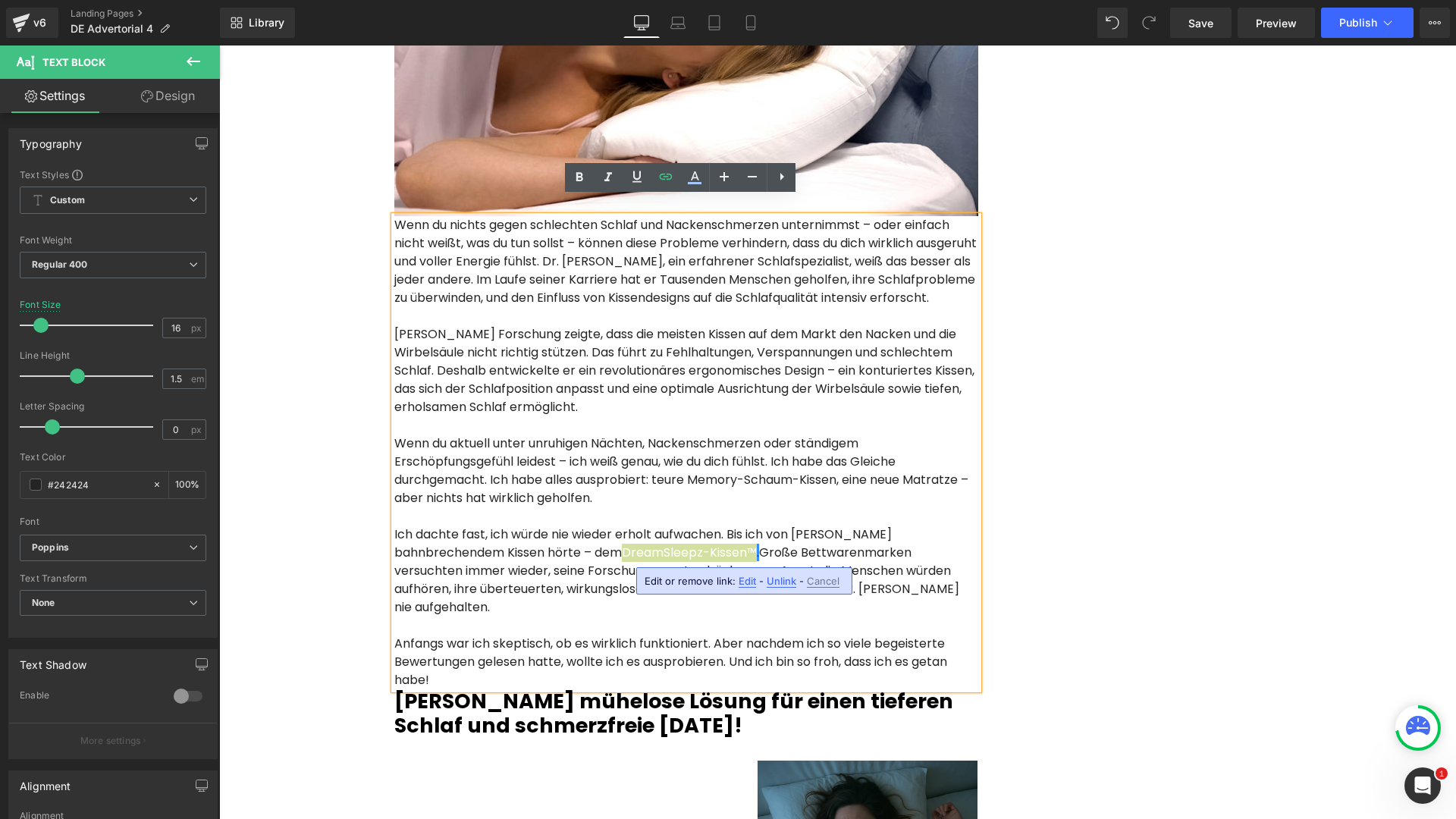 click on "Edit" at bounding box center (747, 581) 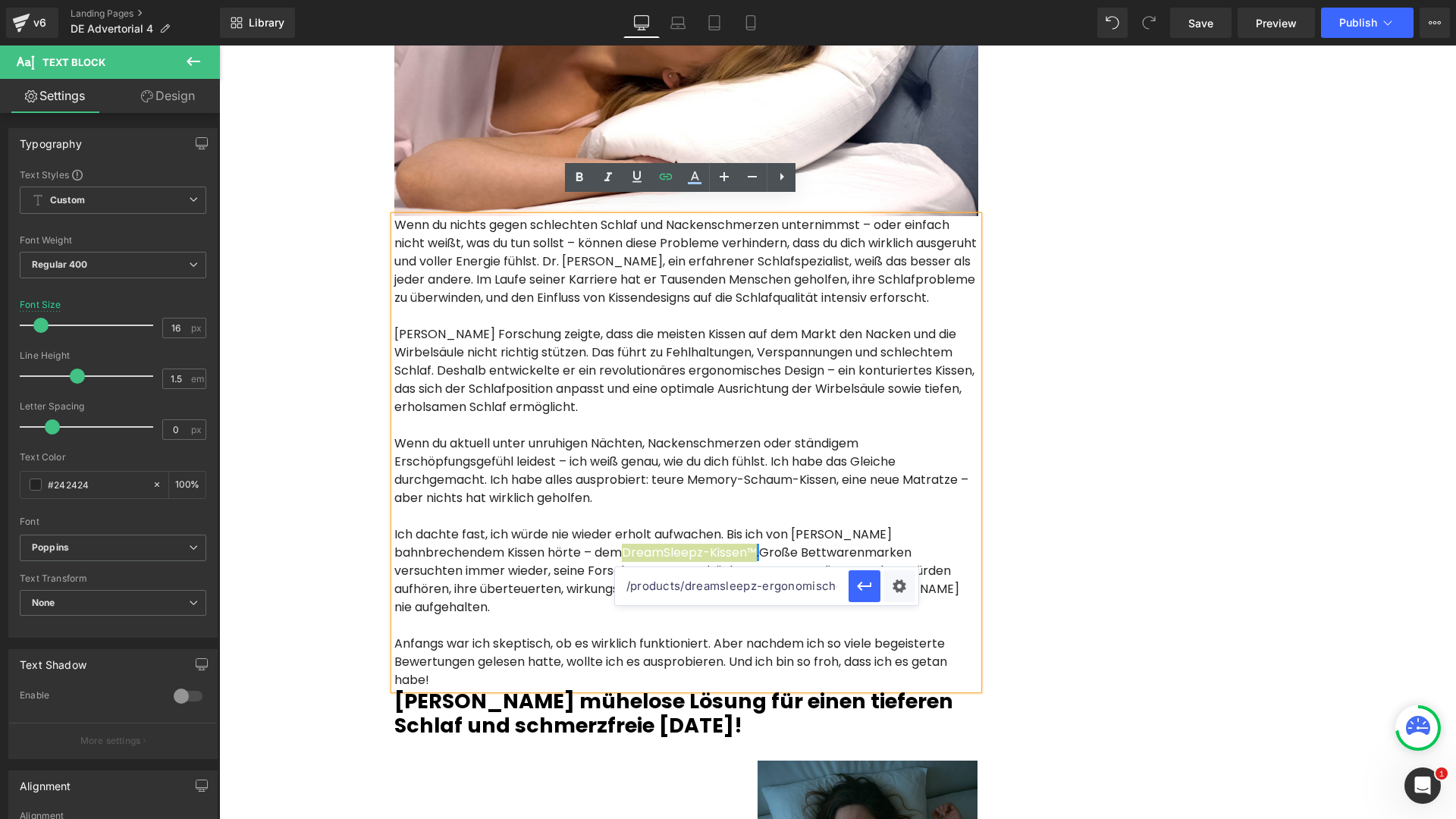 click on "/products/dreamsleepz-ergonomisches-nackenkissen" at bounding box center (732, 586) 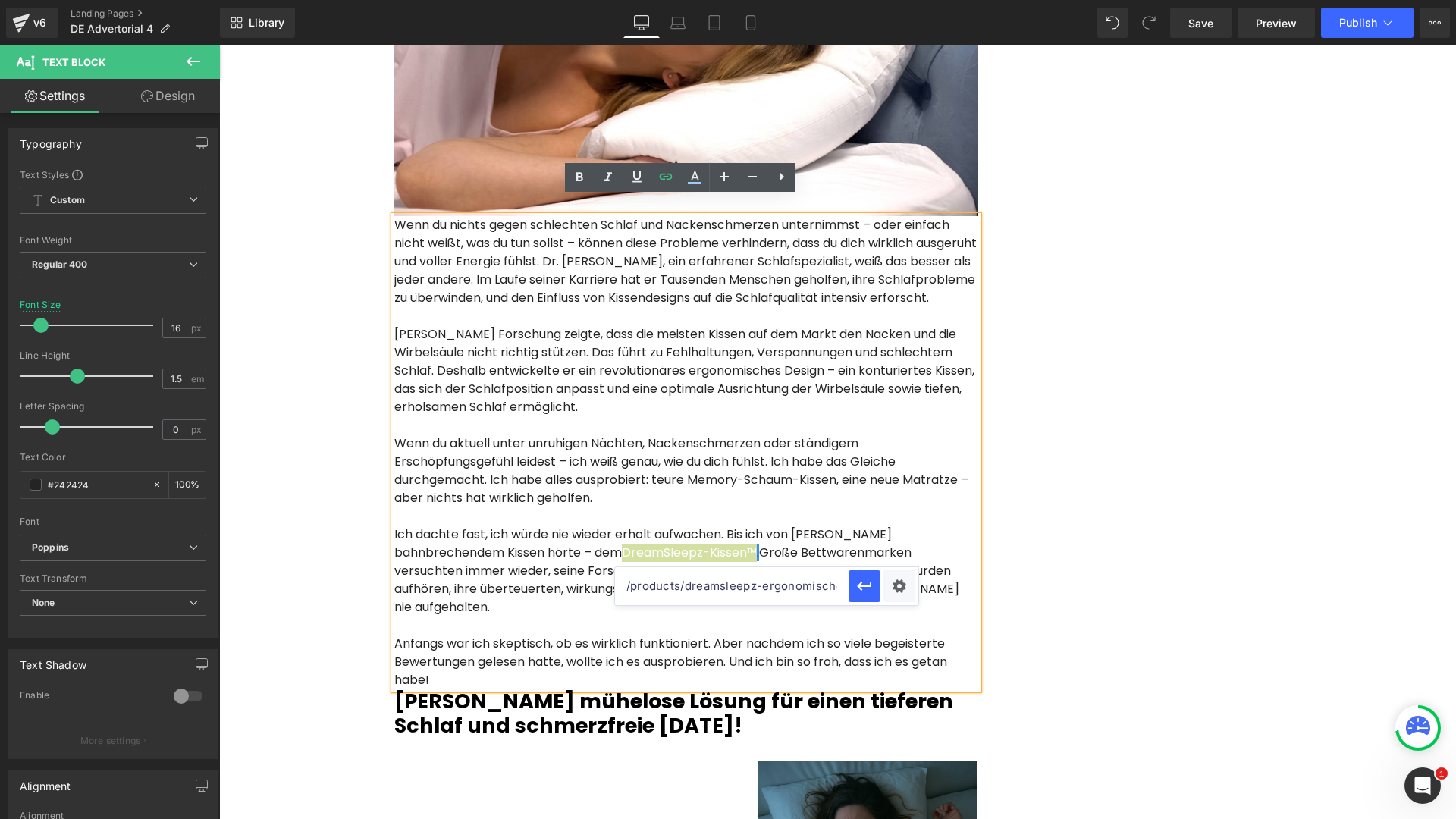 paste on "[URL][DOMAIN_NAME]" 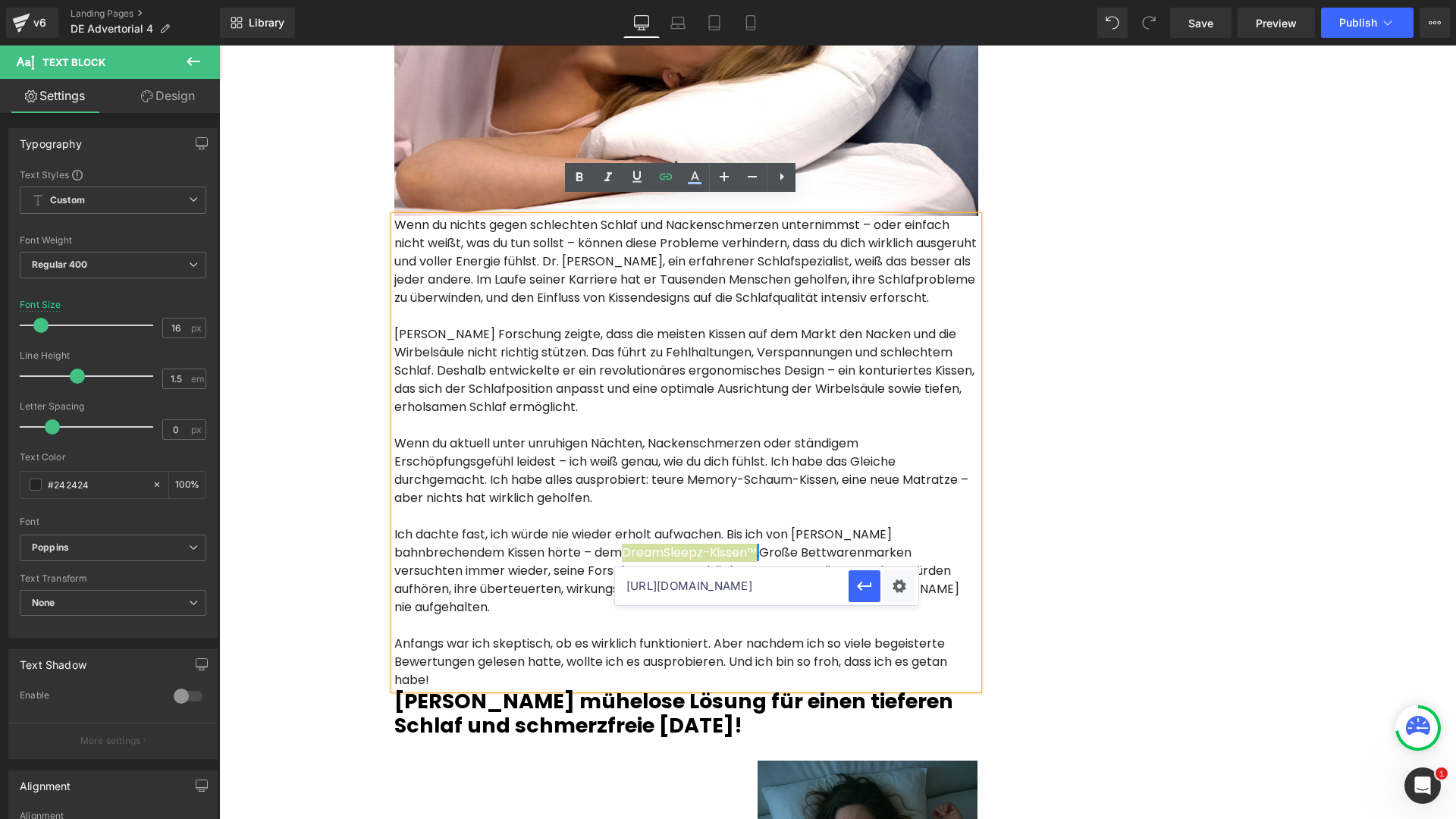 scroll, scrollTop: 0, scrollLeft: 0, axis: both 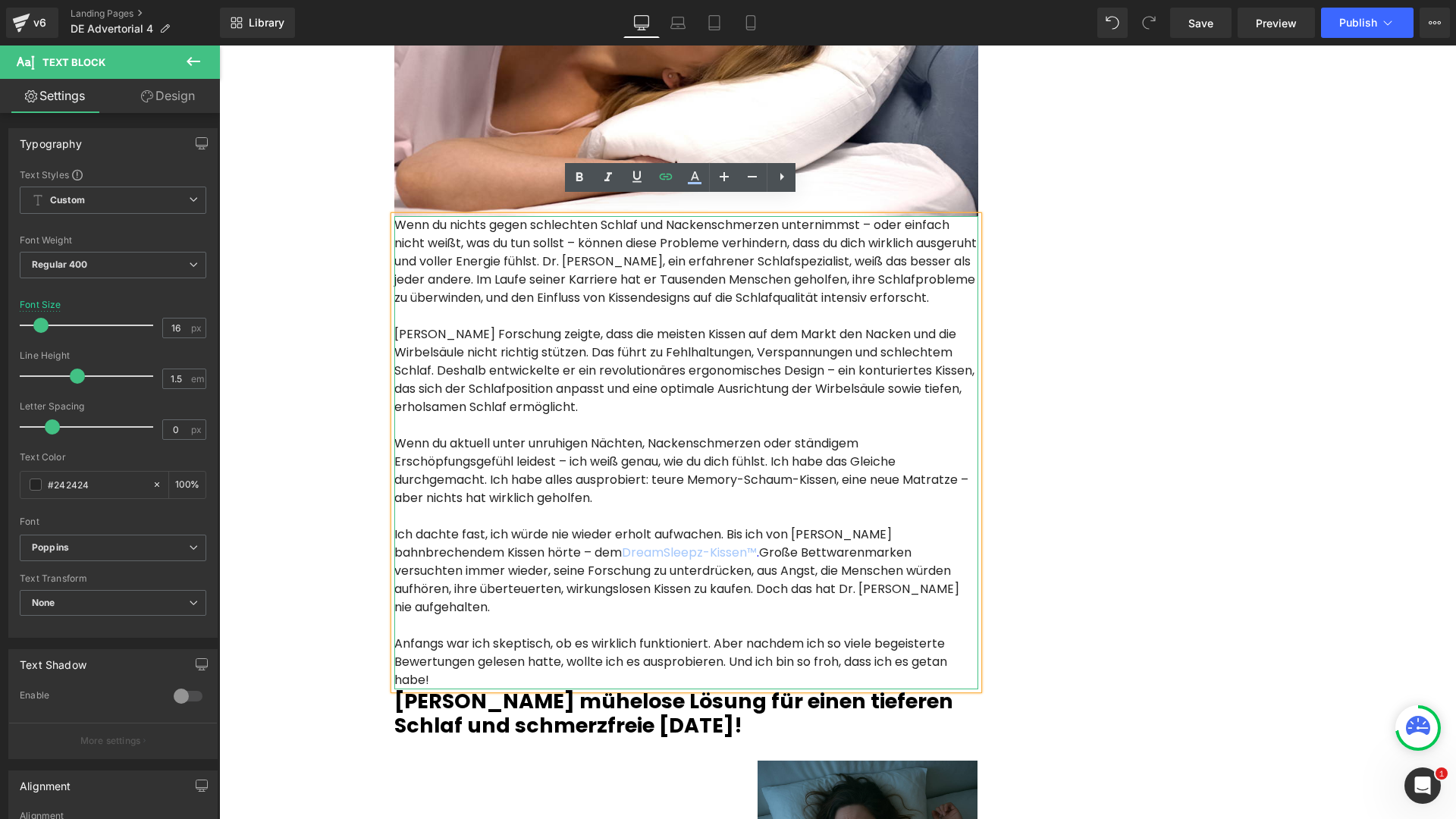 click at bounding box center [686, 626] 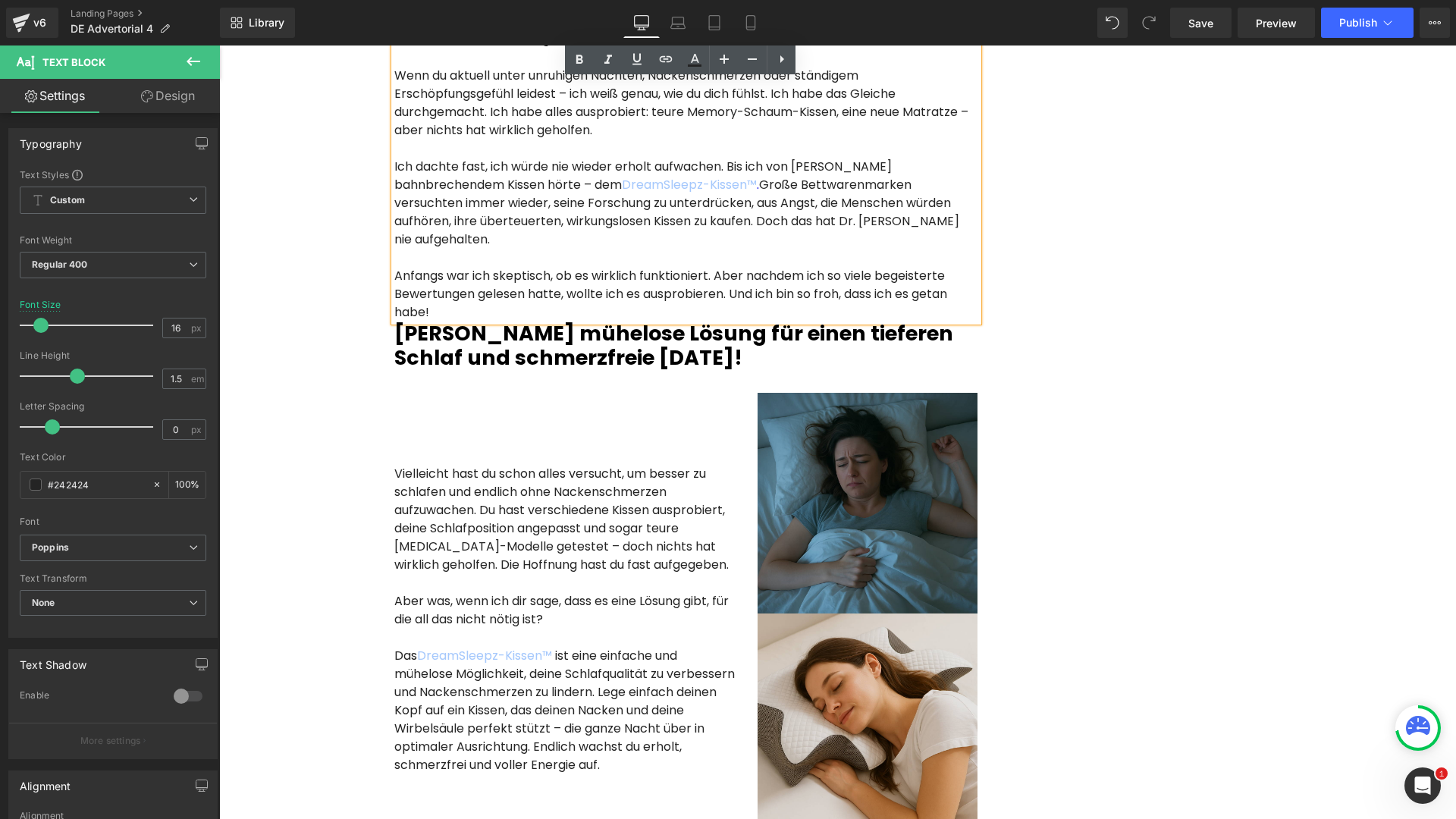 scroll, scrollTop: 1351, scrollLeft: 0, axis: vertical 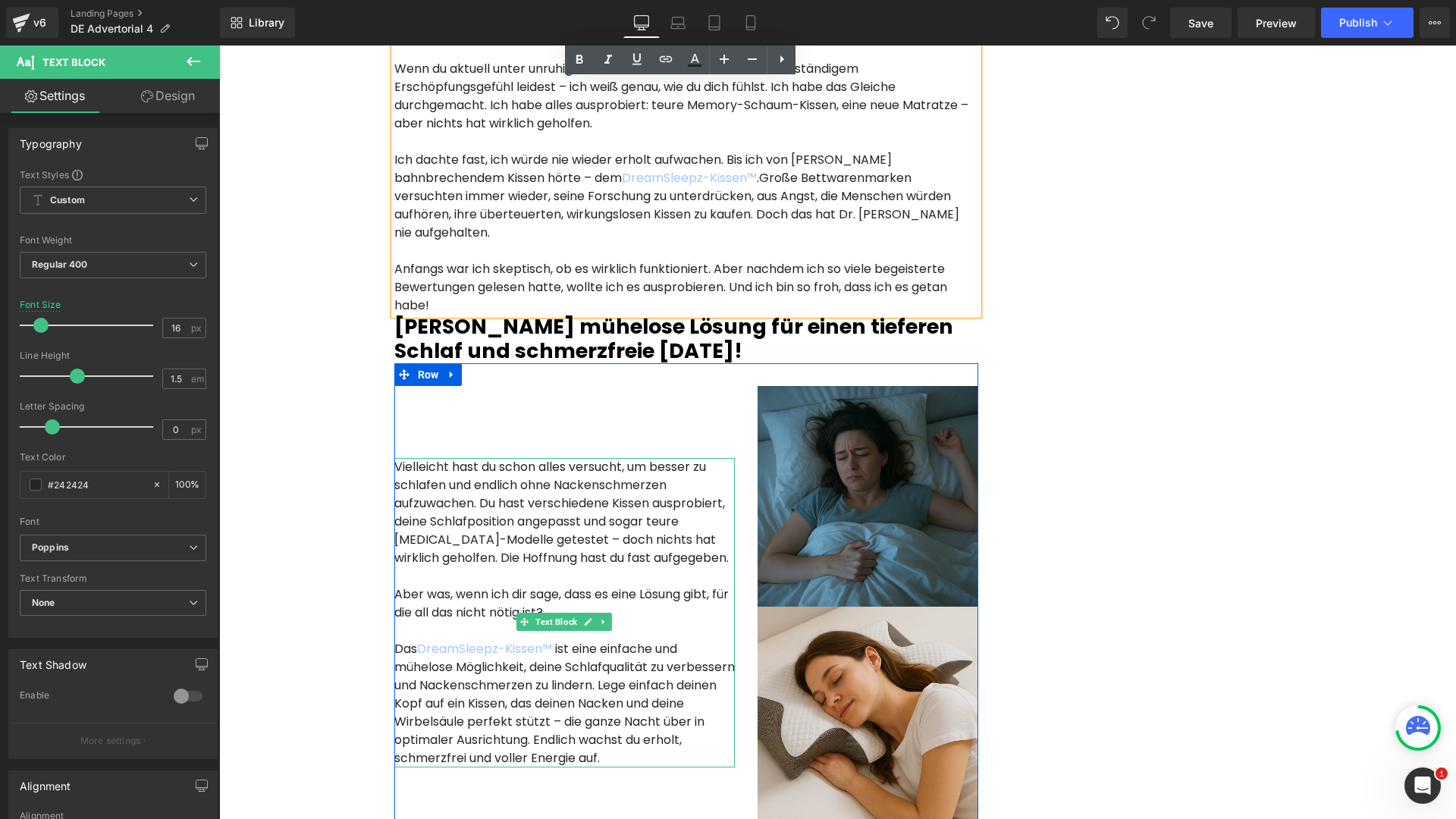 click on "ist eine einfache und mühelose Möglichkeit, deine Schlafqualität zu verbessern und Nackenschmerzen zu lindern. Lege einfach deinen Kopf auf ein Kissen, das deinen Nacken und deine Wirbelsäule perfekt stützt – die ganze Nacht über in optimaler Ausrichtung. Endlich wachst du erholt, schmerzfrei und voller Energie auf." at bounding box center (564, 703) 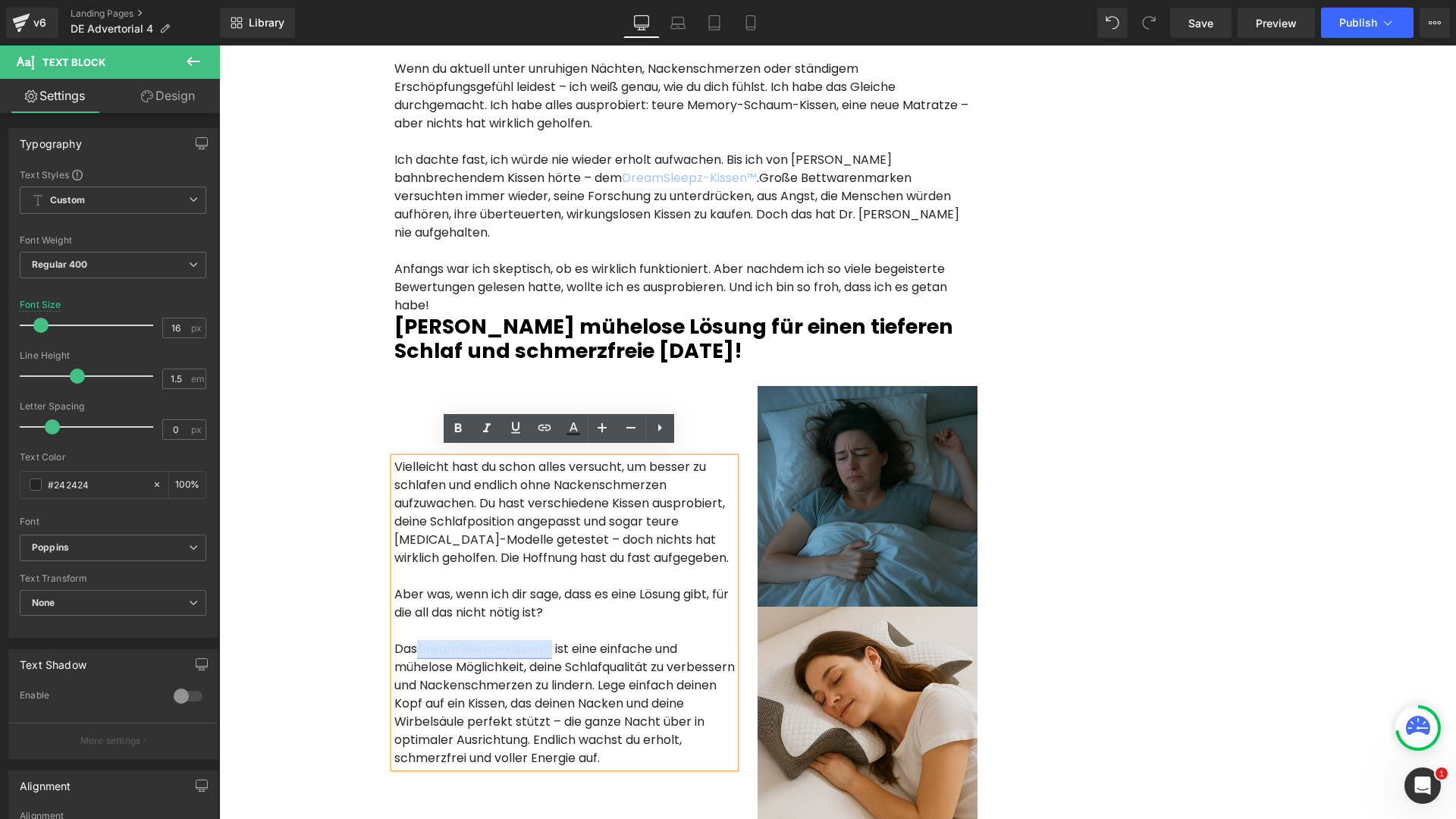 drag, startPoint x: 551, startPoint y: 657, endPoint x: 417, endPoint y: 653, distance: 134.05969 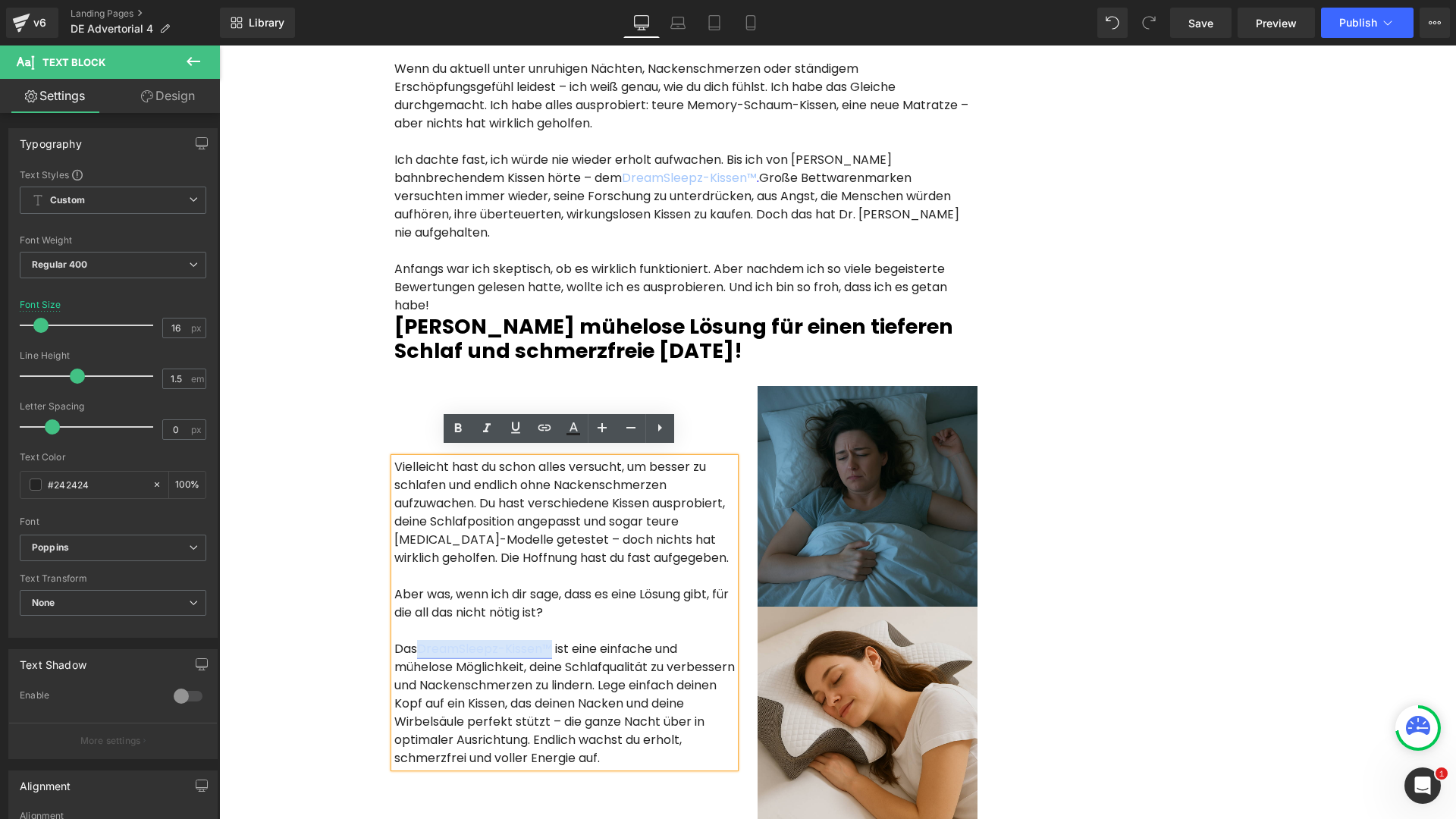 click on "DreamSleepz-Kissen™" at bounding box center (486, 648) 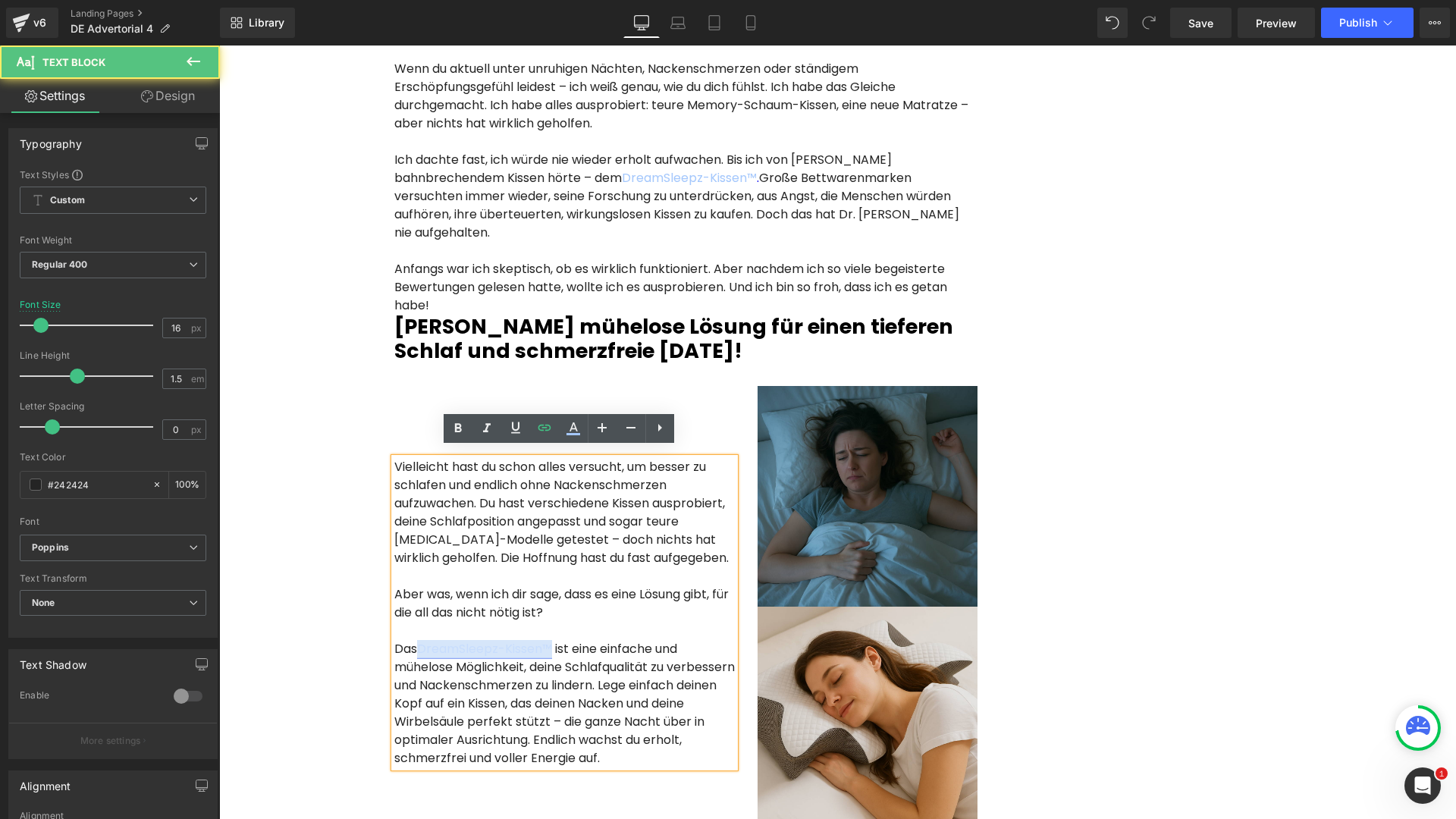 click on "DreamSleepz-Kissen™" at bounding box center (485, 648) 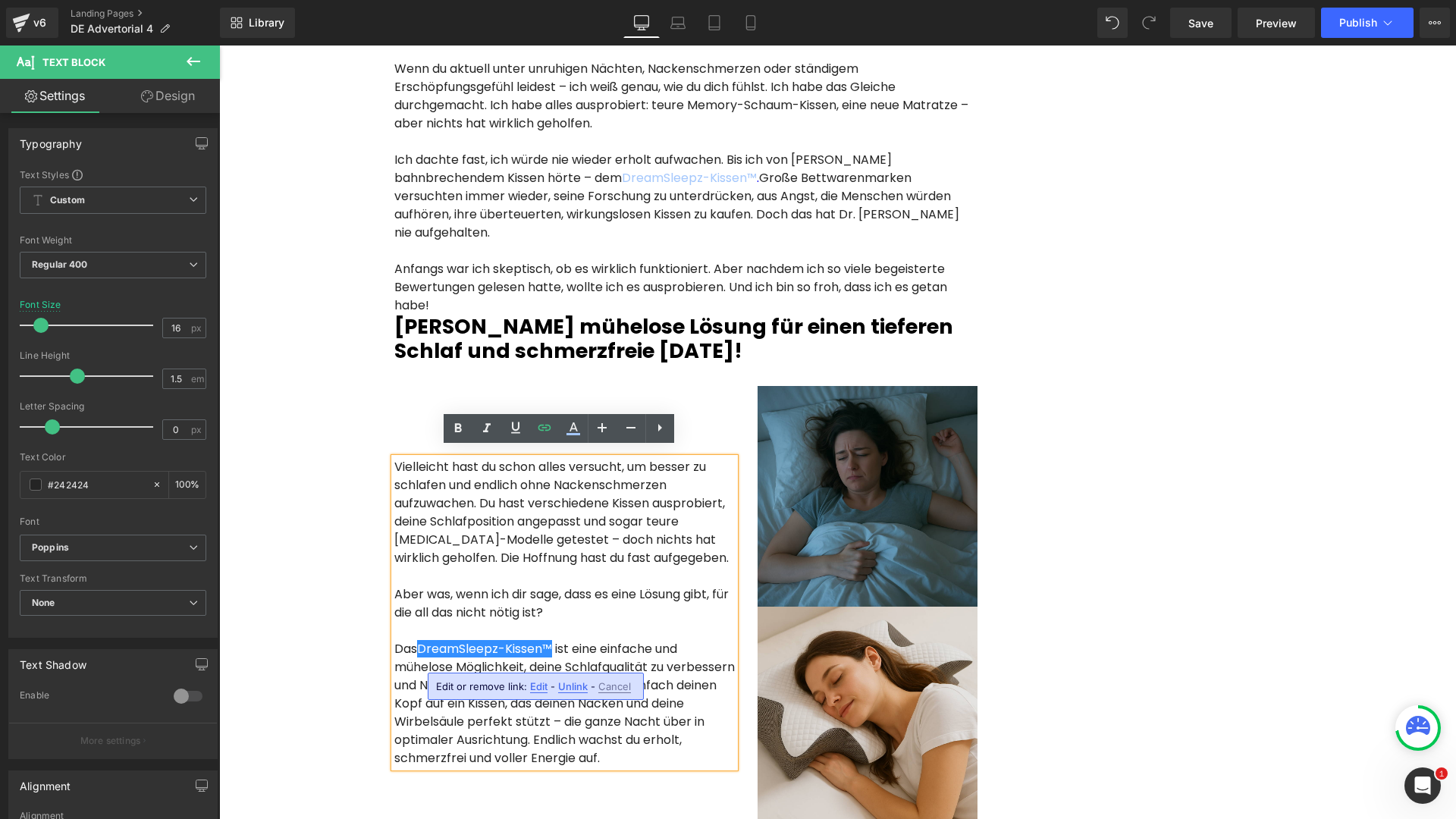 click on "Edit" at bounding box center (538, 686) 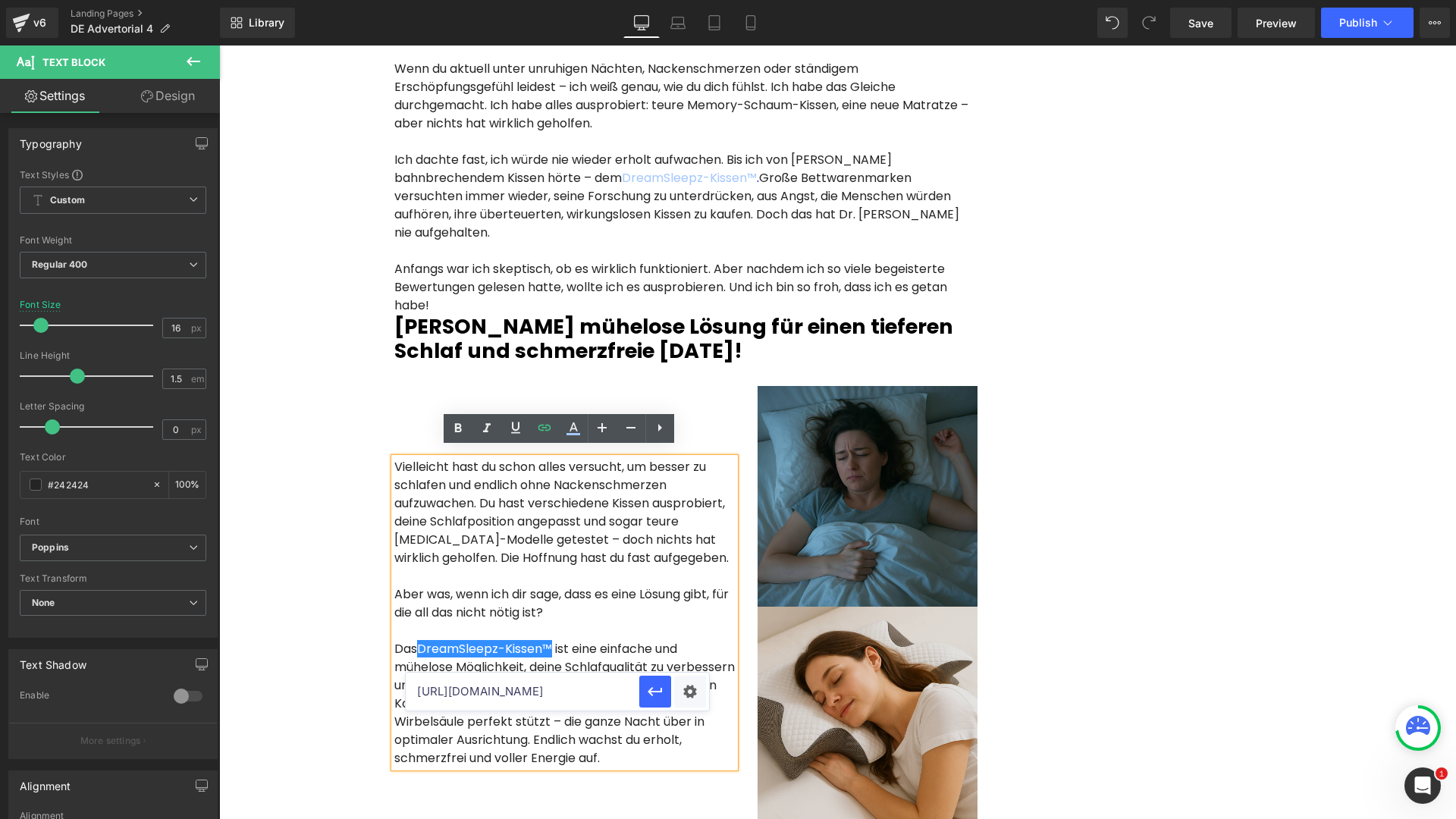 click on "[URL][DOMAIN_NAME]" at bounding box center [522, 692] 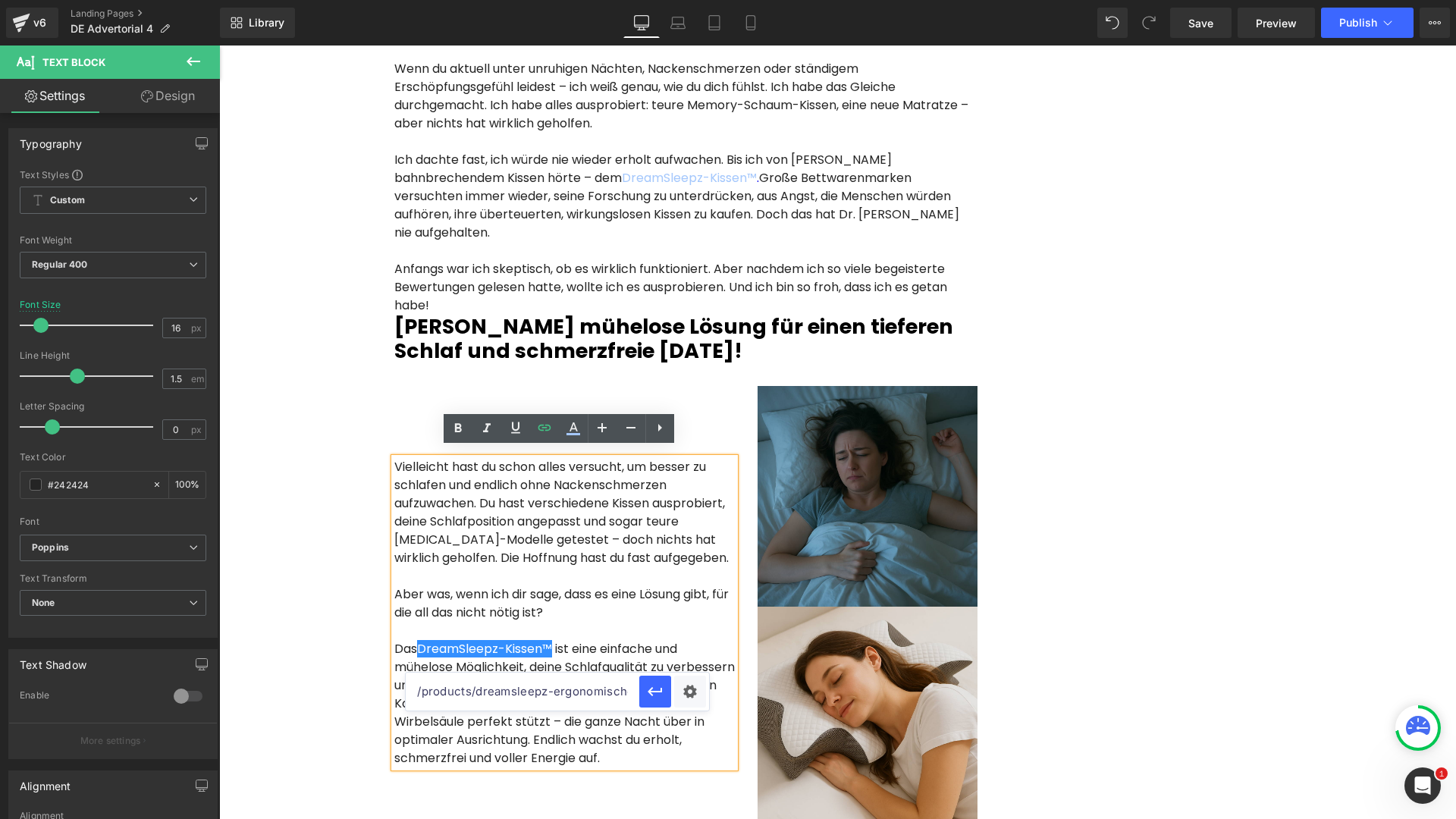 paste on "[URL][DOMAIN_NAME]" 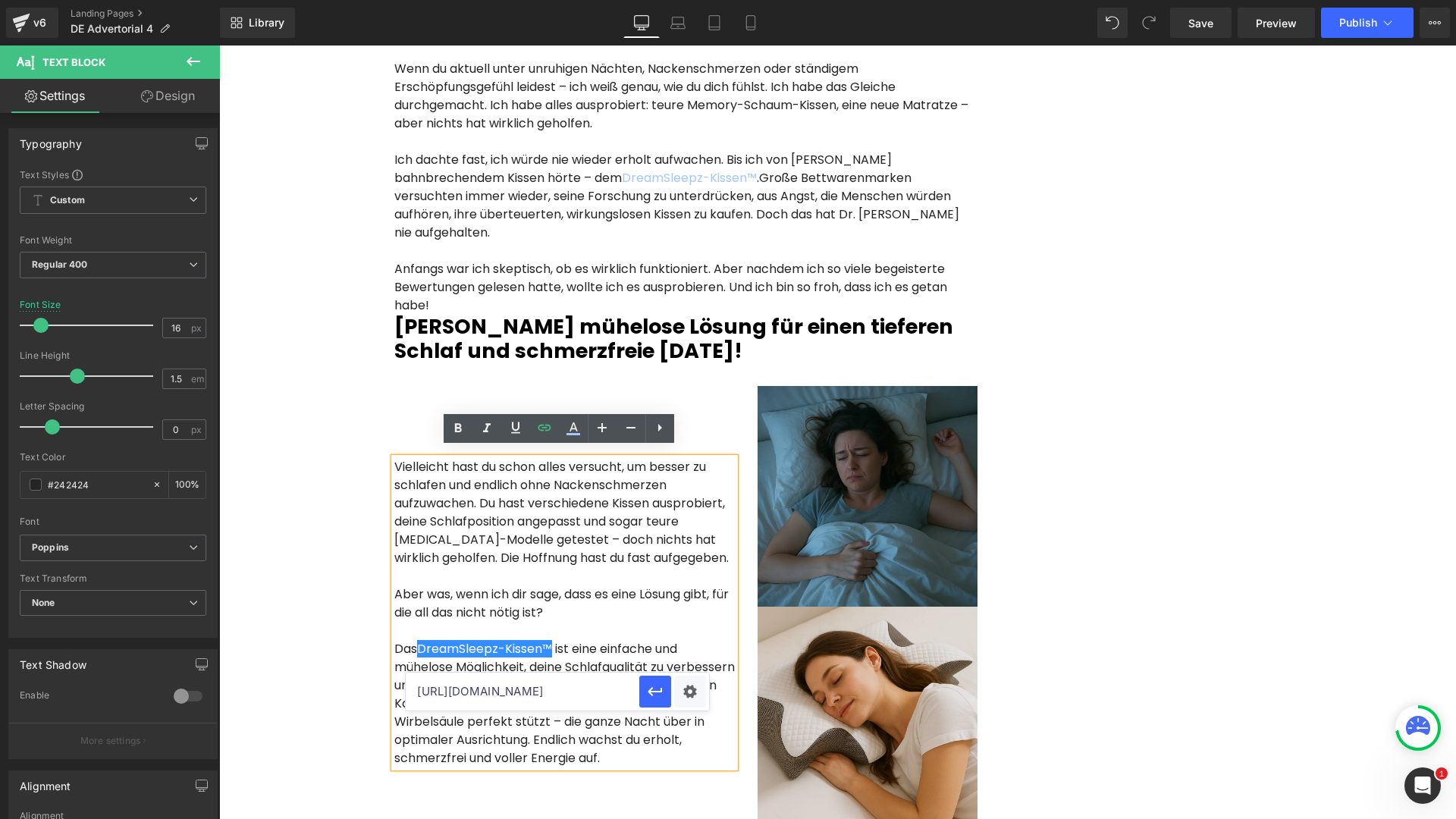 scroll, scrollTop: 0, scrollLeft: 508, axis: horizontal 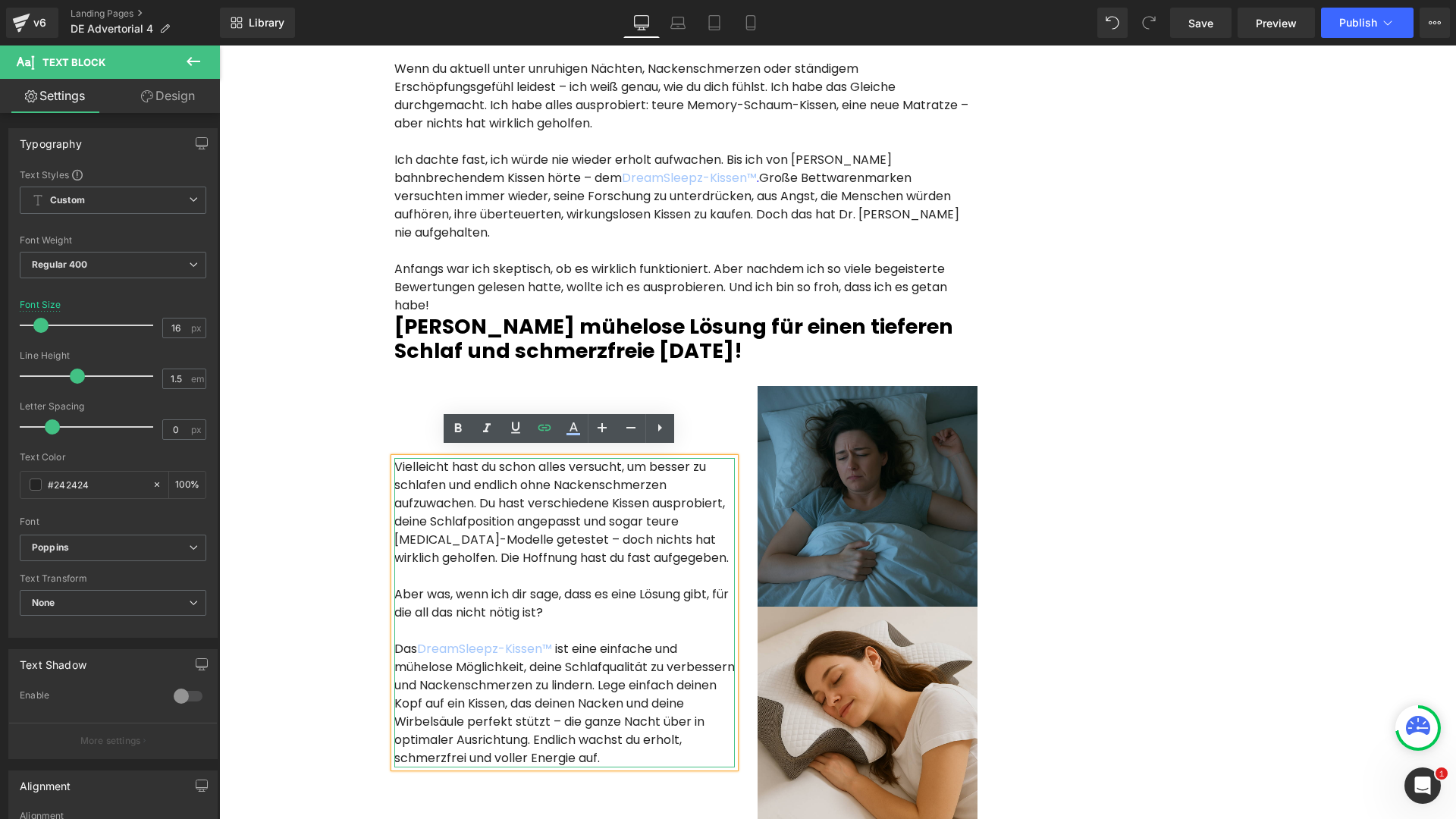 click on "ist eine einfache und mühelose Möglichkeit, deine Schlafqualität zu verbessern und Nackenschmerzen zu lindern. Lege einfach deinen Kopf auf ein Kissen, das deinen Nacken und deine Wirbelsäule perfekt stützt – die ganze Nacht über in optimaler Ausrichtung. Endlich wachst du erholt, schmerzfrei und voller Energie auf." at bounding box center (564, 703) 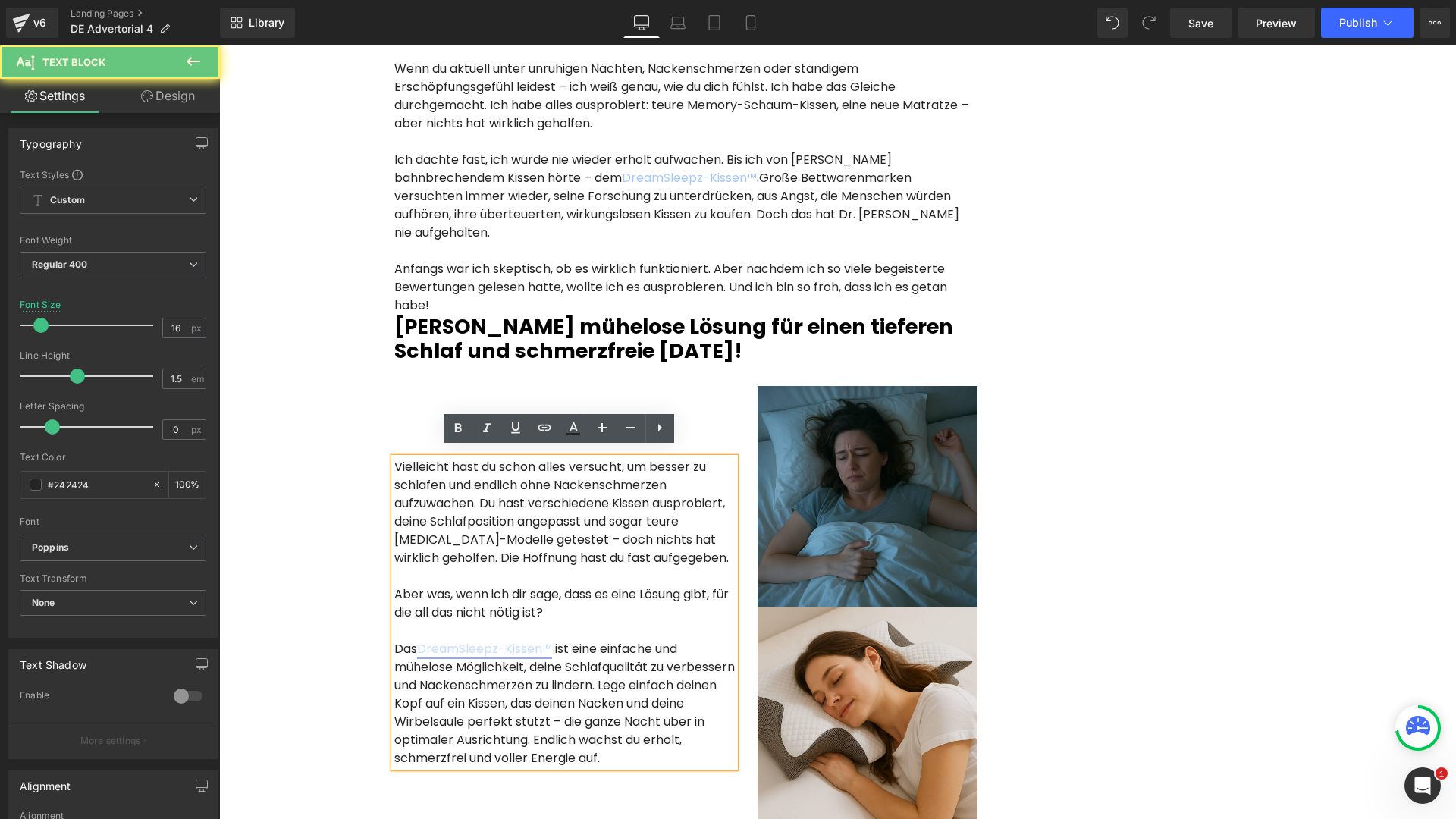 click on "DreamSleepz-Kissen™" at bounding box center (485, 648) 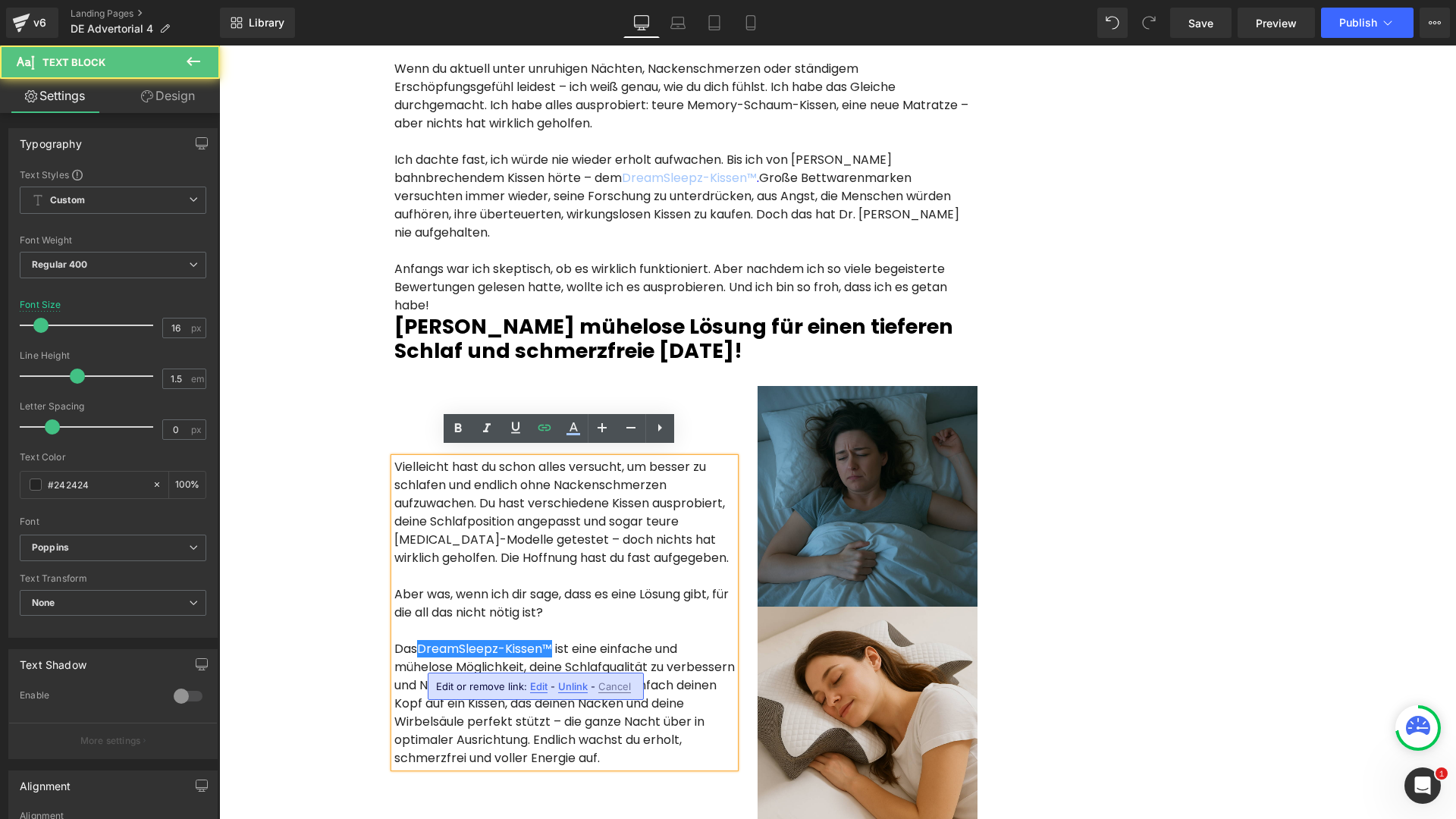 click on "Das  DreamSleepz-Kissen™   ist eine einfache und mühelose Möglichkeit, deine Schlafqualität zu verbessern und Nackenschmerzen zu lindern. Lege einfach deinen Kopf auf ein Kissen, das deinen Nacken und deine Wirbelsäule perfekt stützt – die ganze Nacht über in optimaler Ausrichtung. Endlich wachst du erholt, schmerzfrei und voller Energie auf." at bounding box center (564, 695) 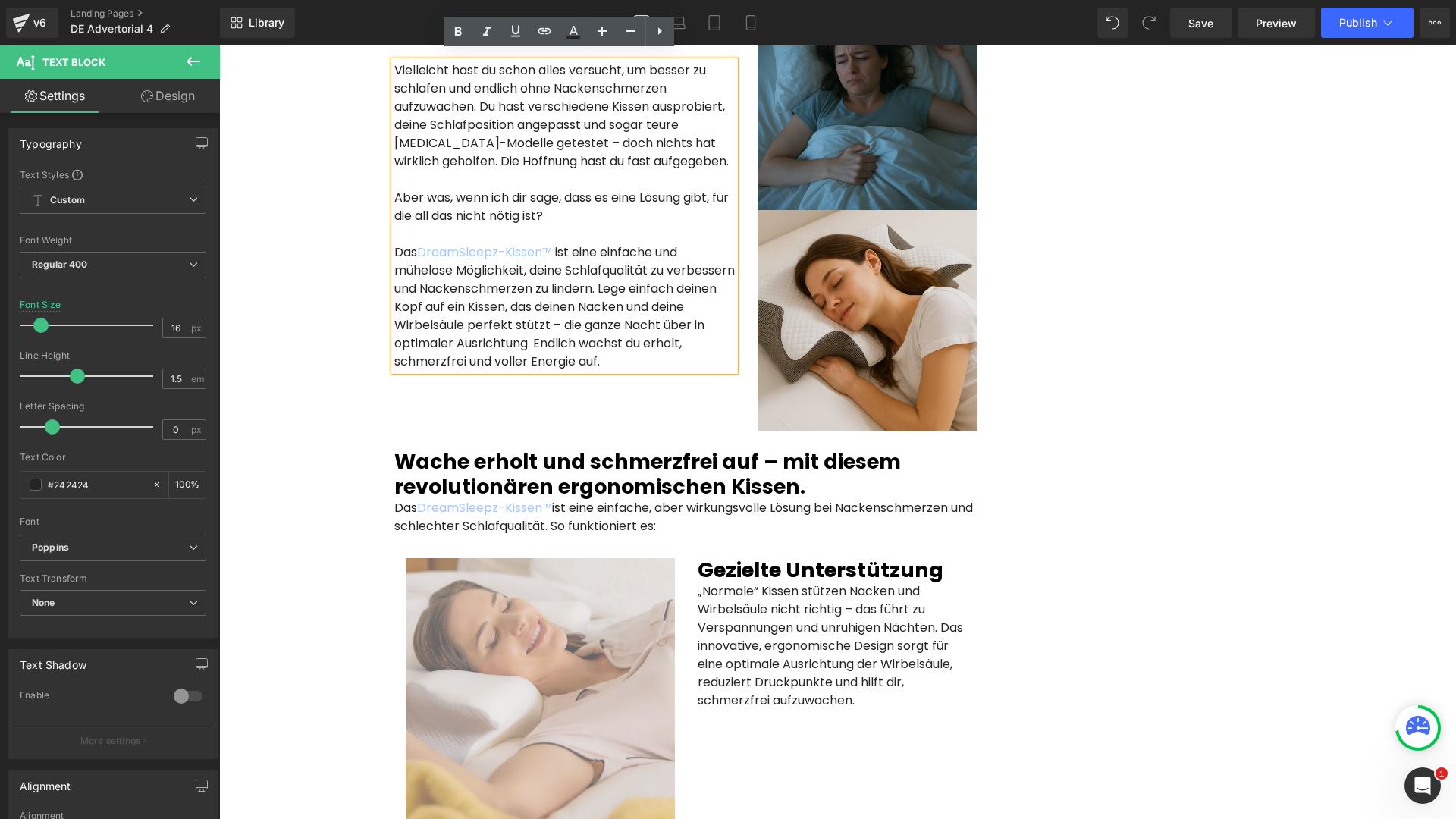 scroll, scrollTop: 1749, scrollLeft: 0, axis: vertical 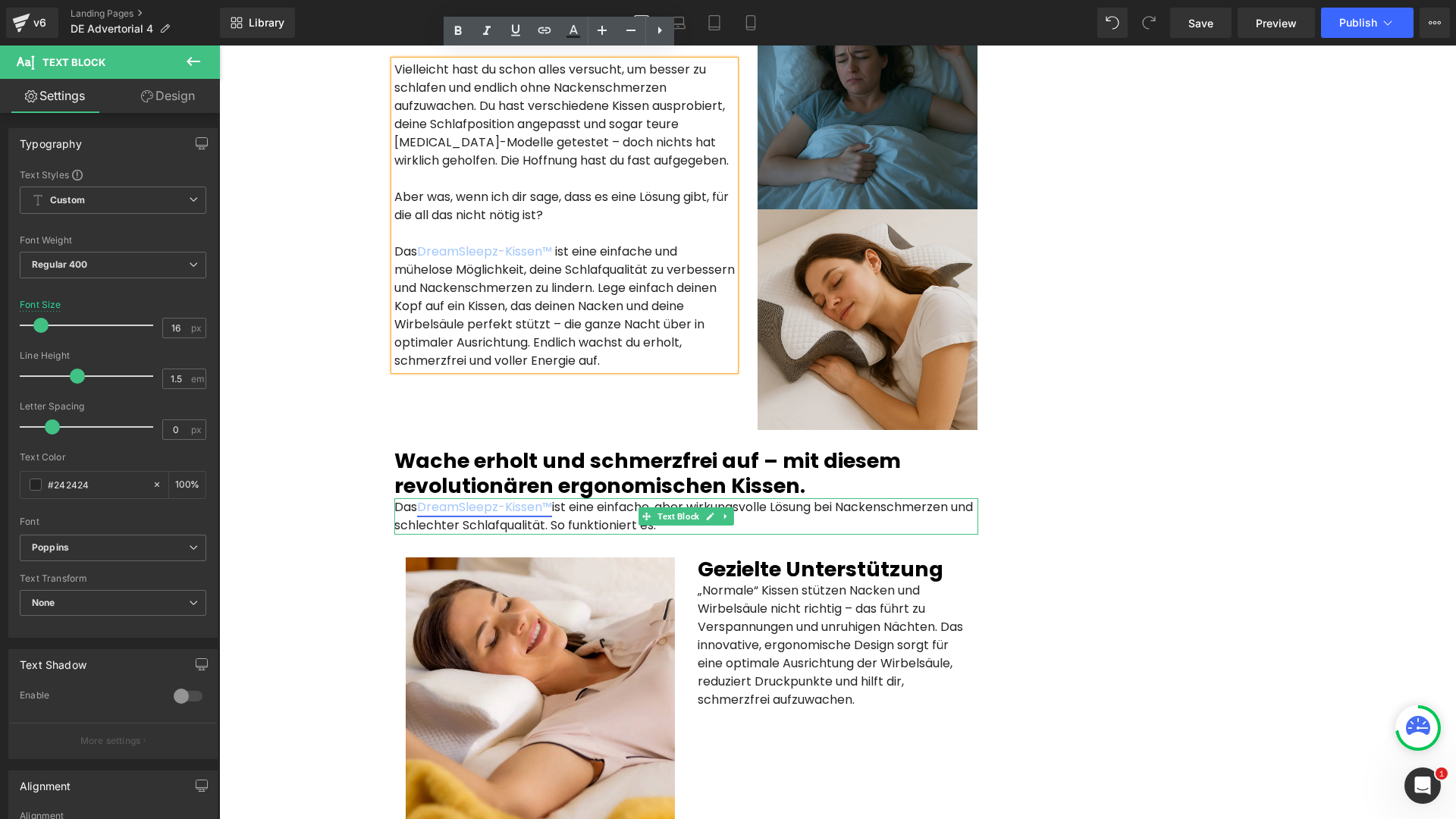 click on "DreamSleepz-Kissen™" at bounding box center [485, 507] 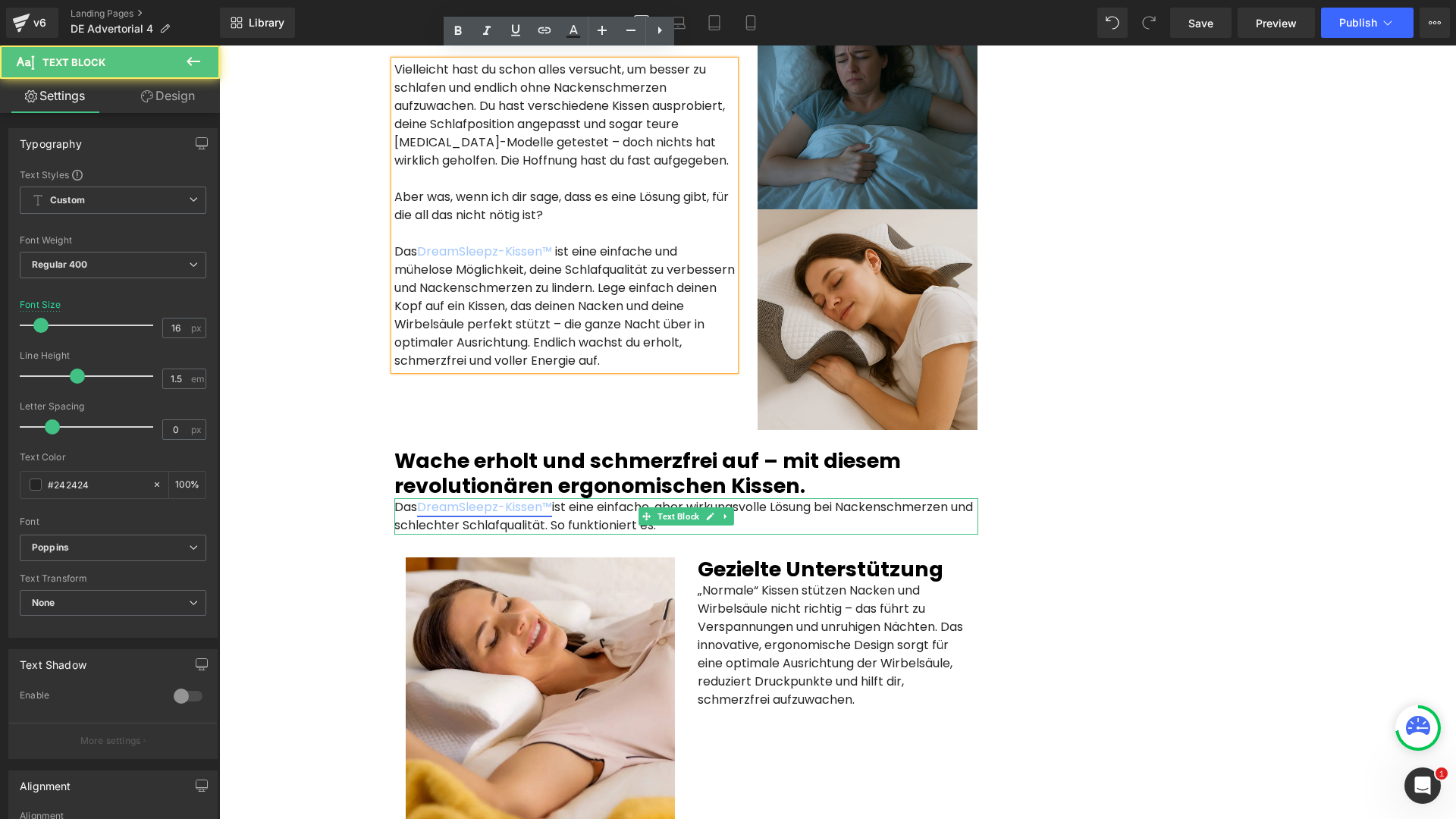 click on "DreamSleepz-Kissen™" at bounding box center [485, 507] 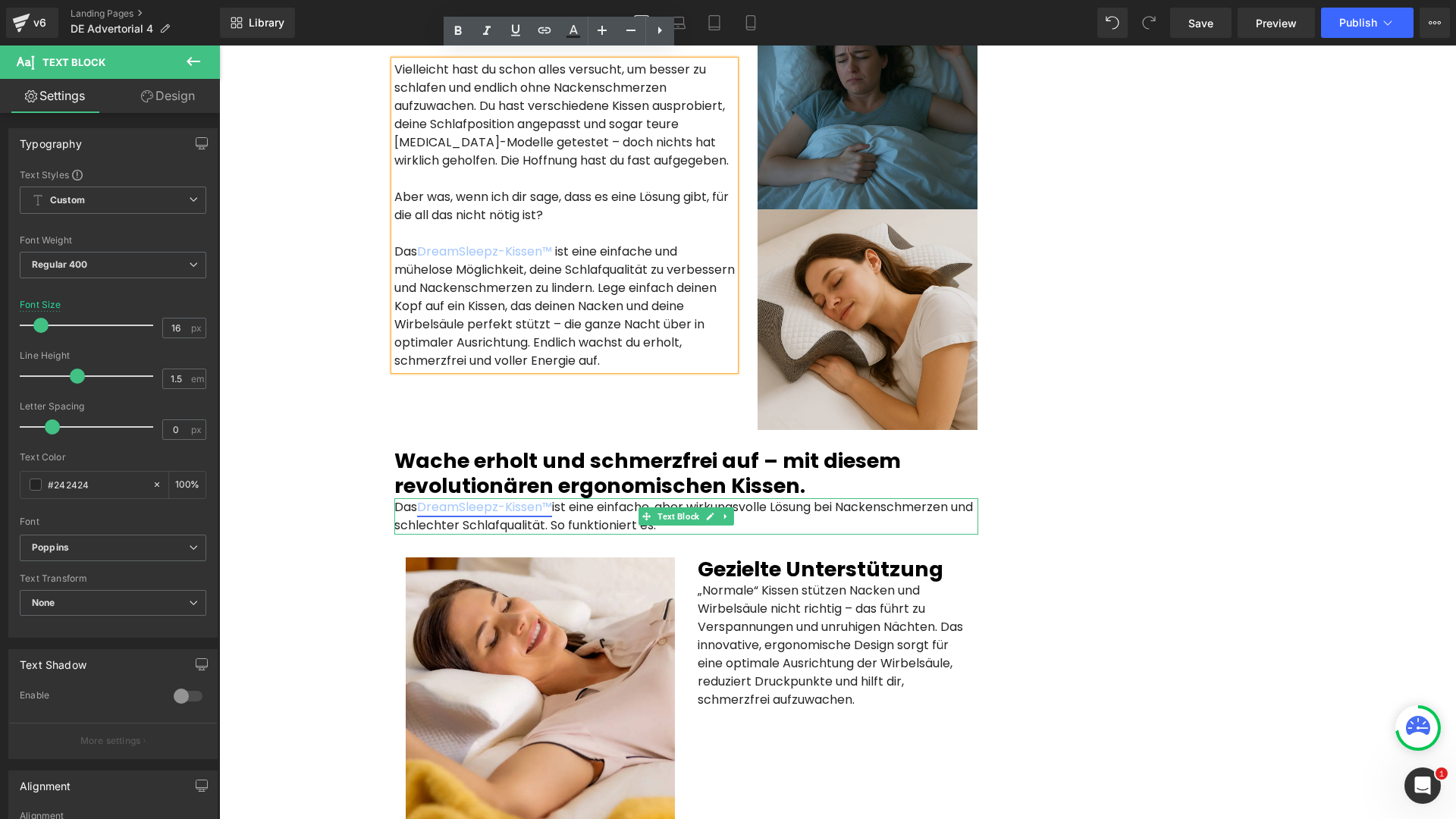 click on "DreamSleepz-Kissen™" at bounding box center (485, 507) 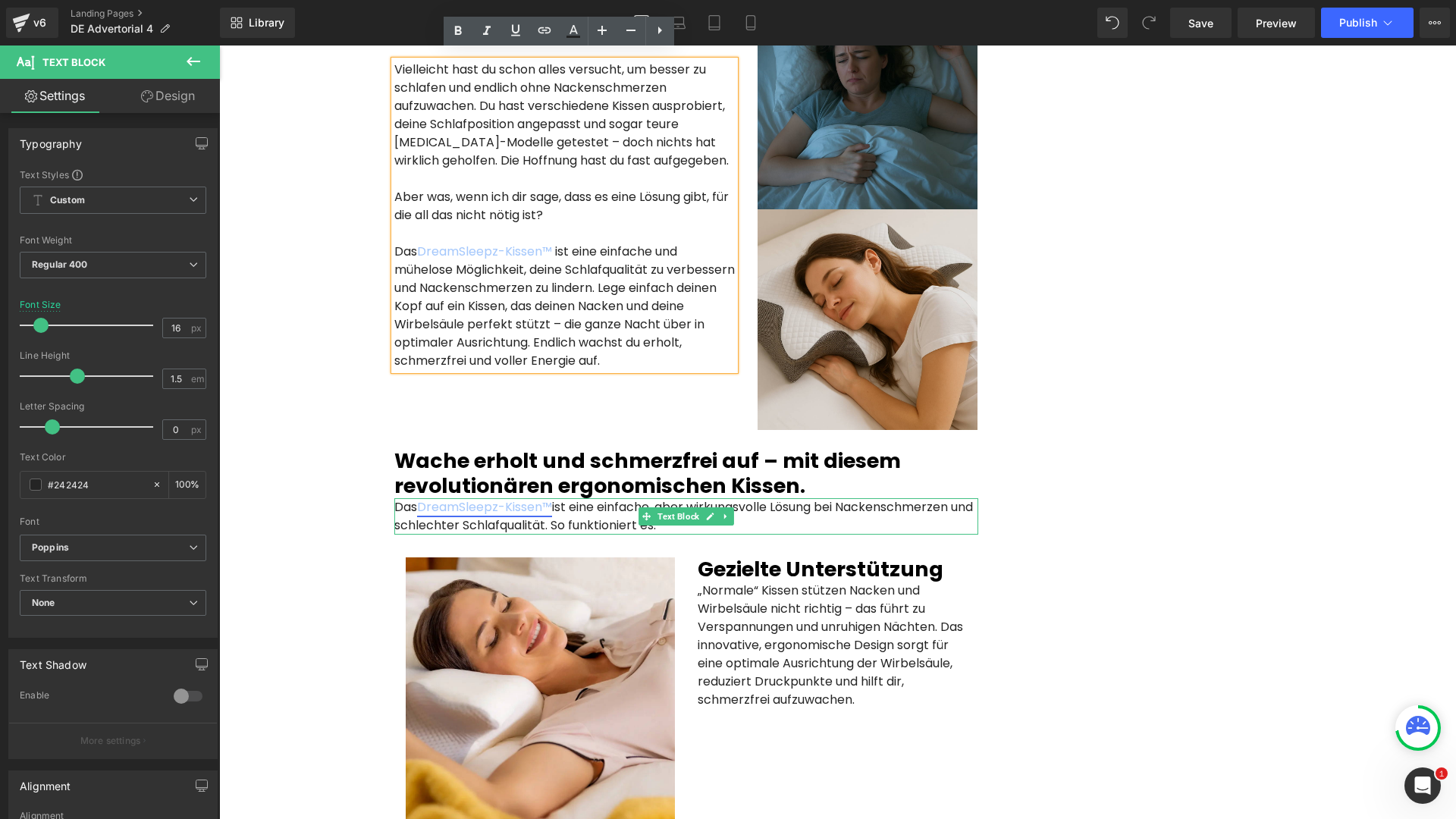 click on "DreamSleepz-Kissen™" at bounding box center (485, 507) 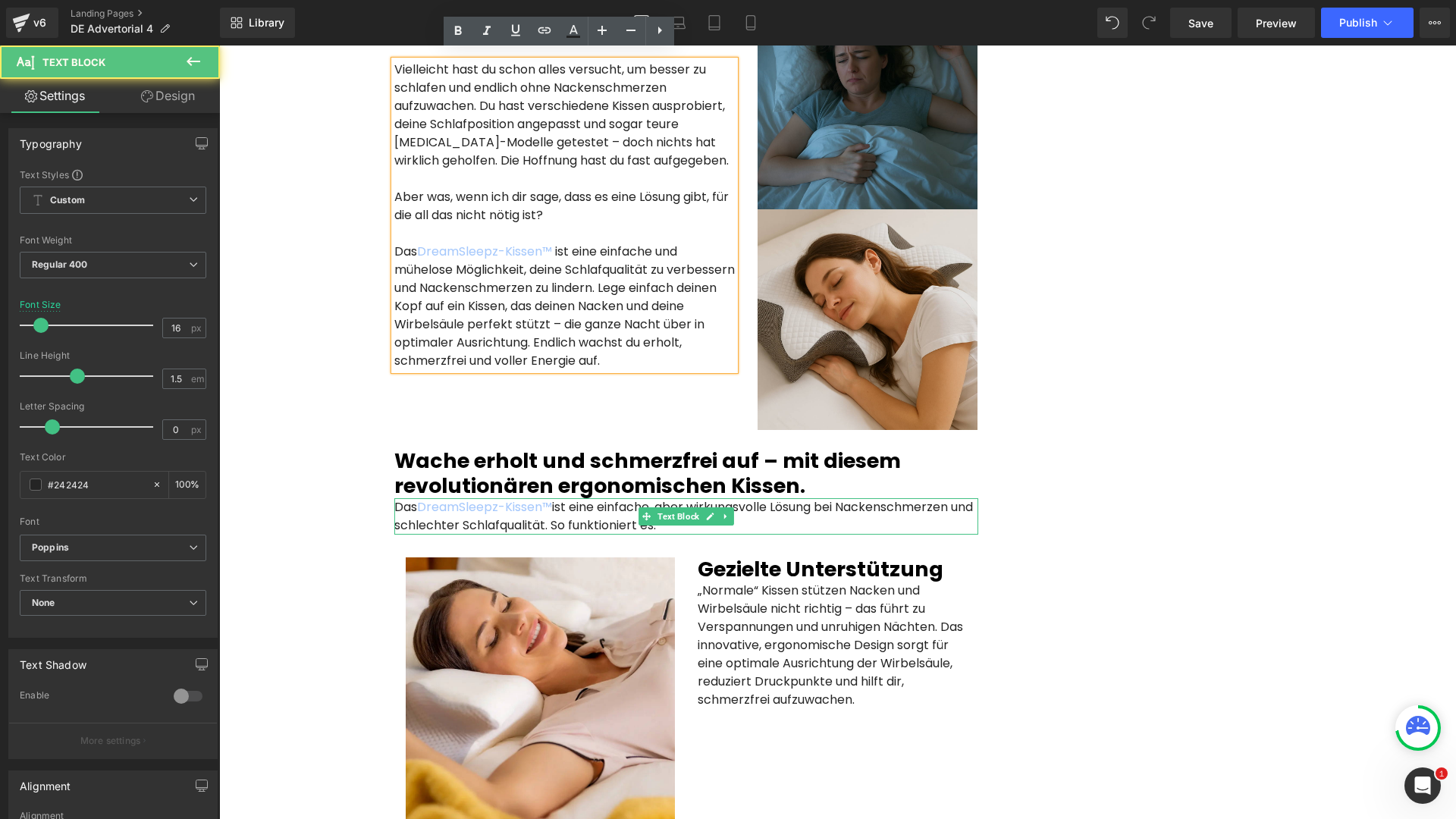 click on "Das  DreamSleepz-Kissen™  ist eine einfache, aber wirkungsvolle Lösung bei Nackenschmerzen und schlechter Schlafqualität. So funktioniert es:" at bounding box center (686, 516) 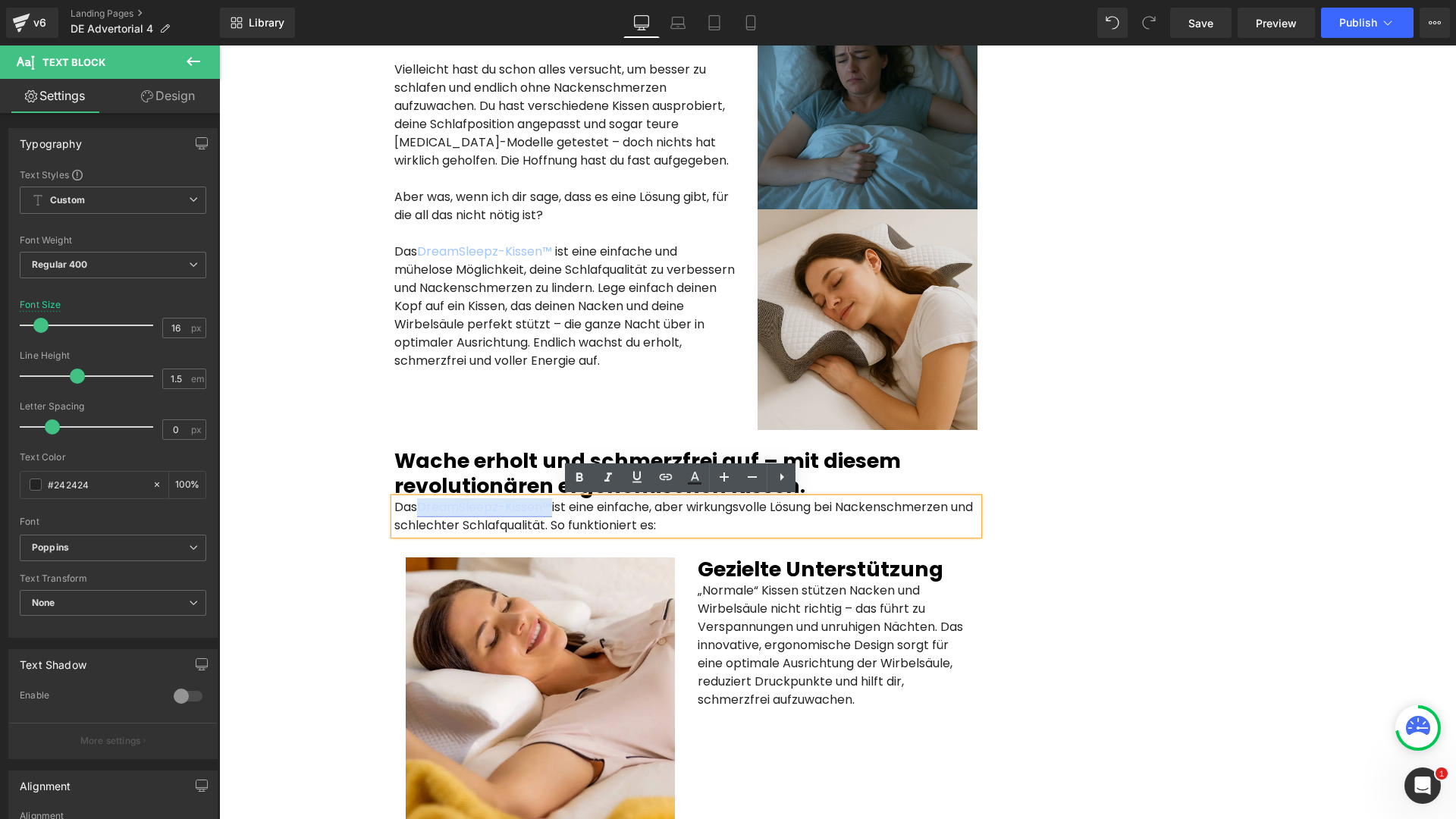 drag, startPoint x: 551, startPoint y: 507, endPoint x: 416, endPoint y: 505, distance: 135.01481 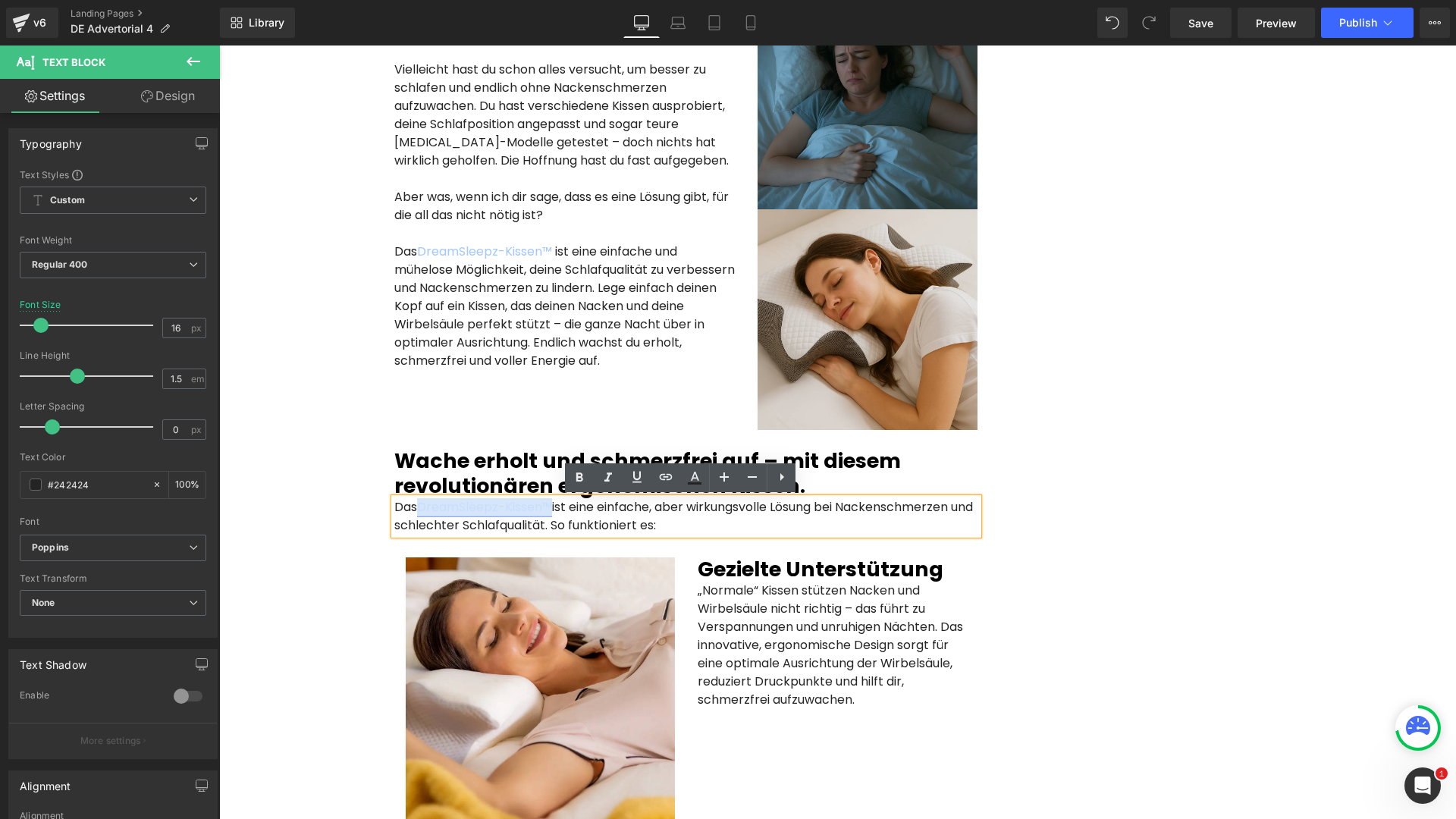 click on "DreamSleepz-Kissen™" at bounding box center (485, 507) 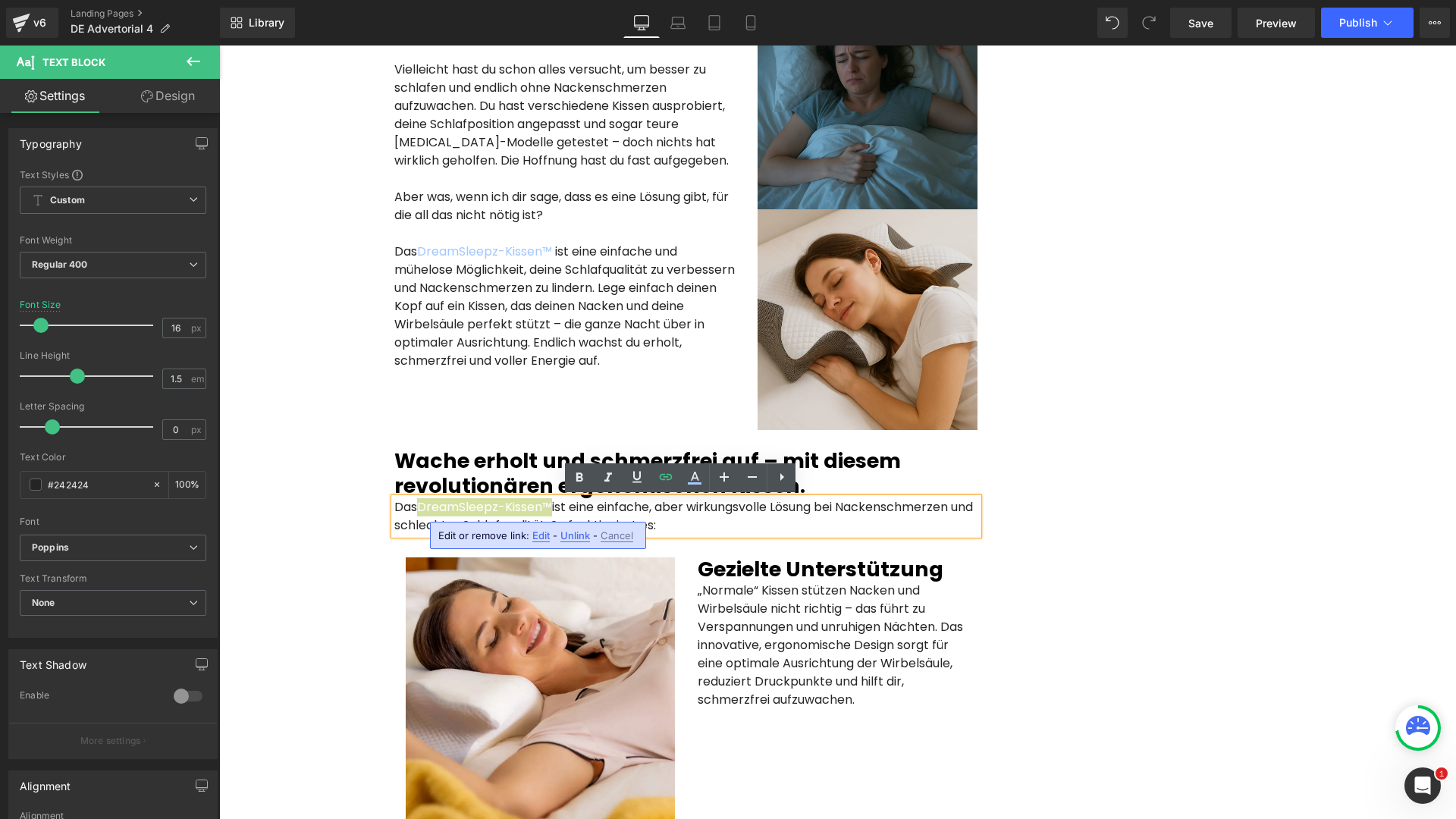 click on "Edit" at bounding box center [541, 535] 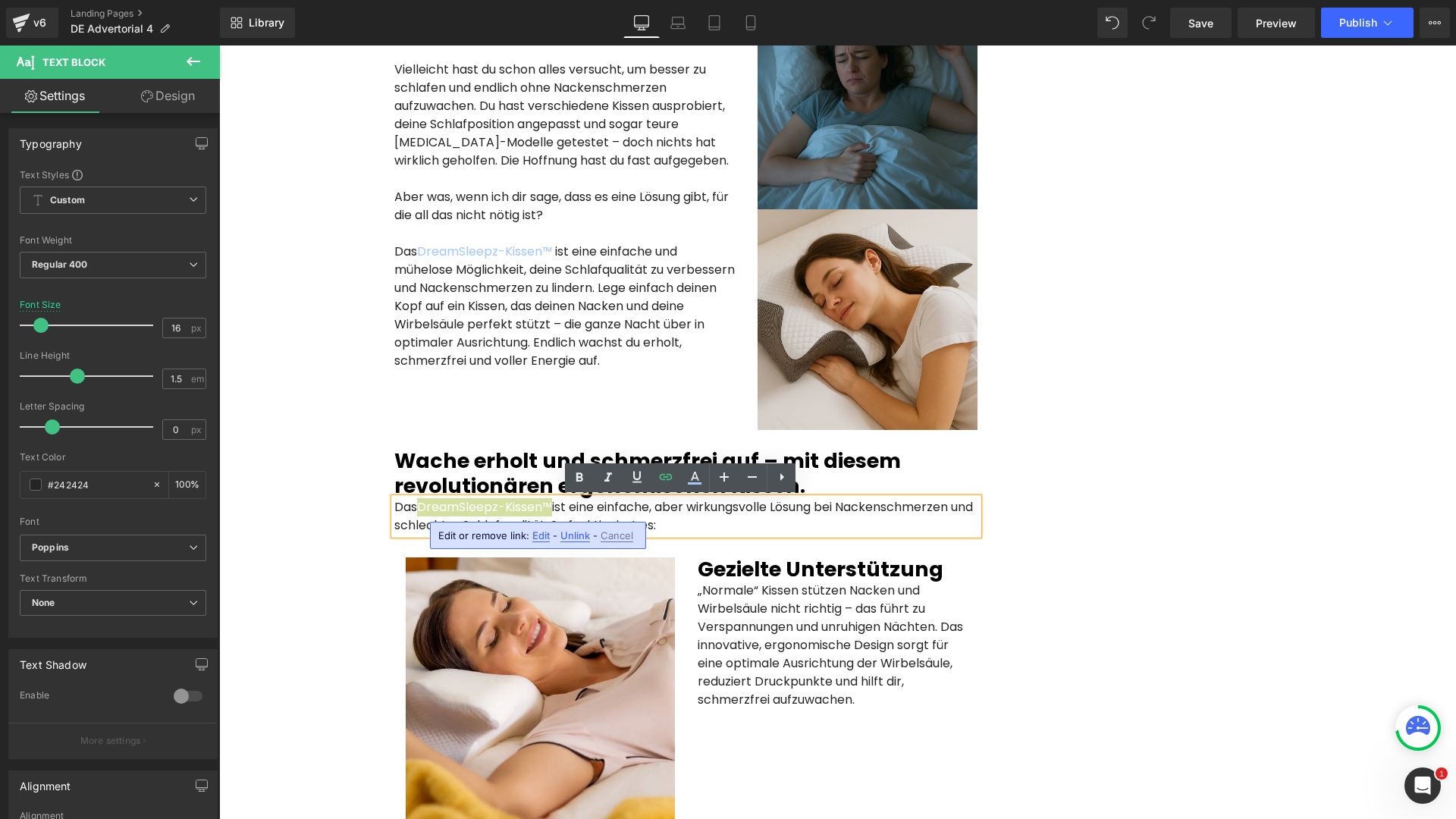 scroll, scrollTop: 0, scrollLeft: 92, axis: horizontal 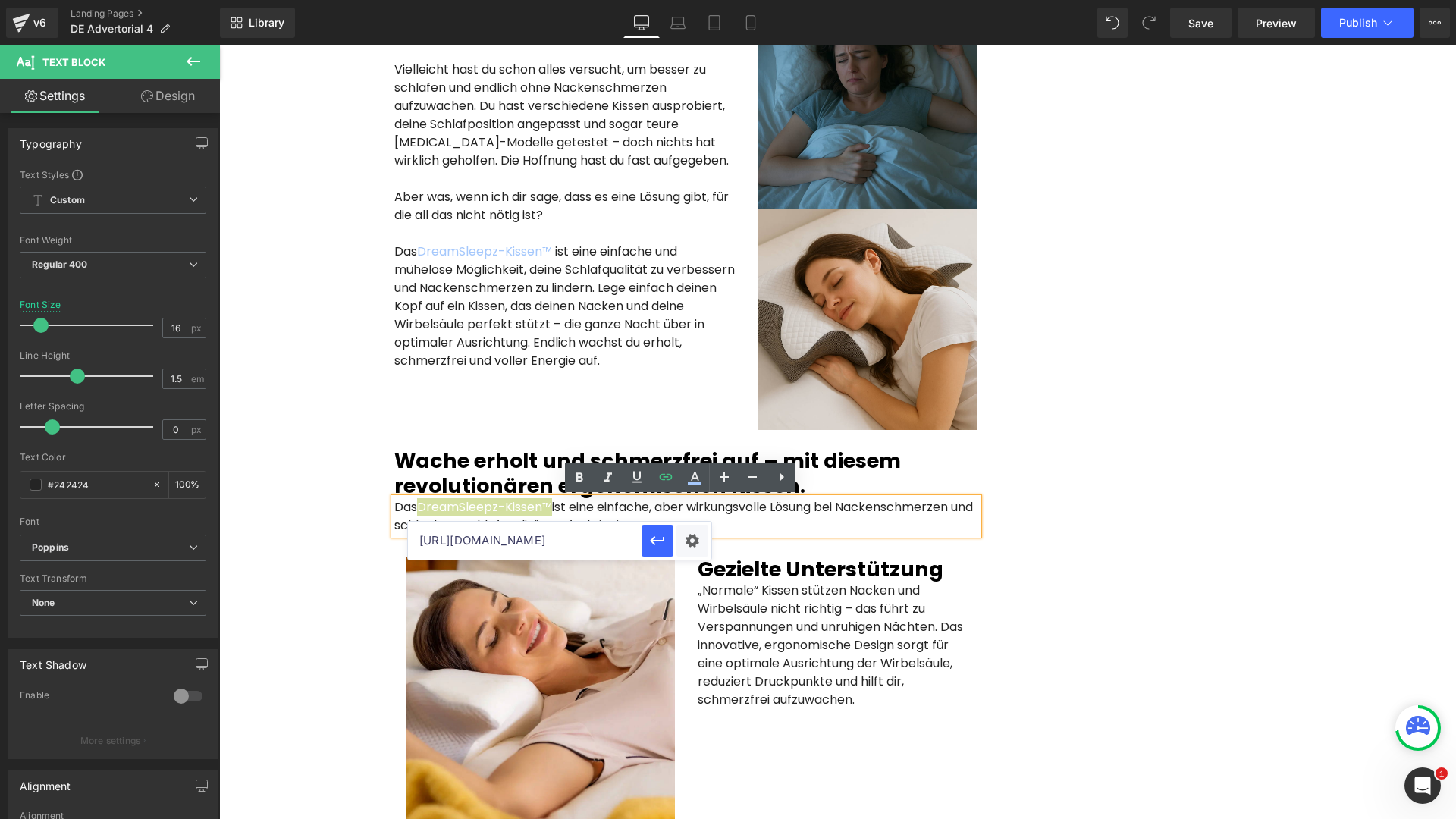 click on "[URL][DOMAIN_NAME]" at bounding box center [525, 541] 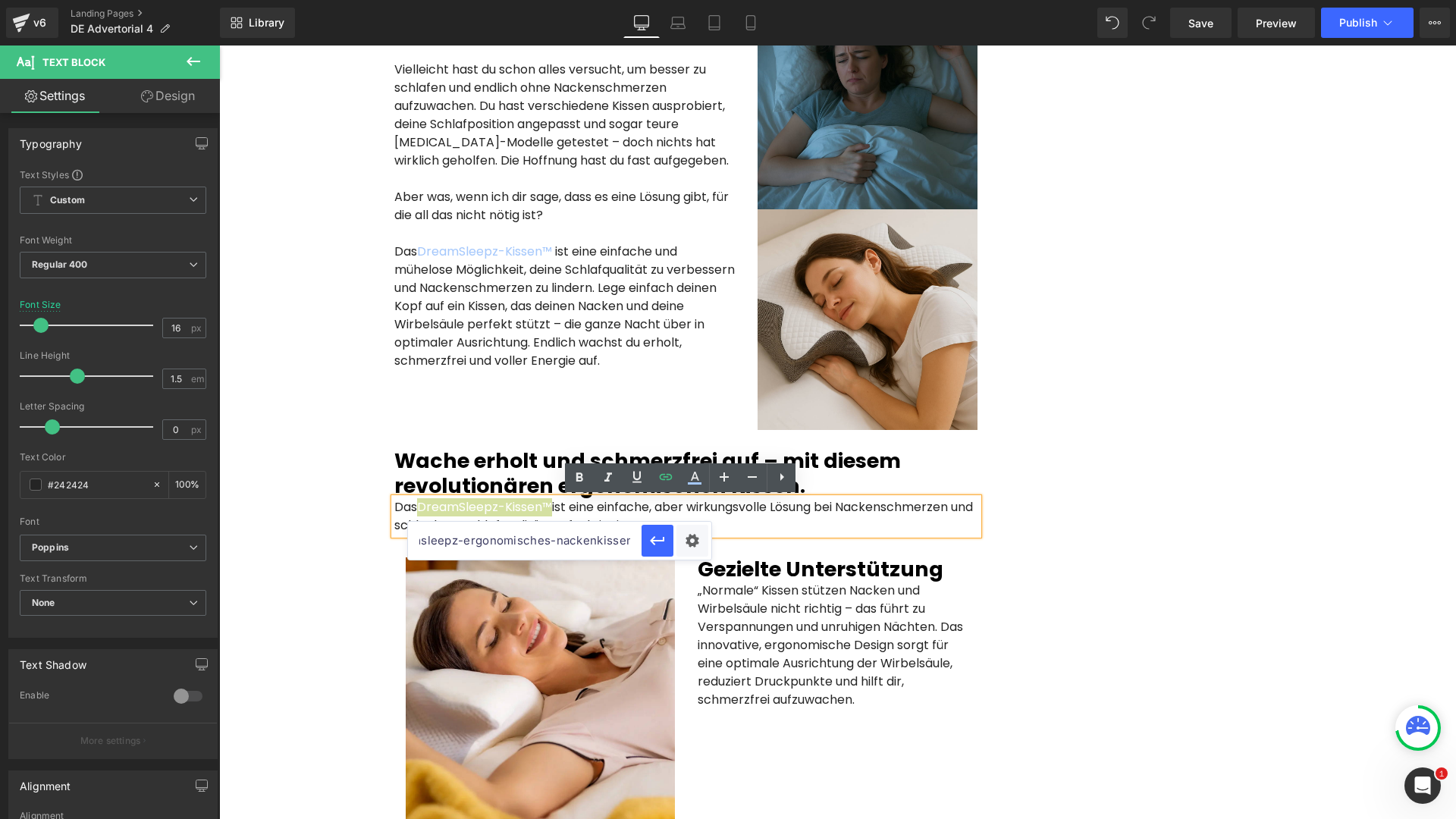 paste on "[URL][DOMAIN_NAME]" 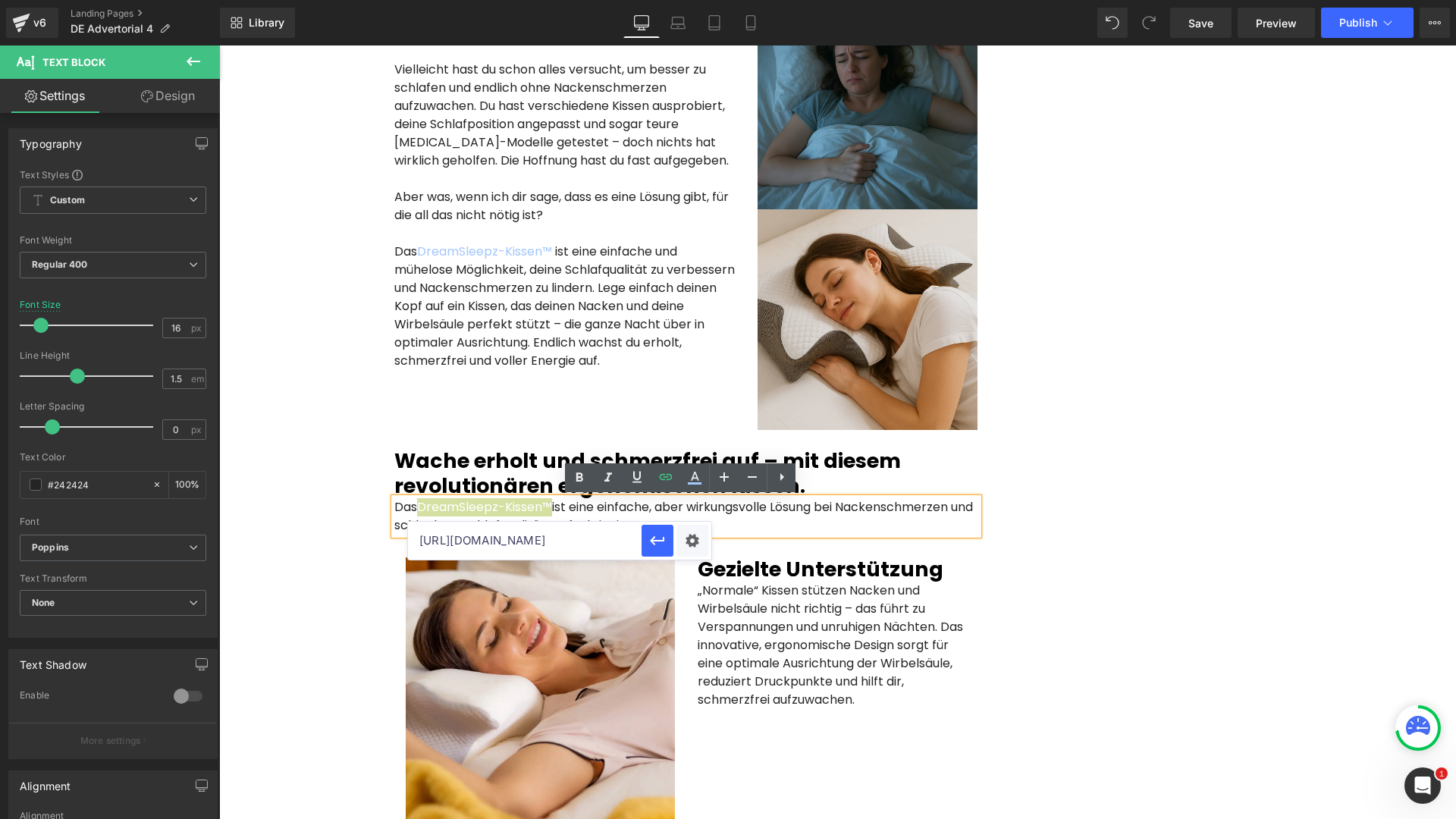scroll, scrollTop: 0, scrollLeft: 508, axis: horizontal 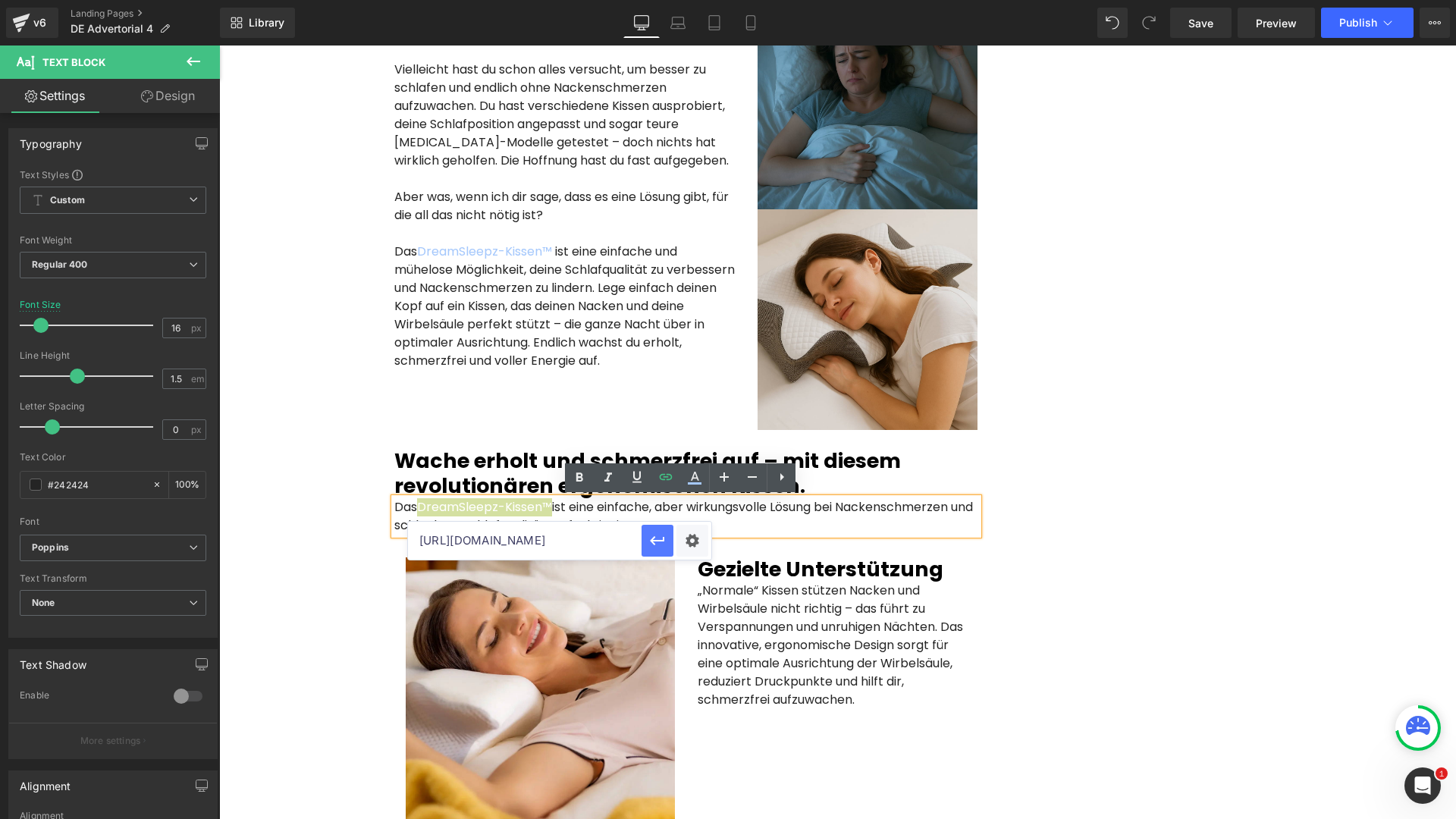 click at bounding box center [657, 541] 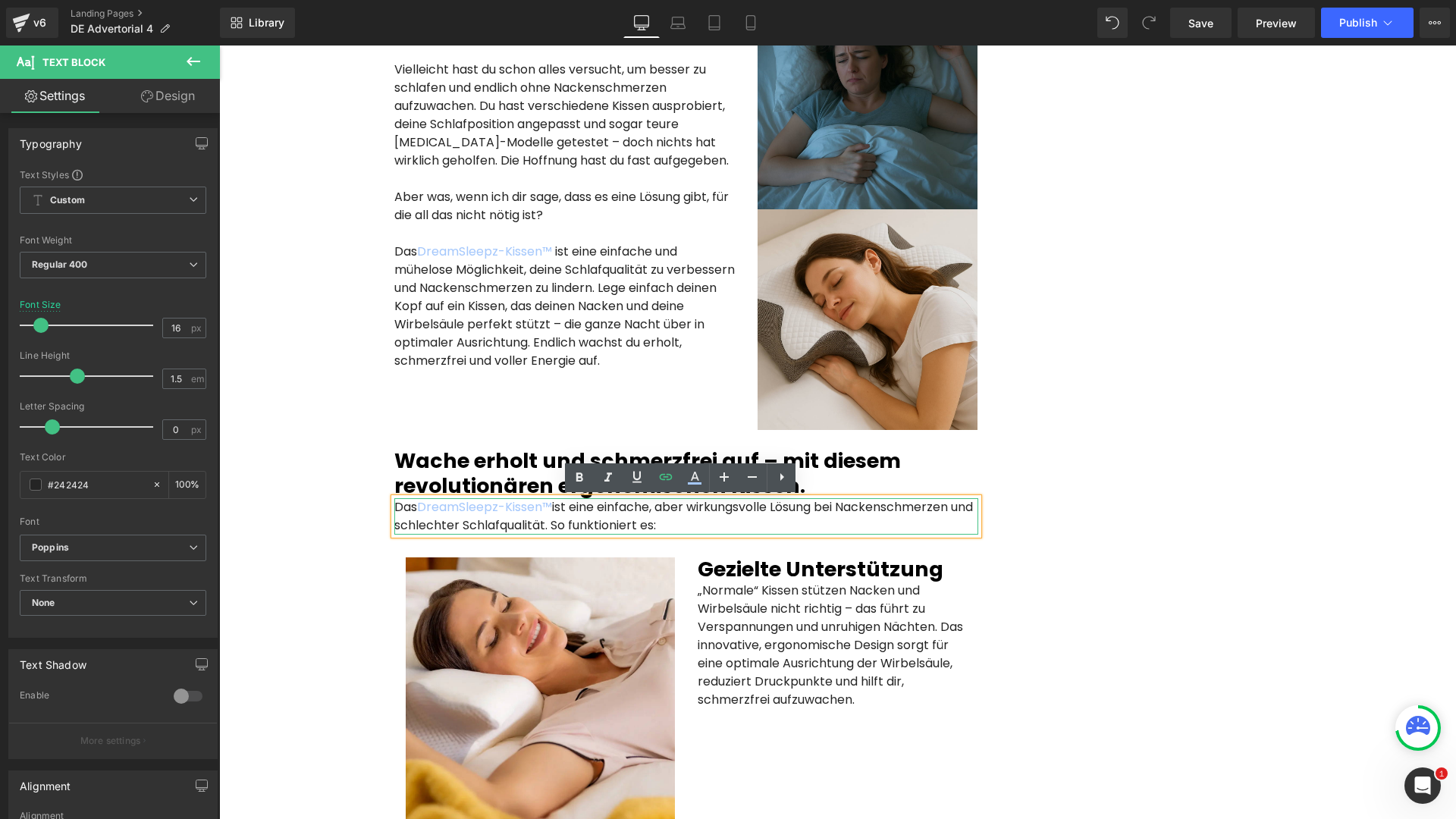 click on "Das  DreamSleepz-Kissen™  ist eine einfache, aber wirkungsvolle Lösung bei Nackenschmerzen und schlechter Schlafqualität. So funktioniert es:" at bounding box center [686, 516] 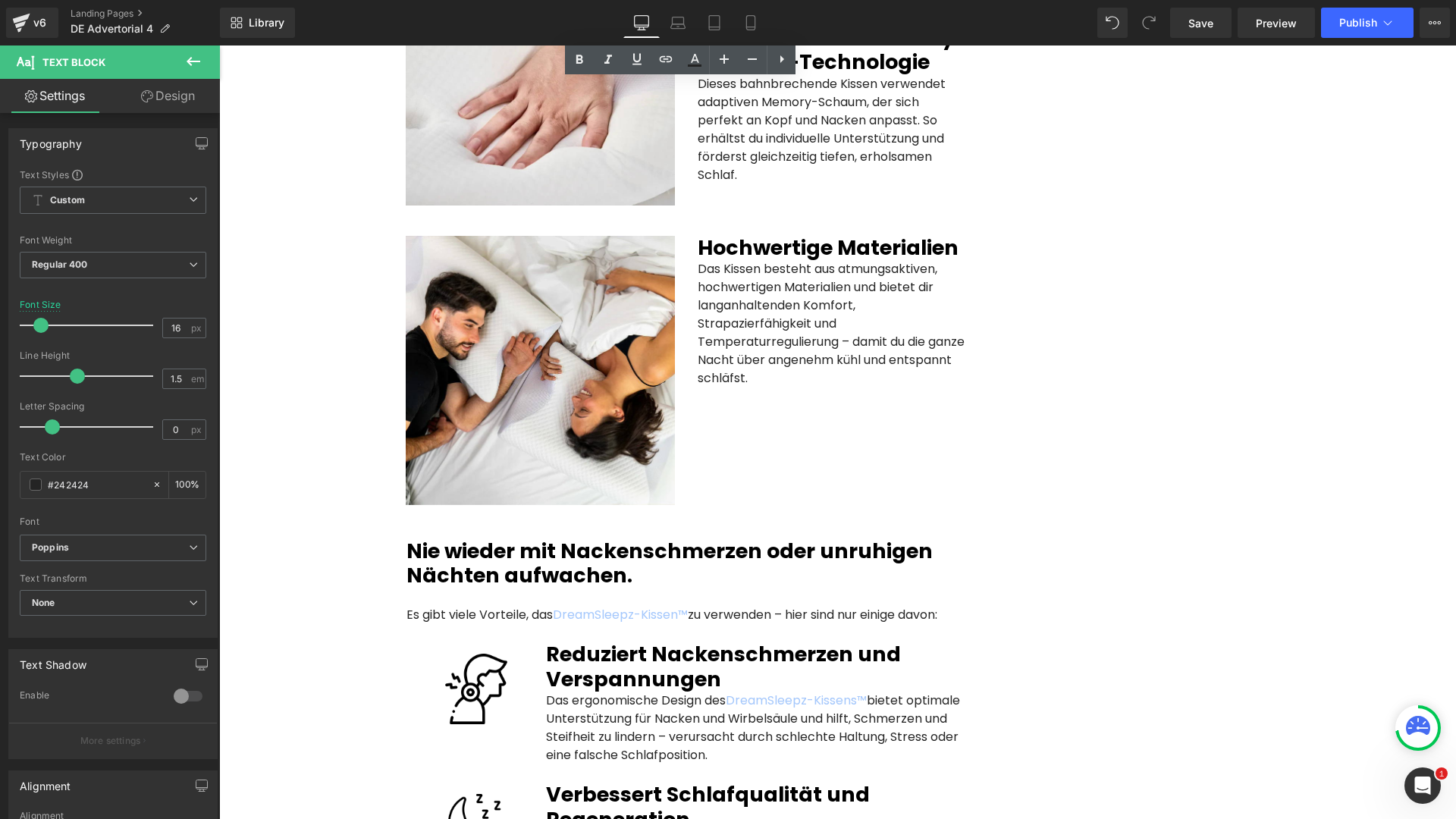 scroll, scrollTop: 2605, scrollLeft: 0, axis: vertical 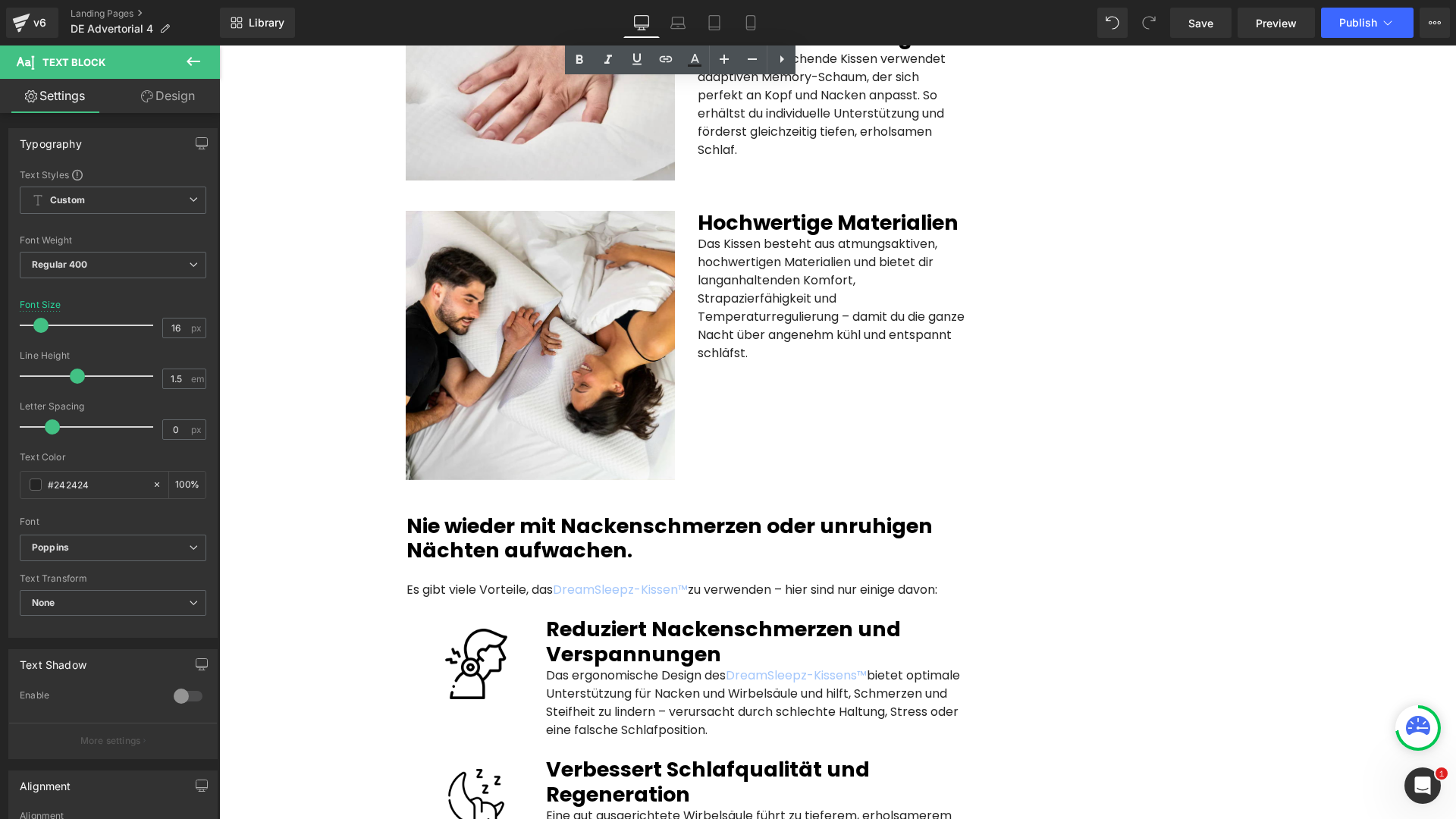 click on "Es gibt viele Vorteile, das  DreamSleepz-Kissen™  zu verwenden – hier sind nur einige davon: Text Block" at bounding box center [686, 590] 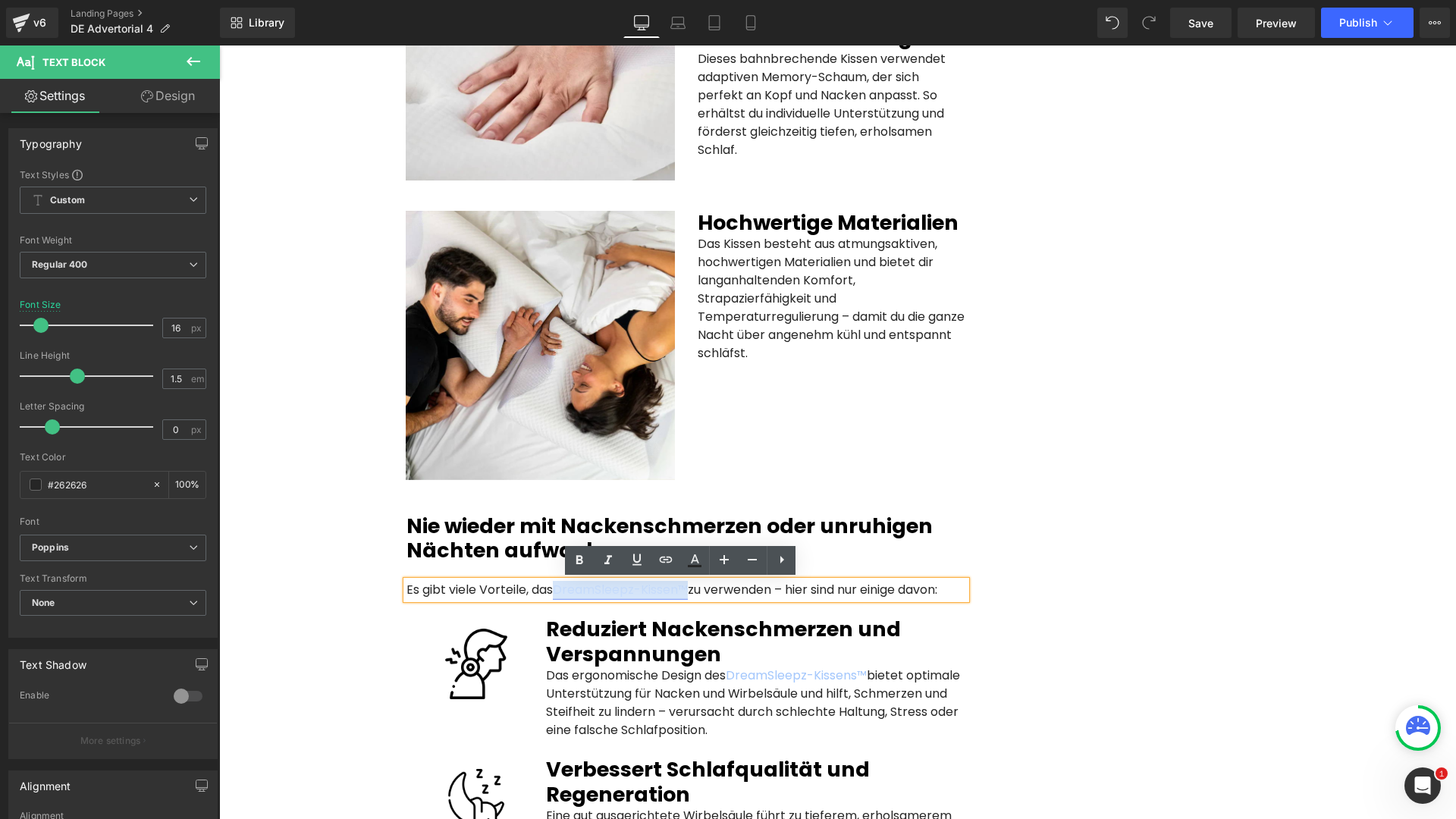 drag, startPoint x: 687, startPoint y: 589, endPoint x: 553, endPoint y: 592, distance: 134.0336 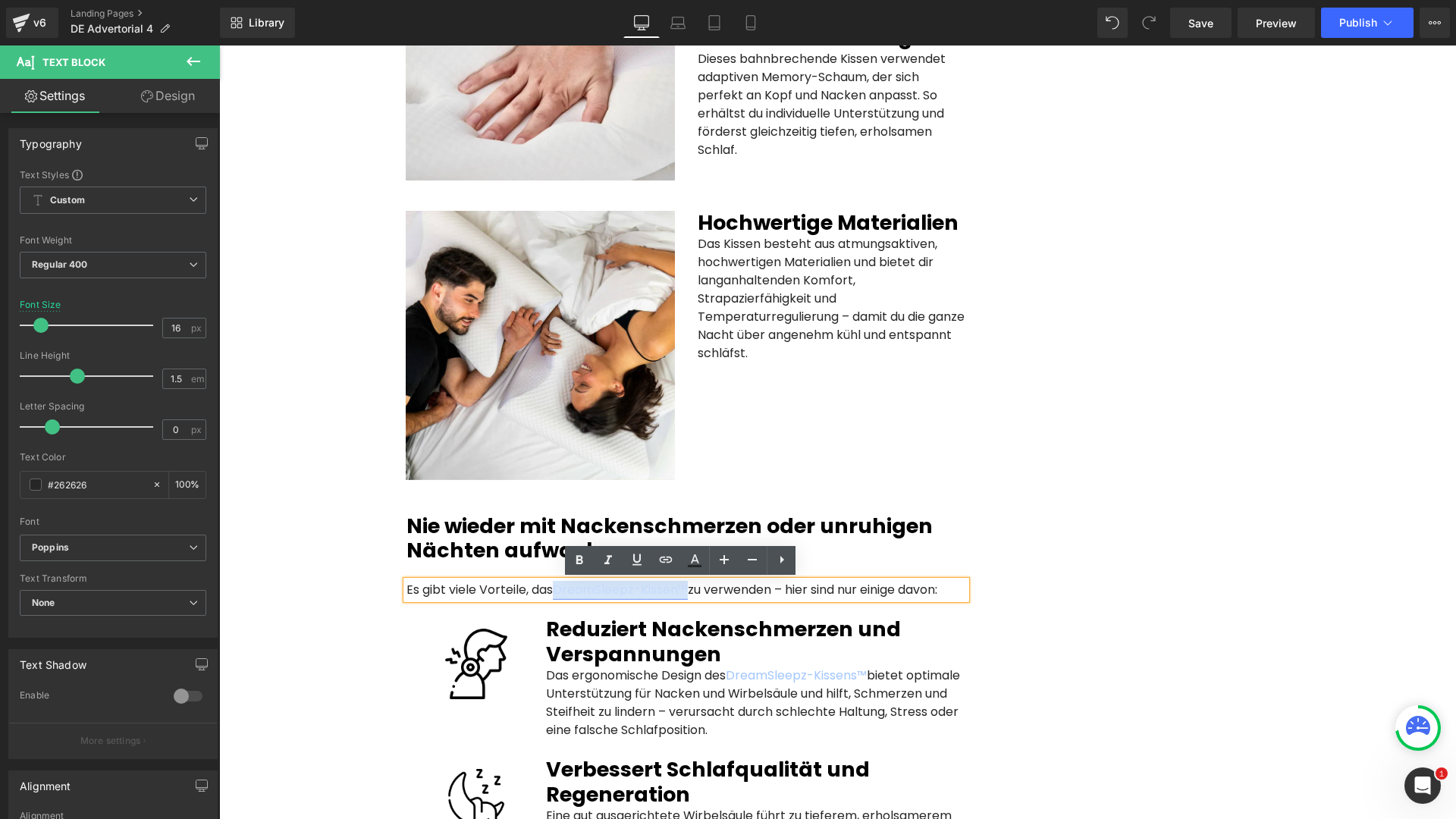 click on "Es gibt viele Vorteile, das  DreamSleepz-Kissen™  zu verwenden – hier sind nur einige davon:" at bounding box center (686, 590) 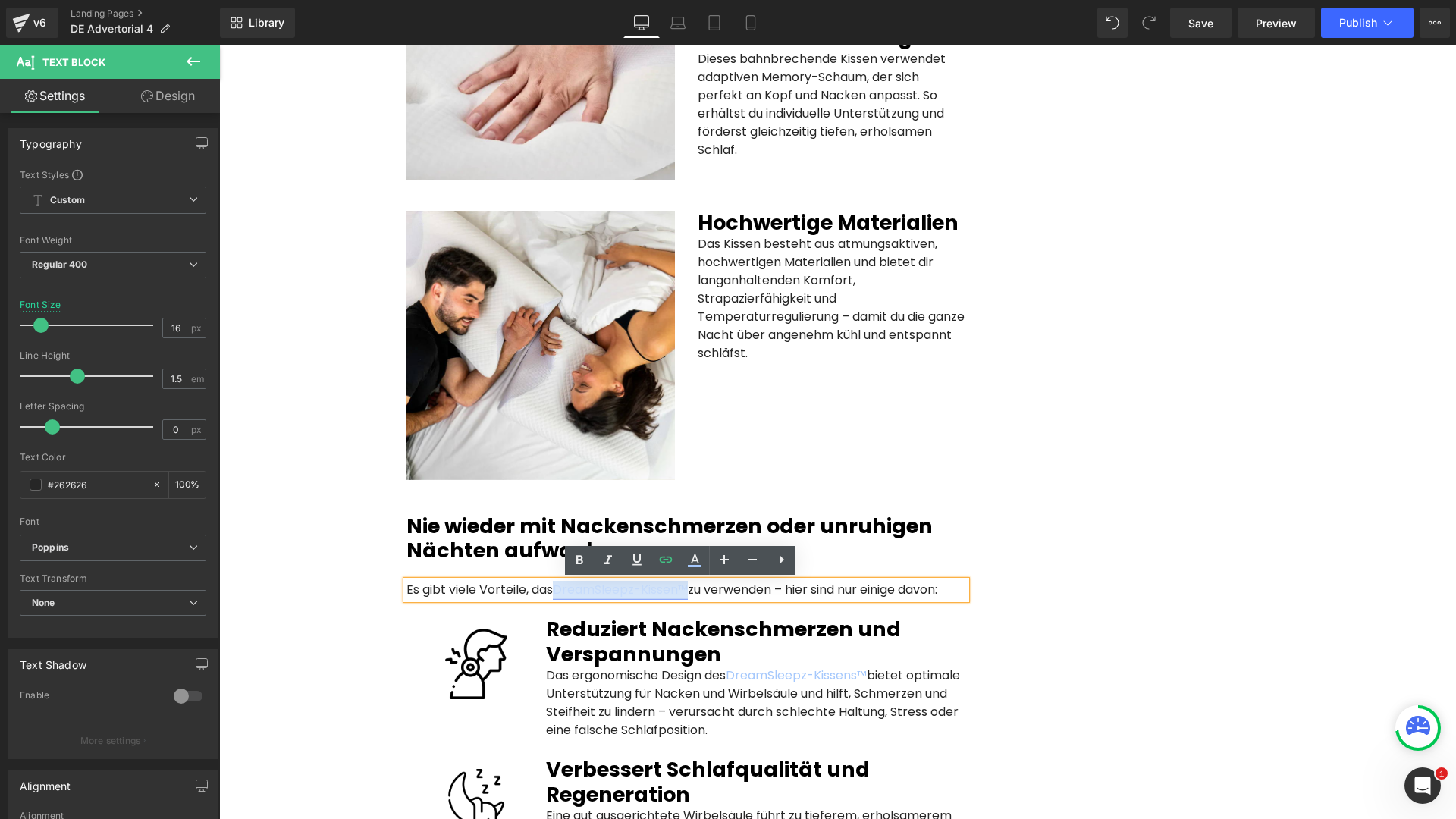 click on "DreamSleepz-Kissen™" at bounding box center [620, 589] 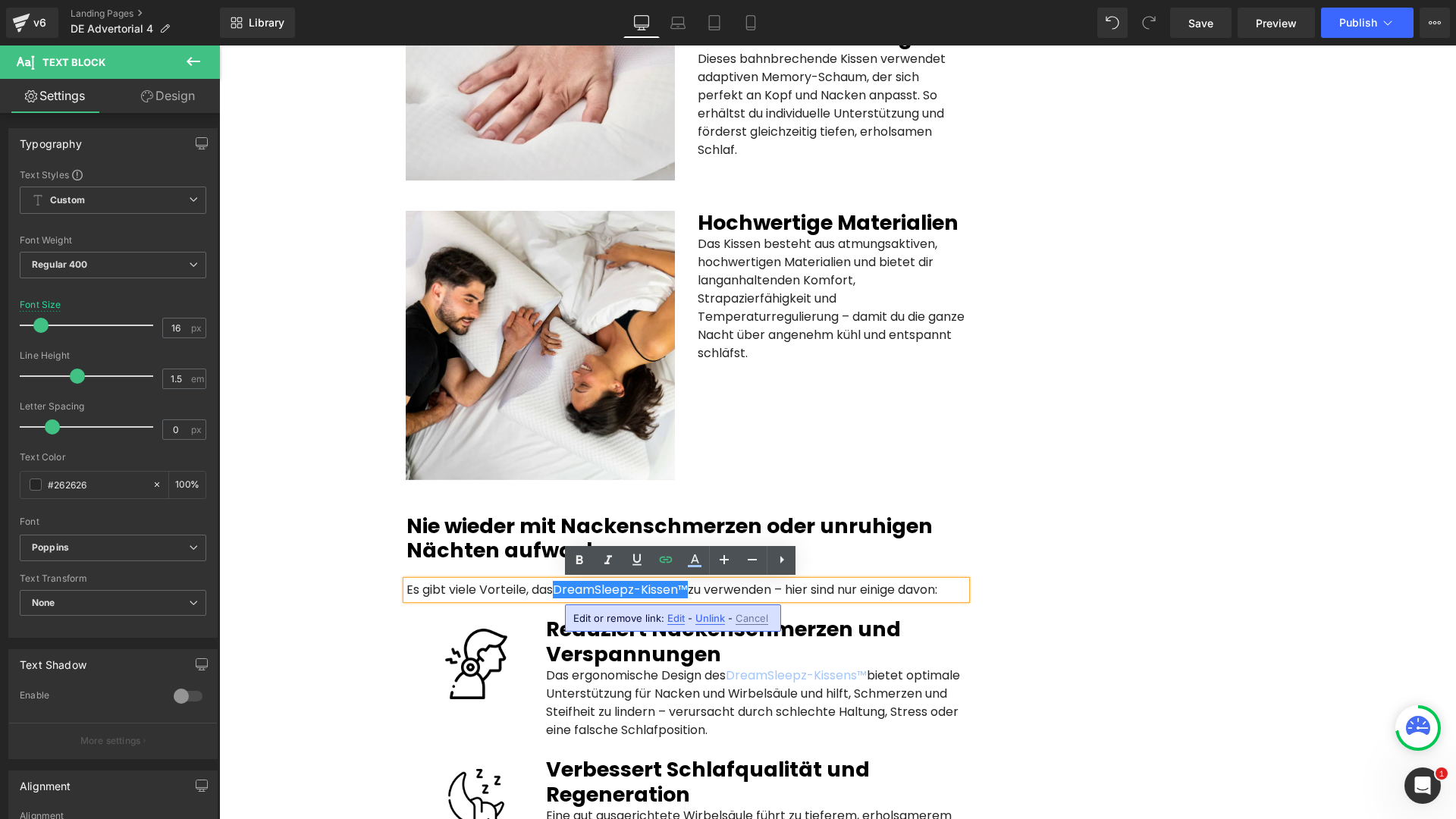click on "Edit" at bounding box center [676, 618] 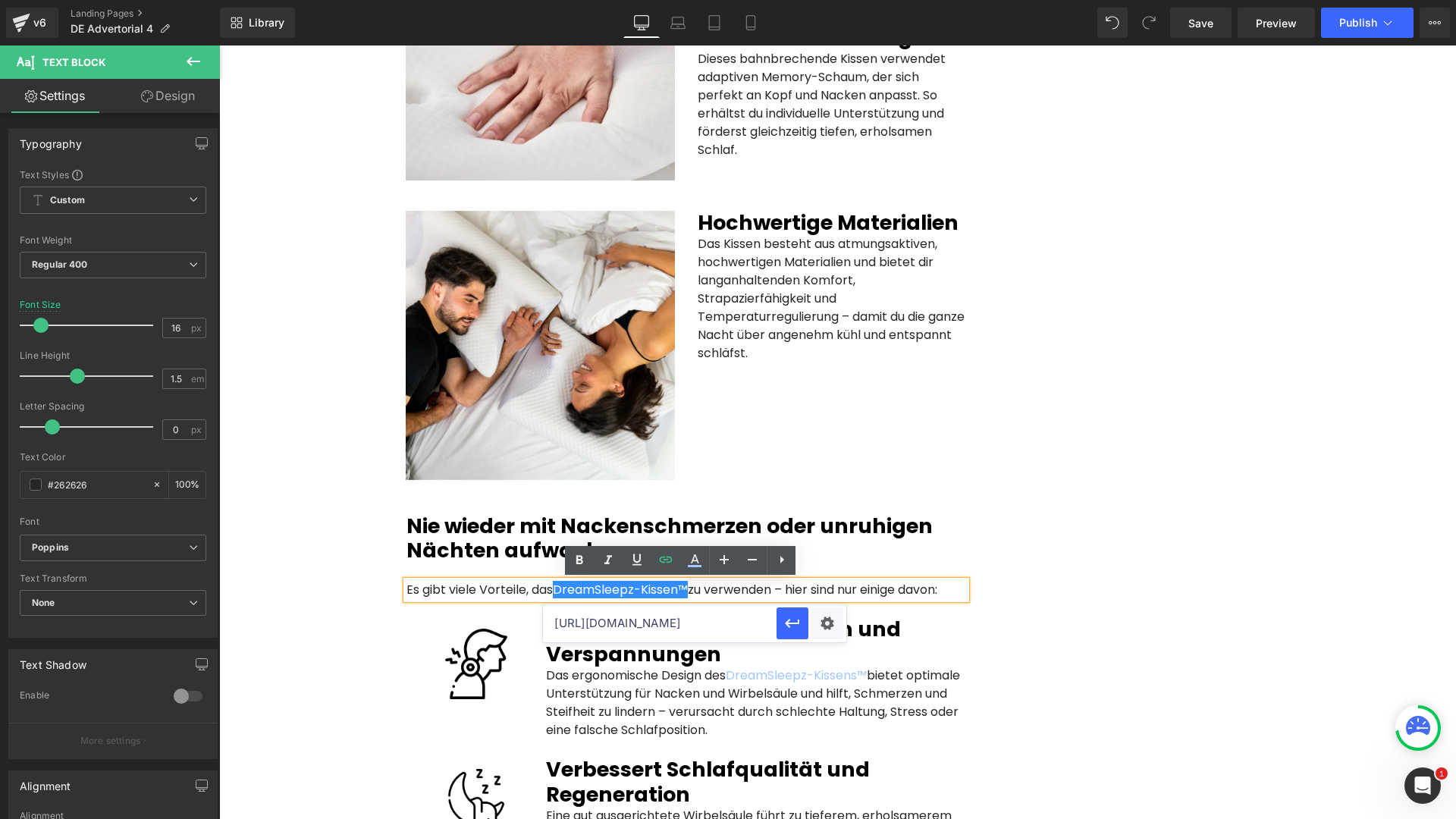 click on "[URL][DOMAIN_NAME]" at bounding box center (660, 623) 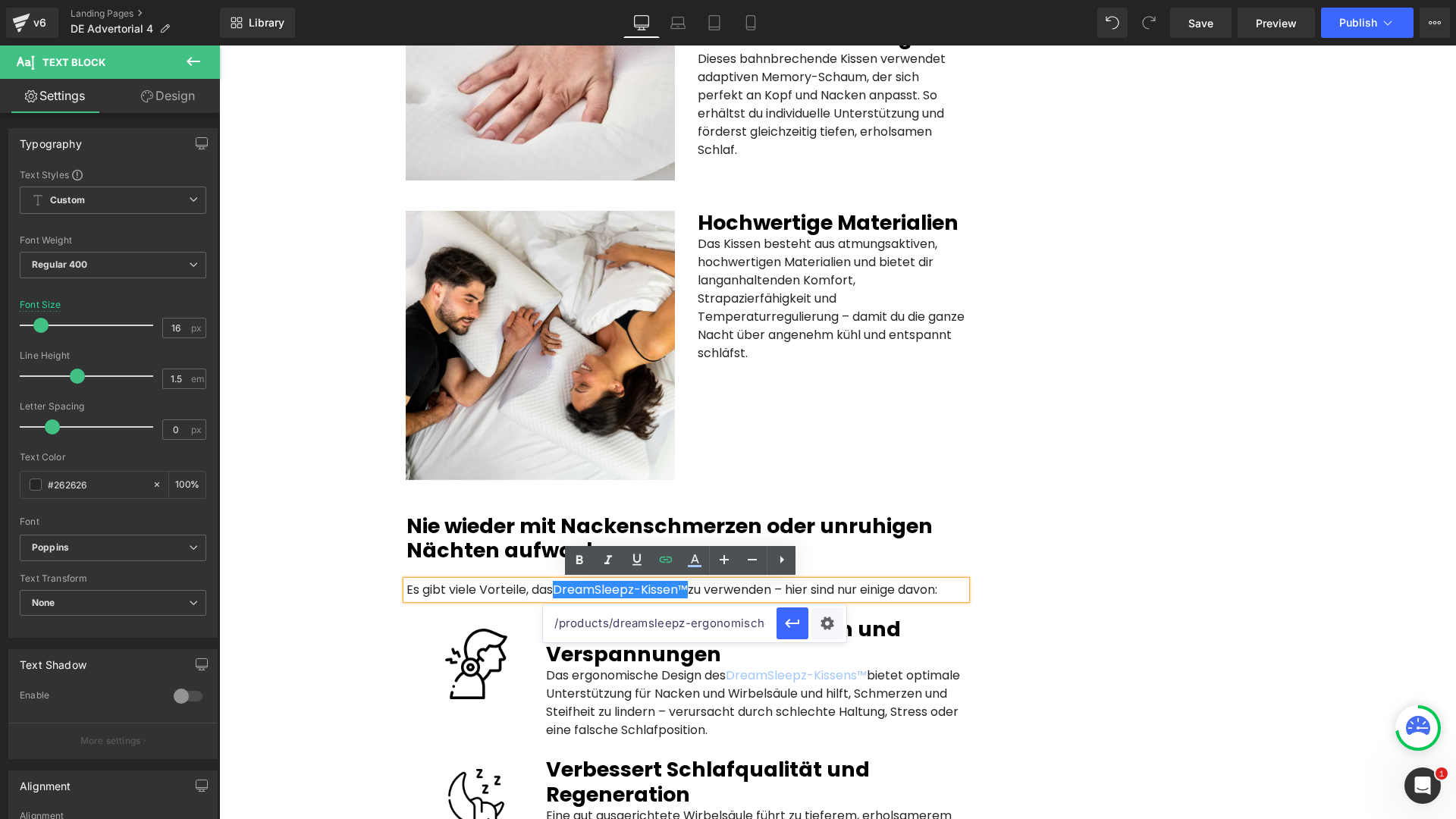 paste on "[URL][DOMAIN_NAME]" 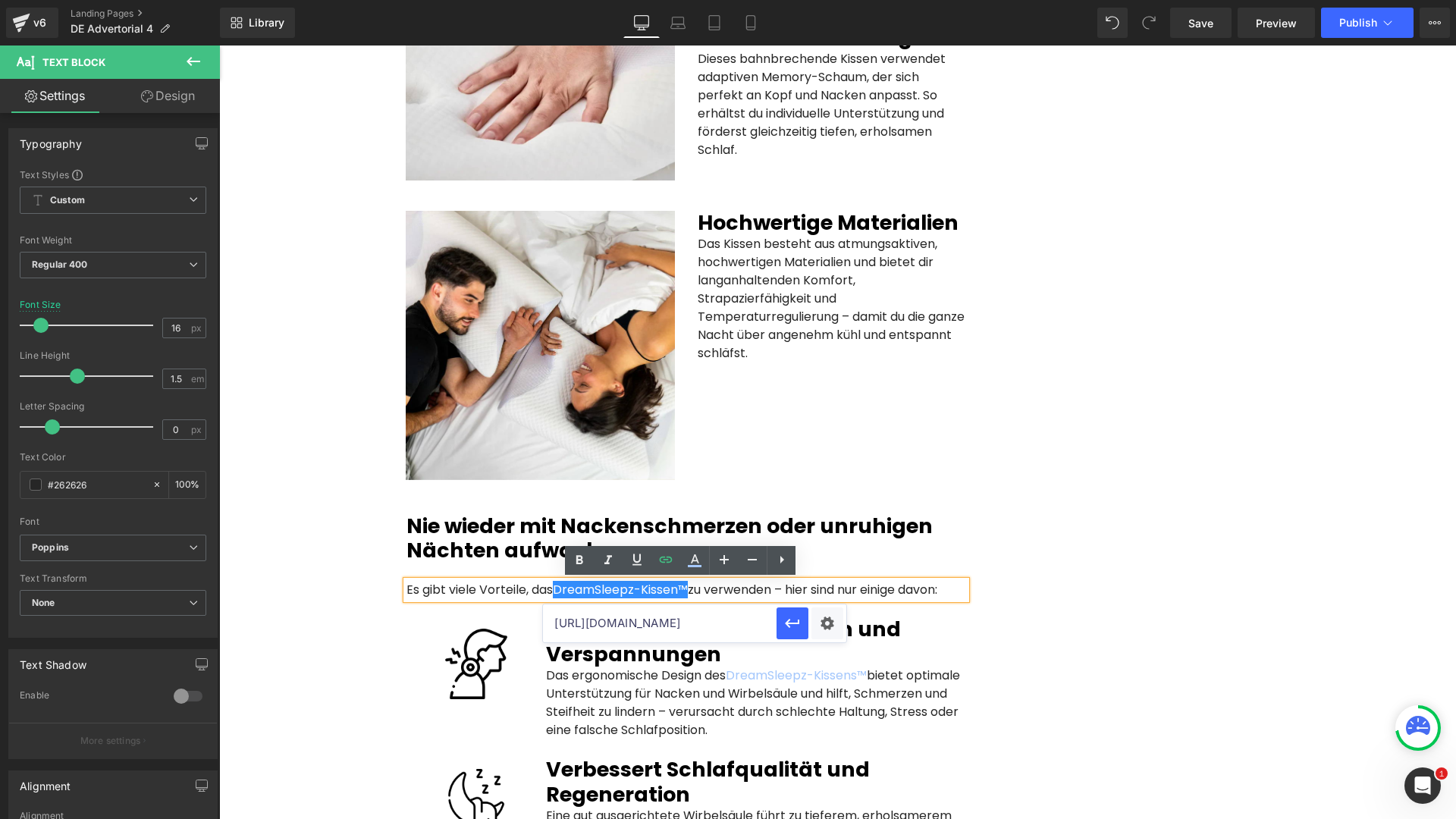scroll, scrollTop: 0, scrollLeft: 508, axis: horizontal 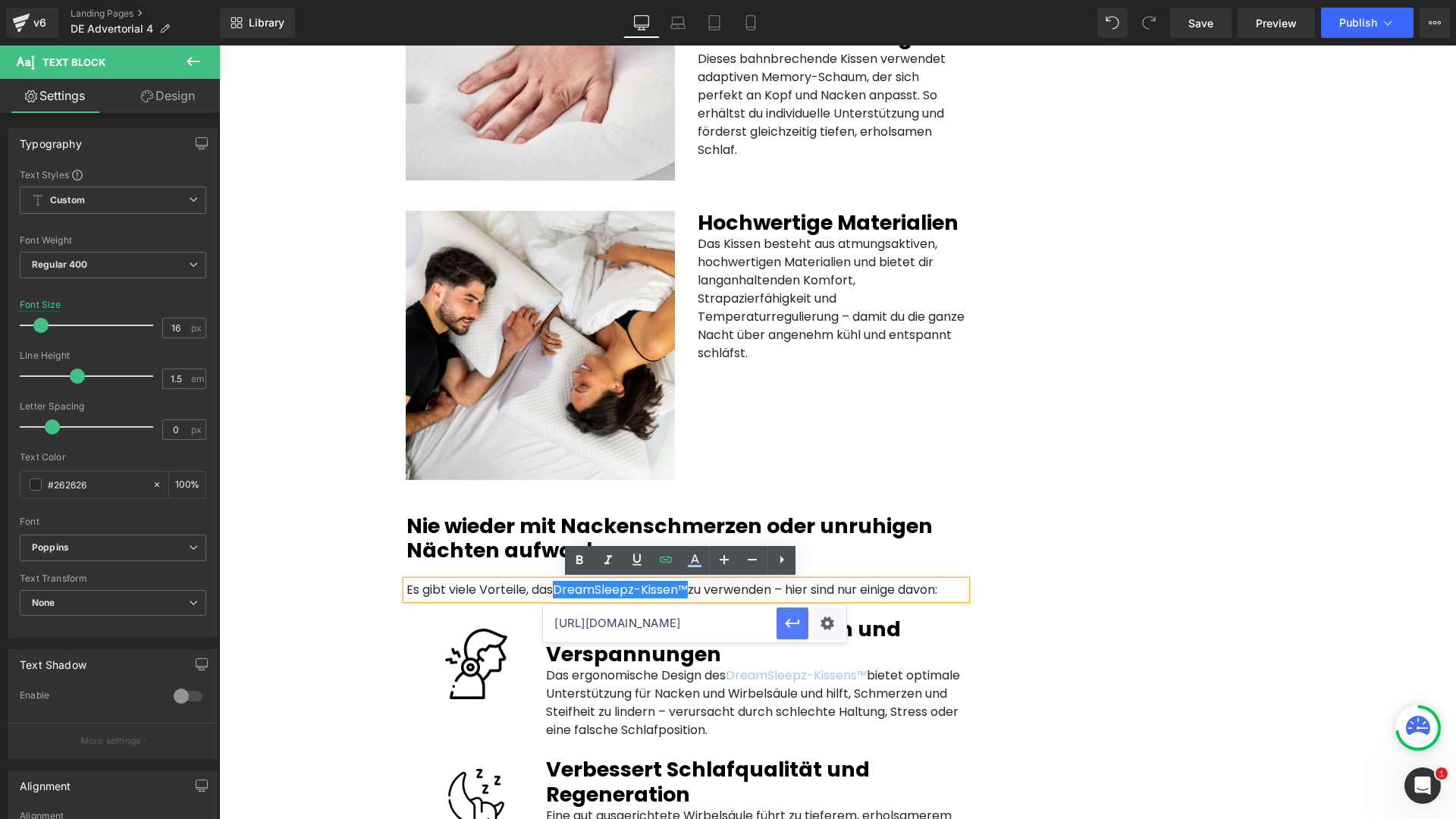 drag, startPoint x: 797, startPoint y: 628, endPoint x: 575, endPoint y: 576, distance: 228.0088 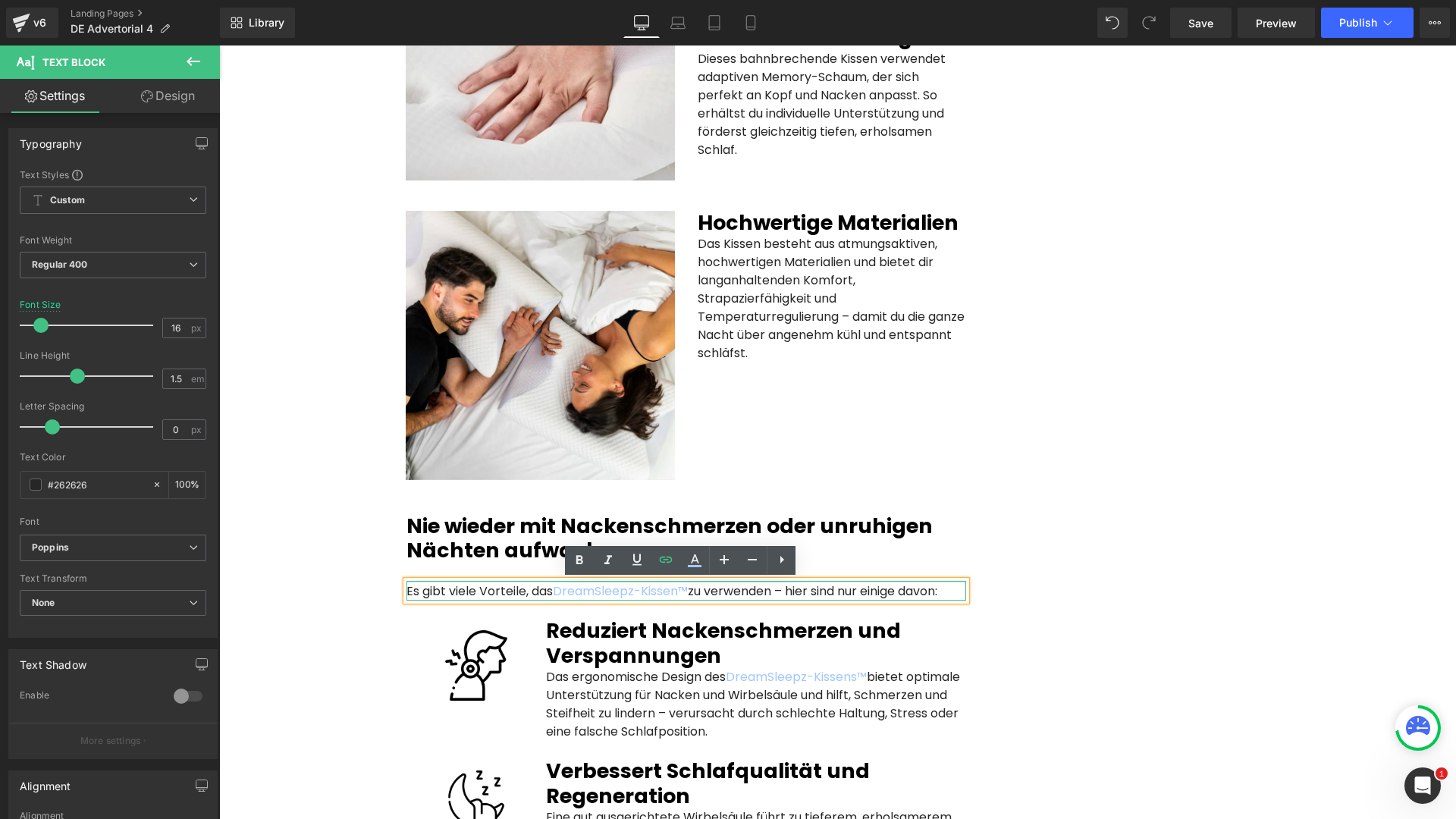 click on "Es gibt viele Vorteile, das  DreamSleepz-Kissen™  zu verwenden – hier sind nur einige davon: Text Block" at bounding box center (686, 591) 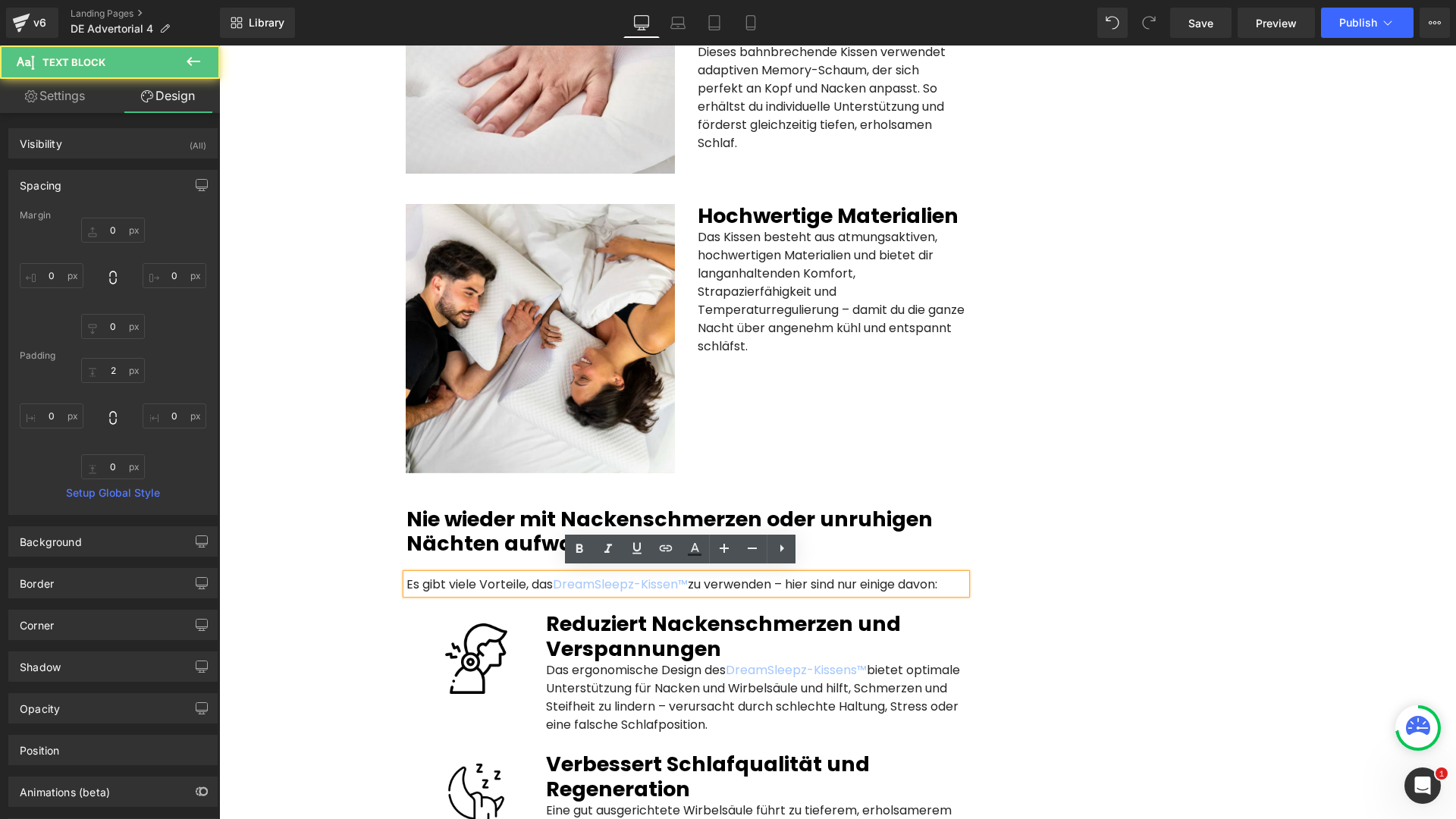 scroll, scrollTop: 2621, scrollLeft: 0, axis: vertical 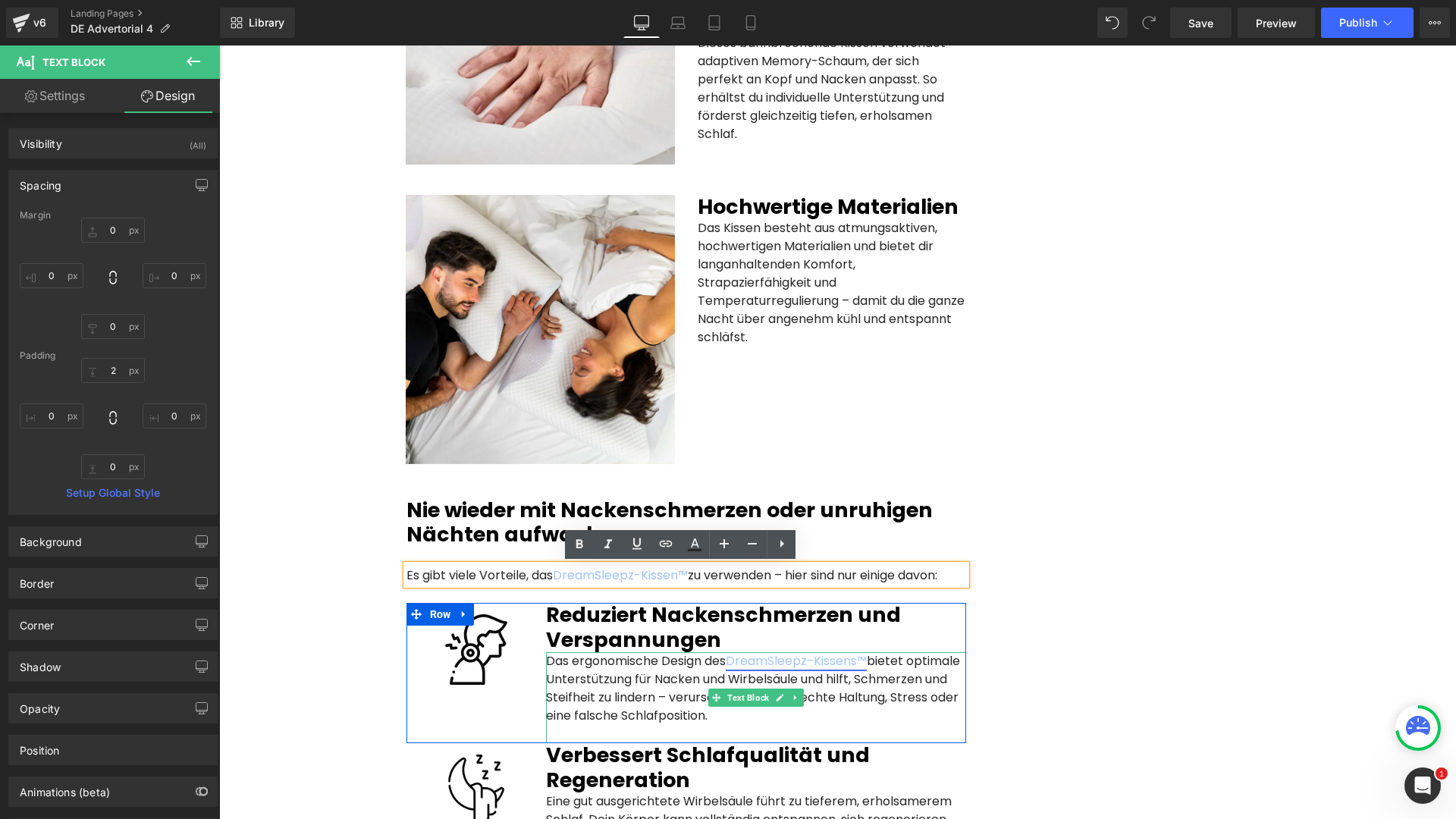 click on "DreamSleepz-Kissens™" at bounding box center (796, 661) 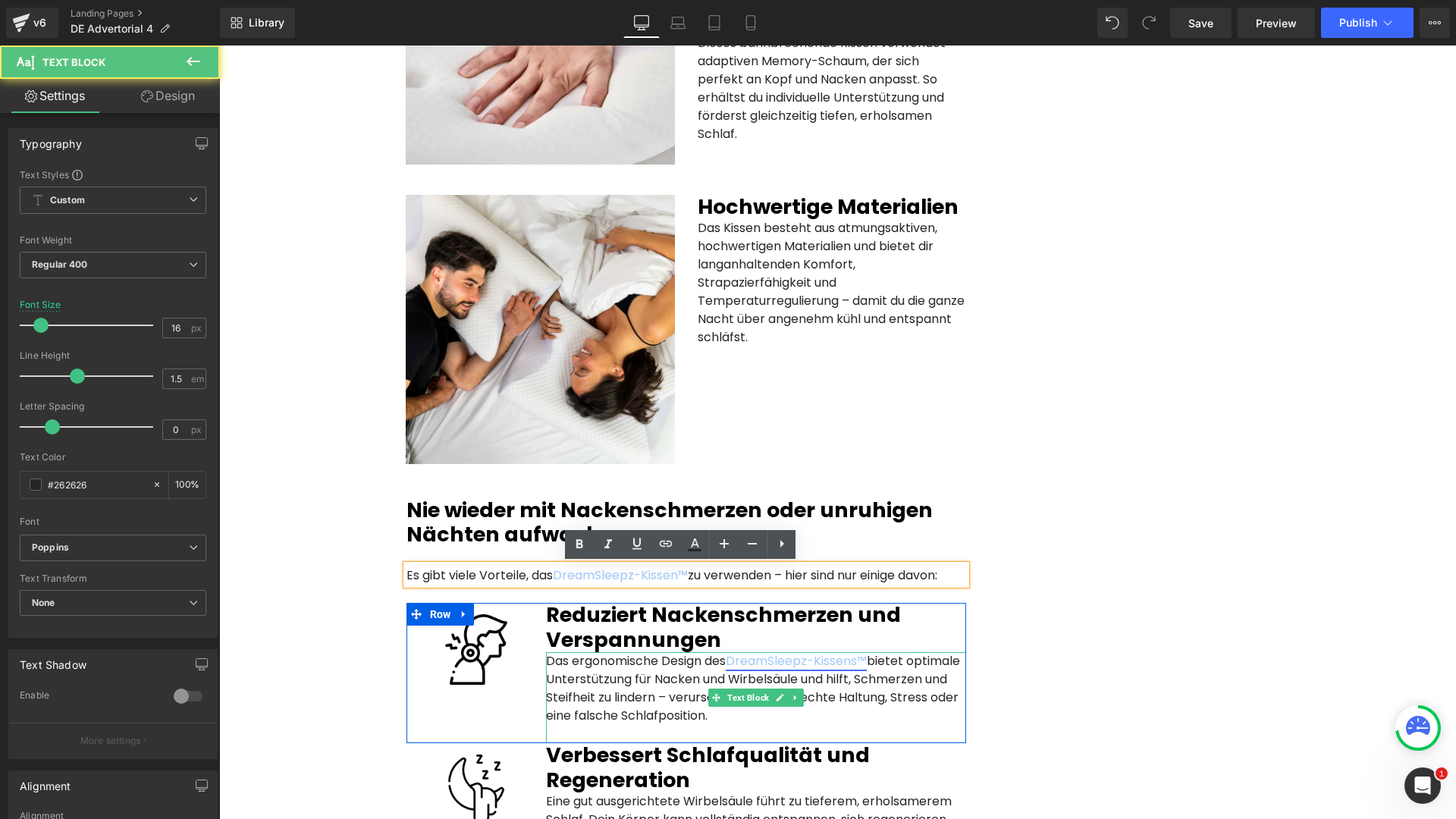 click on "DreamSleepz-Kissens™" at bounding box center [796, 661] 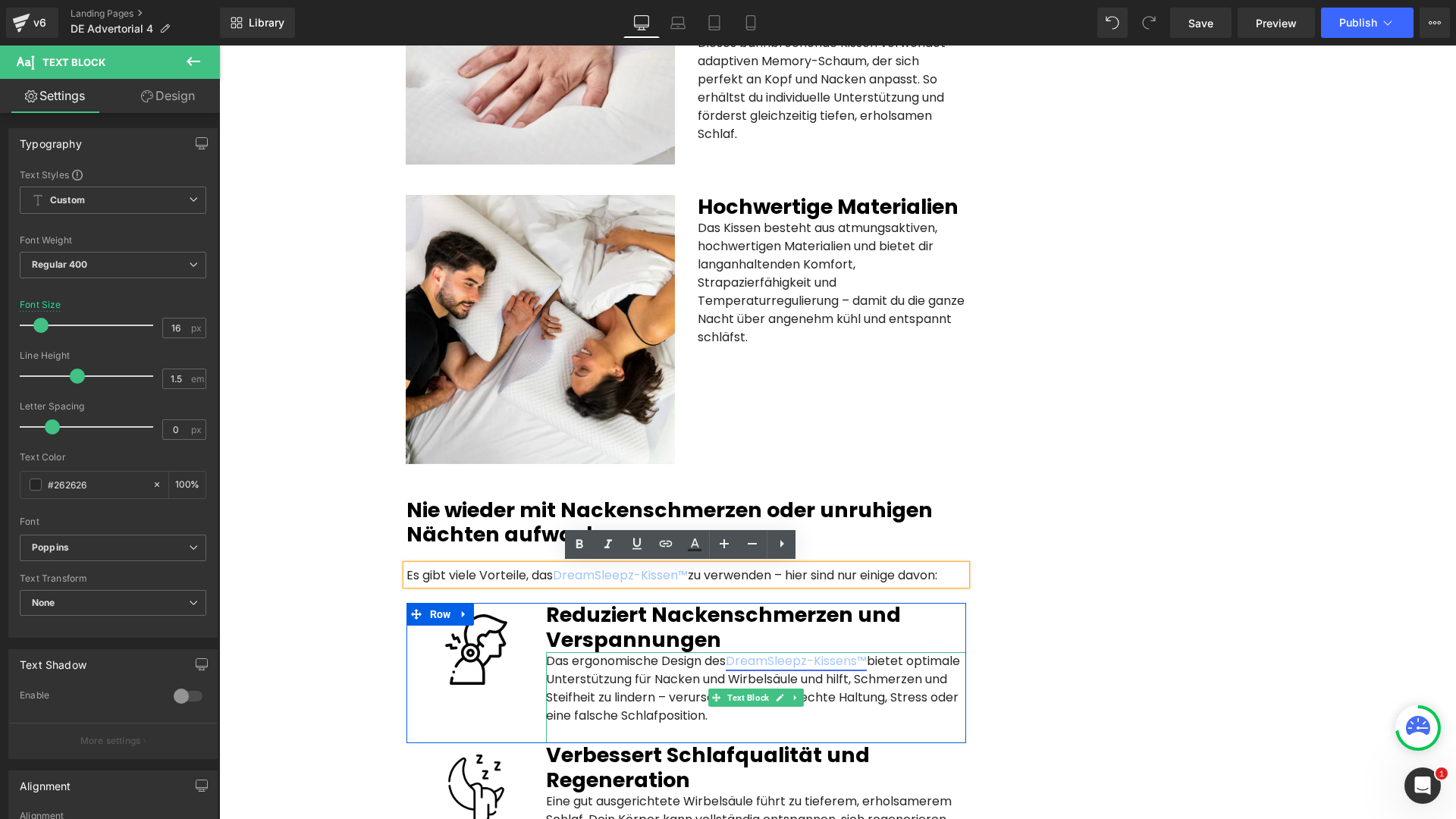 click on "DreamSleepz-Kissens™" at bounding box center [796, 661] 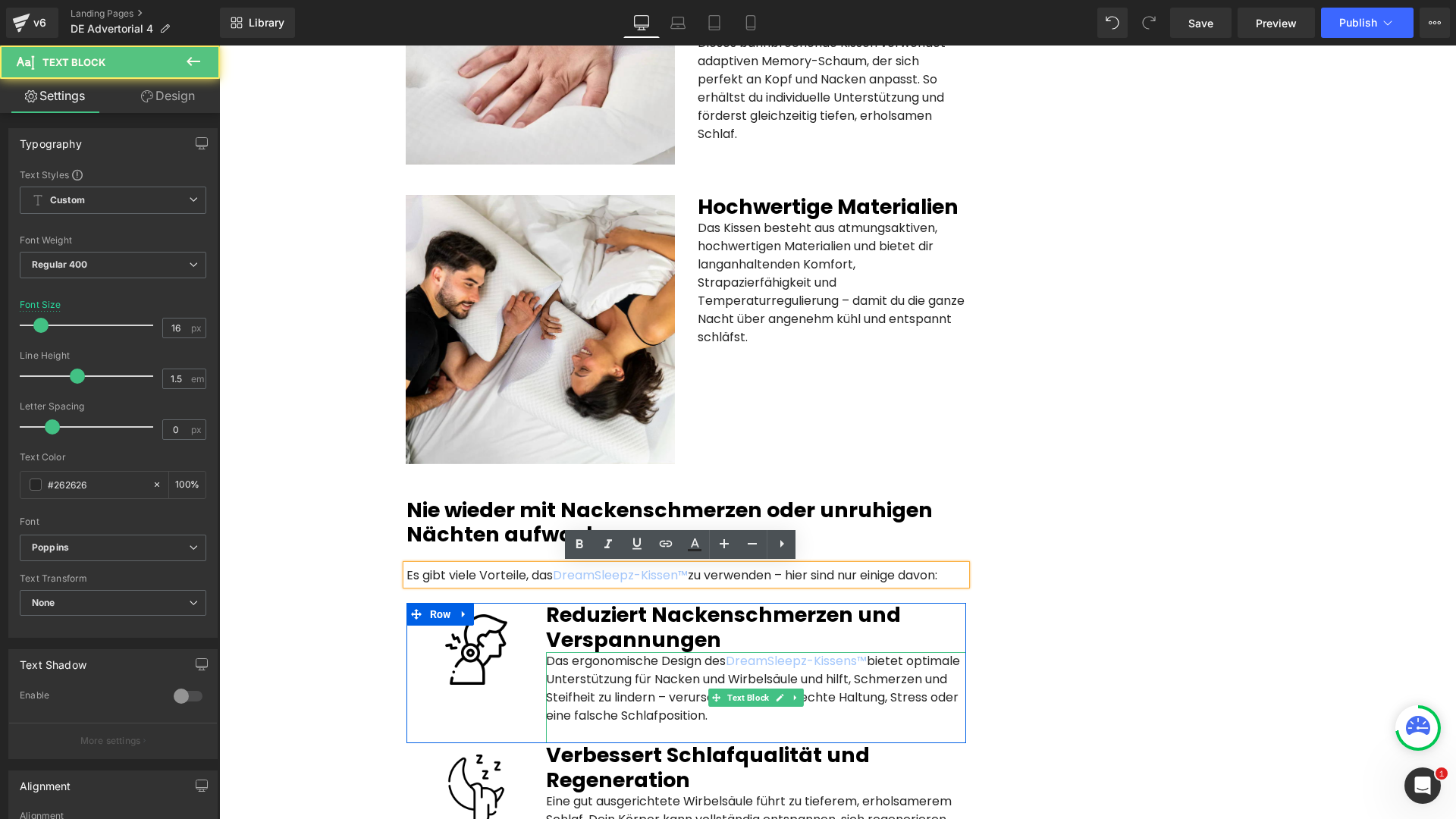 click on "Das ergonomische Design des  DreamSleepz-Kissens™  bietet optimale Unterstützung für Nacken und Wirbelsäule und hilft, Schmerzen und Steifheit zu lindern – verursacht durch schlechte Haltung, Stress oder eine falsche Schlafposition." at bounding box center [756, 689] 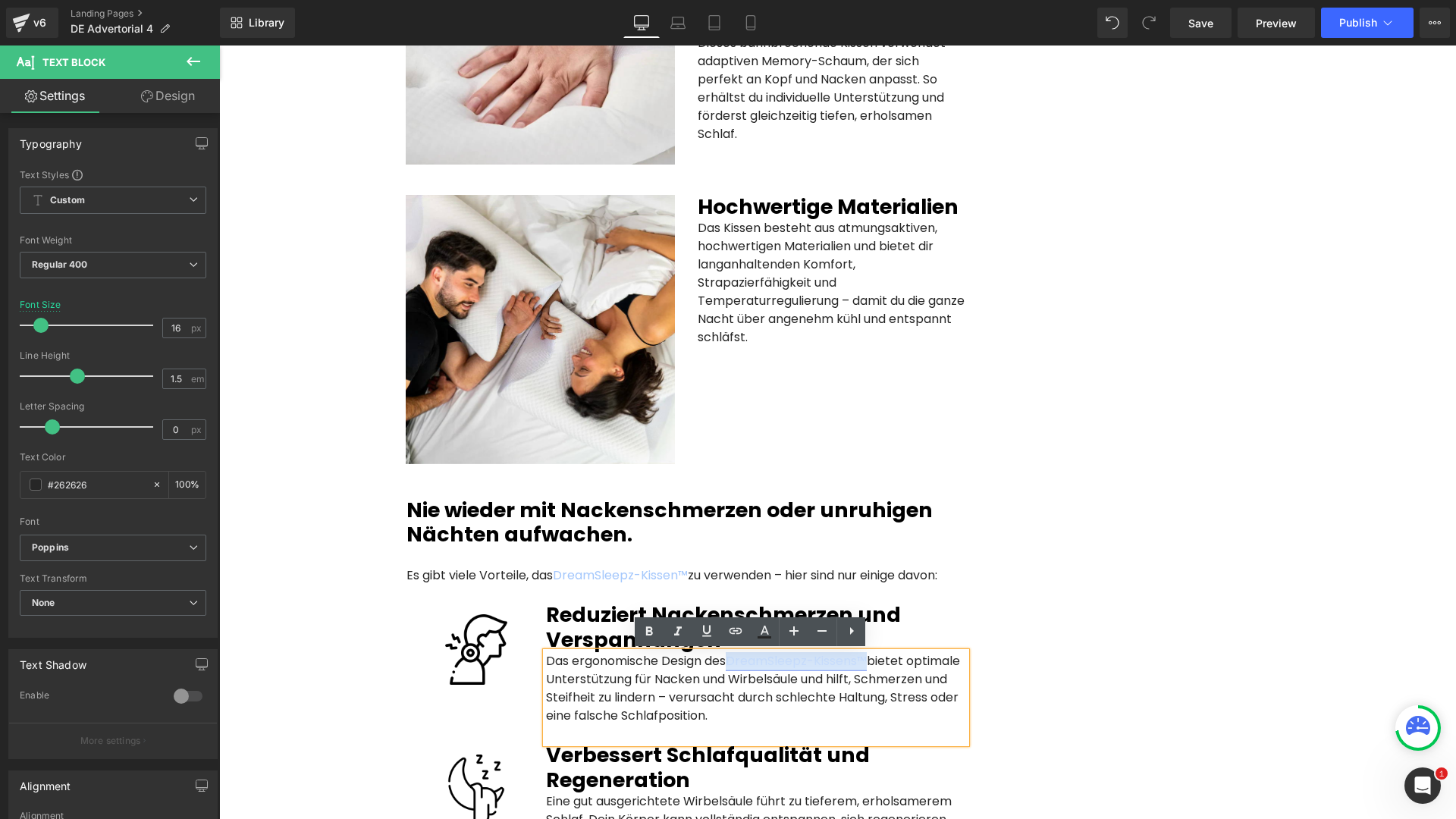 drag, startPoint x: 726, startPoint y: 660, endPoint x: 867, endPoint y: 664, distance: 141.05673 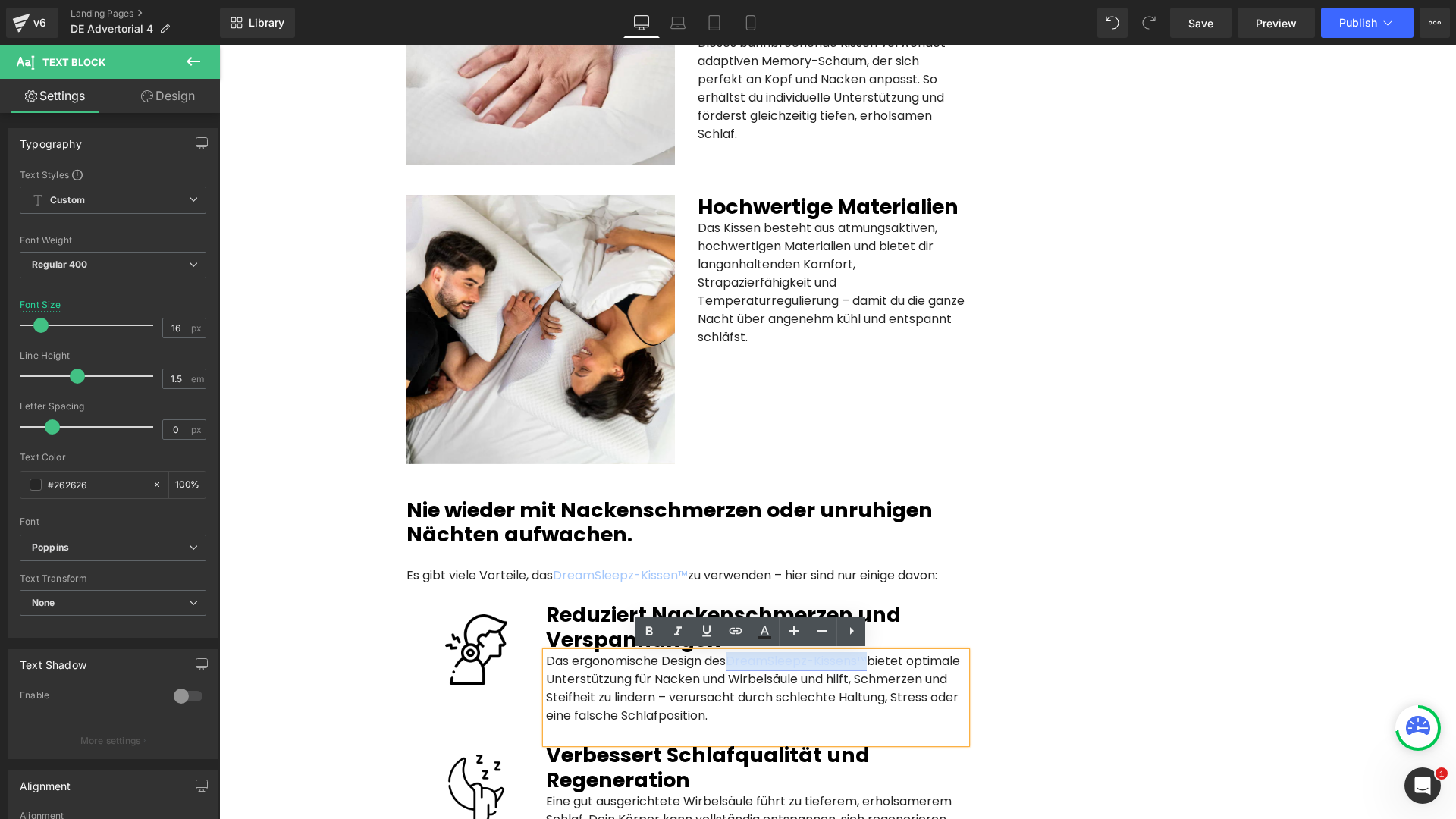 click on "Das ergonomische Design des  DreamSleepz-Kissens™  bietet optimale Unterstützung für Nacken und Wirbelsäule und hilft, Schmerzen und Steifheit zu lindern – verursacht durch schlechte Haltung, Stress oder eine falsche Schlafposition." at bounding box center [756, 689] 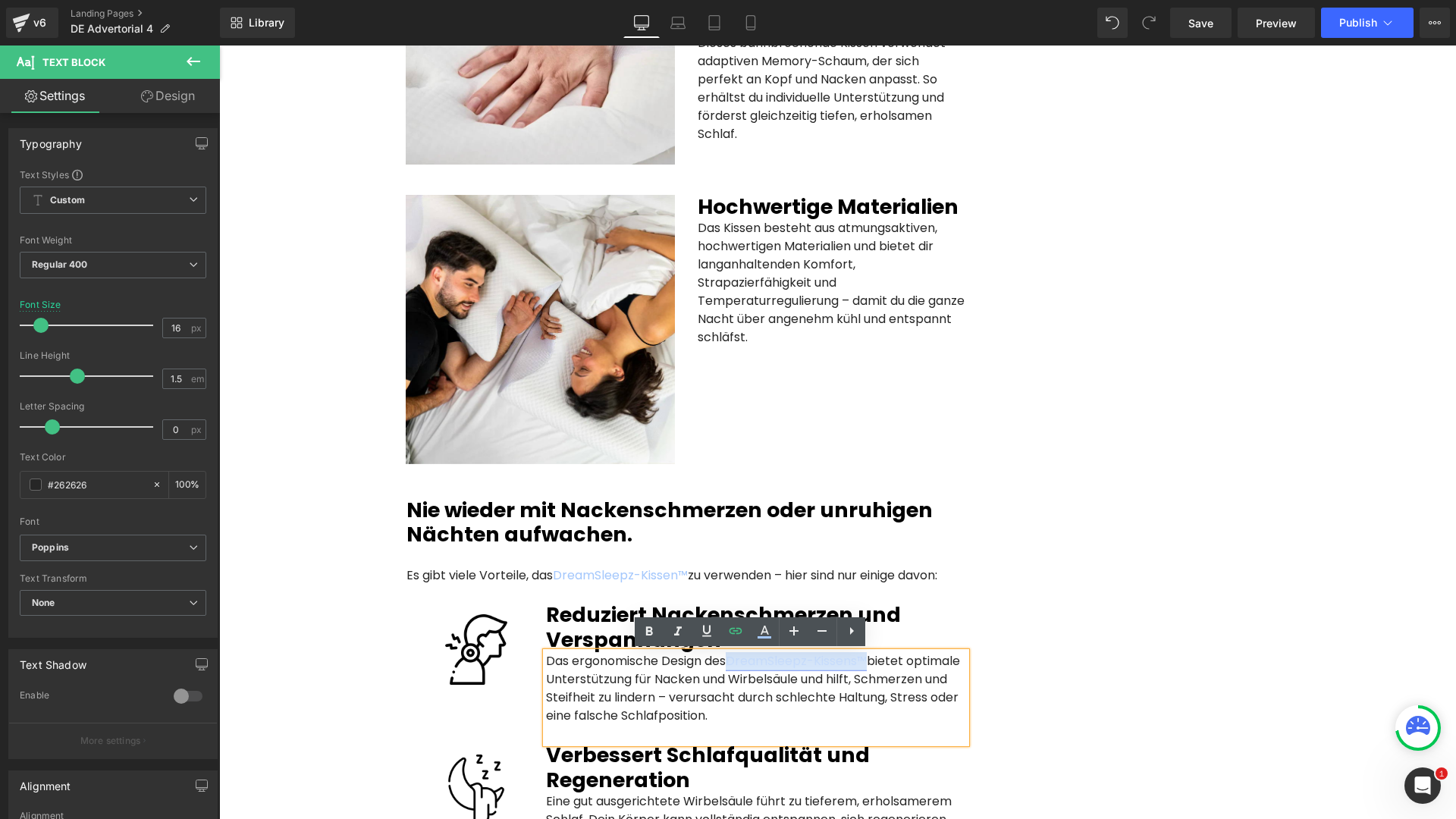 click on "DreamSleepz-Kissens™" at bounding box center [796, 661] 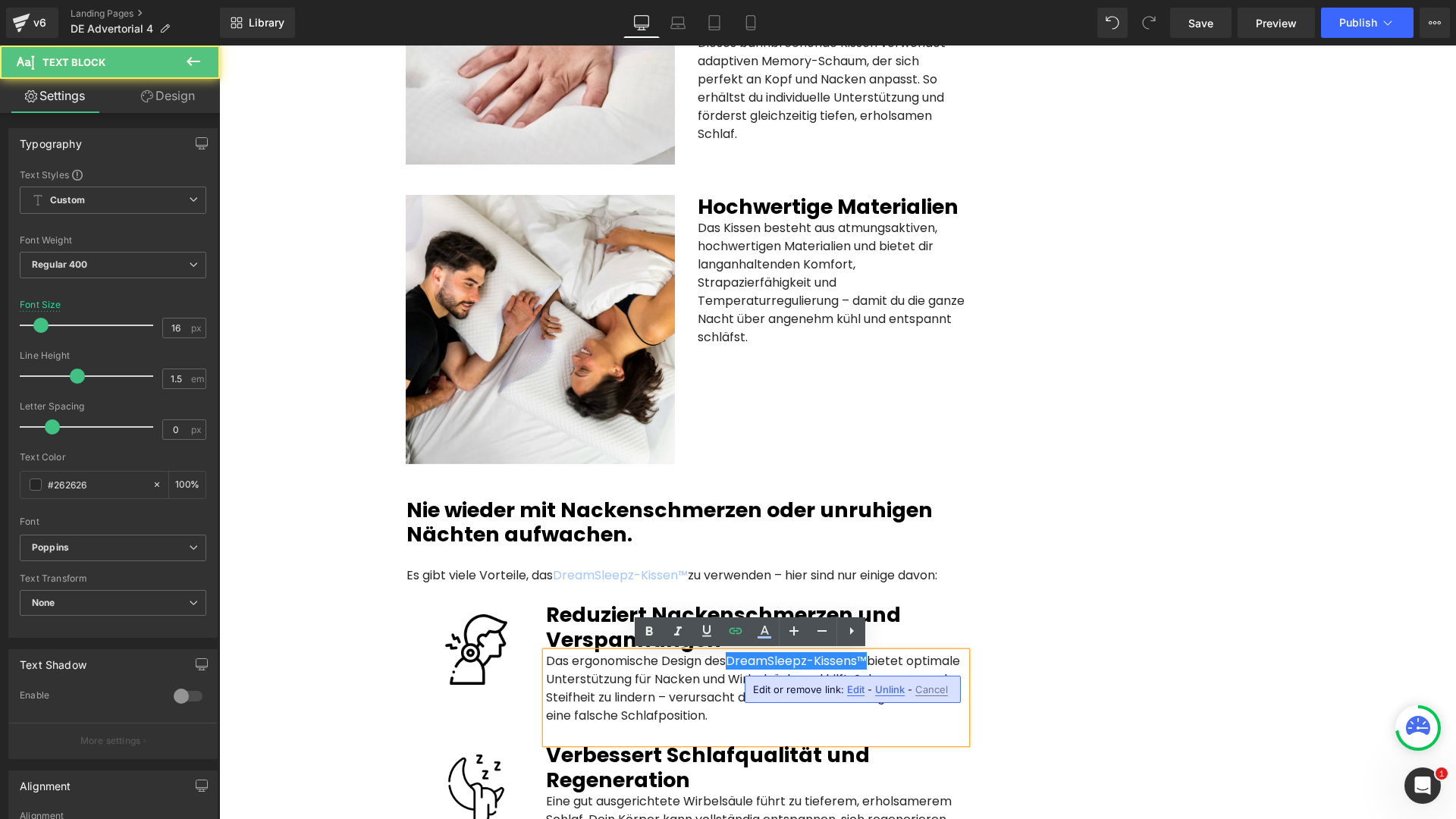 click on "Edit or remove link:   Edit   -   Unlink   -   Cancel" at bounding box center (852, 689) 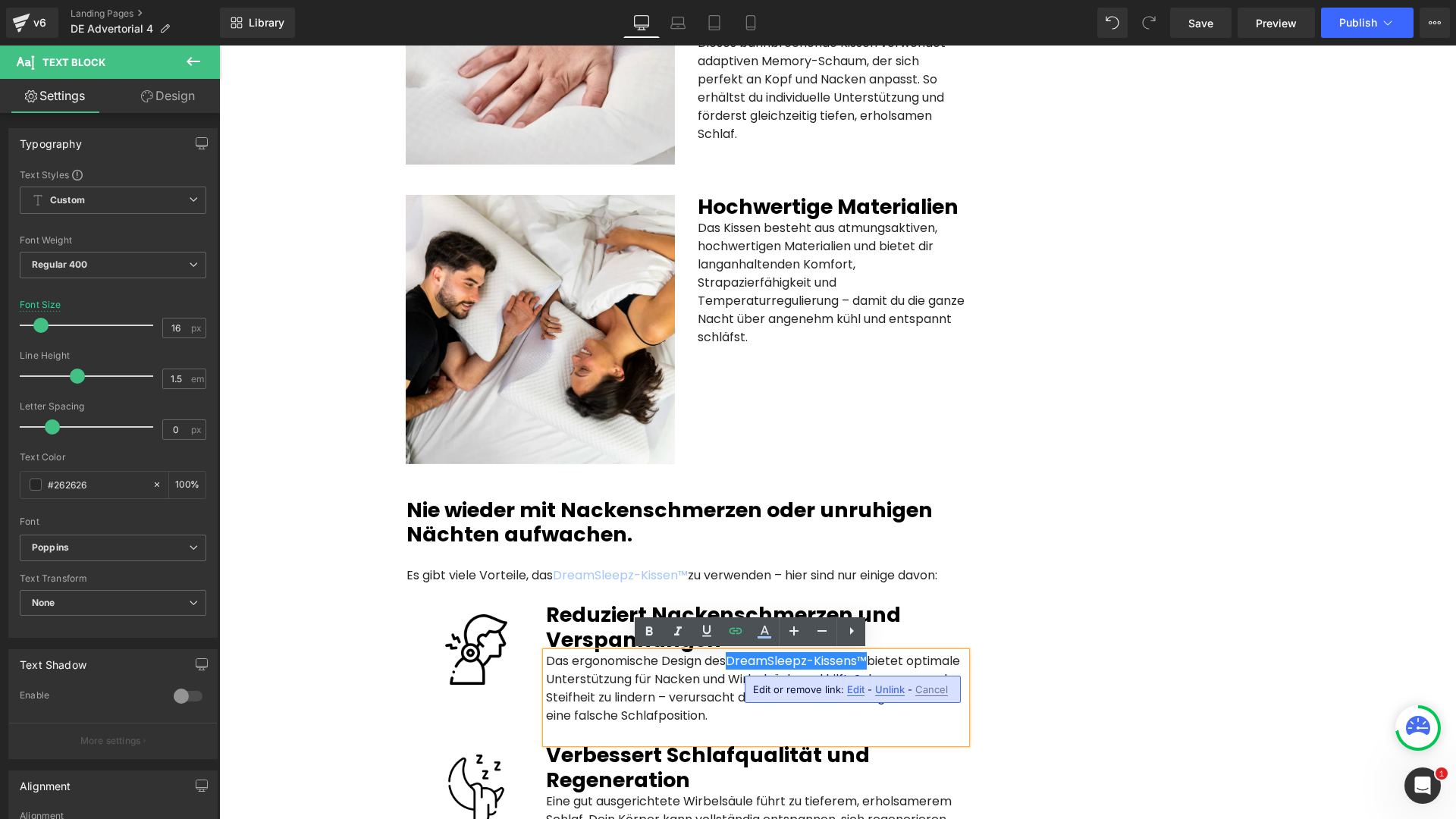 click on "Edit" at bounding box center (855, 689) 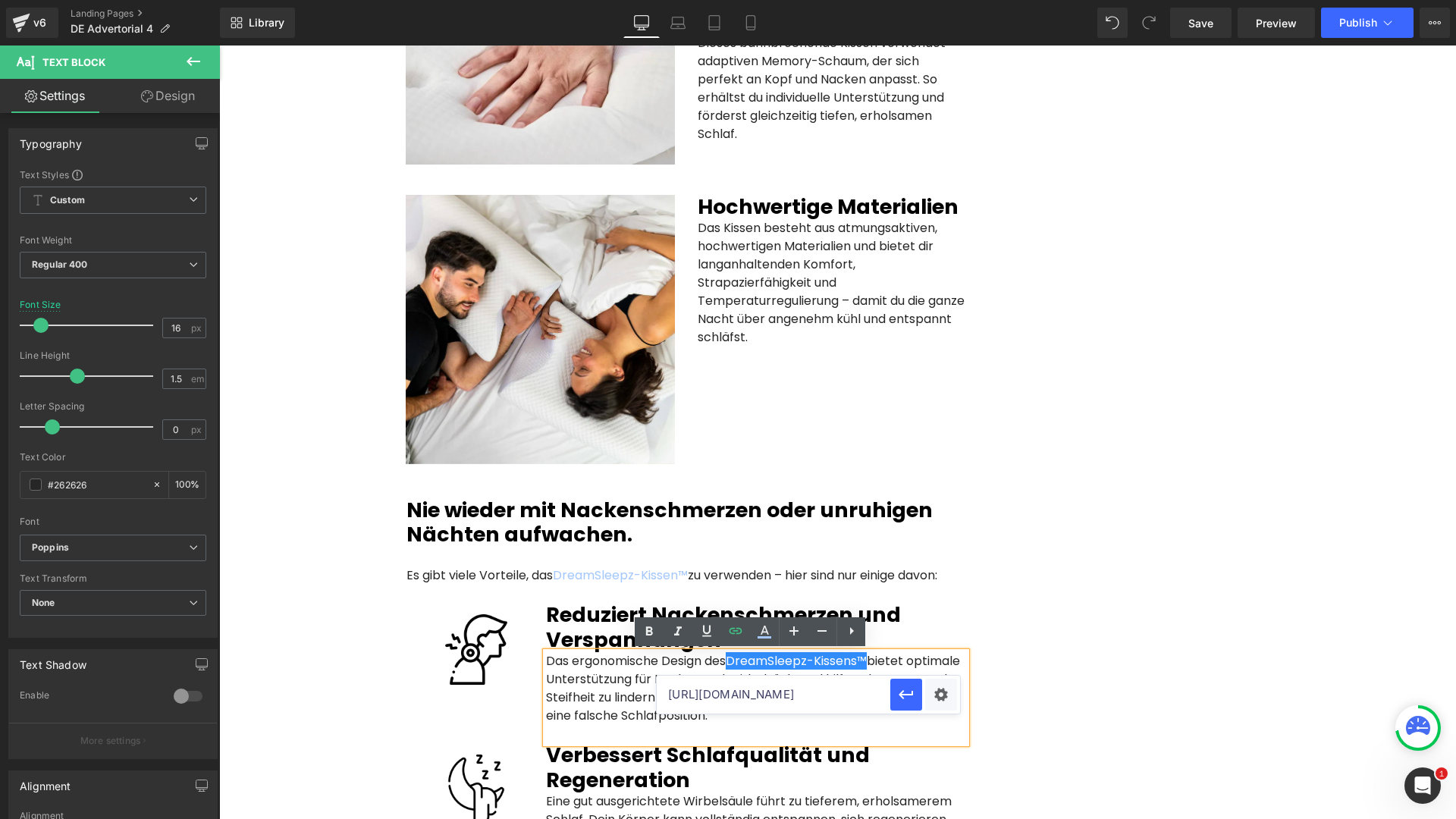 click on "[URL][DOMAIN_NAME]" at bounding box center (774, 695) 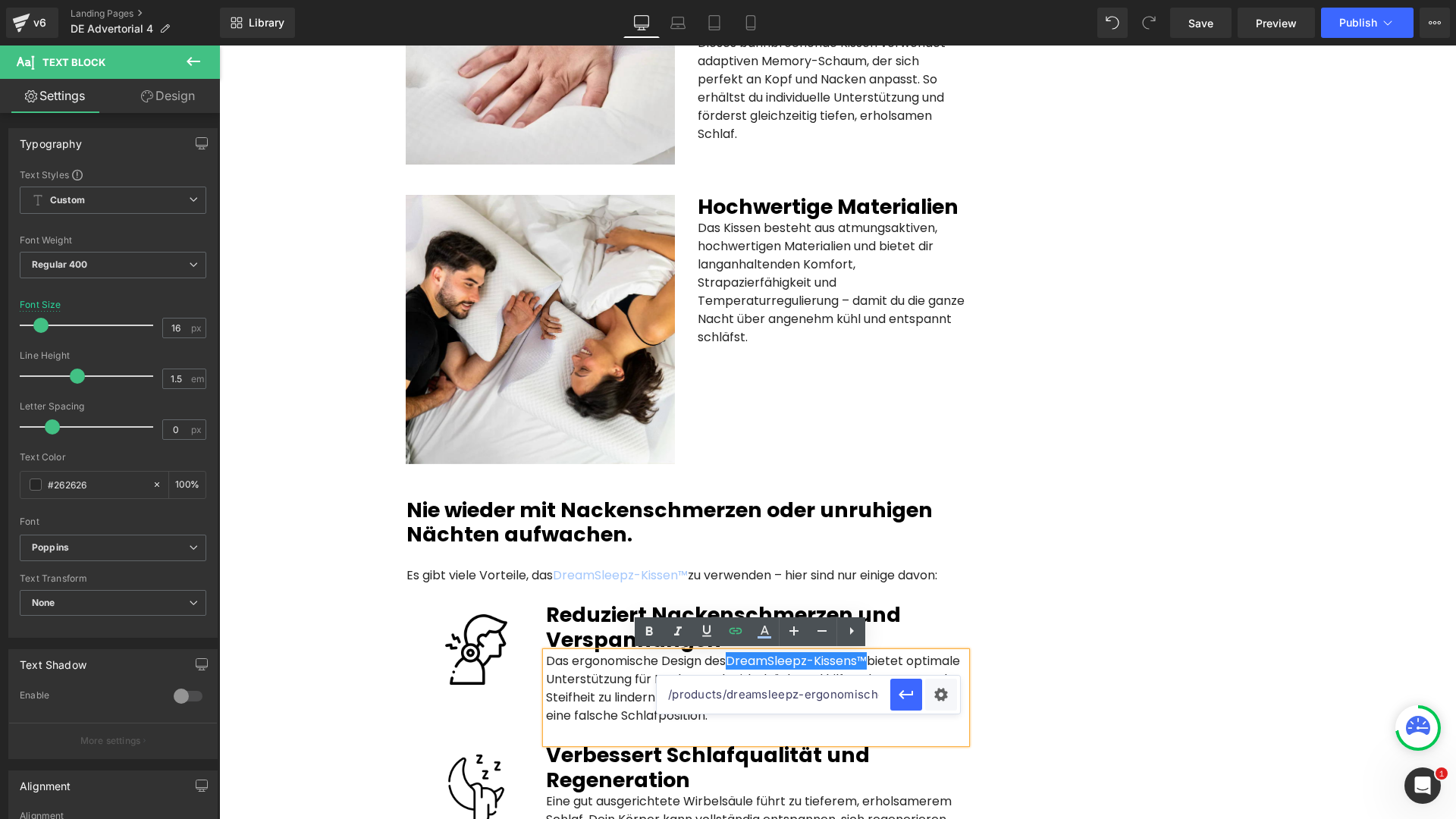 paste on "[URL][DOMAIN_NAME]" 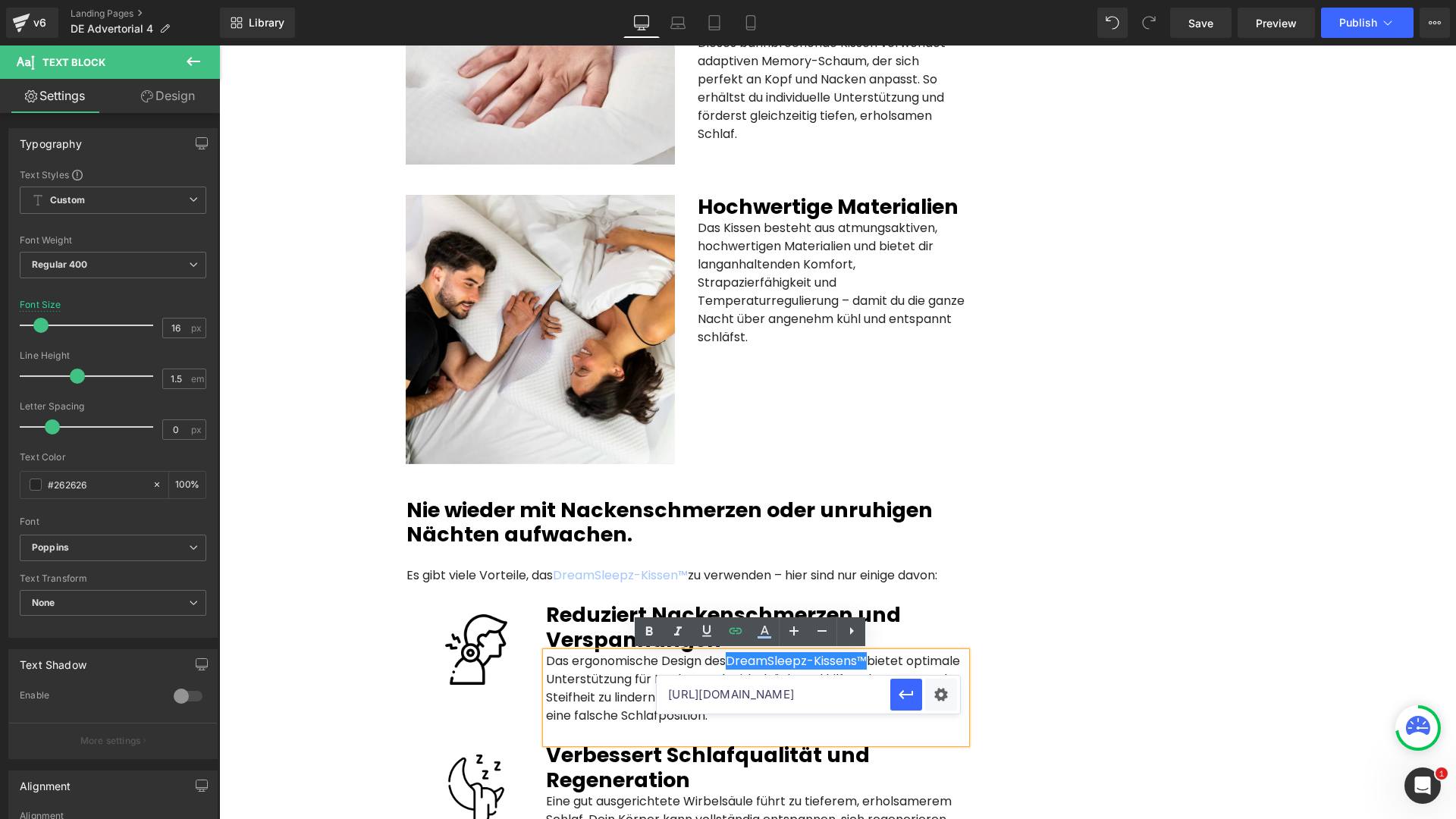 scroll, scrollTop: 0, scrollLeft: 0, axis: both 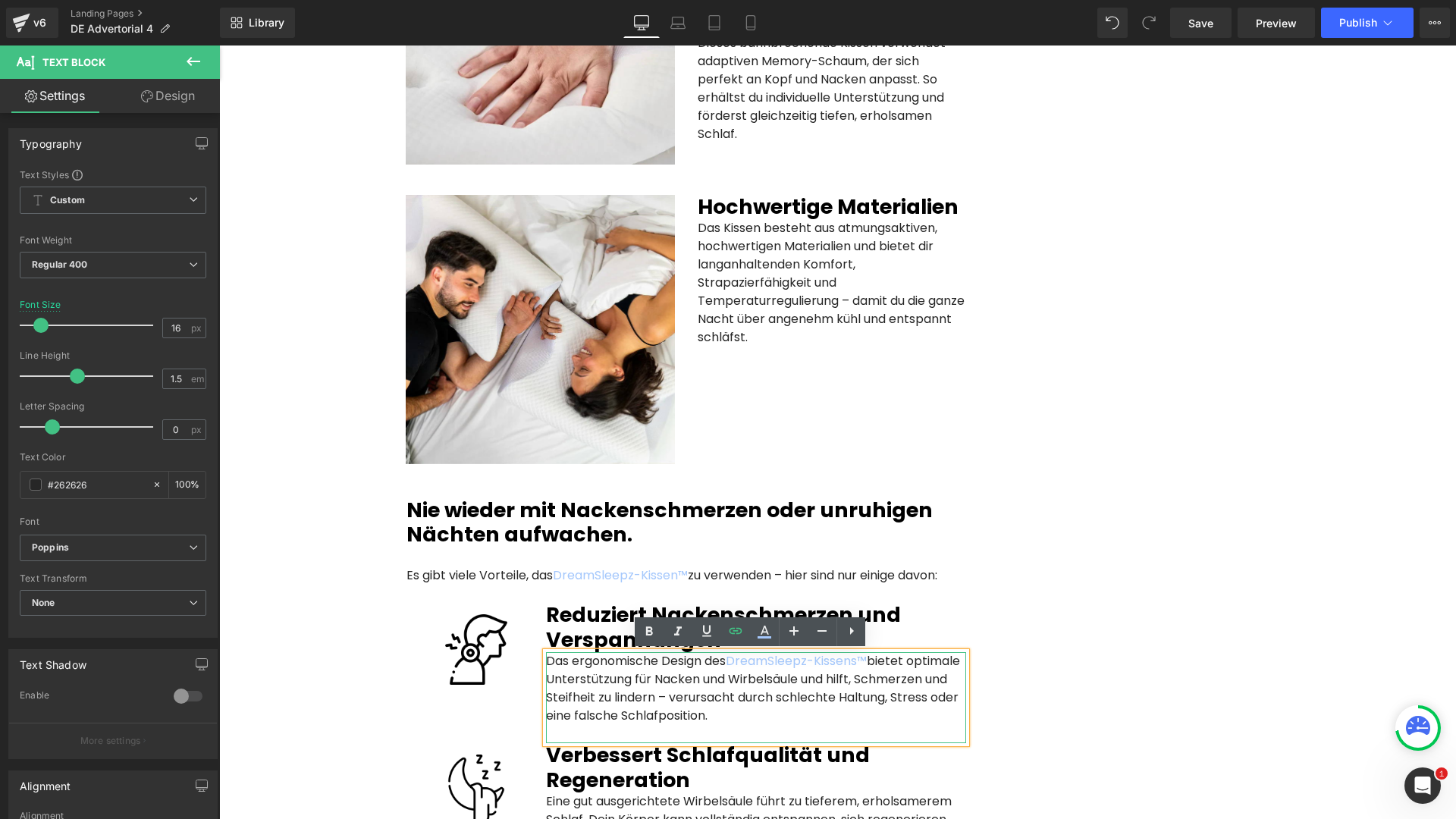 click on "Das ergonomische Design des  DreamSleepz-Kissens™  bietet optimale Unterstützung für Nacken und Wirbelsäule und hilft, Schmerzen und Steifheit zu lindern – verursacht durch schlechte Haltung, Stress oder eine falsche Schlafposition." at bounding box center (756, 689) 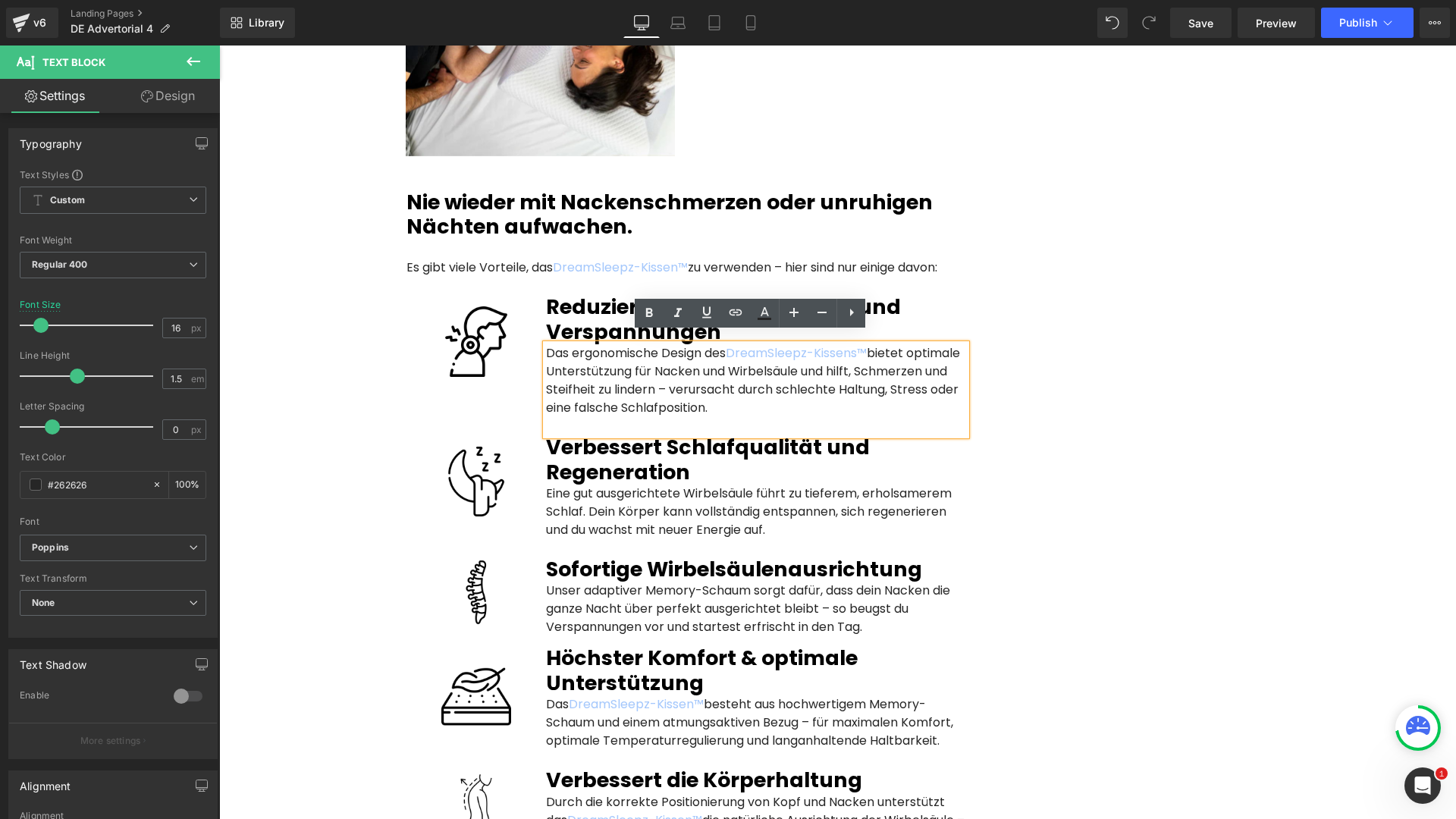 scroll, scrollTop: 2946, scrollLeft: 0, axis: vertical 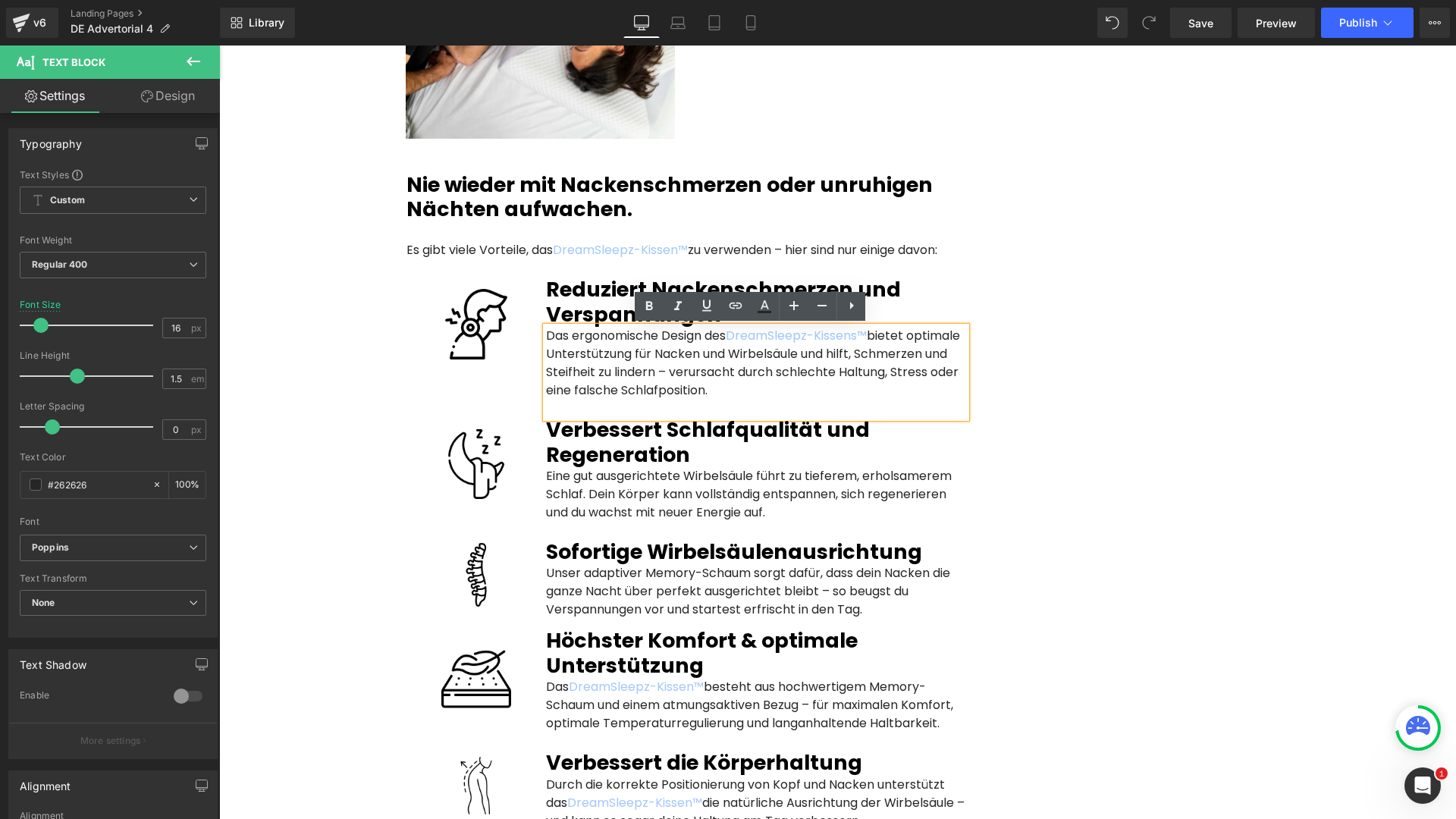 click on "Das  DreamSleepz-Kissen™  besteht aus hochwertigem Memory-Schaum und einem atmungsaktiven Bezug – für maximalen Komfort, optimale Temperaturregulierung und langanhaltende Haltbarkeit. Text Block" at bounding box center (756, 705) 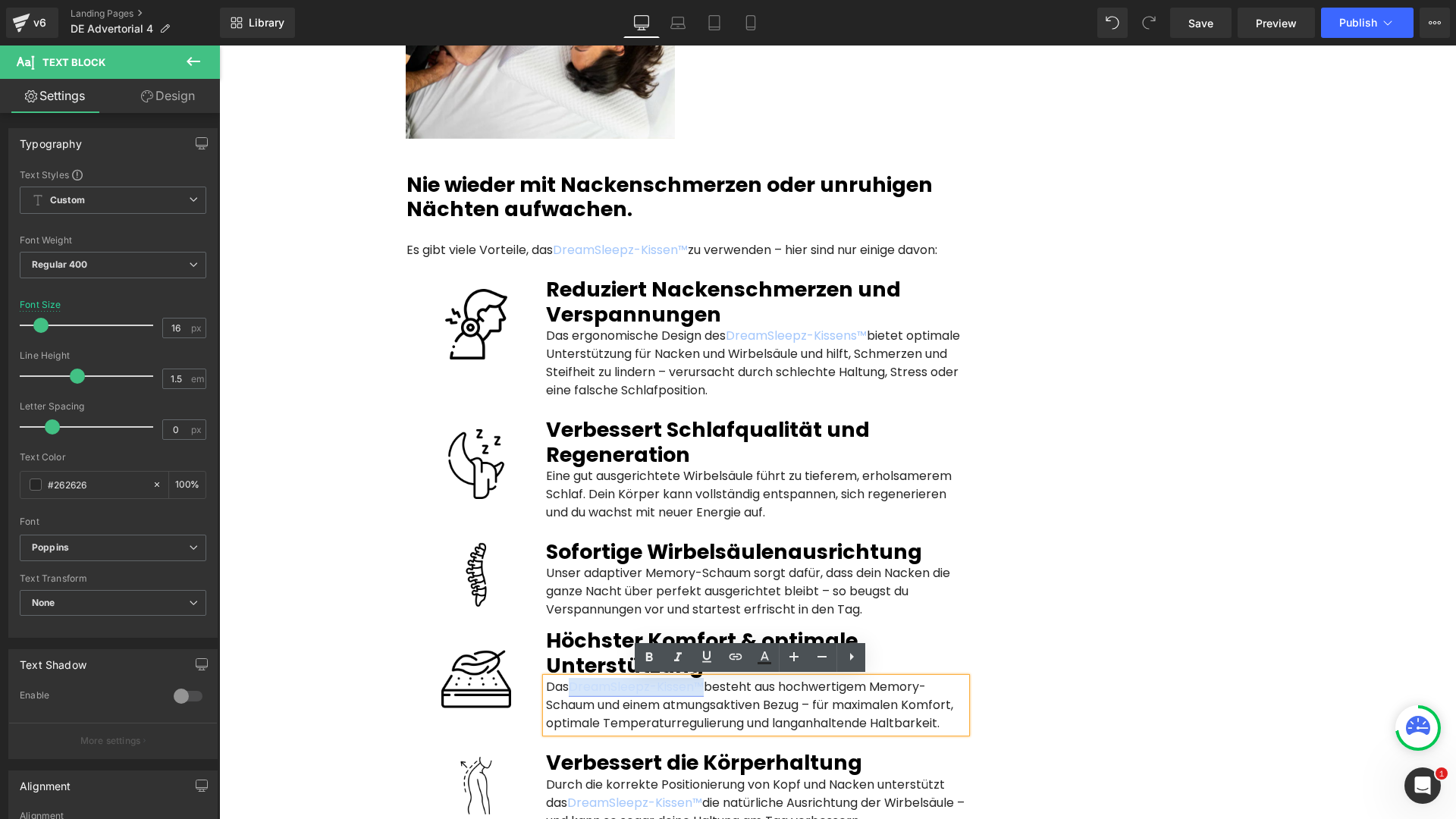 drag, startPoint x: 699, startPoint y: 686, endPoint x: 566, endPoint y: 692, distance: 133.13527 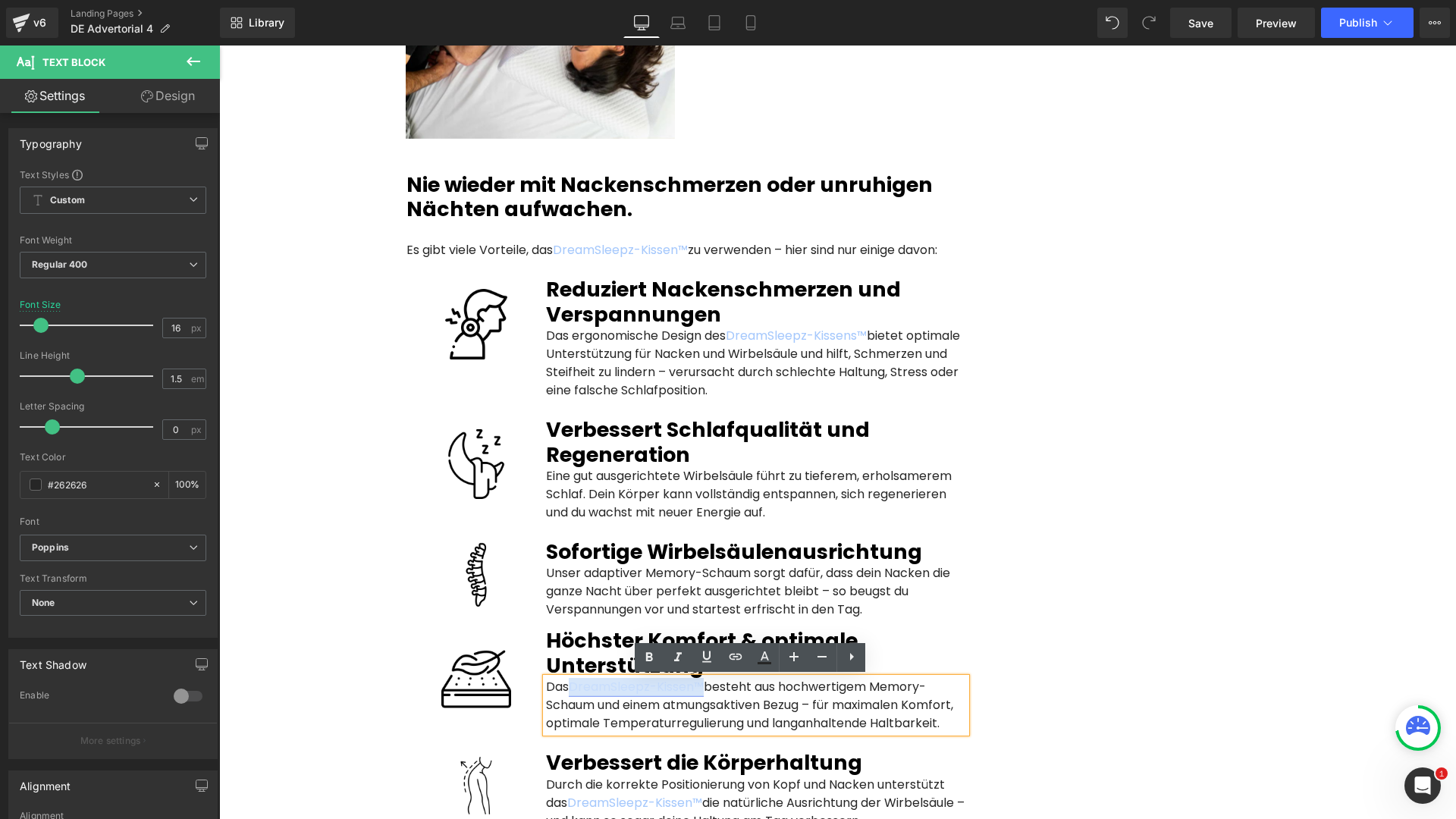 click on "DreamSleepz-Kissen™" at bounding box center [636, 686] 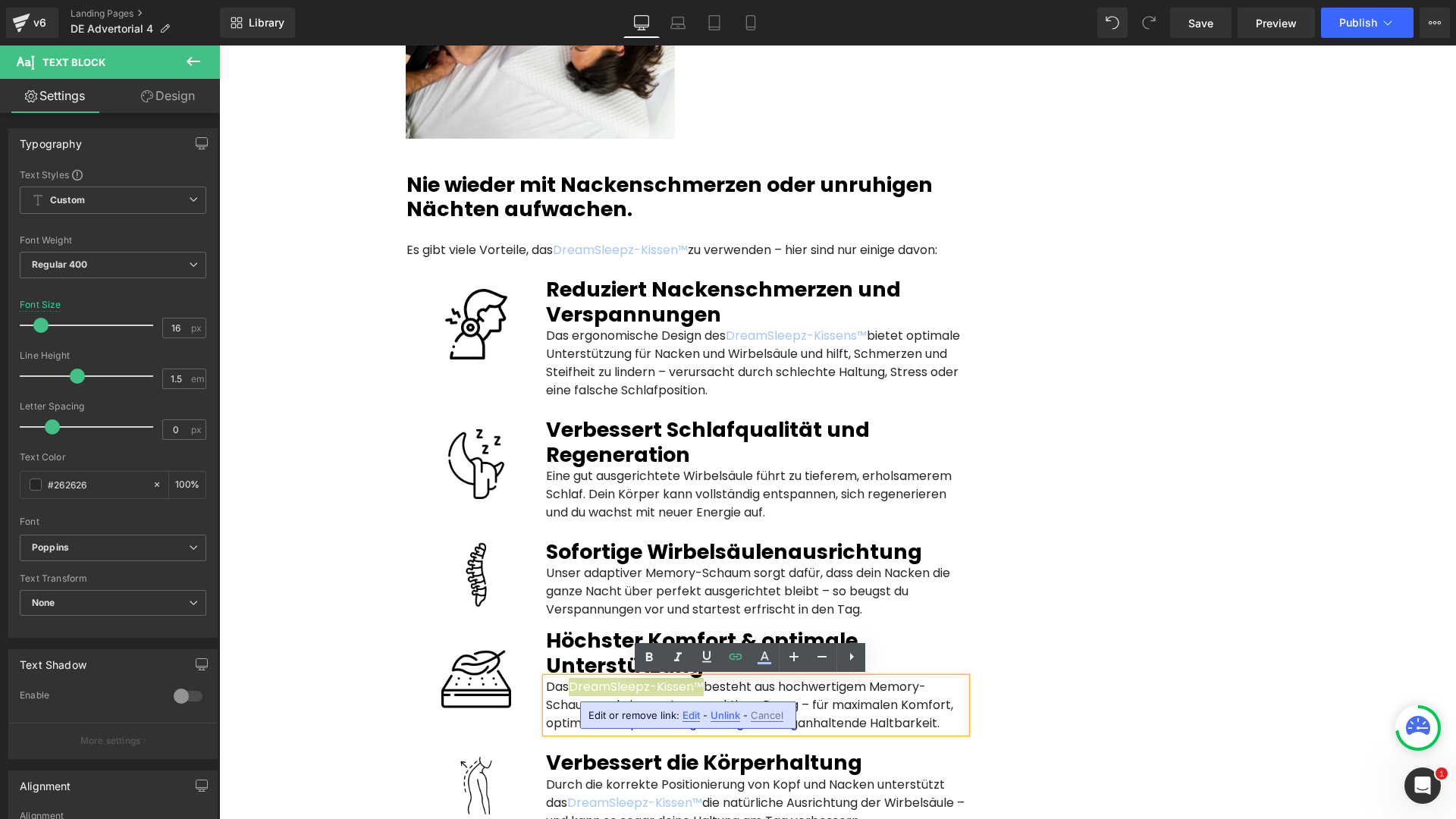 click on "Edit" at bounding box center [691, 715] 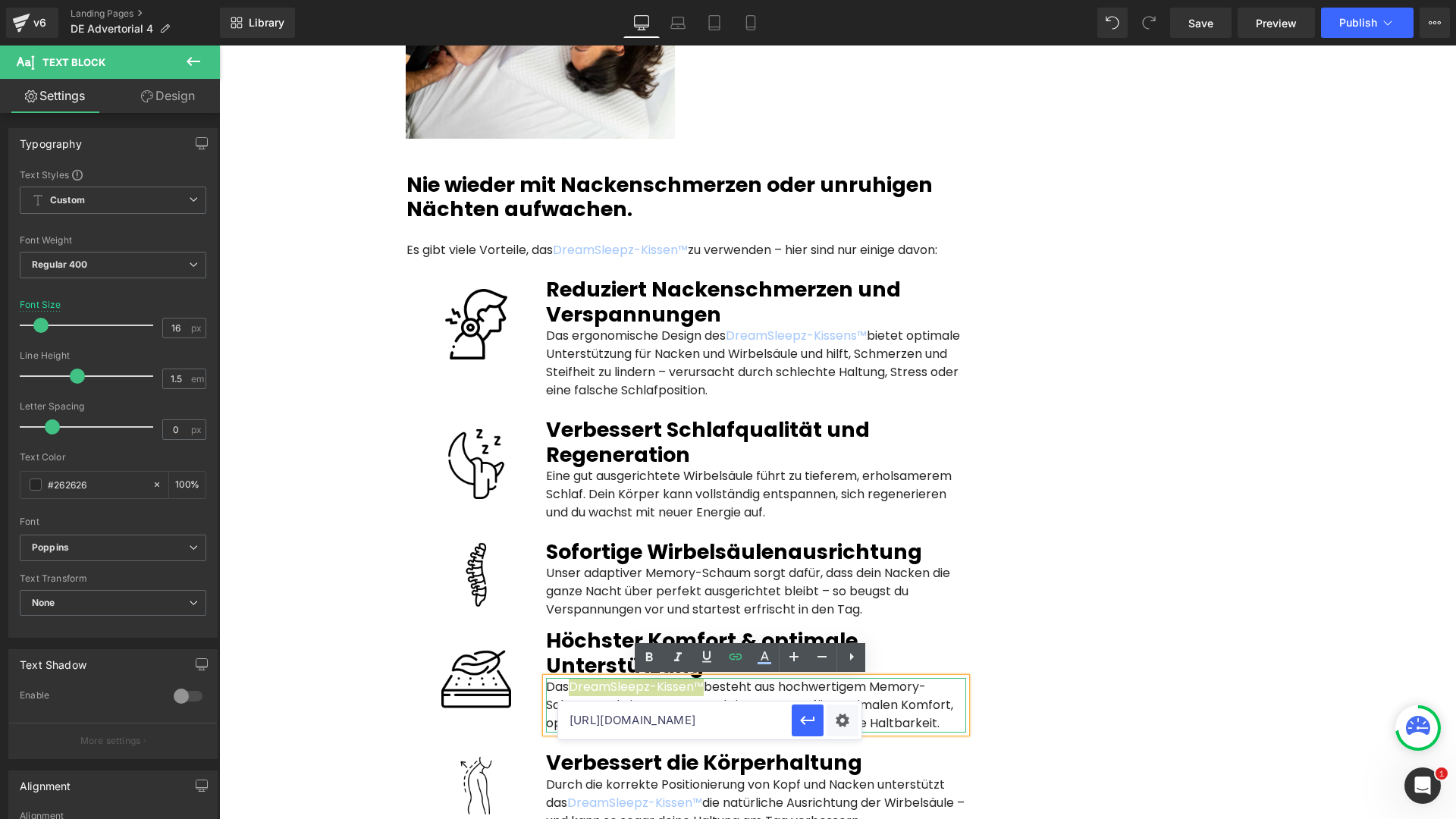 click on "[URL][DOMAIN_NAME]" at bounding box center [675, 720] 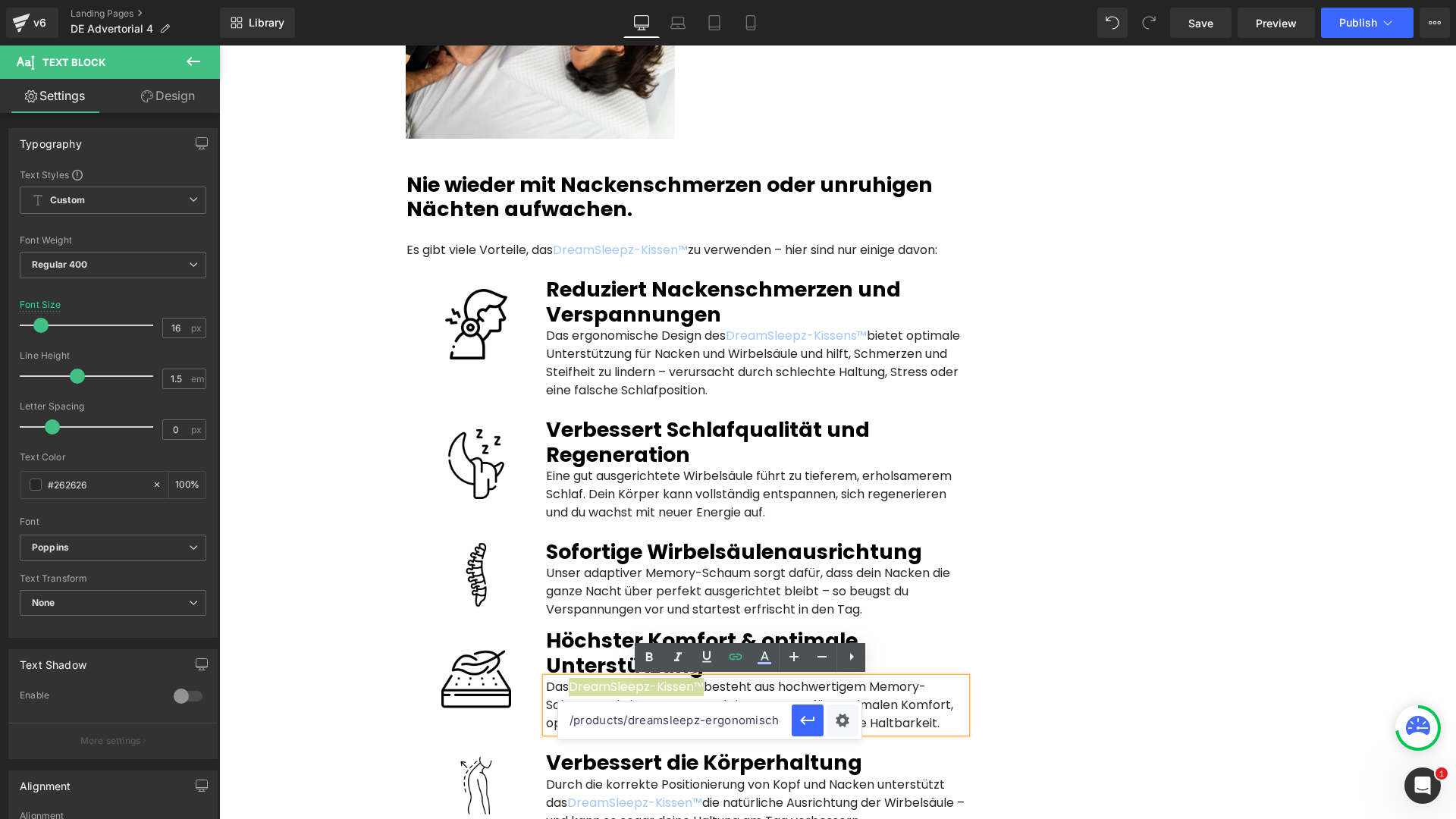 paste on "[URL][DOMAIN_NAME]" 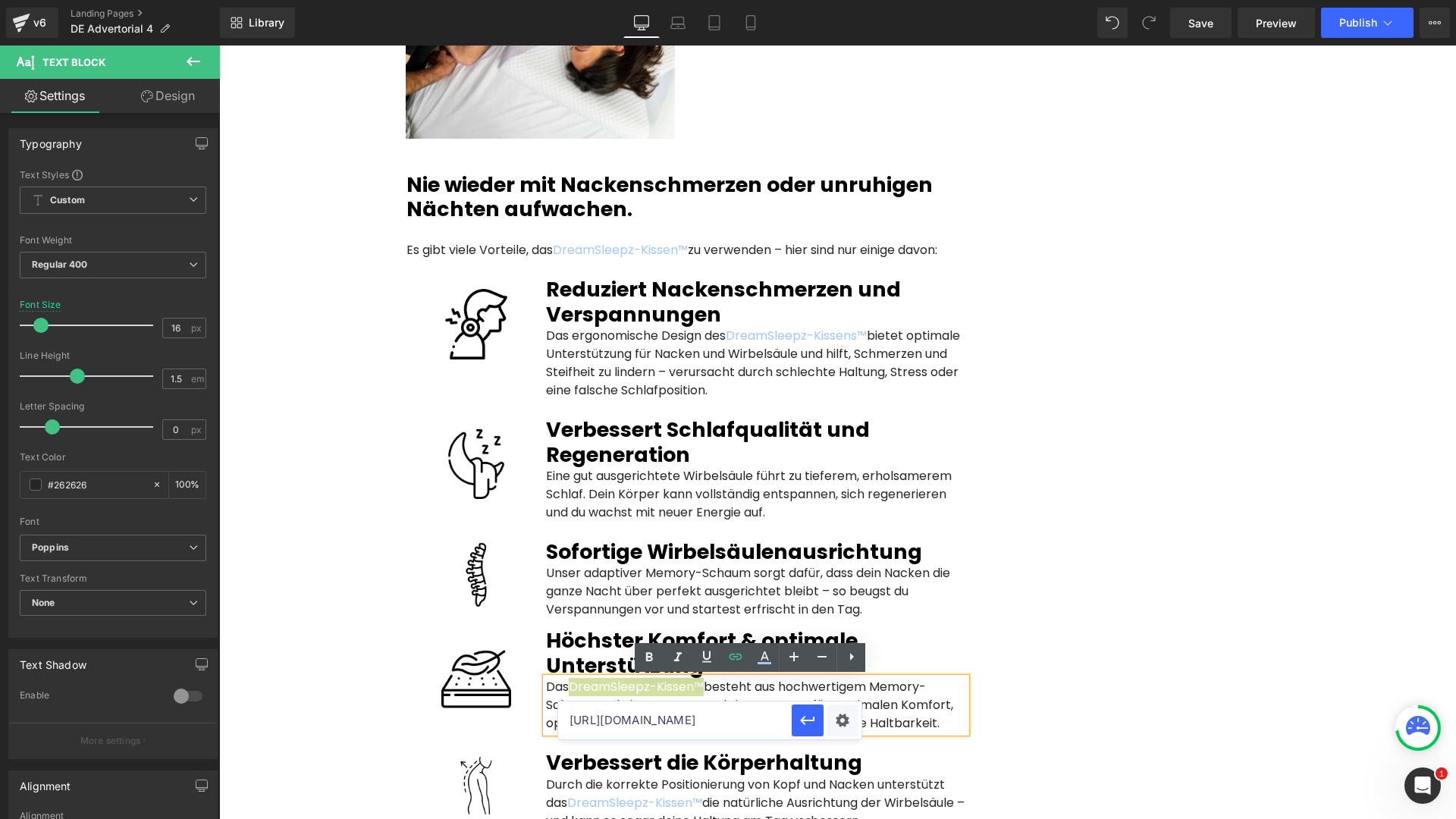 scroll, scrollTop: 0, scrollLeft: 508, axis: horizontal 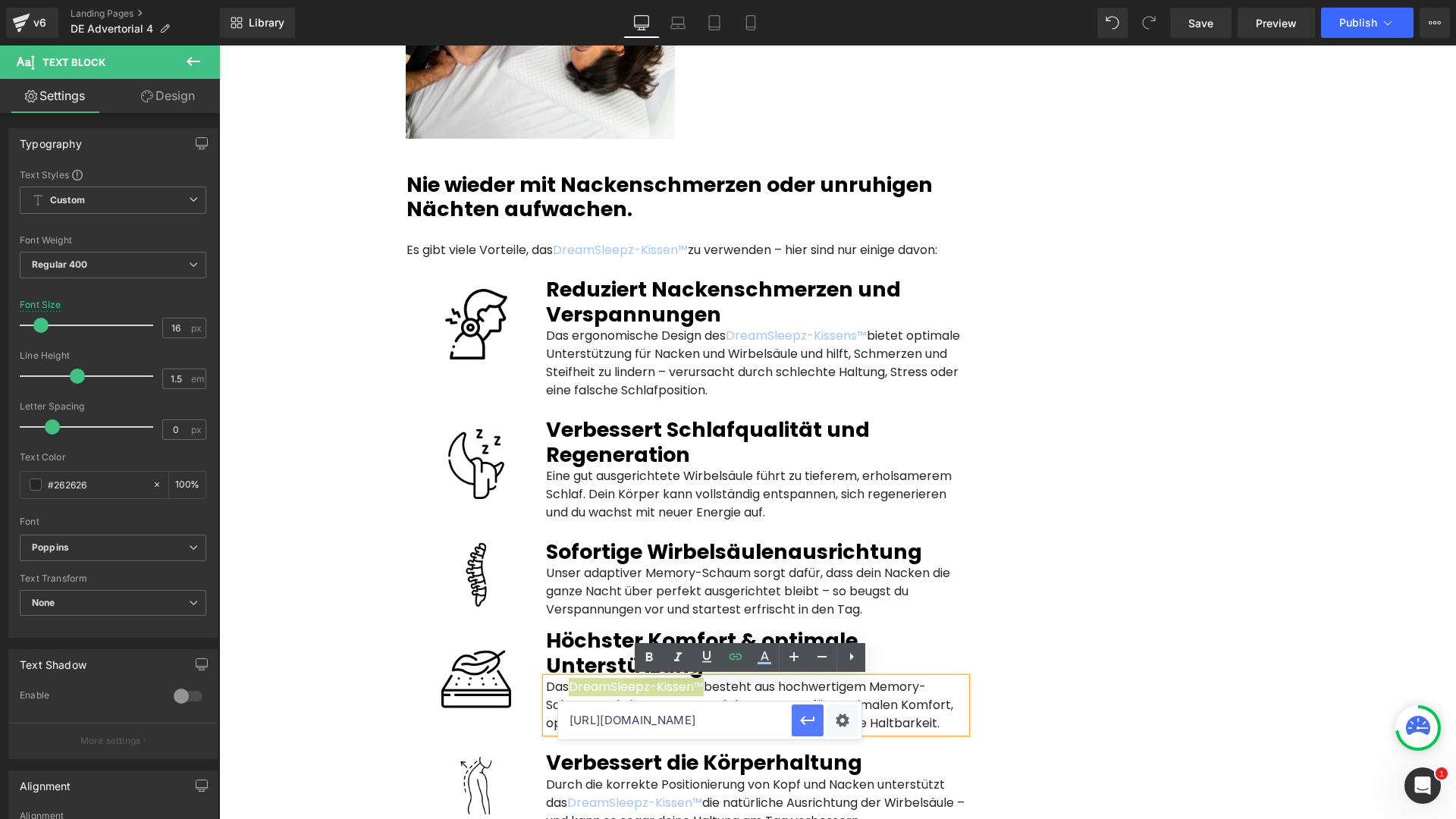 click at bounding box center (808, 720) 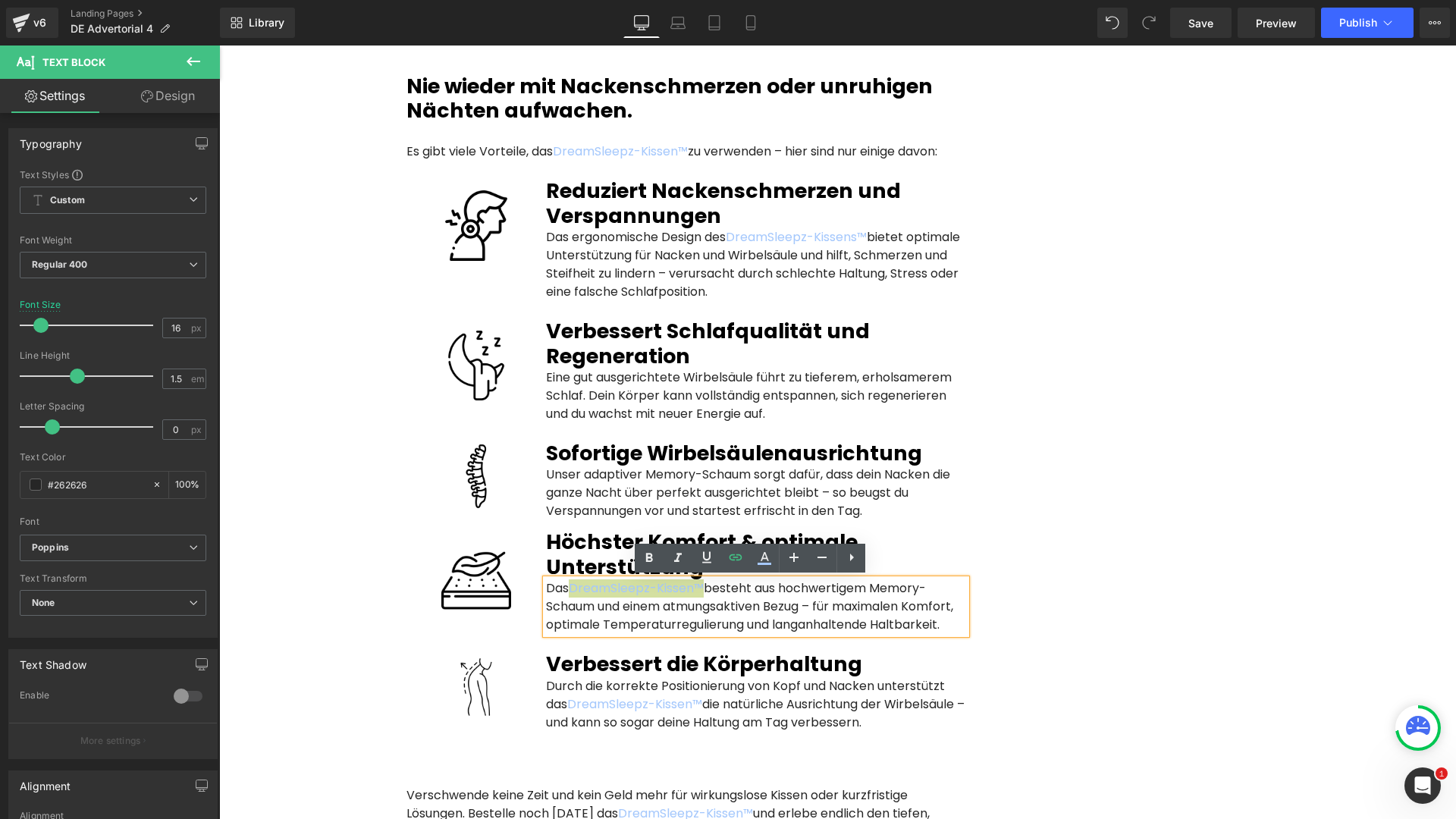 scroll, scrollTop: 3045, scrollLeft: 0, axis: vertical 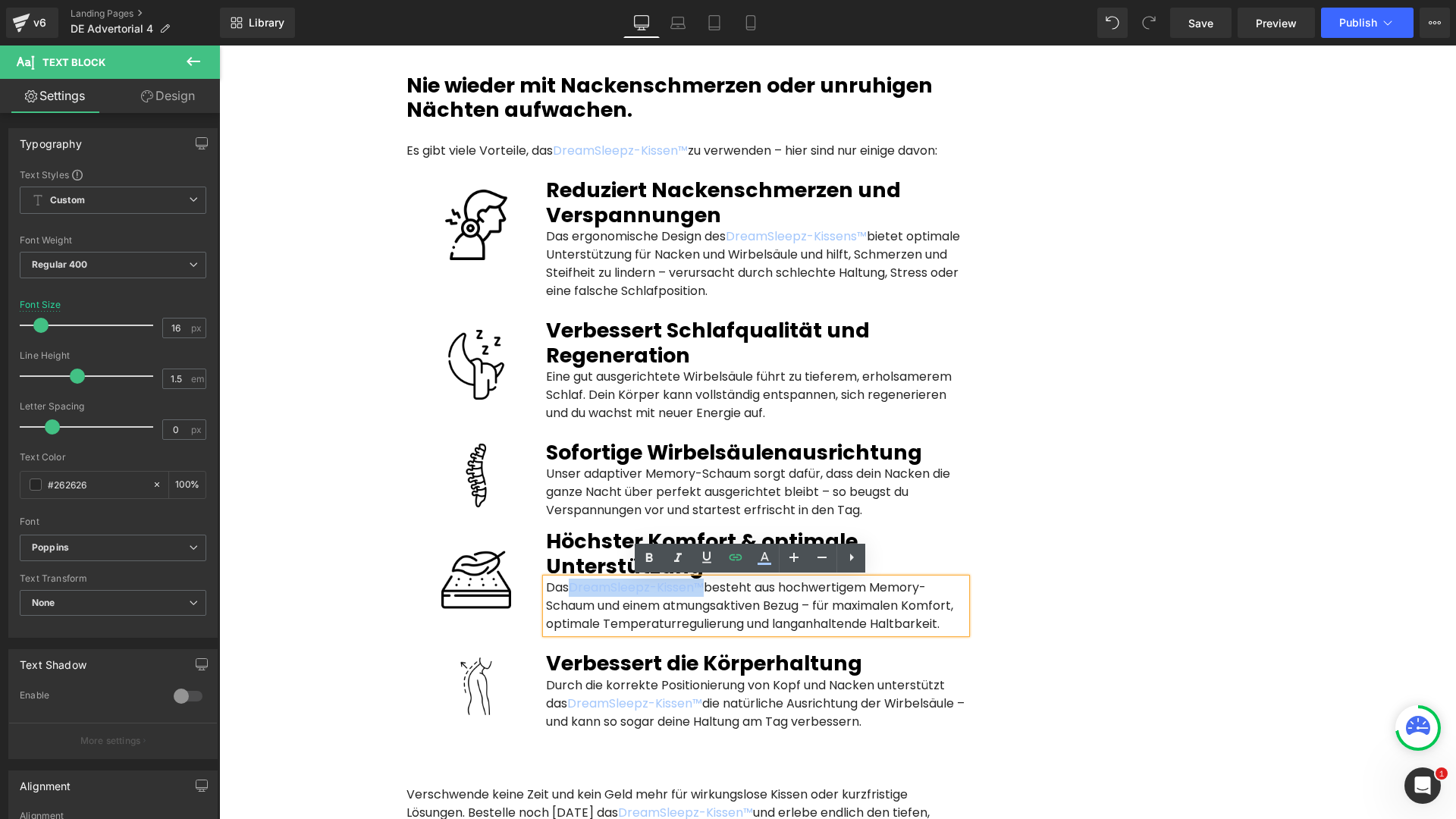 click on "Durch die korrekte Positionierung von Kopf und Nacken unterstützt das  DreamSleepz-Kissen™  die natürliche Ausrichtung der Wirbelsäule – und kann so sogar deine Haltung am Tag verbessern. Text Block" at bounding box center [756, 704] 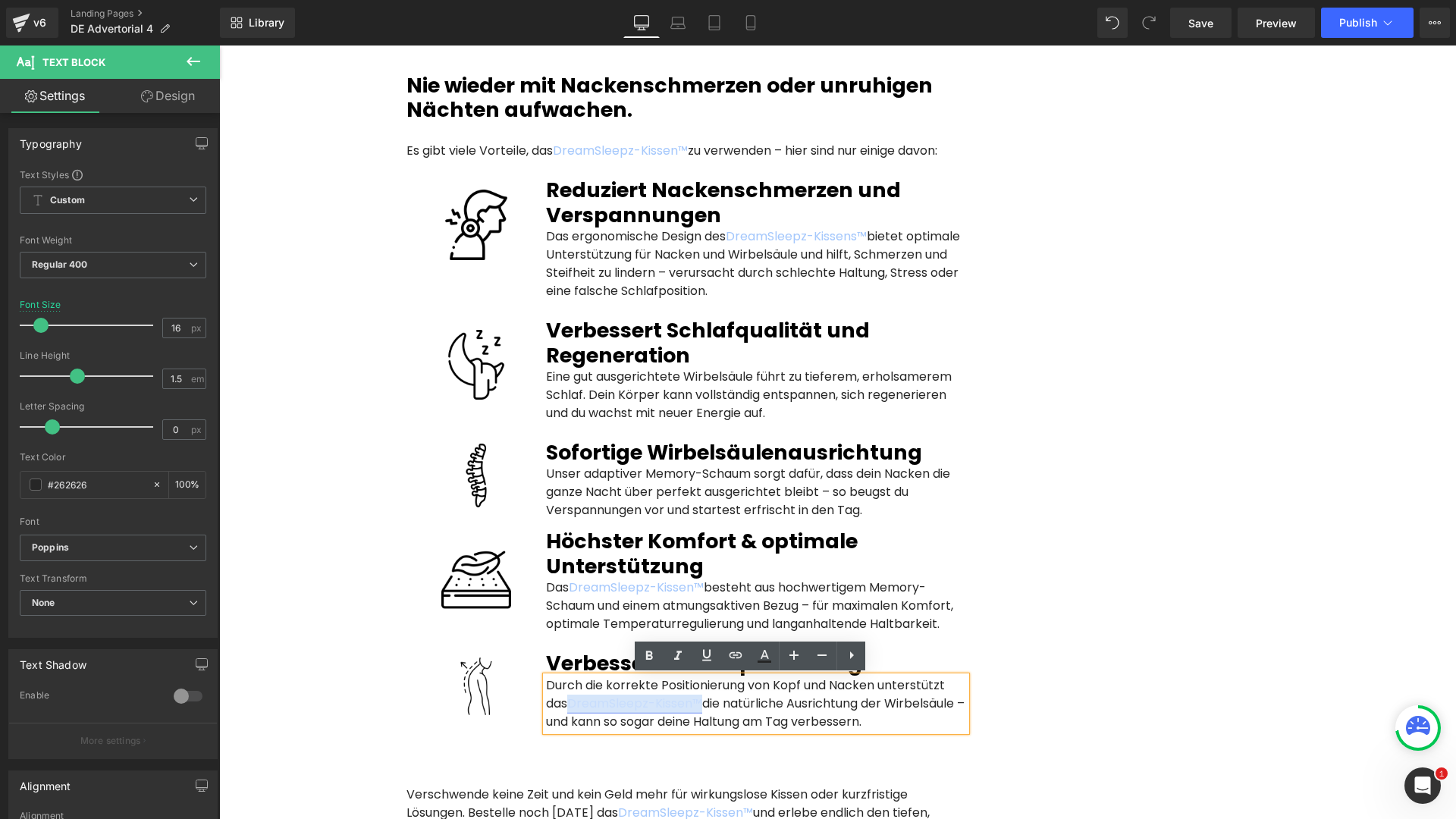drag, startPoint x: 699, startPoint y: 703, endPoint x: 569, endPoint y: 699, distance: 130.06152 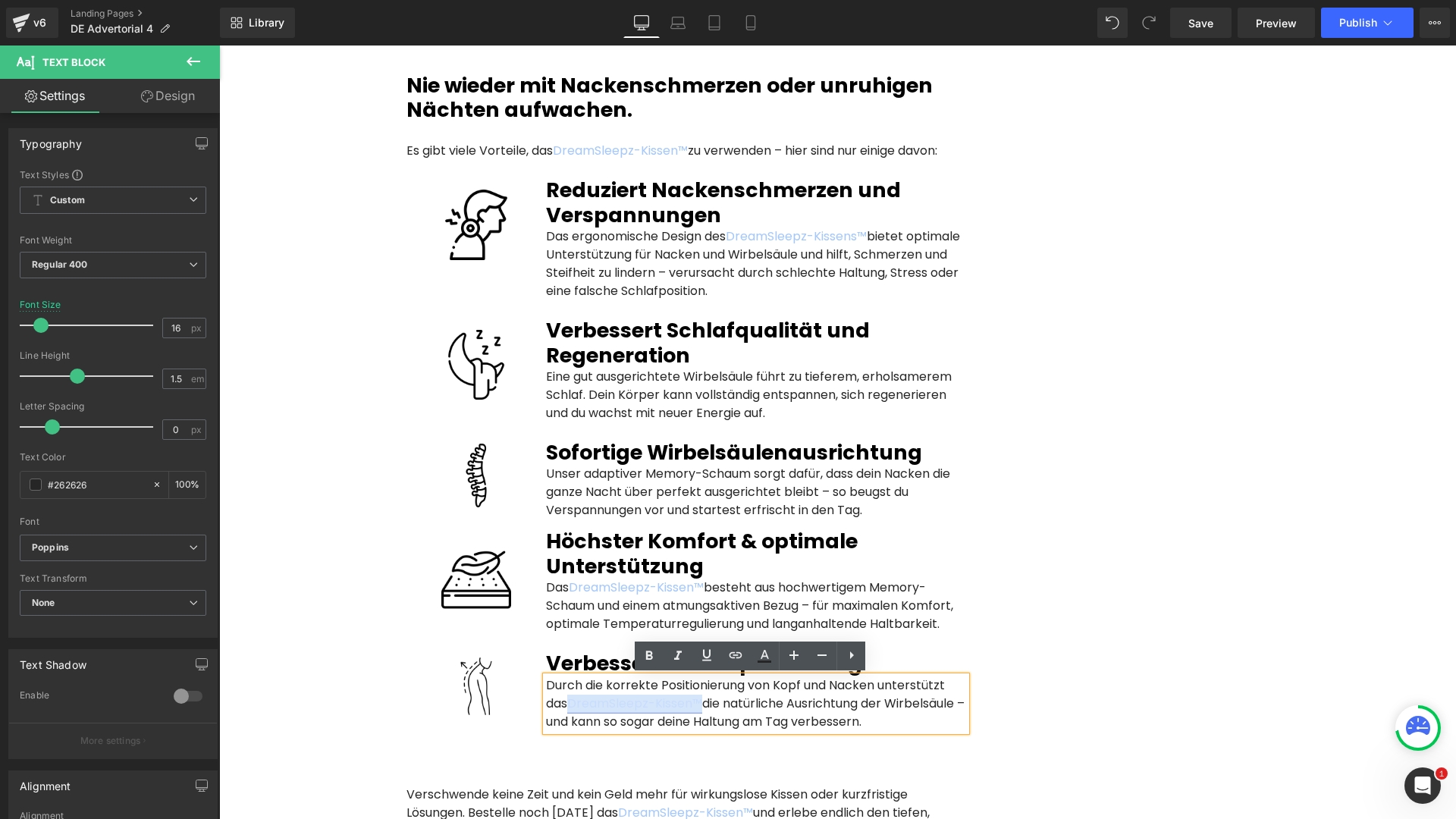 click on "DreamSleepz-Kissen™" at bounding box center [635, 703] 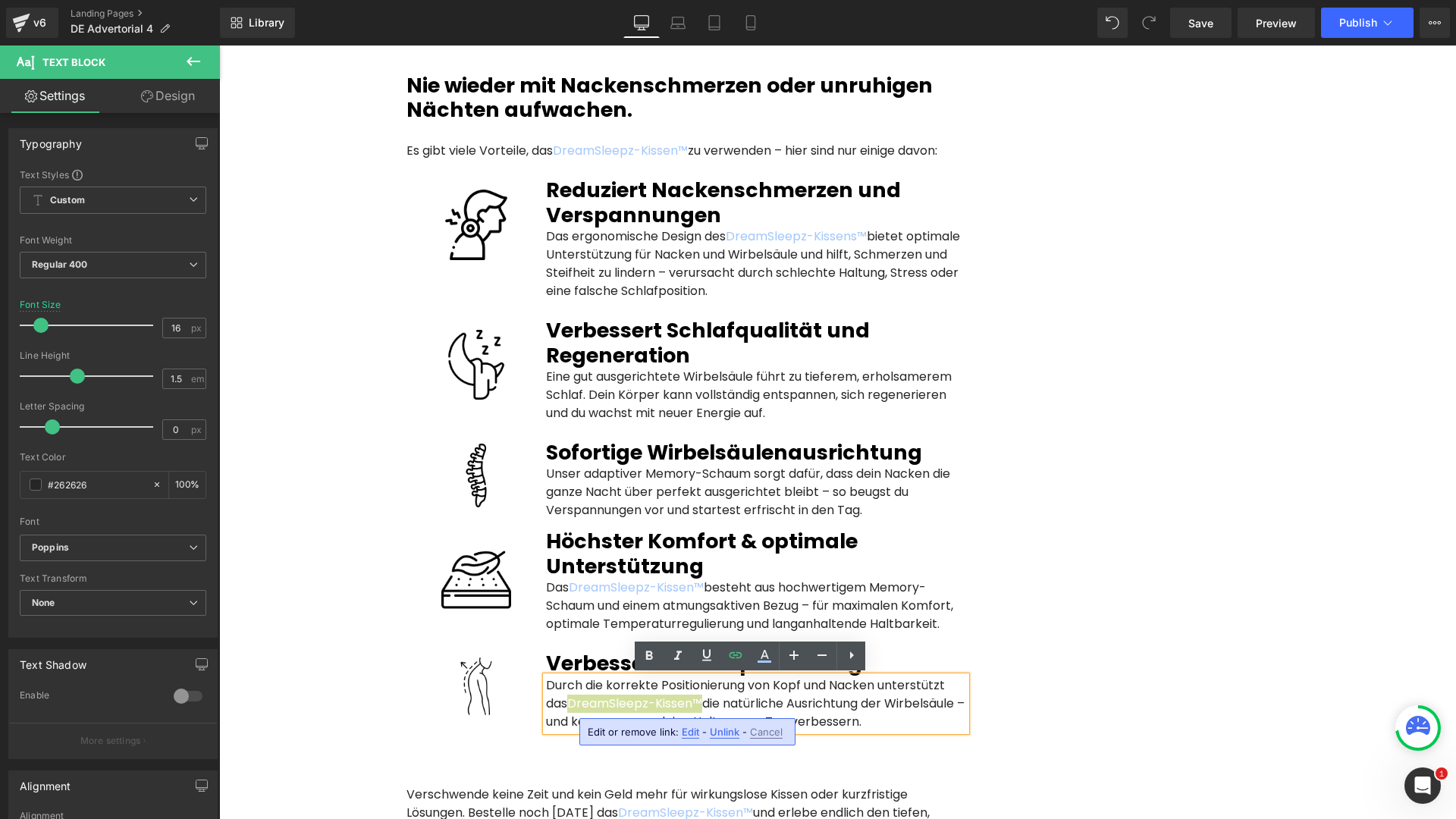 click on "Edit" at bounding box center (690, 732) 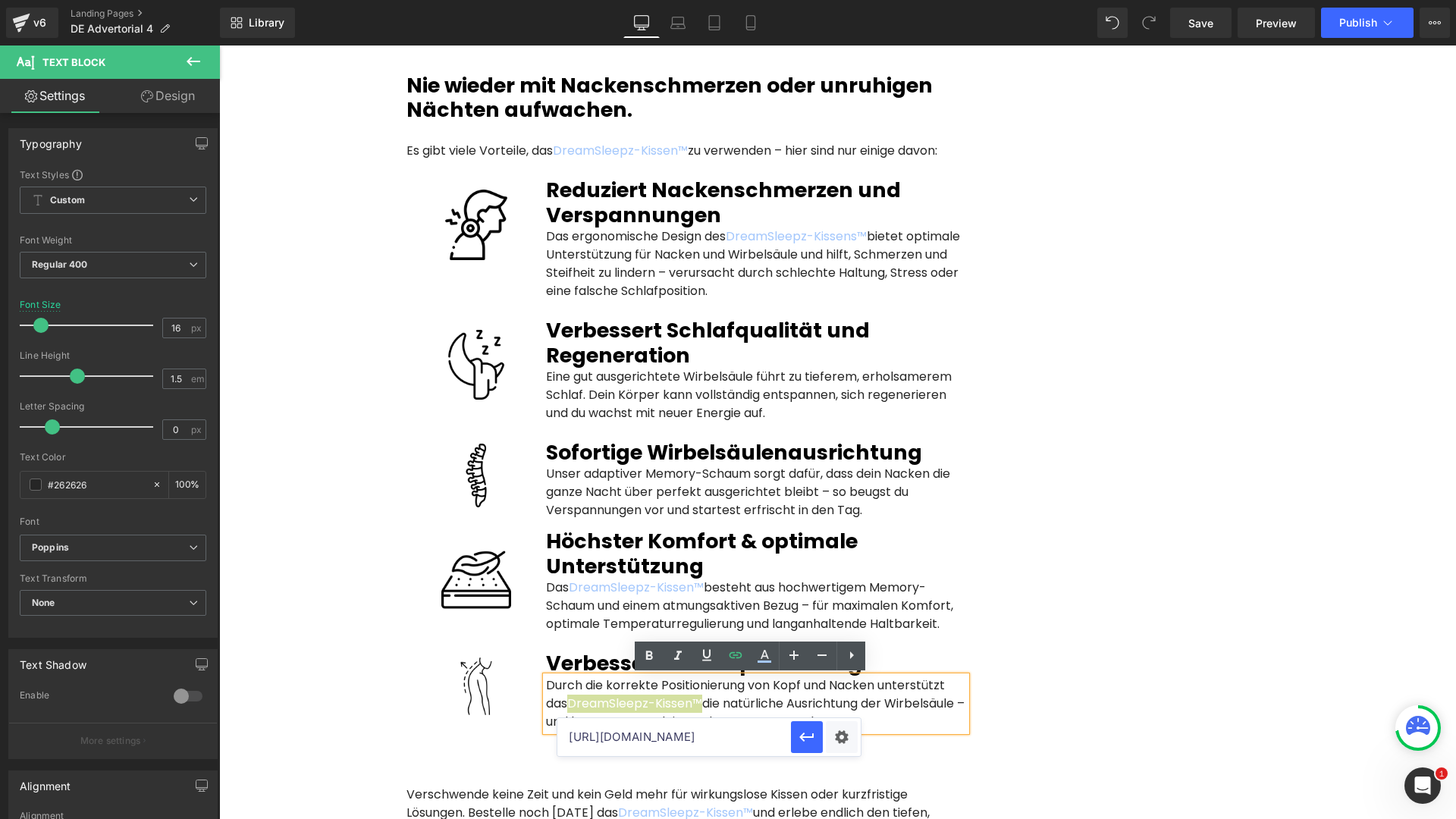 click on "[URL][DOMAIN_NAME]" at bounding box center [674, 737] 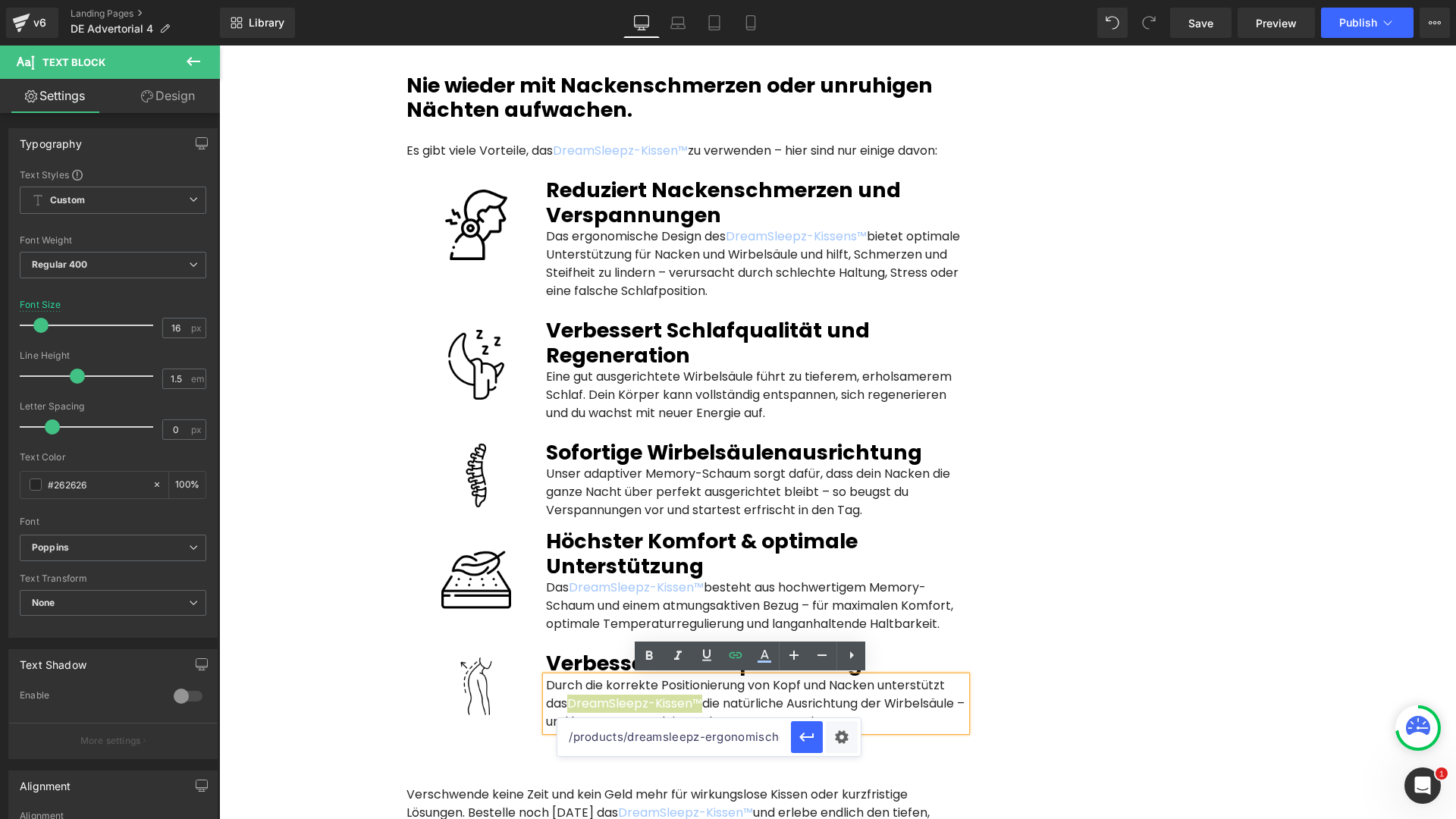 paste on "[URL][DOMAIN_NAME]" 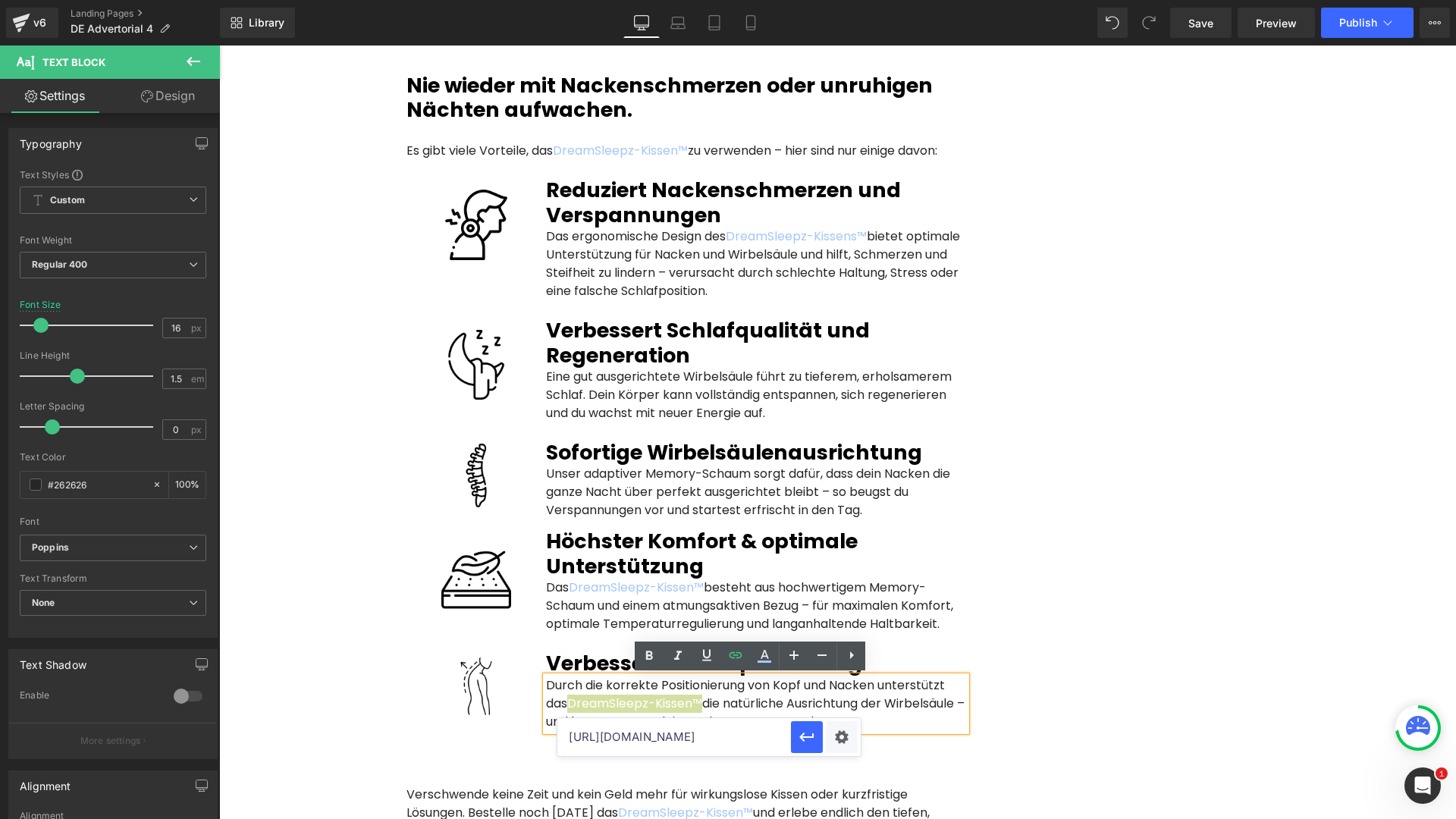 scroll, scrollTop: 0, scrollLeft: 508, axis: horizontal 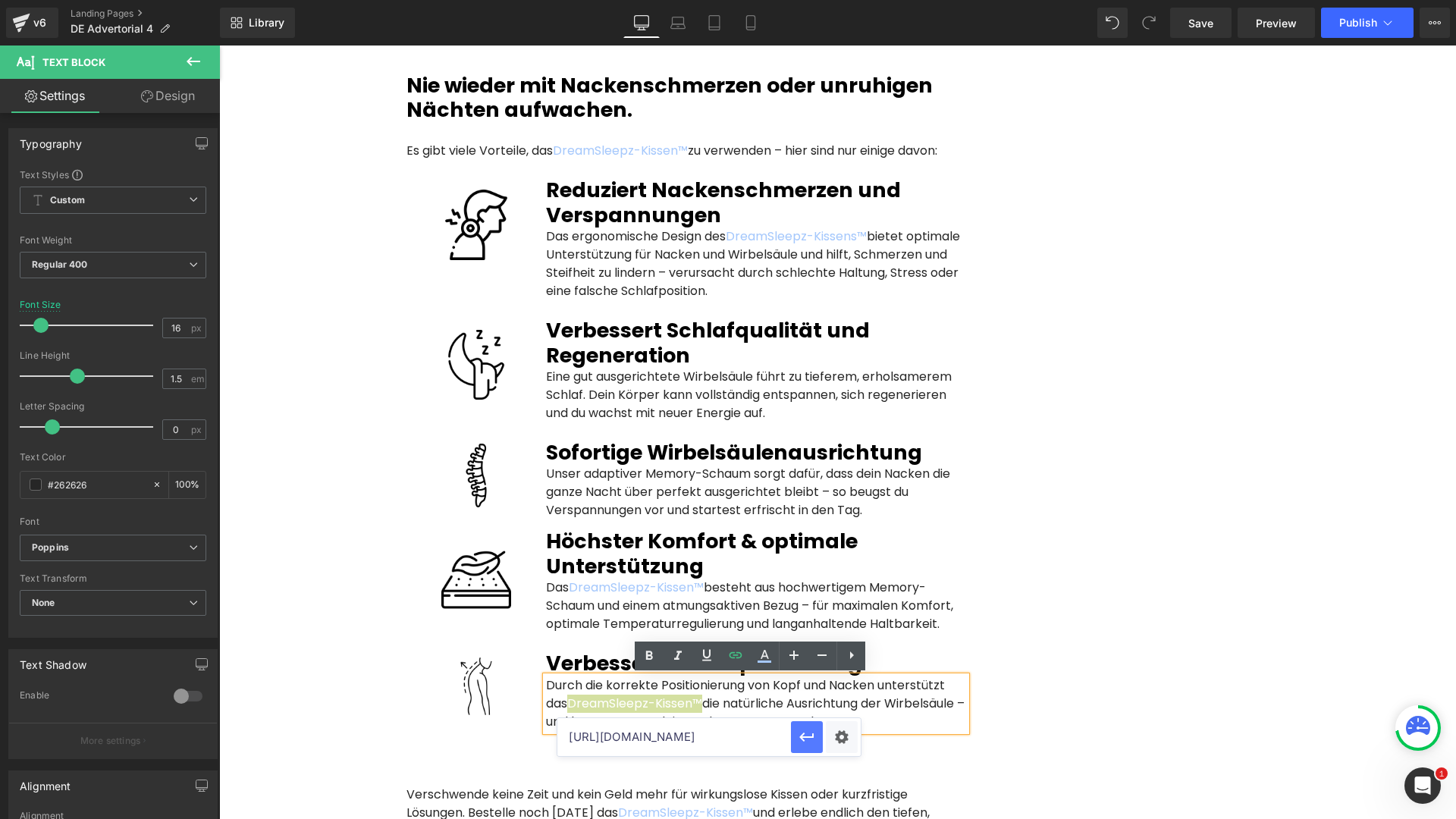 click 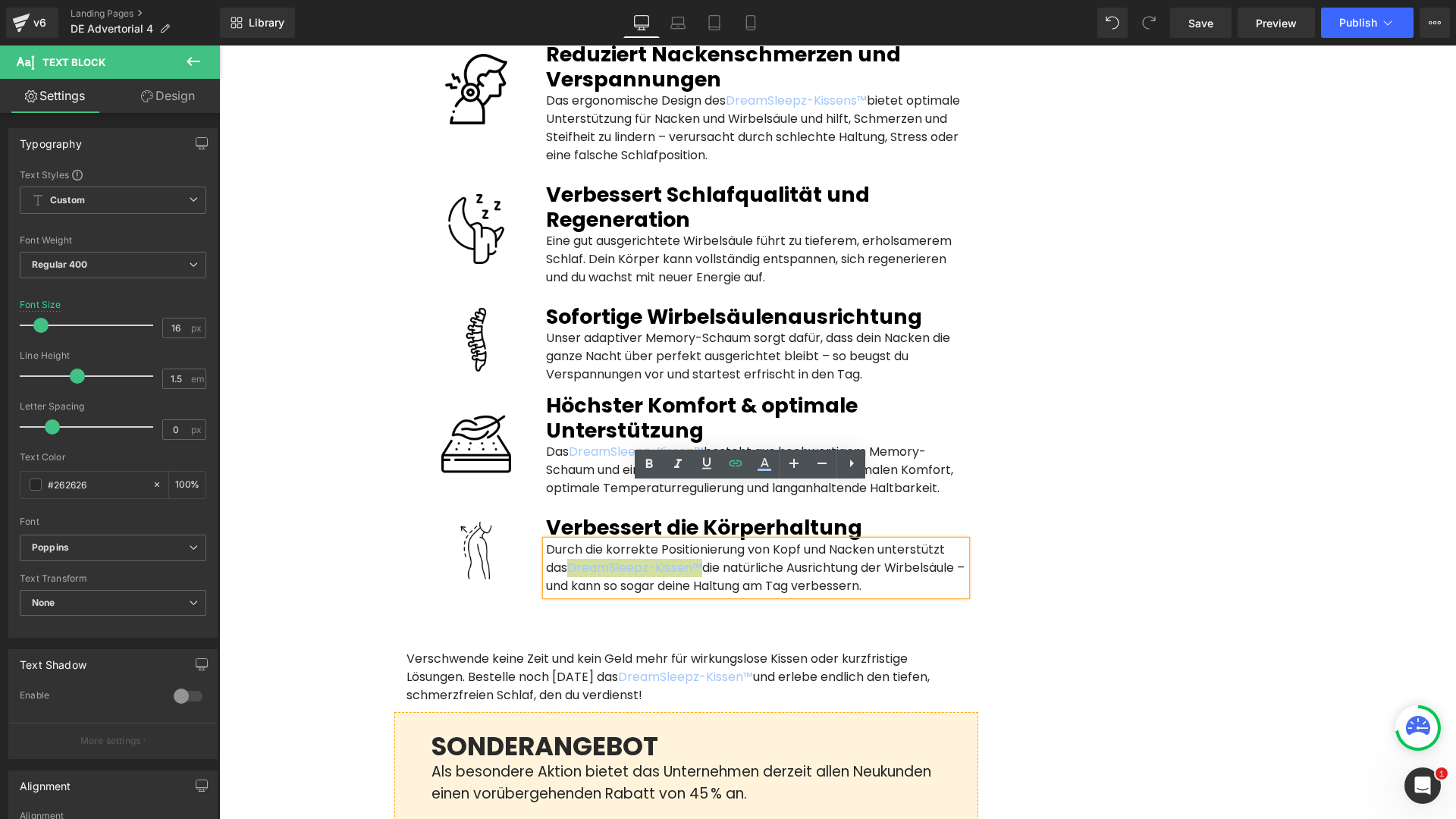 scroll, scrollTop: 3238, scrollLeft: 0, axis: vertical 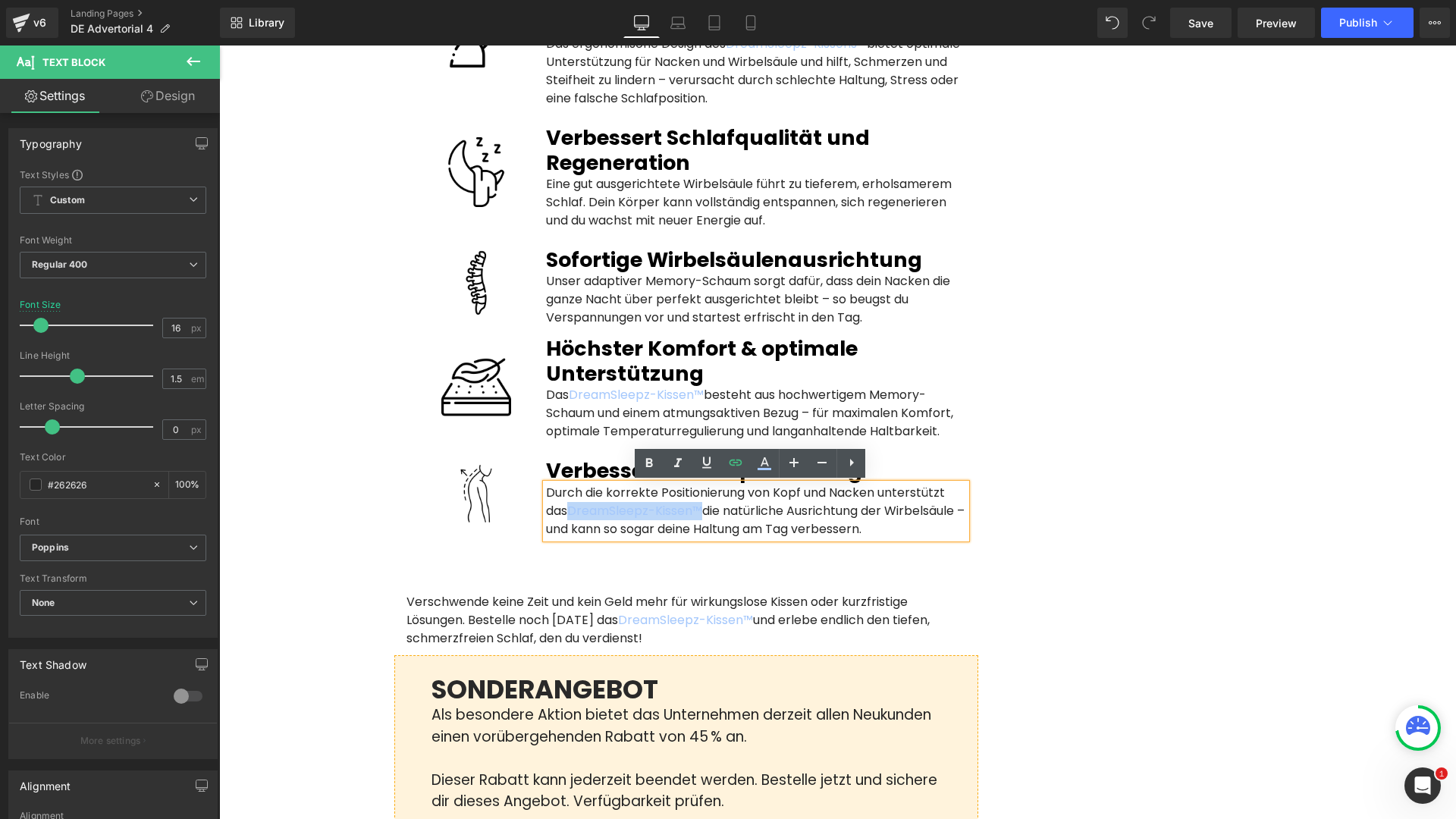 click on "Verschwende keine Zeit und kein Geld mehr für wirkungslose Kissen oder kurzfristige Lösungen. Bestelle noch [DATE] das  DreamSleepz-Kissen™  und erlebe endlich den tiefen, schmerzfreien Schlaf, den du verdienst!" at bounding box center [686, 620] 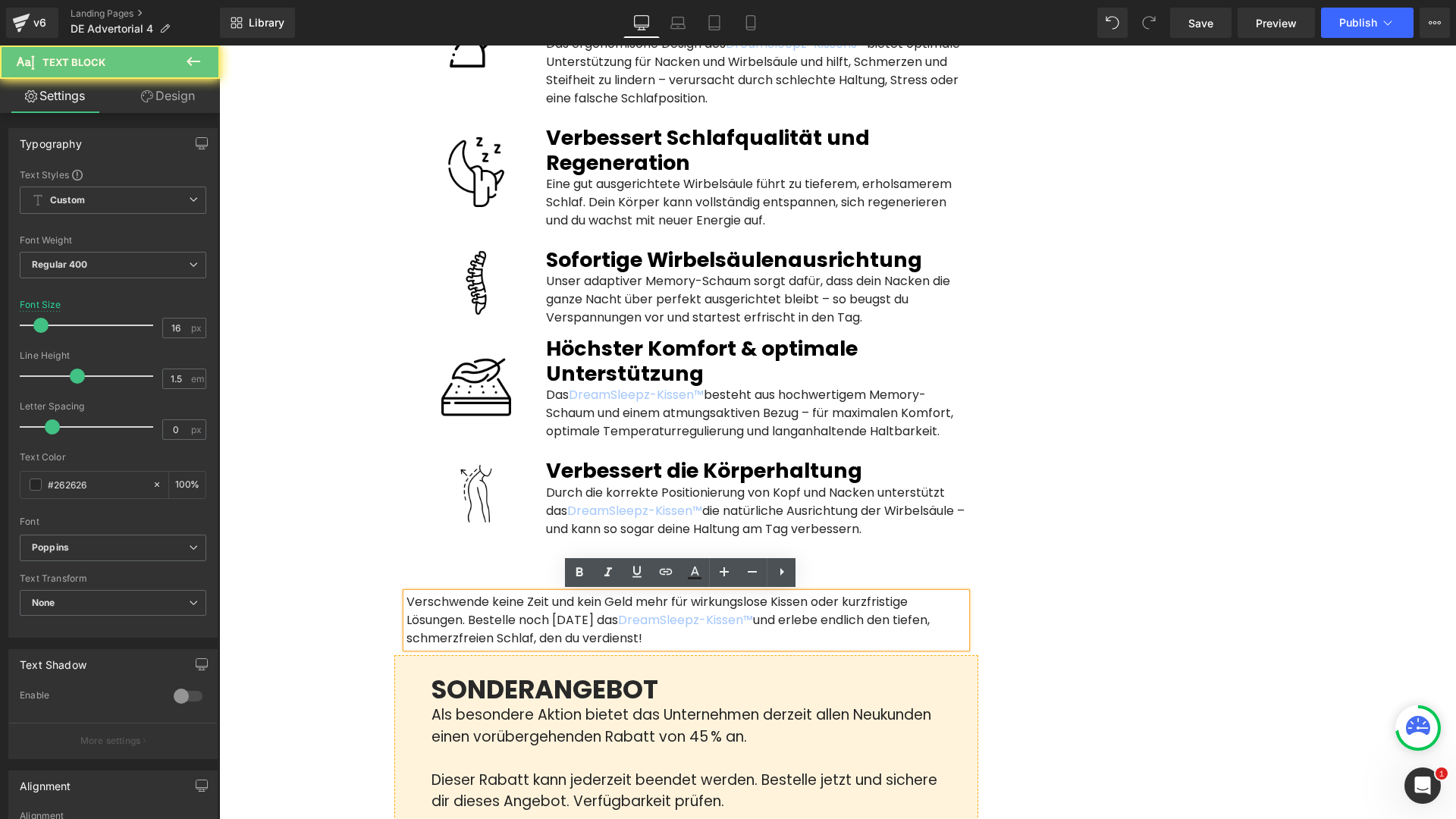 click on "Verschwende keine Zeit und kein Geld mehr für wirkungslose Kissen oder kurzfristige Lösungen. Bestelle noch [DATE] das  DreamSleepz-Kissen™  und erlebe endlich den tiefen, schmerzfreien Schlaf, den du verdienst!" at bounding box center (686, 620) 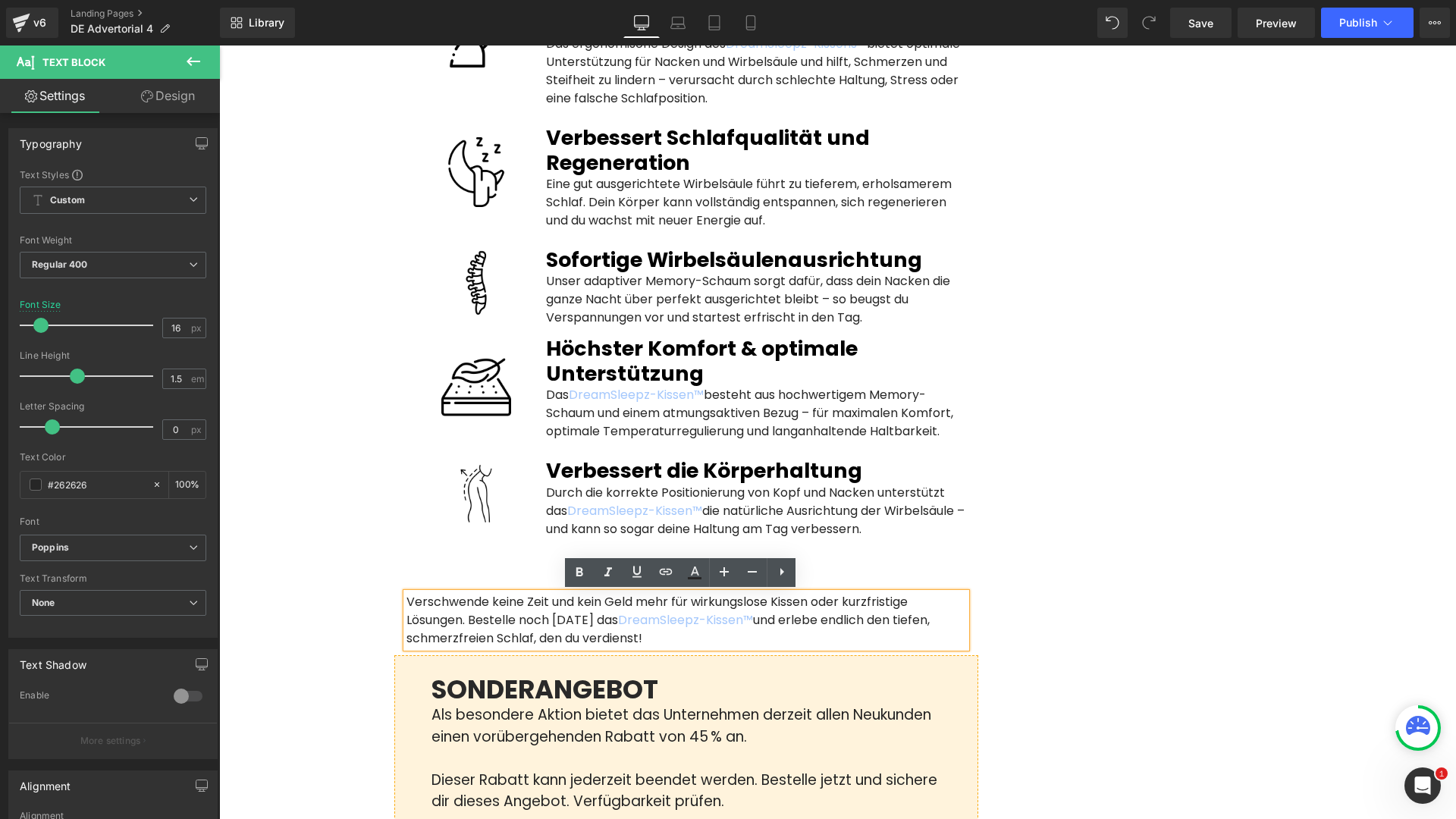 click on "Verschwende keine Zeit und kein Geld mehr für wirkungslose Kissen oder kurzfristige Lösungen. Bestelle noch [DATE] das  DreamSleepz-Kissen™  und erlebe endlich den tiefen, schmerzfreien Schlaf, den du verdienst!" at bounding box center (686, 620) 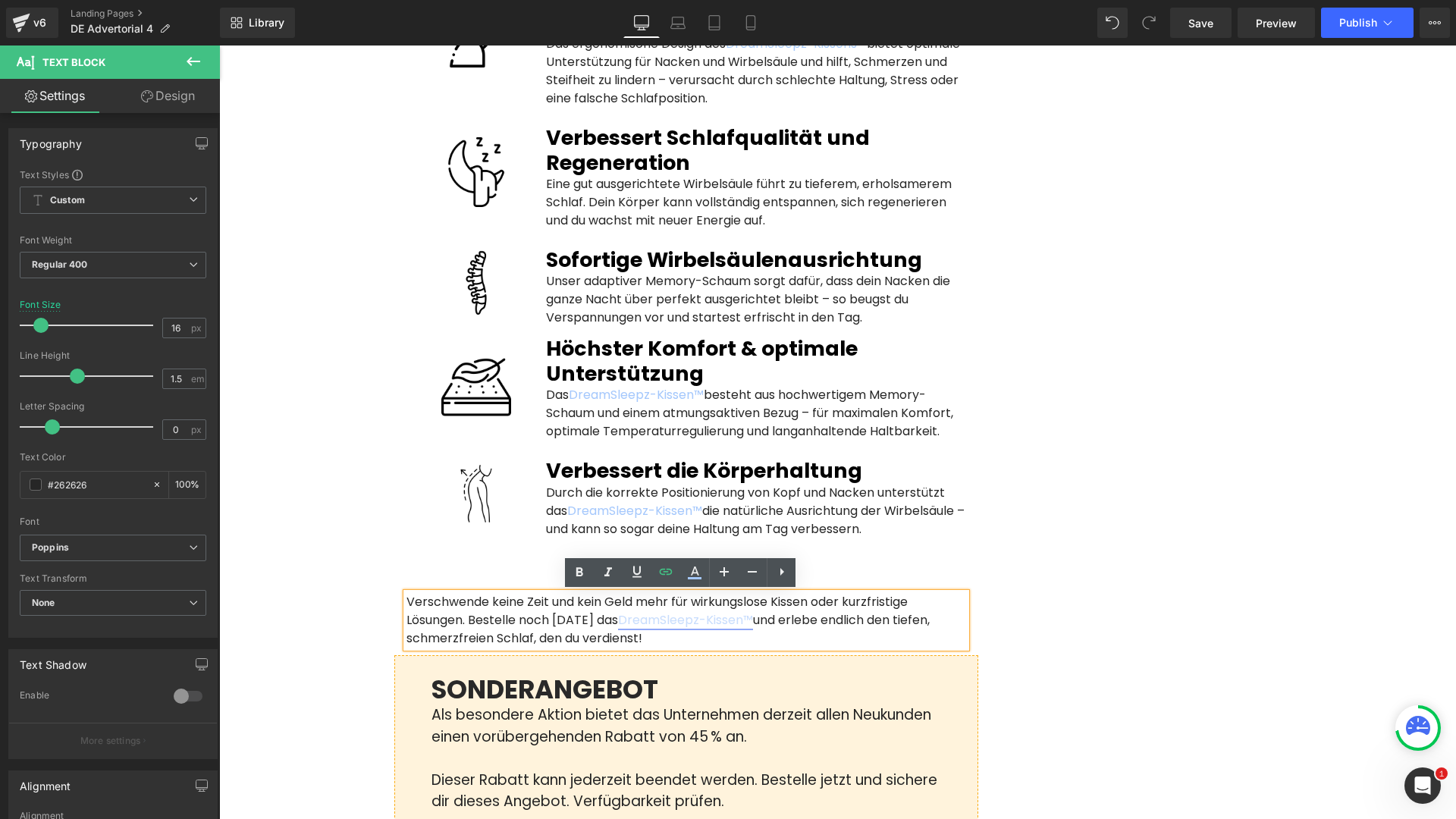 click on "DreamSleepz-Kissen™" at bounding box center [686, 620] 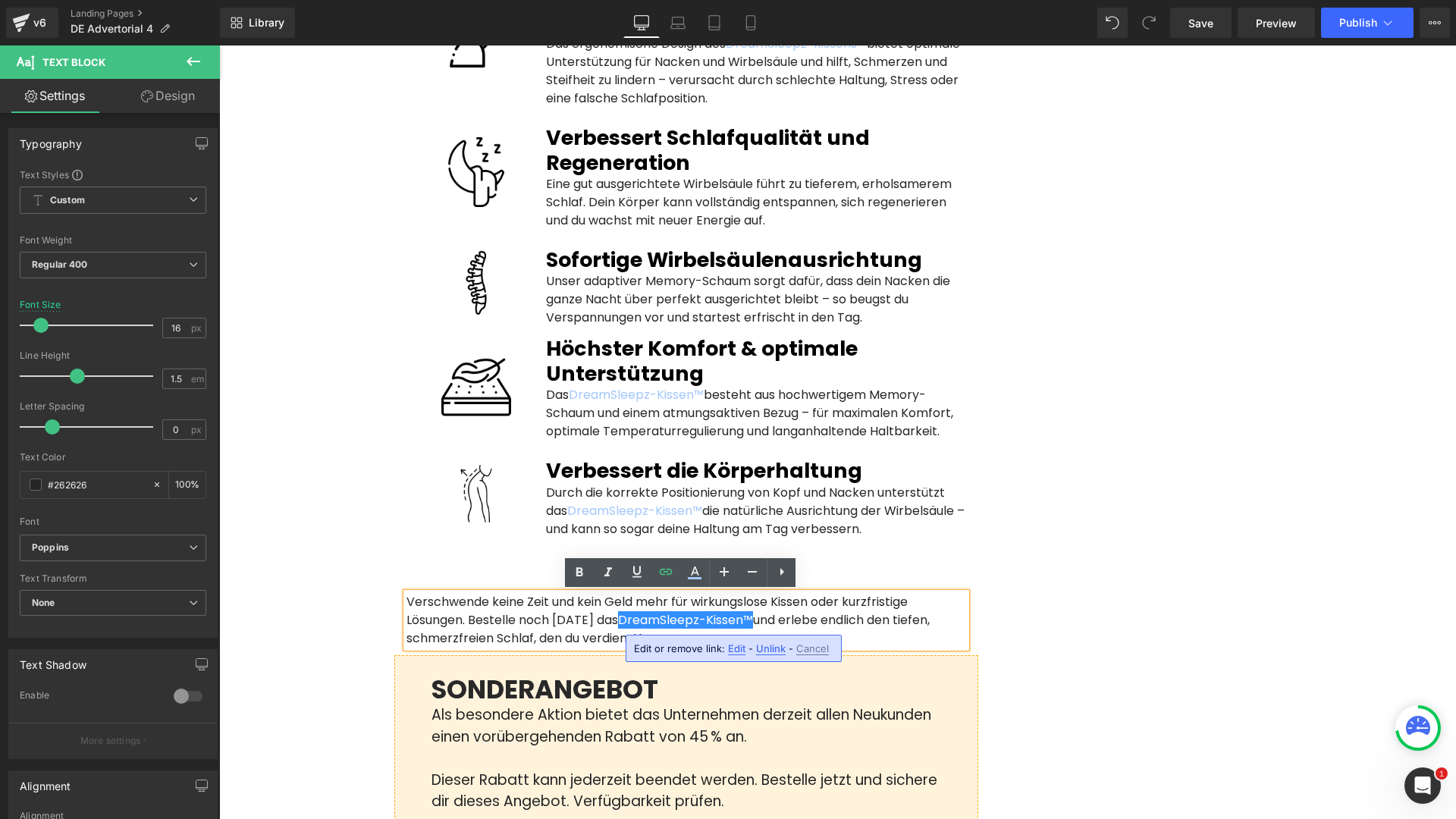 click on "Edit" at bounding box center (736, 648) 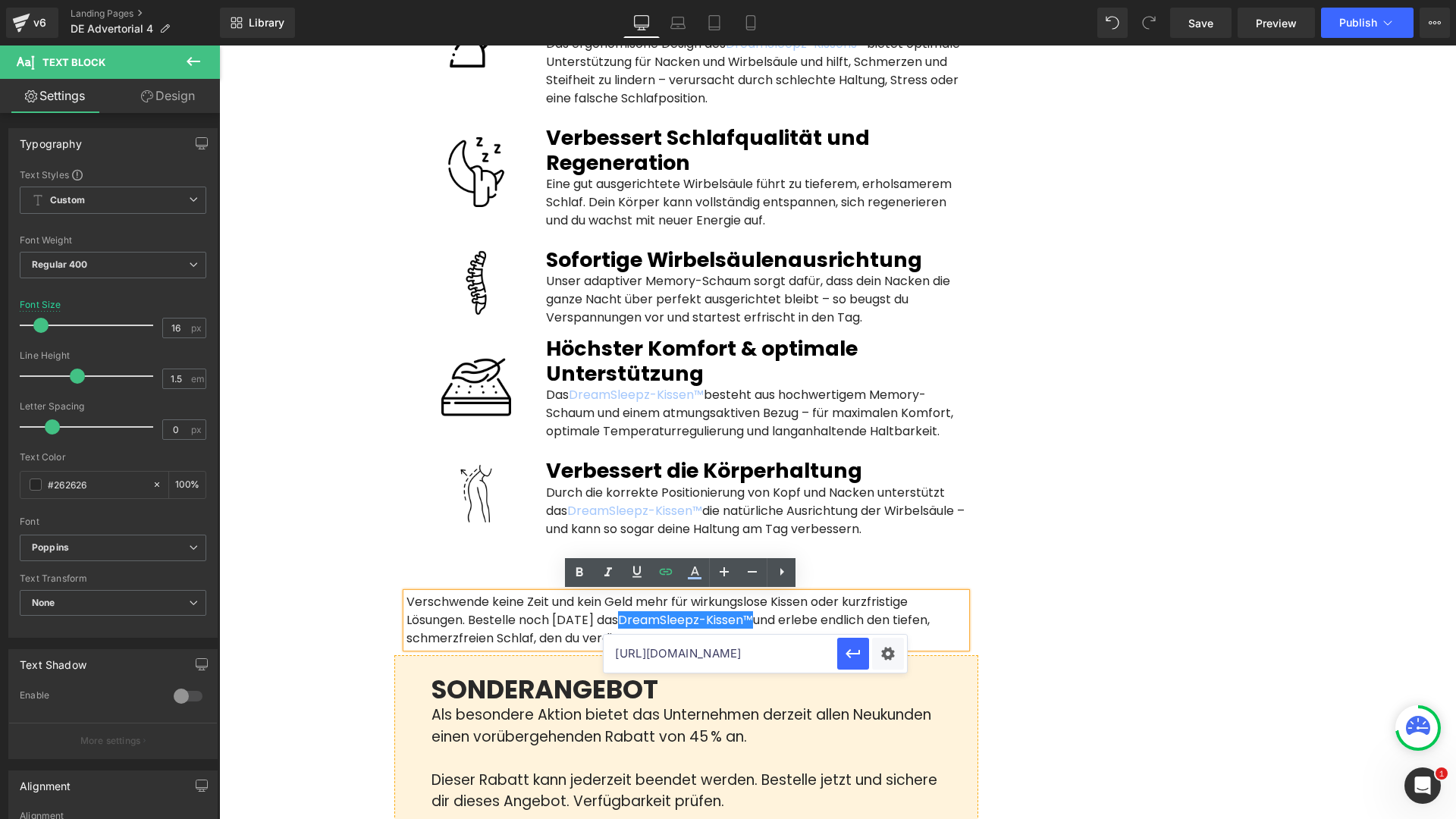 click on "[URL][DOMAIN_NAME]" at bounding box center [720, 654] 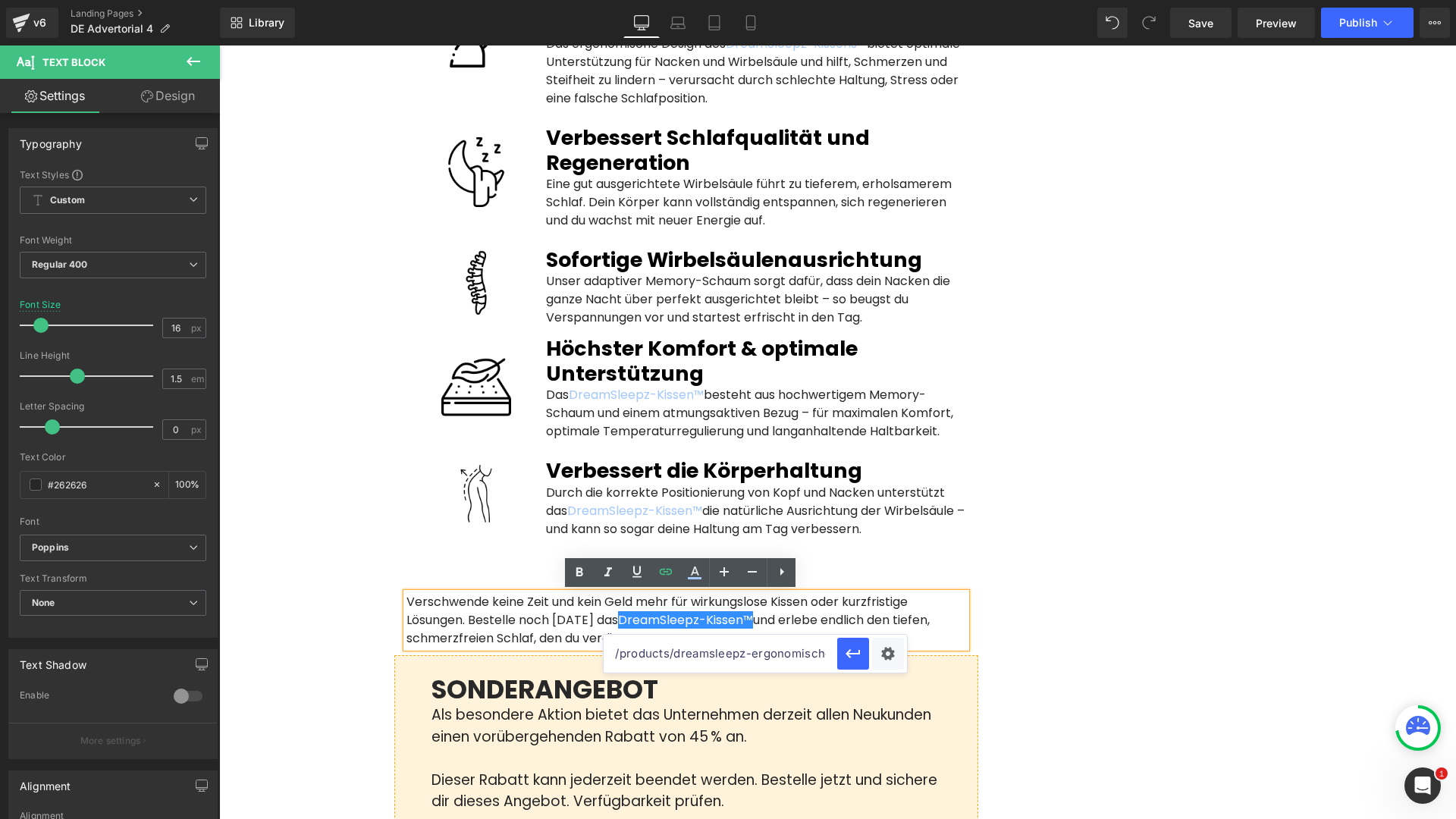 paste on "[URL][DOMAIN_NAME]" 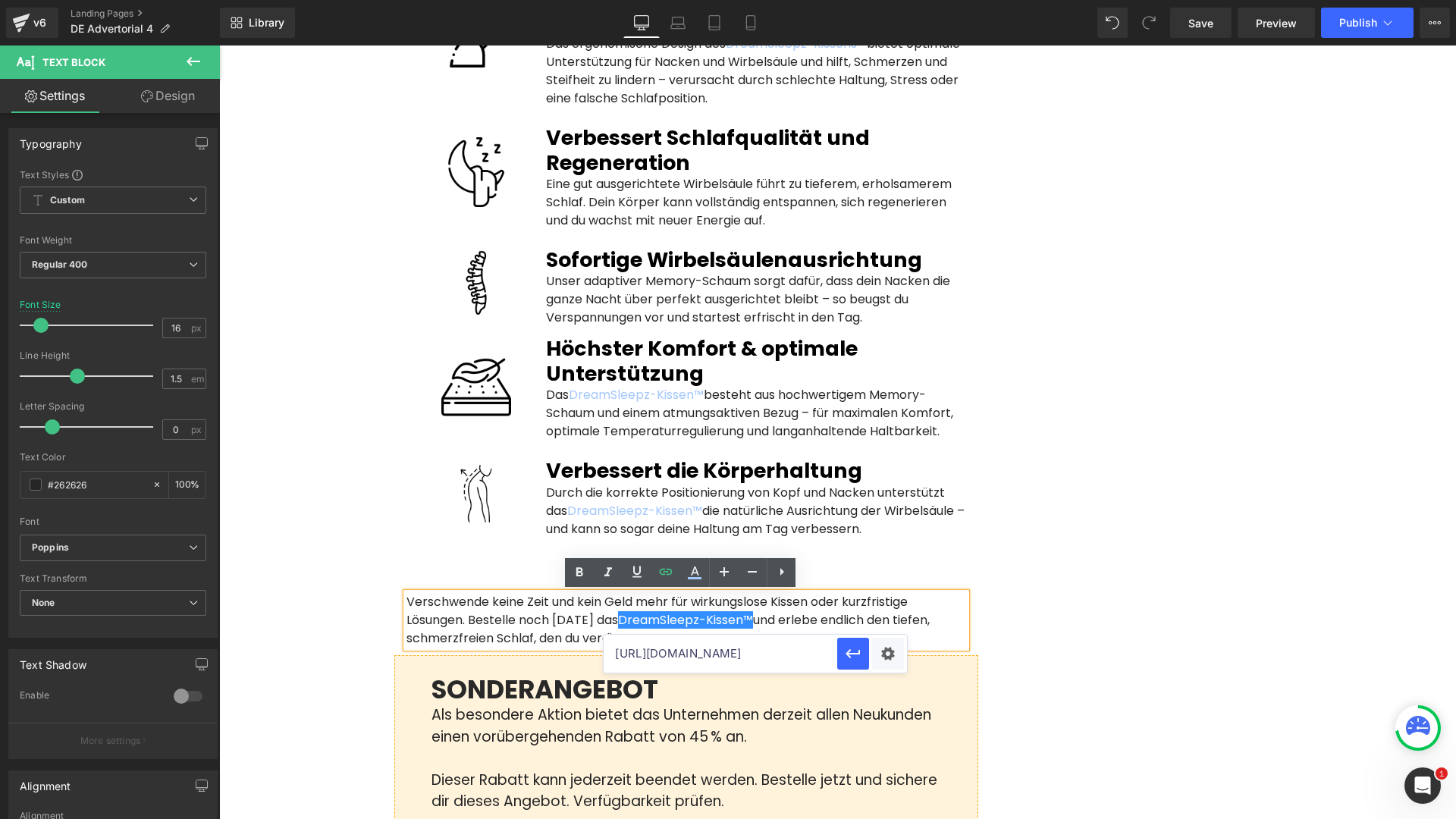 scroll, scrollTop: 0, scrollLeft: 508, axis: horizontal 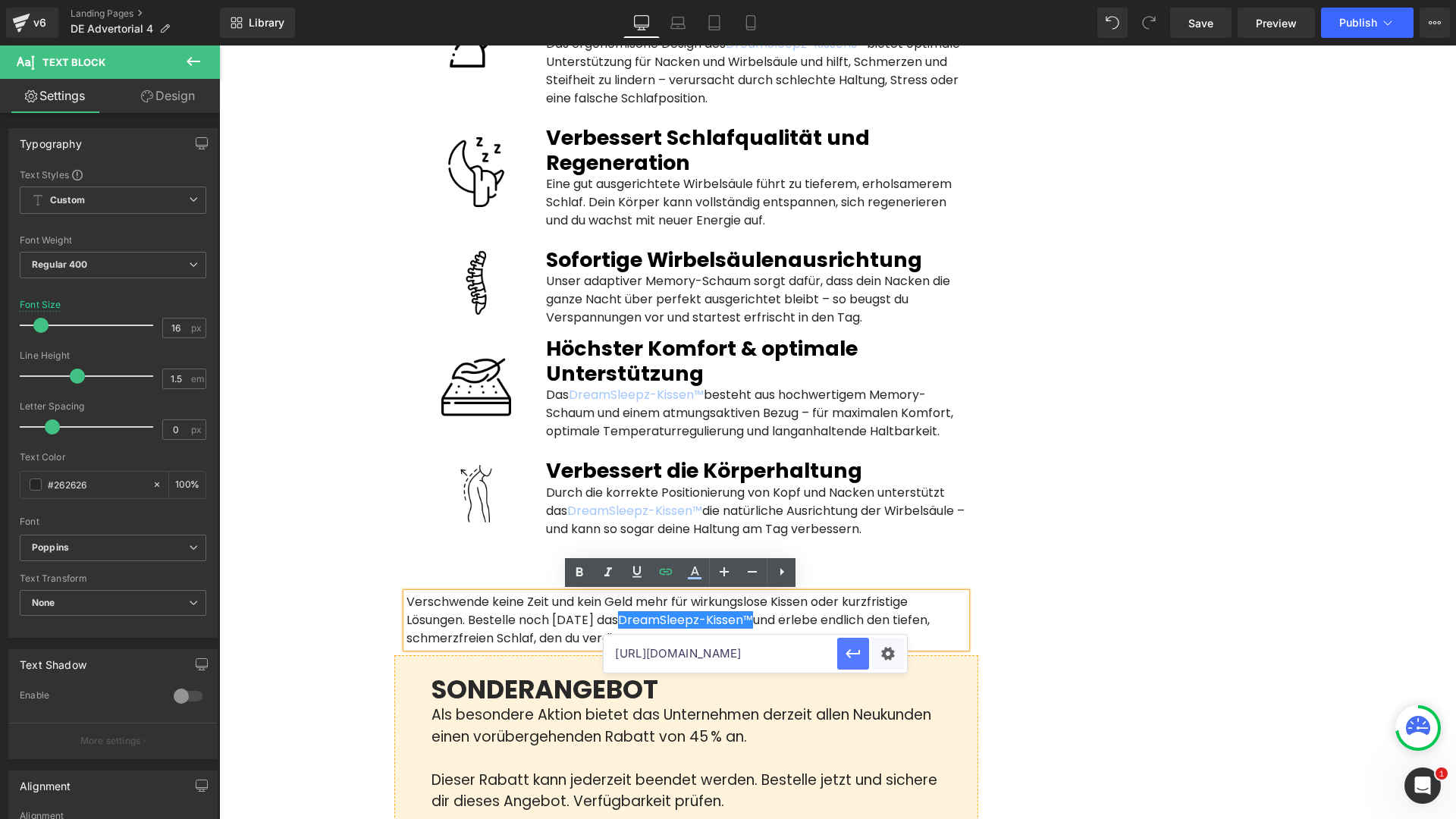 click at bounding box center (853, 654) 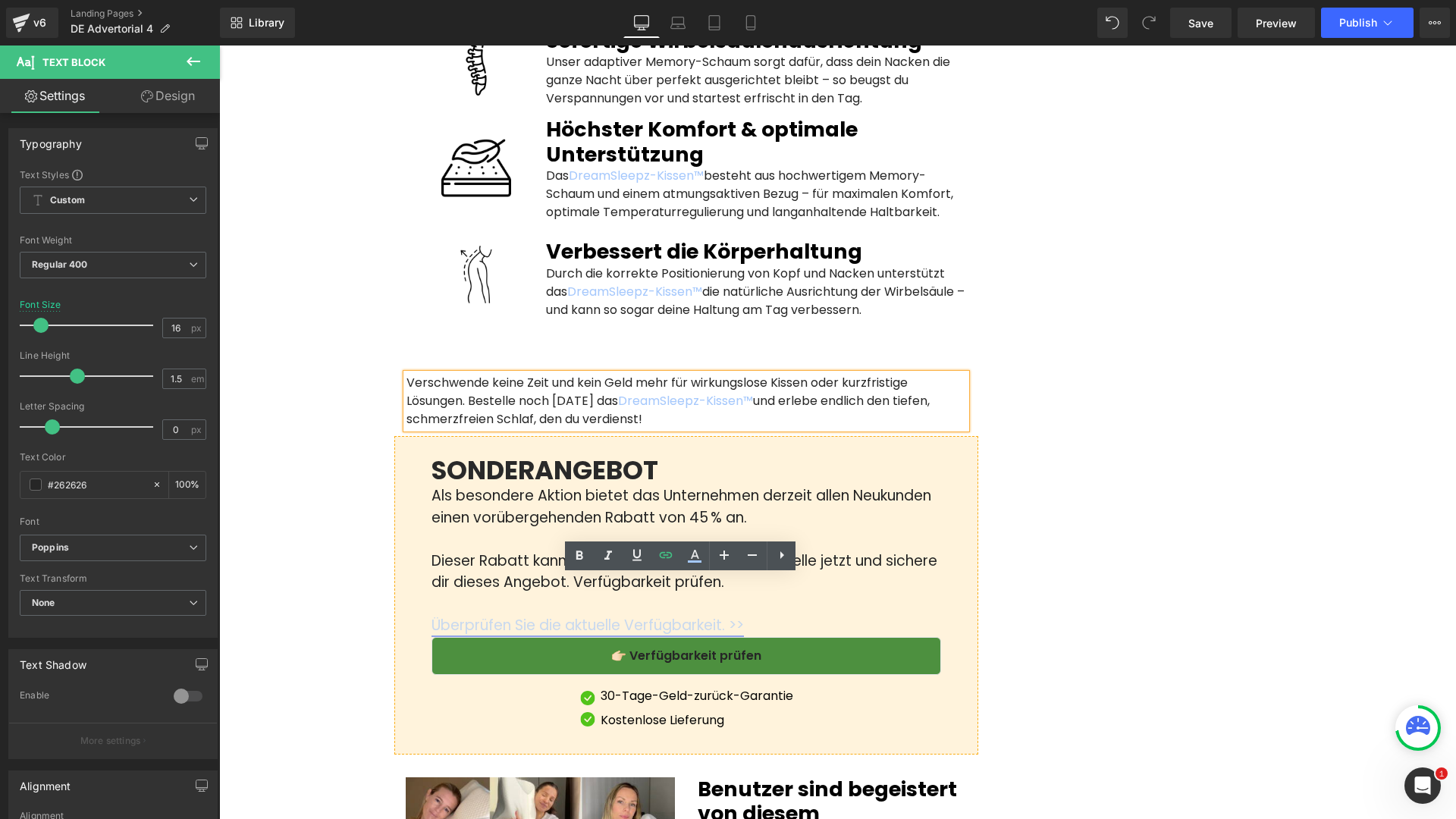 scroll, scrollTop: 3458, scrollLeft: 0, axis: vertical 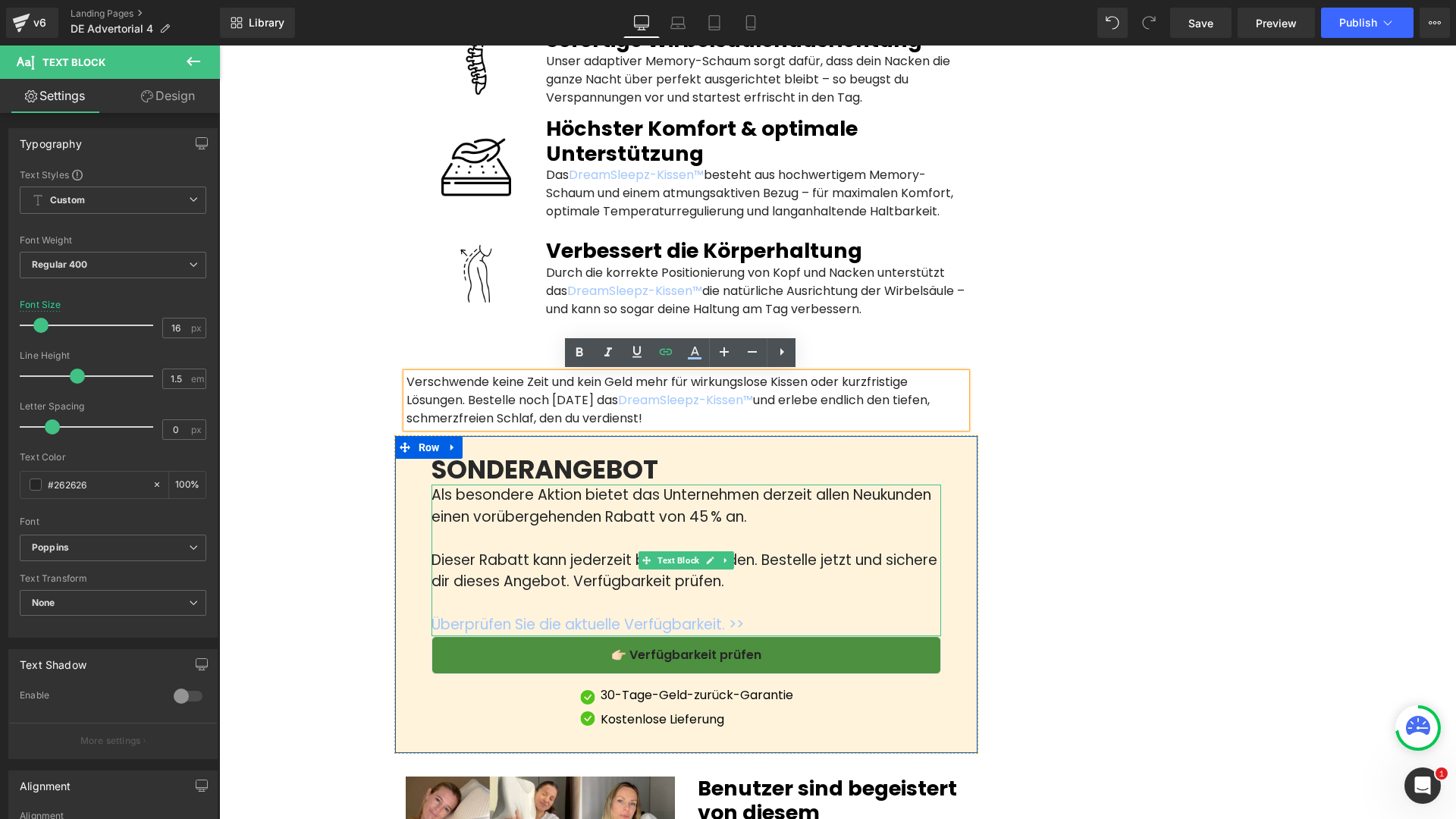 click on "Überprüfen Sie die aktuelle Verfügbarkeit. >>" at bounding box center (686, 625) 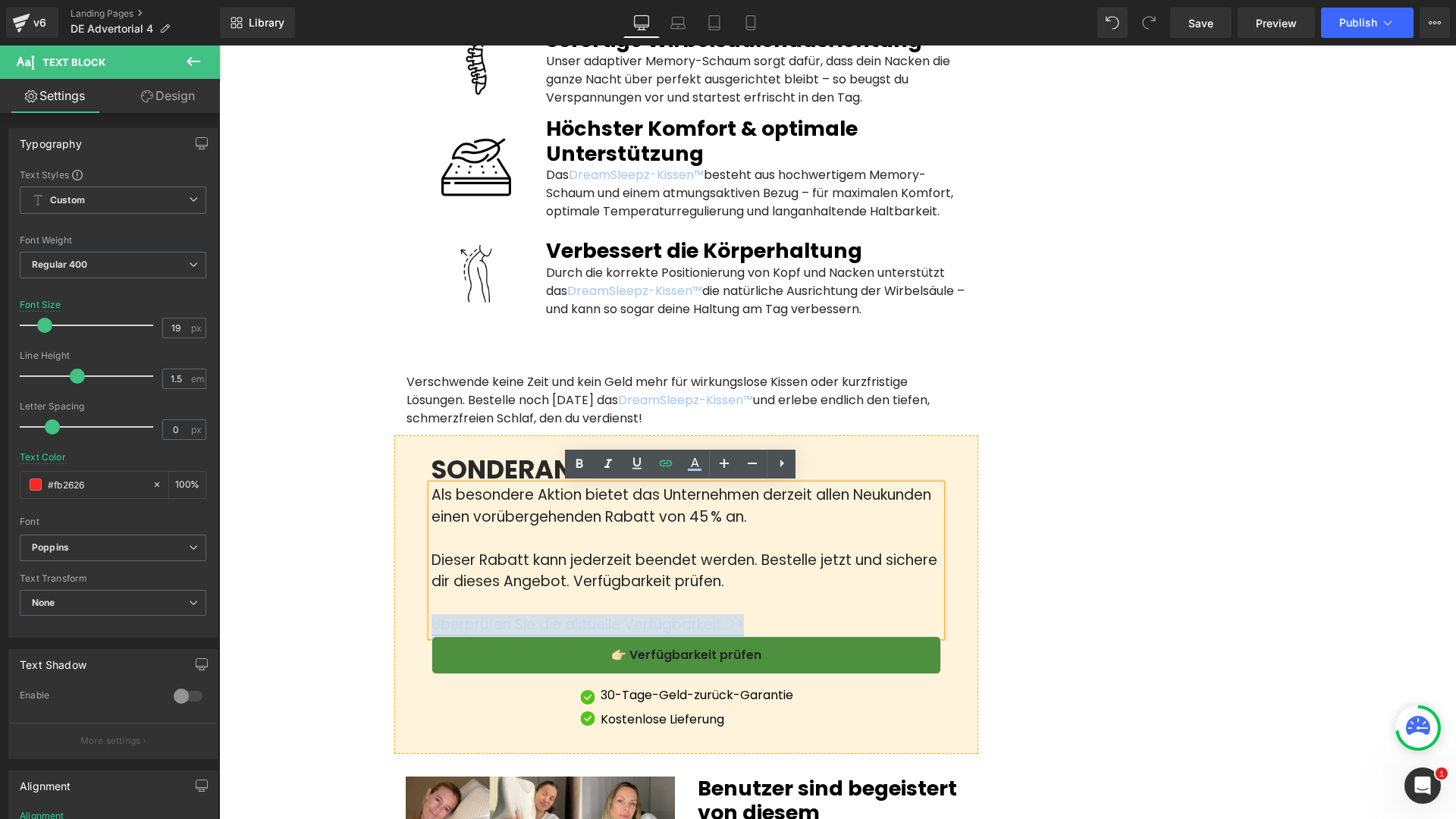 drag, startPoint x: 748, startPoint y: 623, endPoint x: 428, endPoint y: 619, distance: 320.025 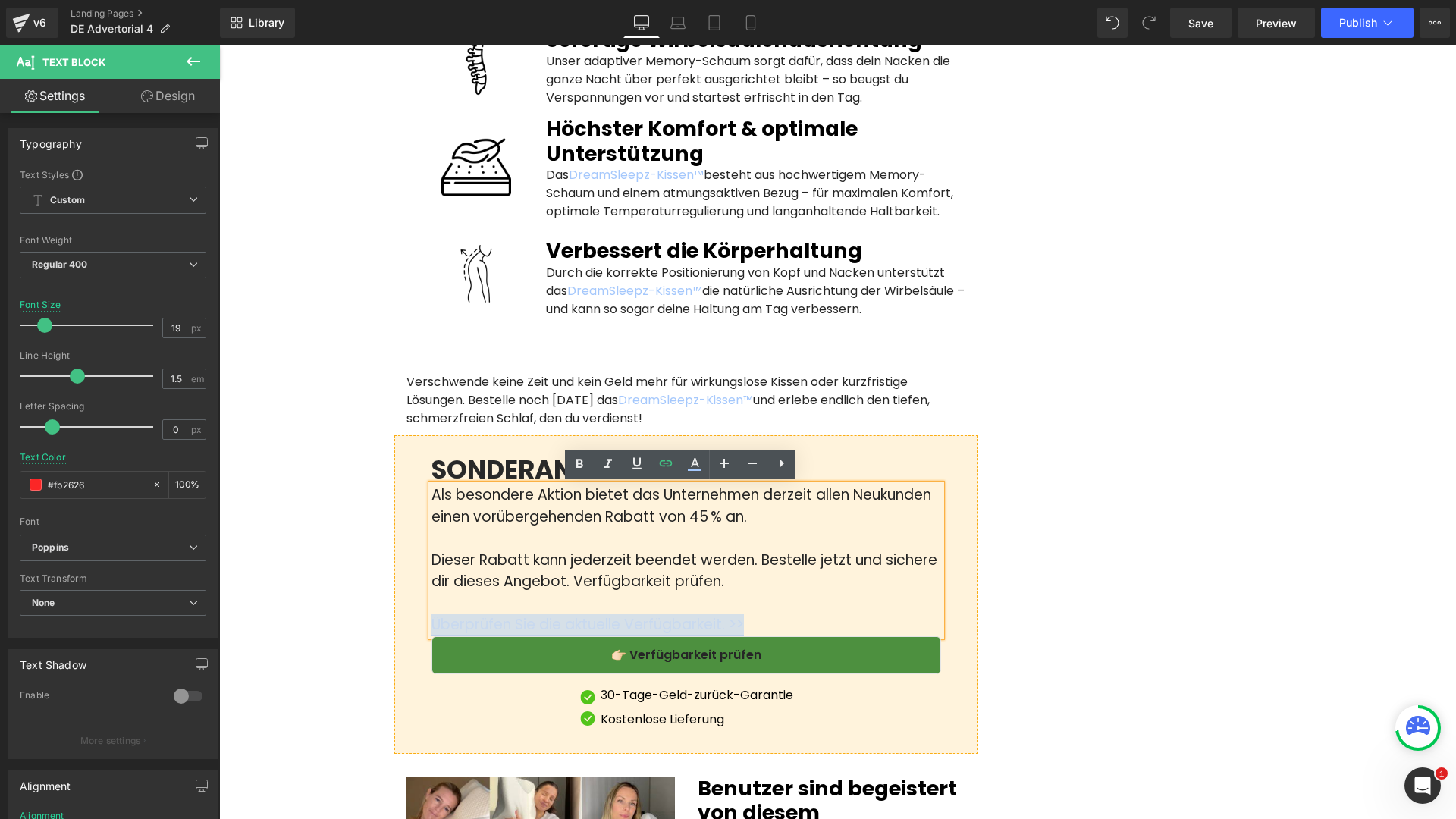 click on "Überprüfen Sie die aktuelle Verfügbarkeit. >>" at bounding box center (686, 625) 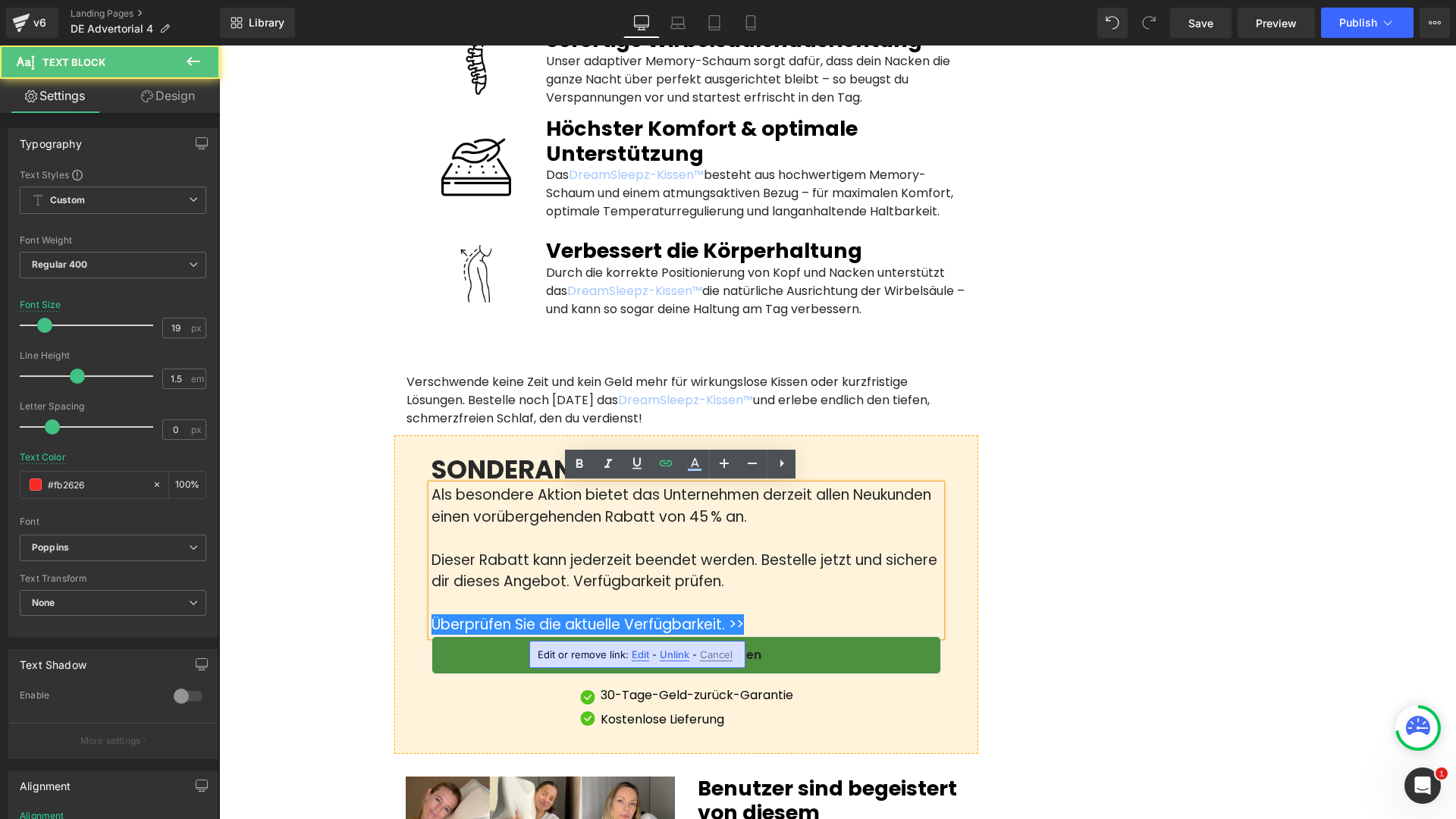 click on "Edit" at bounding box center (640, 654) 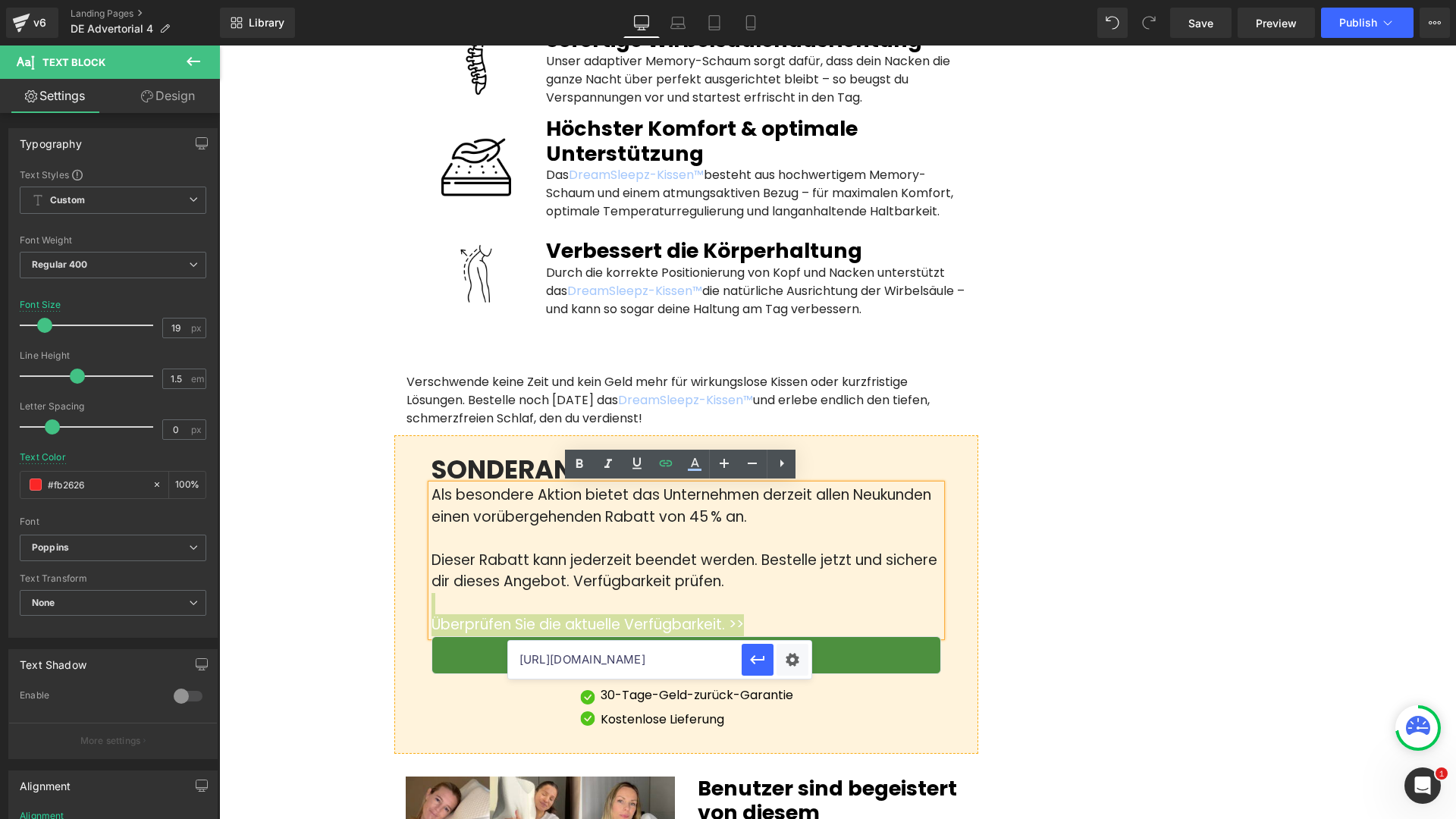 click on "[URL][DOMAIN_NAME]" at bounding box center (625, 660) 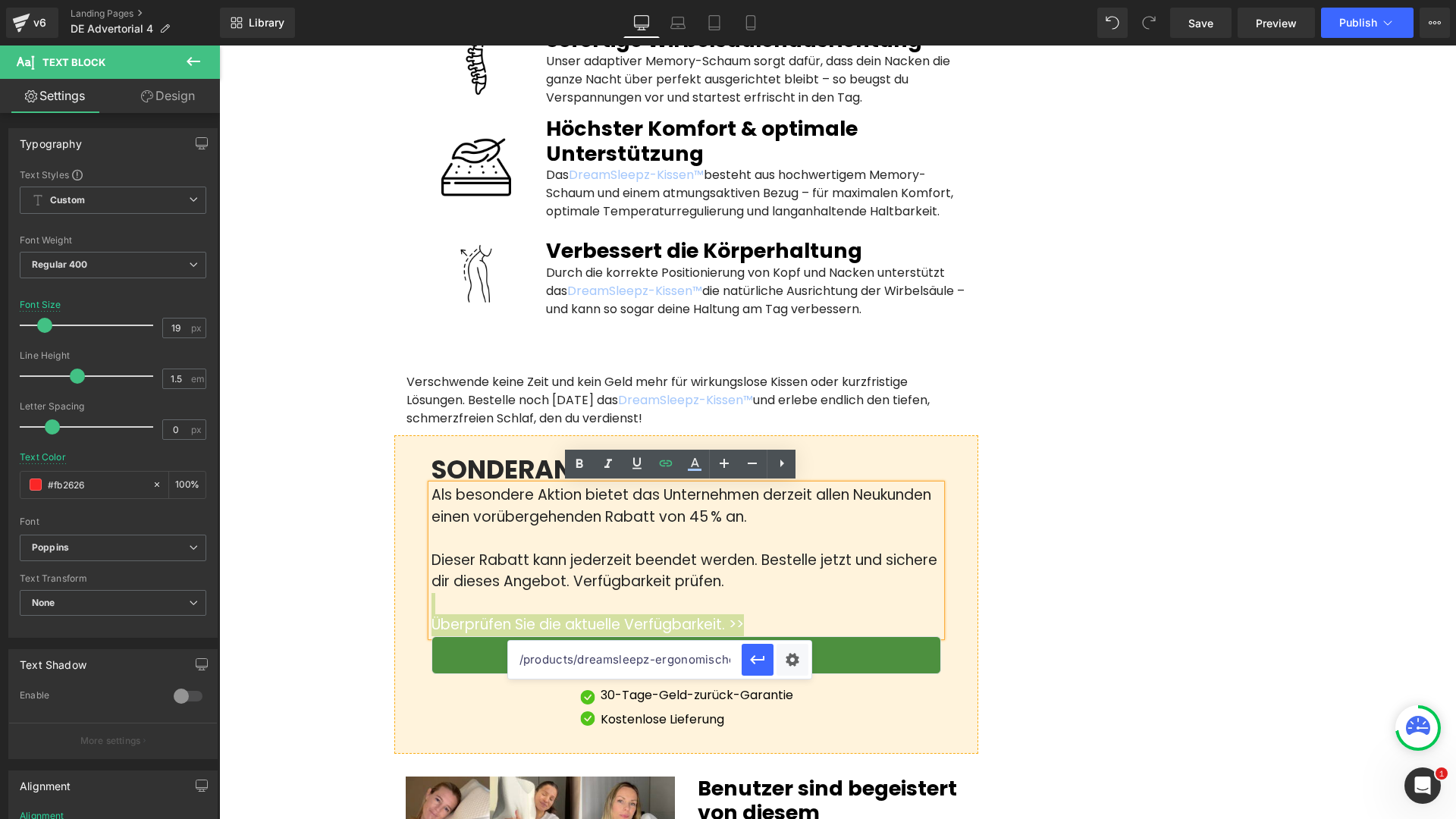 paste on "[URL][DOMAIN_NAME]" 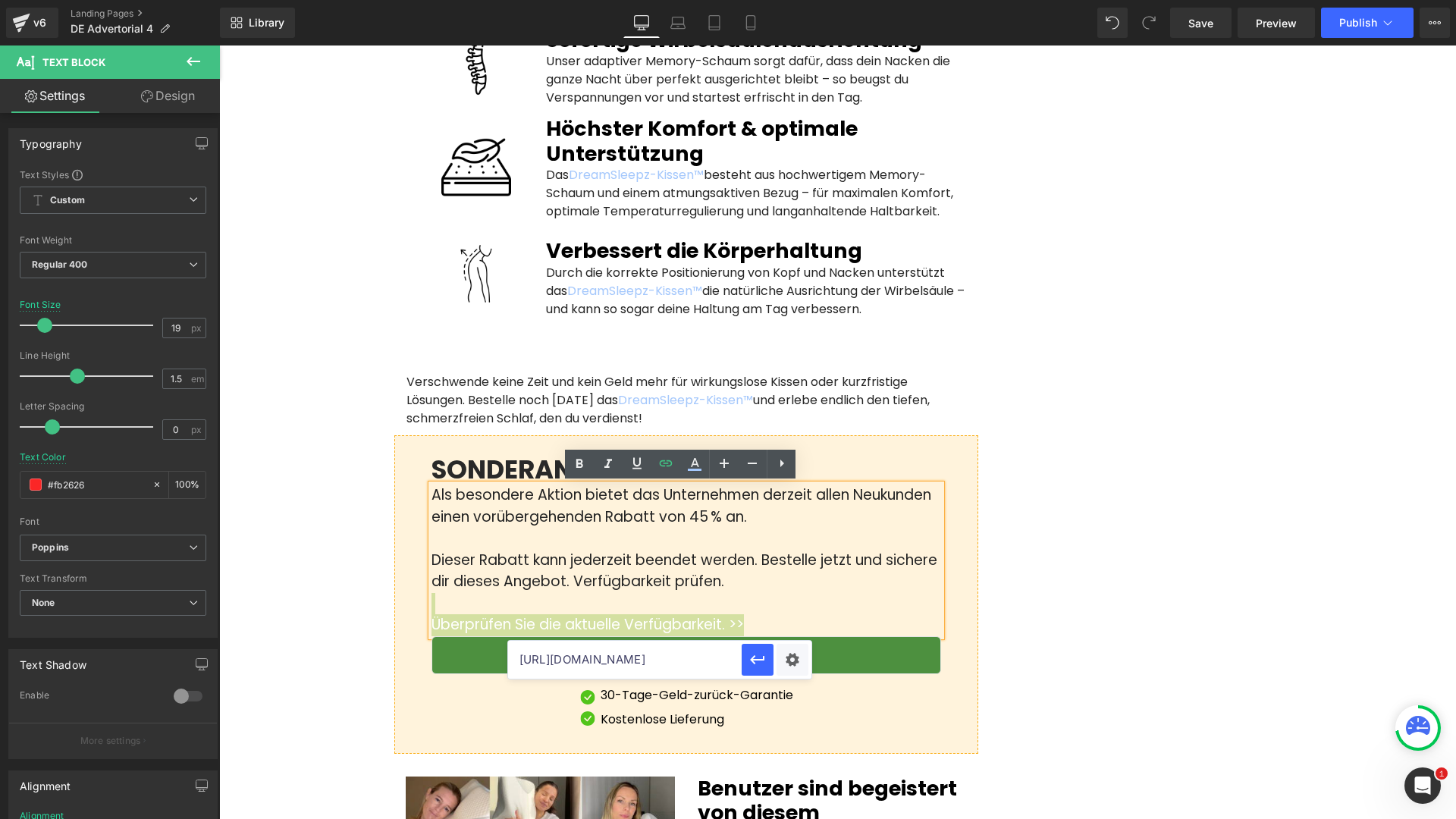 scroll, scrollTop: 0, scrollLeft: 508, axis: horizontal 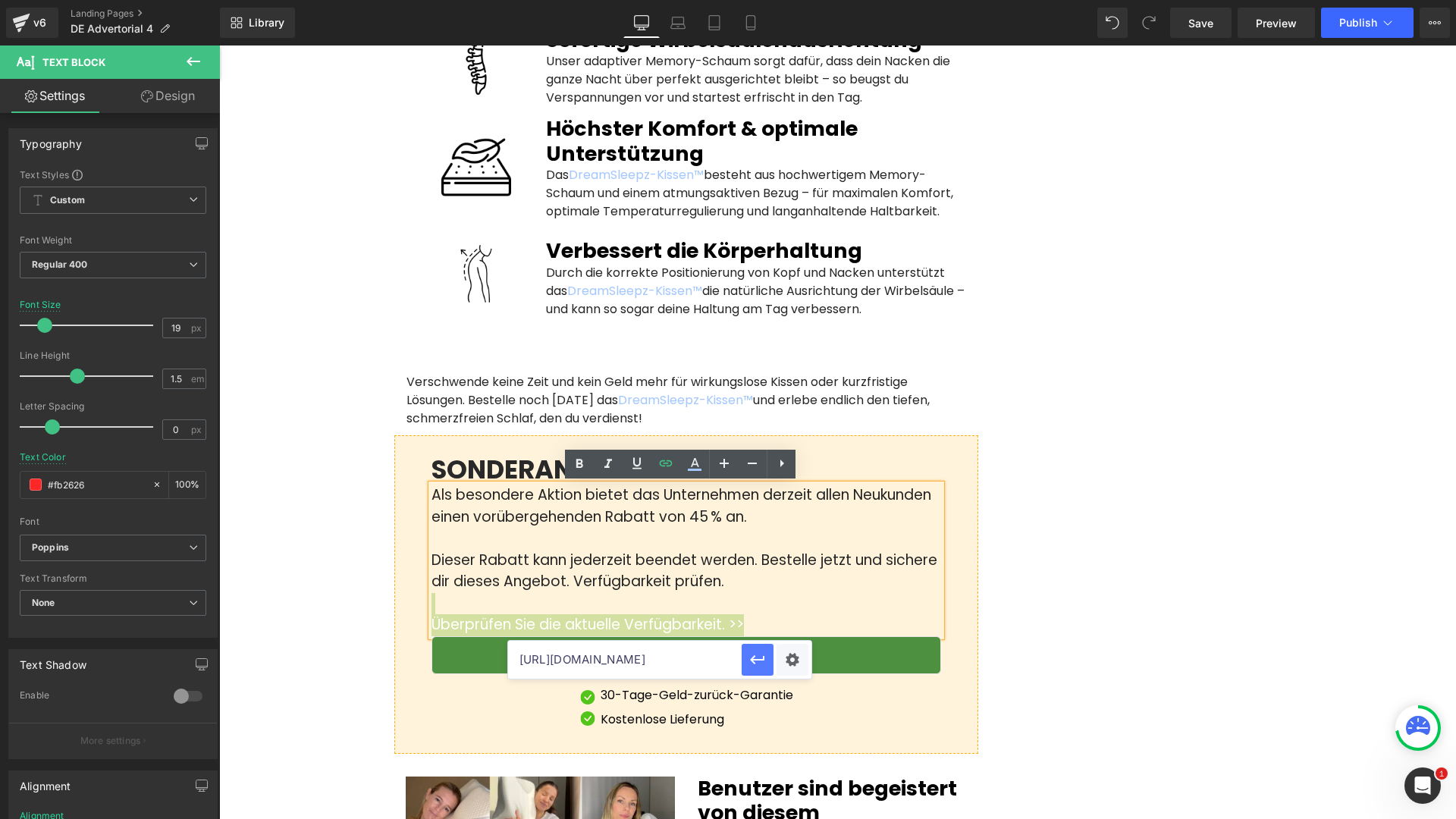 type on "[URL][DOMAIN_NAME]" 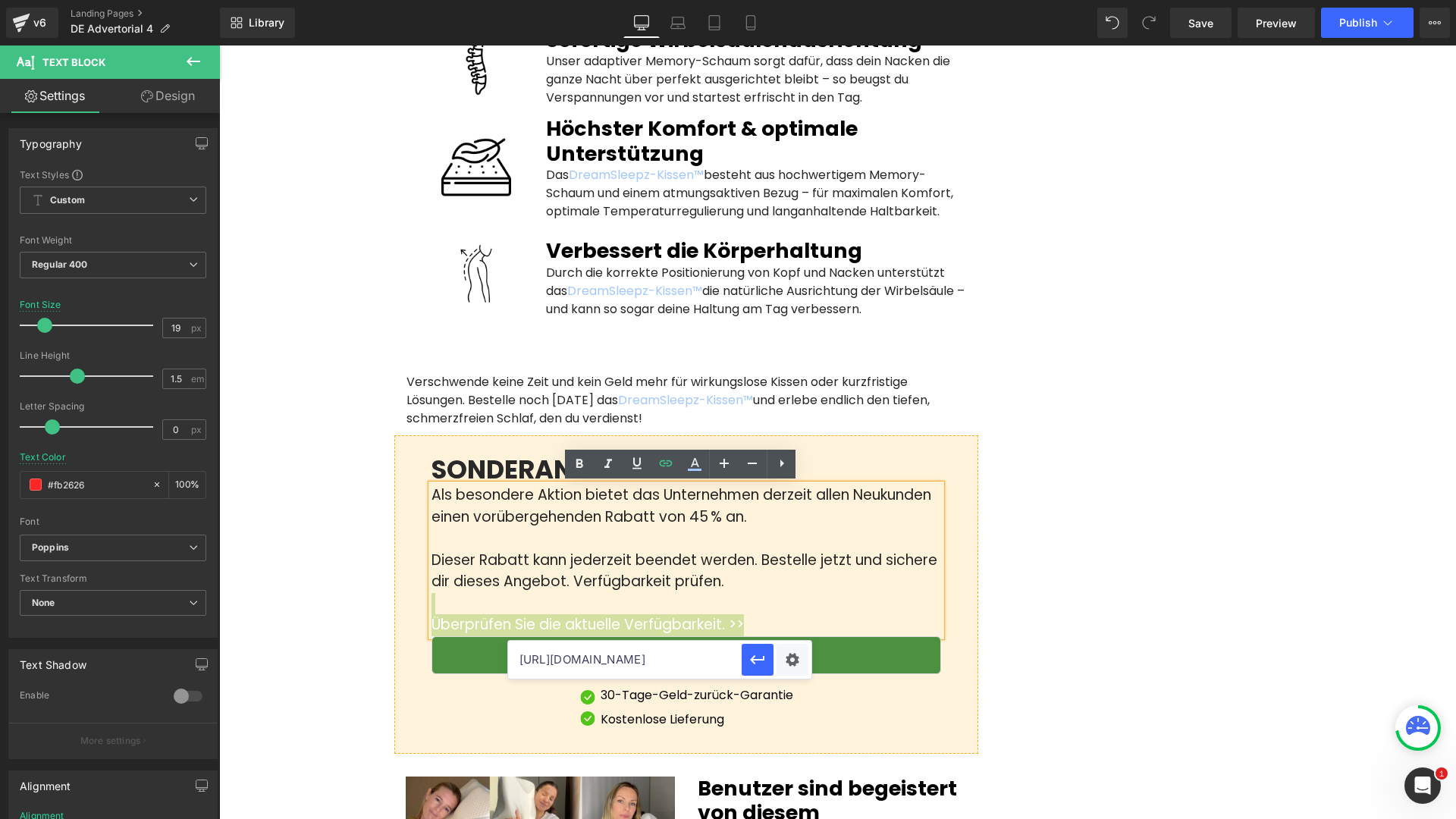 scroll, scrollTop: 0, scrollLeft: 0, axis: both 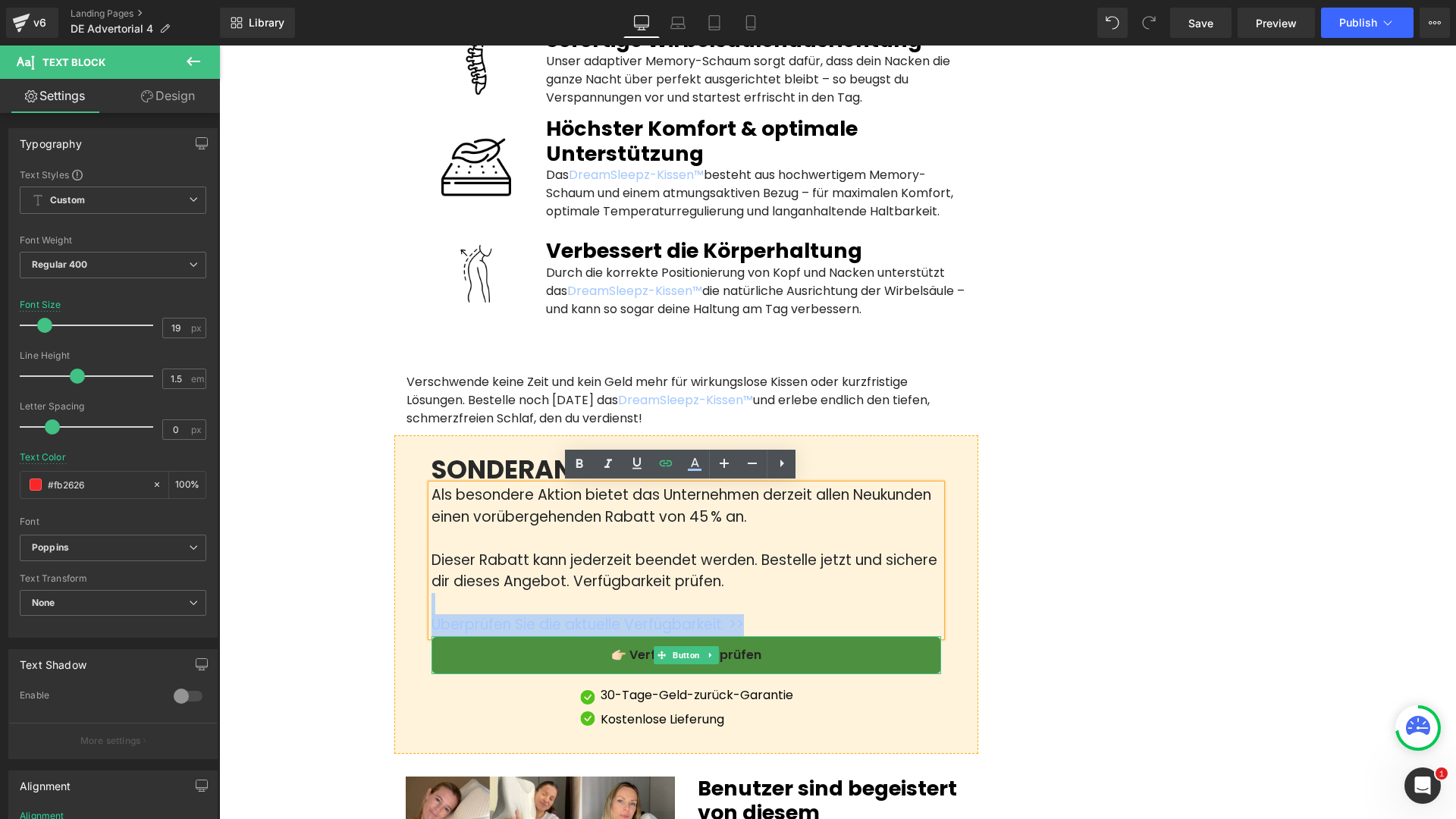 click on "👉🏻  Verfügbarkeit prüfen" at bounding box center [686, 655] 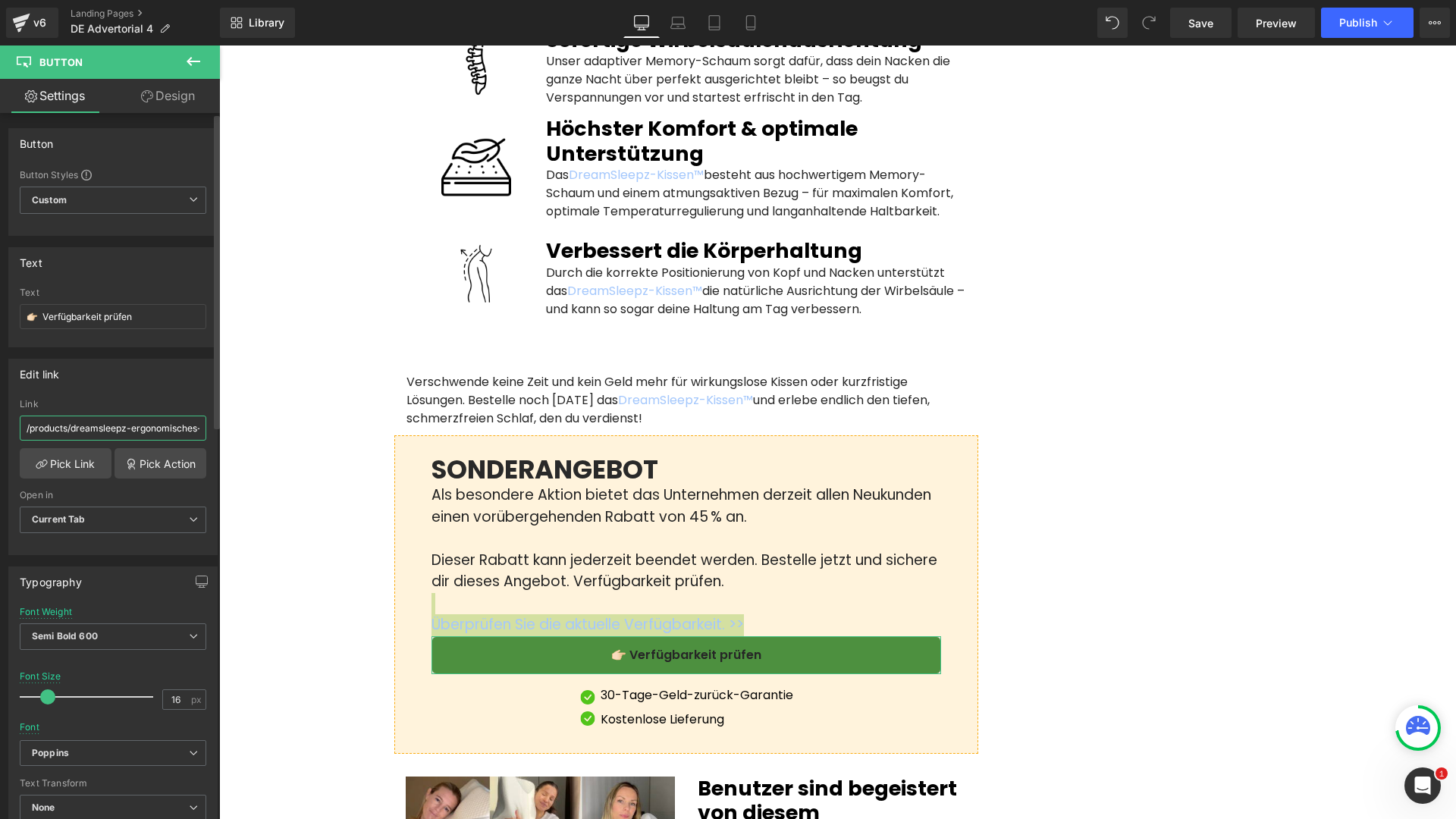click on "/products/dreamsleepz-ergonomisches-nackenkissen" at bounding box center (113, 428) 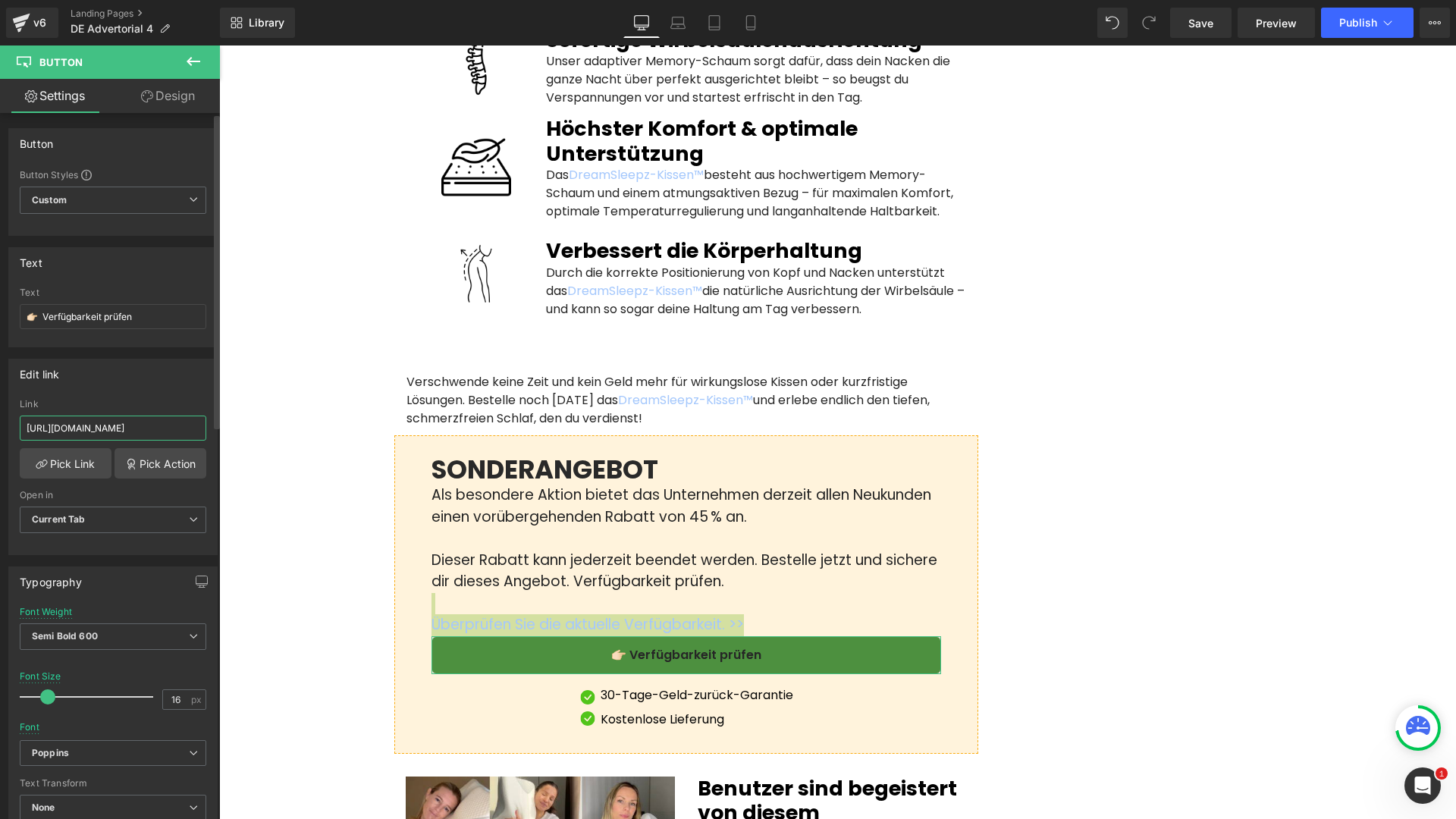 scroll, scrollTop: 0, scrollLeft: 386, axis: horizontal 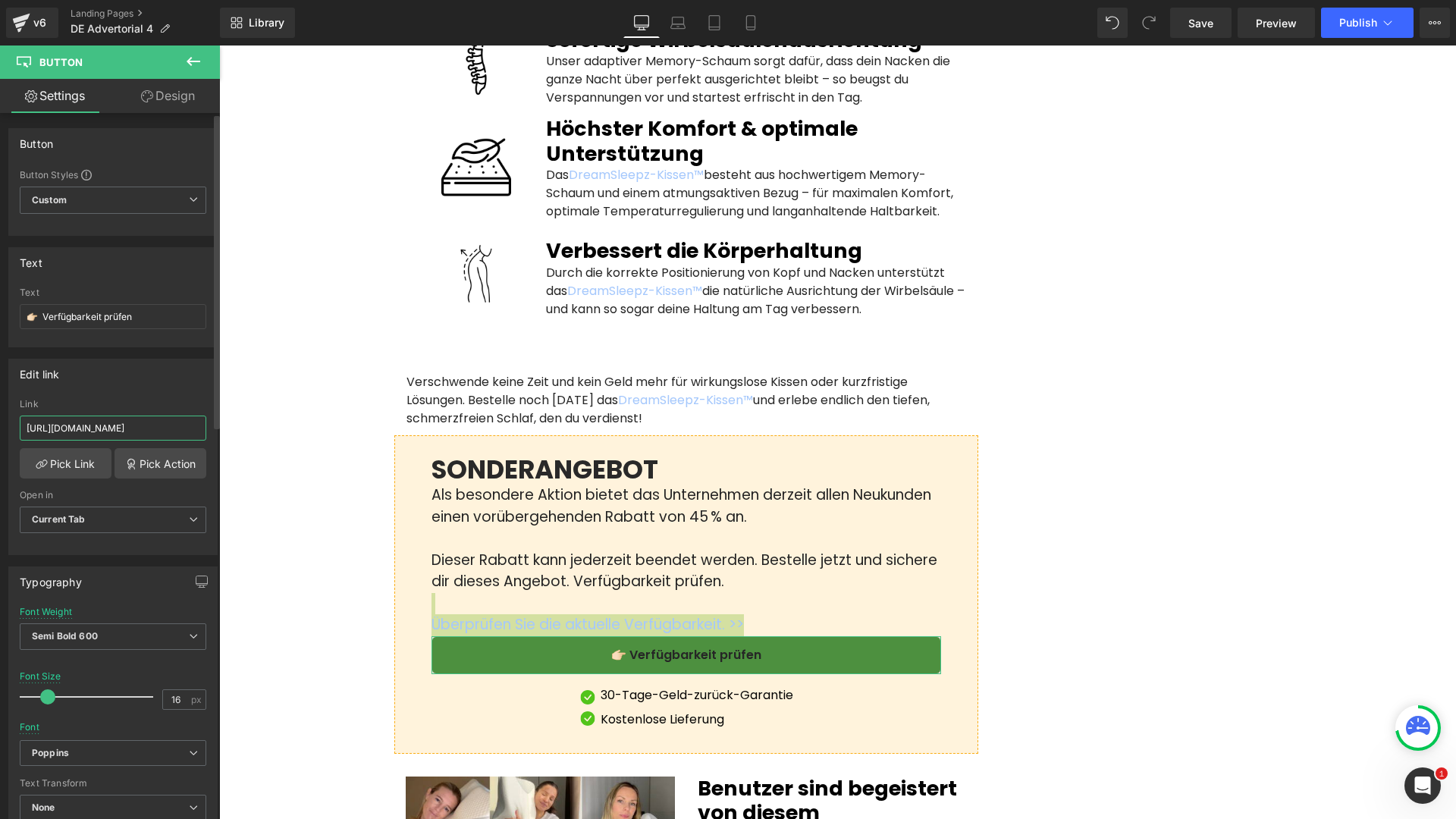 type on "[URL][DOMAIN_NAME]" 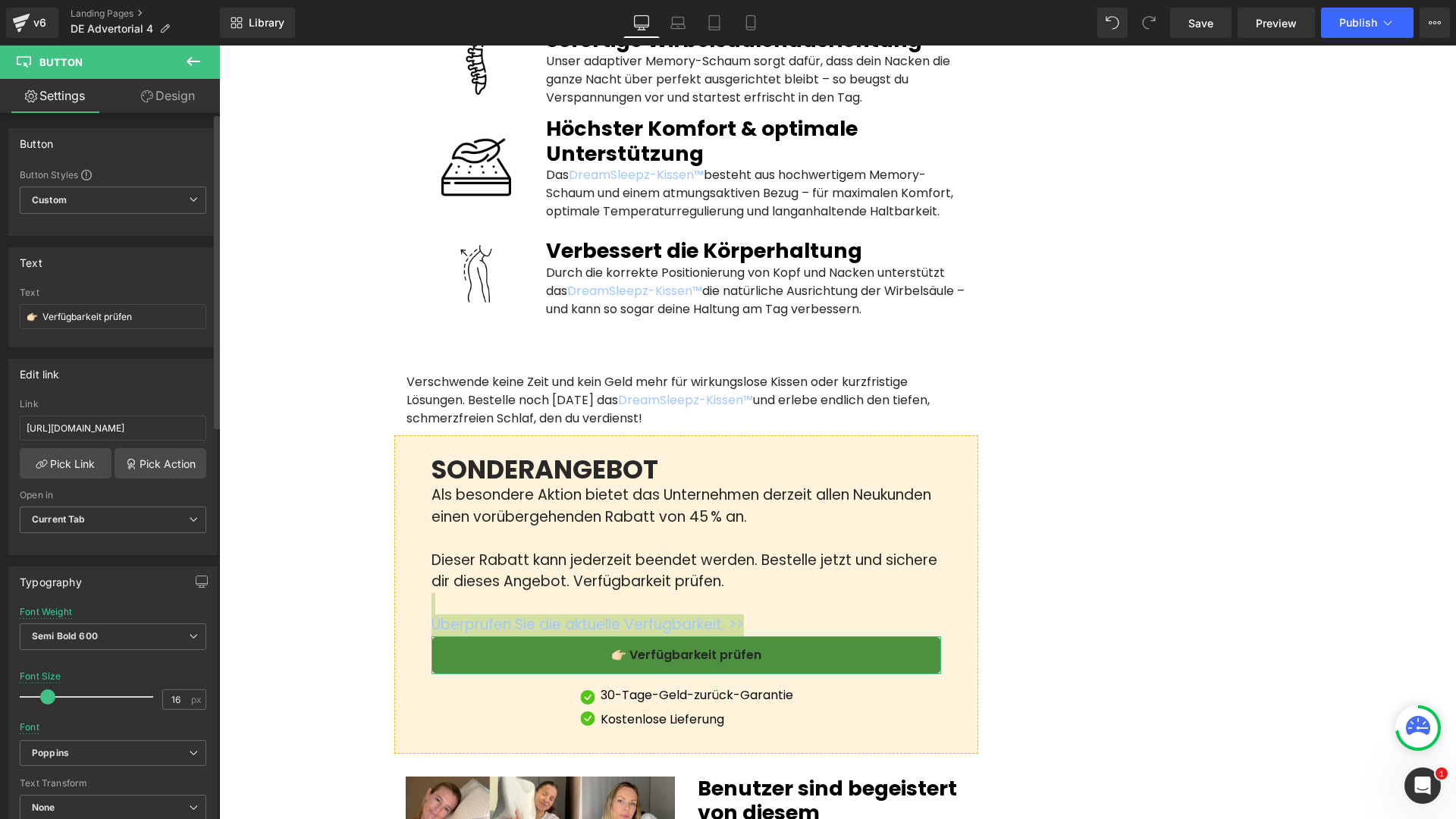 click on "Link" at bounding box center (113, 404) 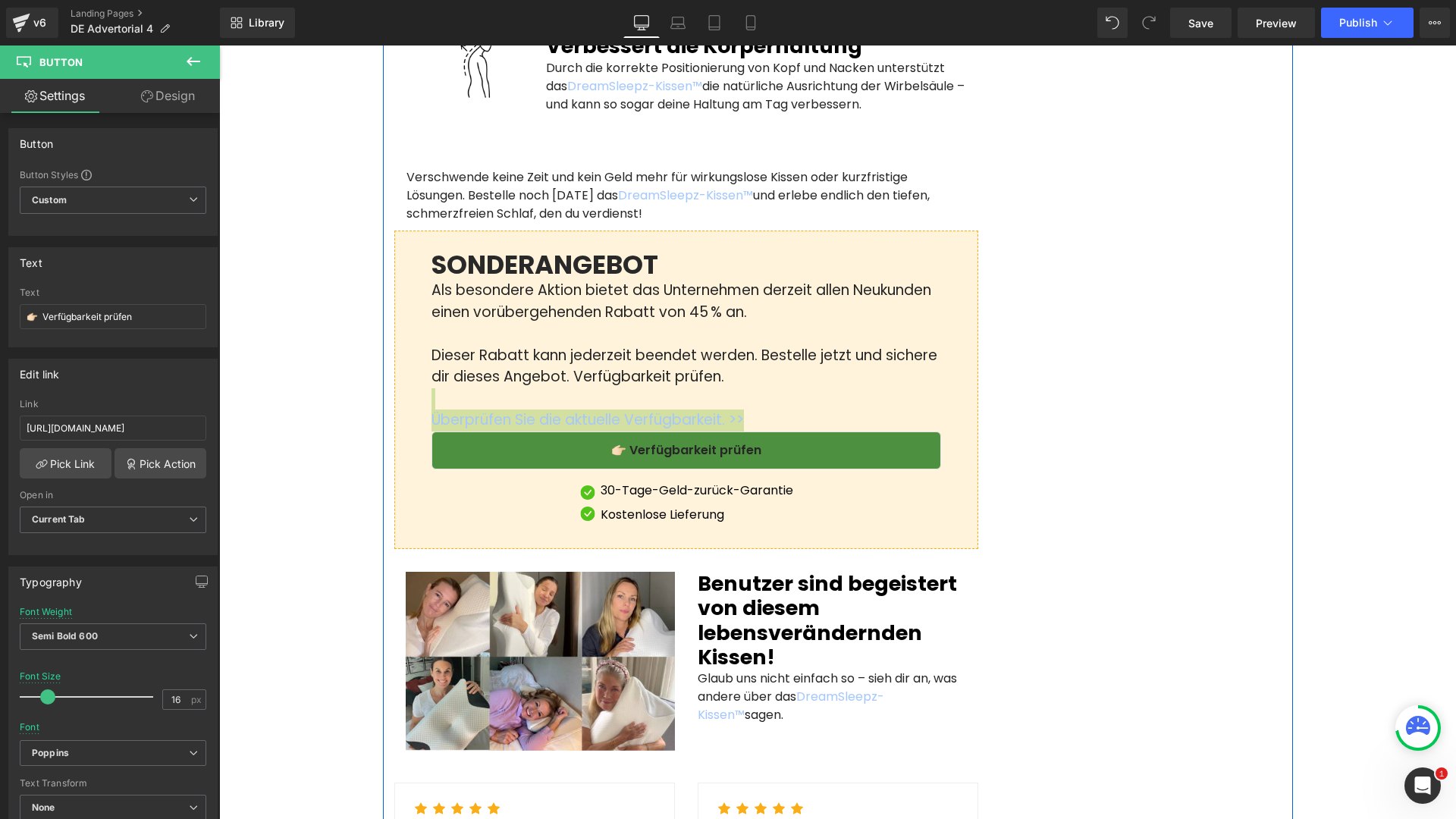 scroll, scrollTop: 3695, scrollLeft: 0, axis: vertical 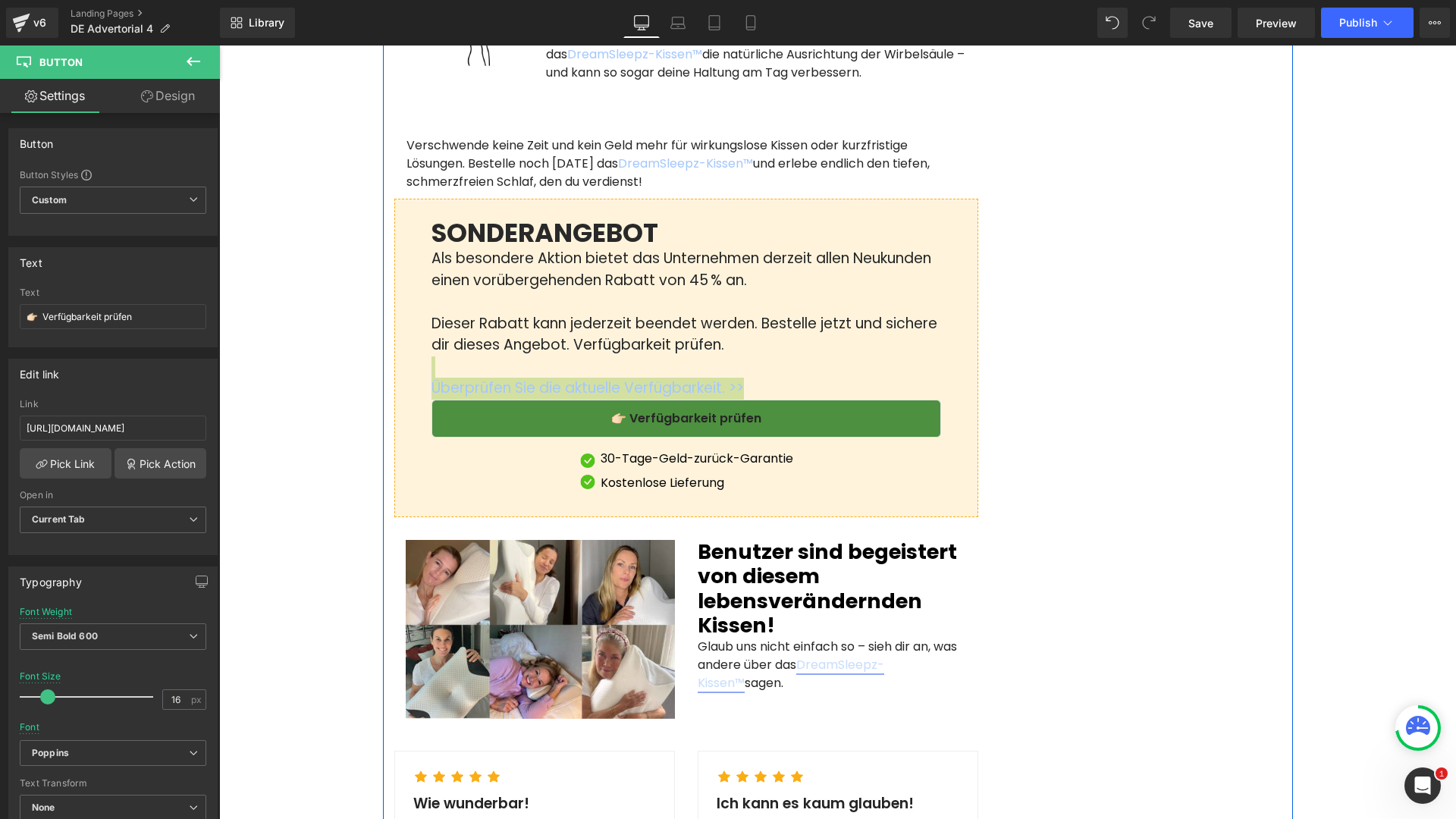 click on "Text Block" at bounding box center (824, 665) 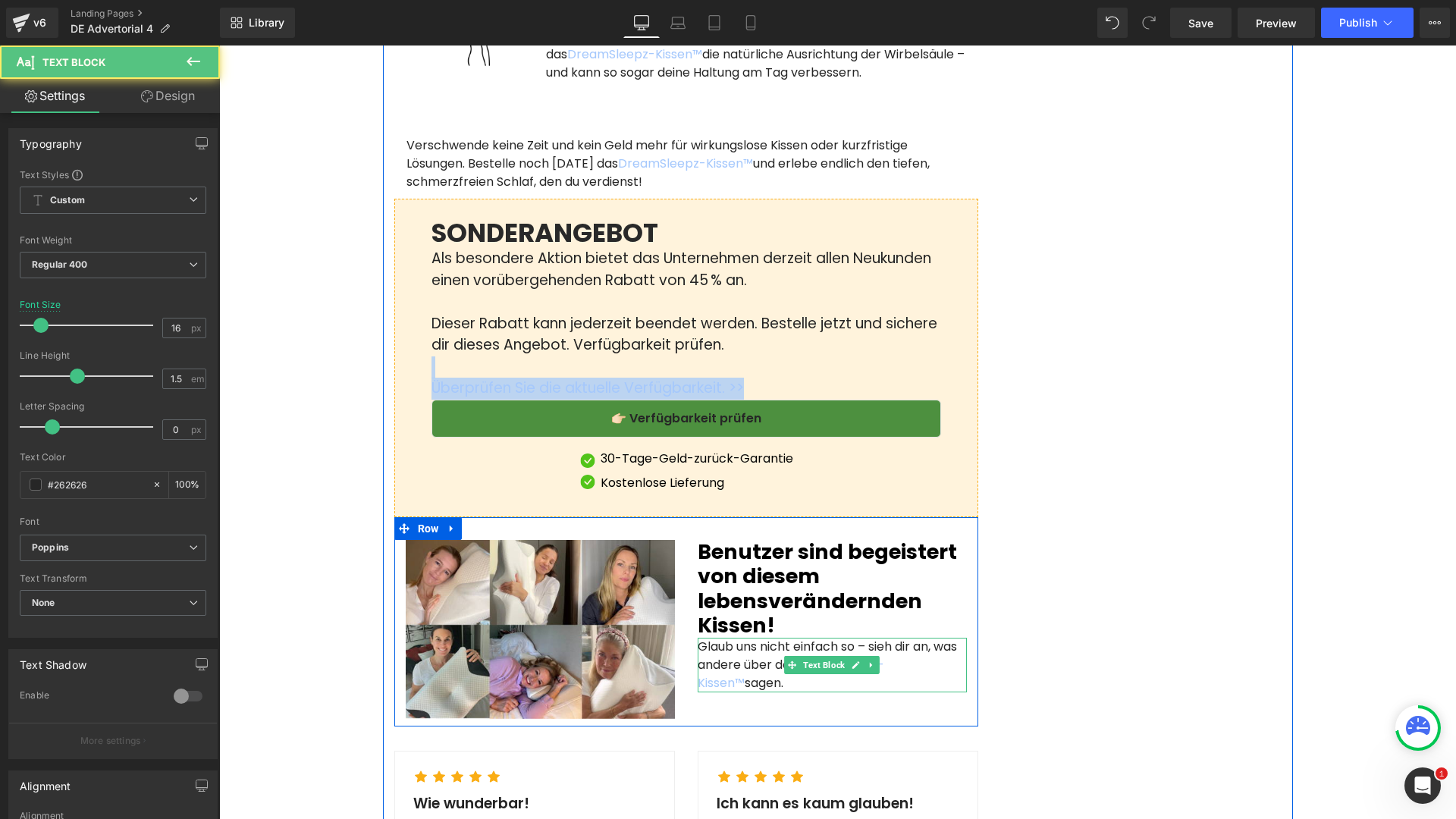 click on "Glaub uns nicht einfach so – sieh dir an, was andere über das  DreamSleepz-Kissen™ sagen." at bounding box center (832, 665) 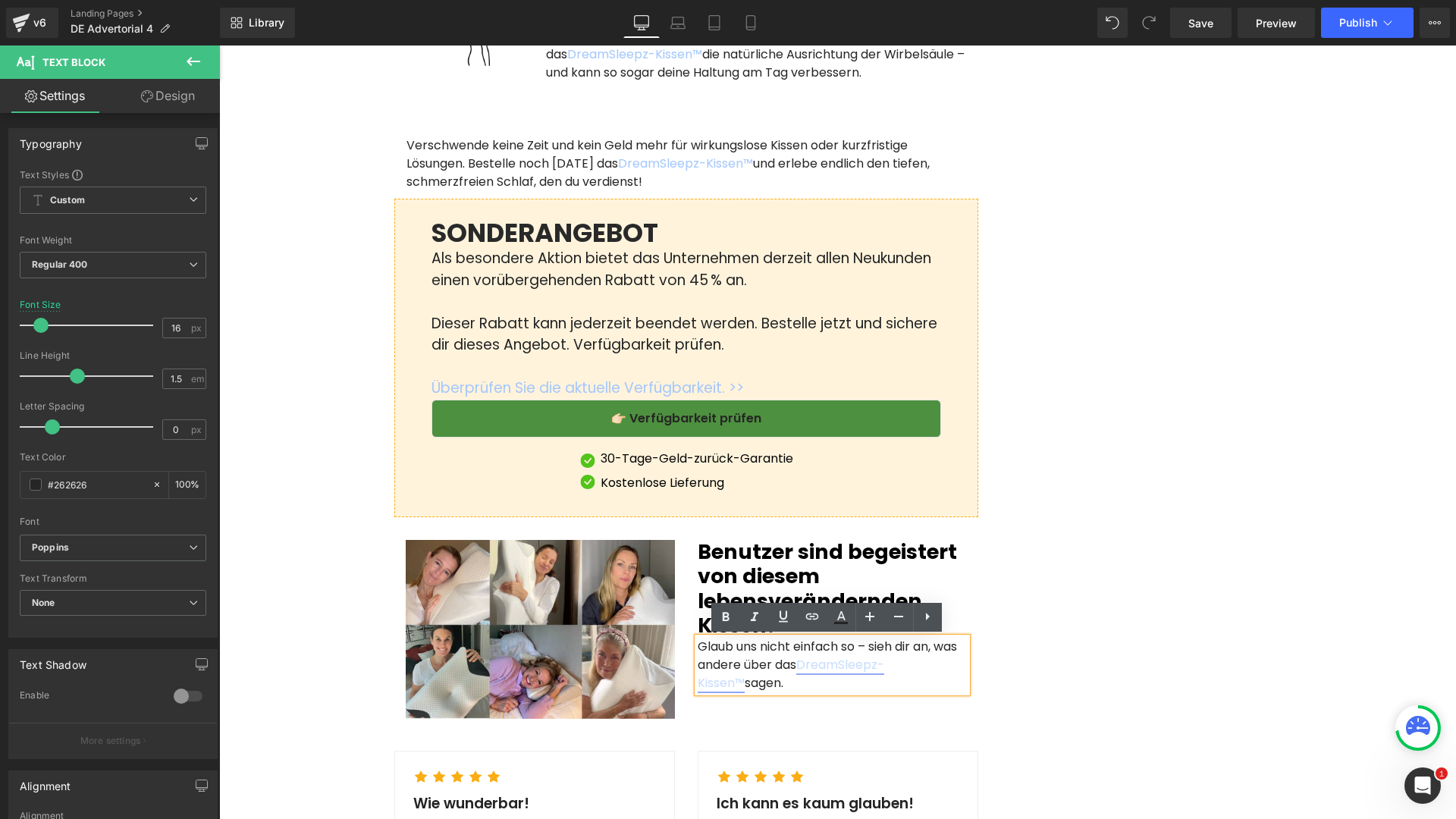 click on "DreamSleepz-Kissen™" at bounding box center (791, 673) 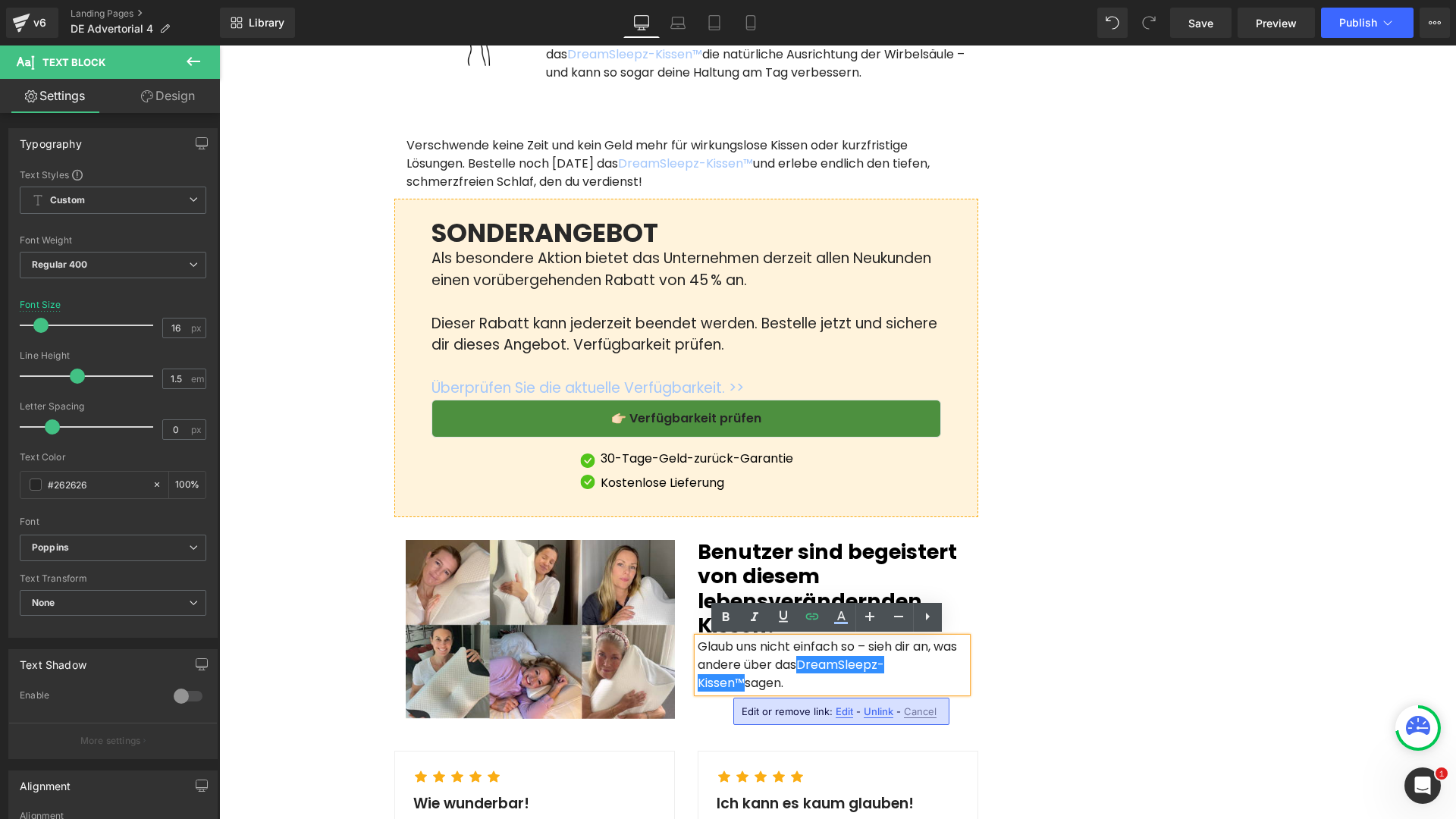 click on "Edit" at bounding box center [844, 711] 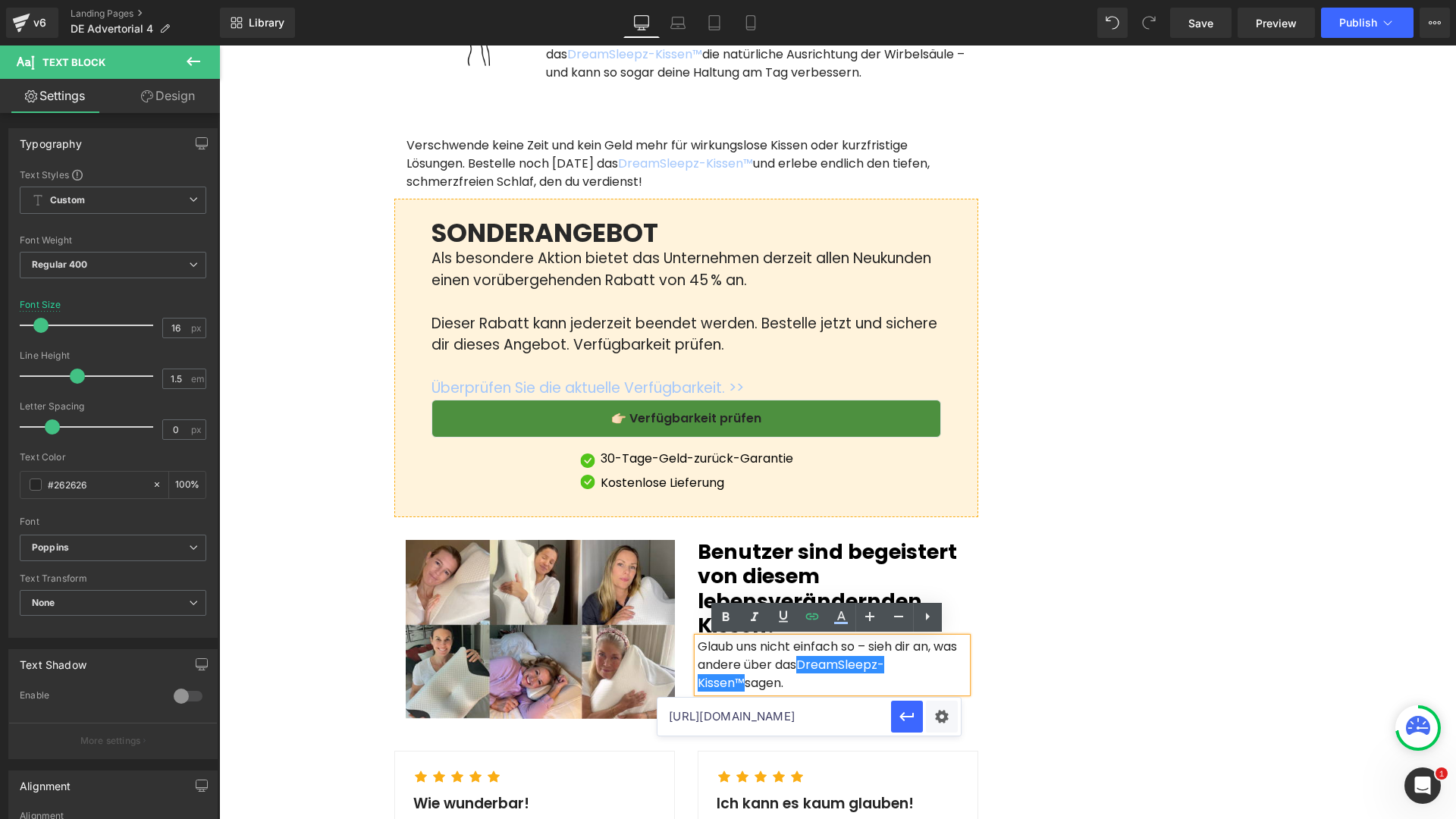 click on "[URL][DOMAIN_NAME]" at bounding box center [774, 717] 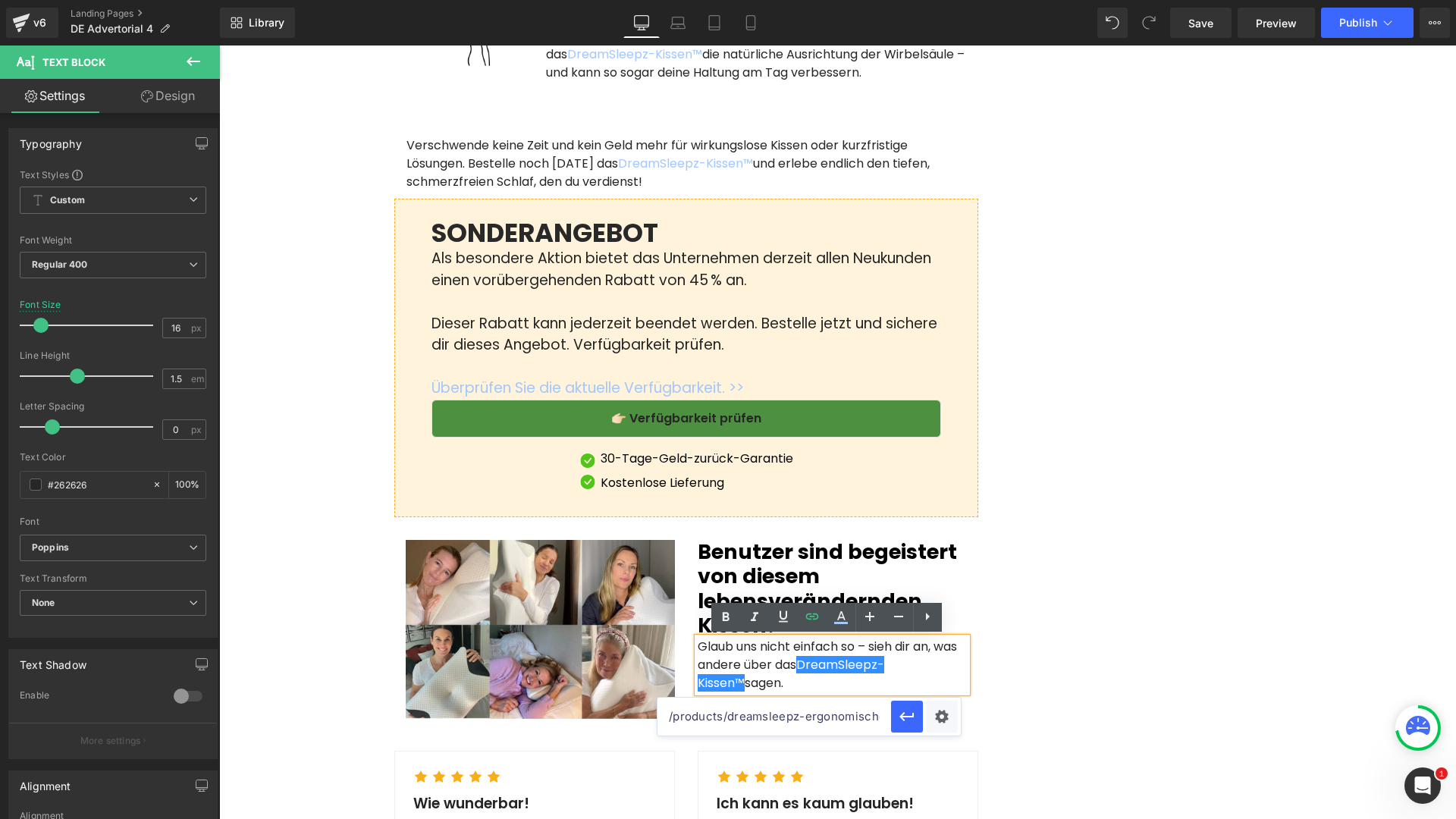 paste on "[URL][DOMAIN_NAME]" 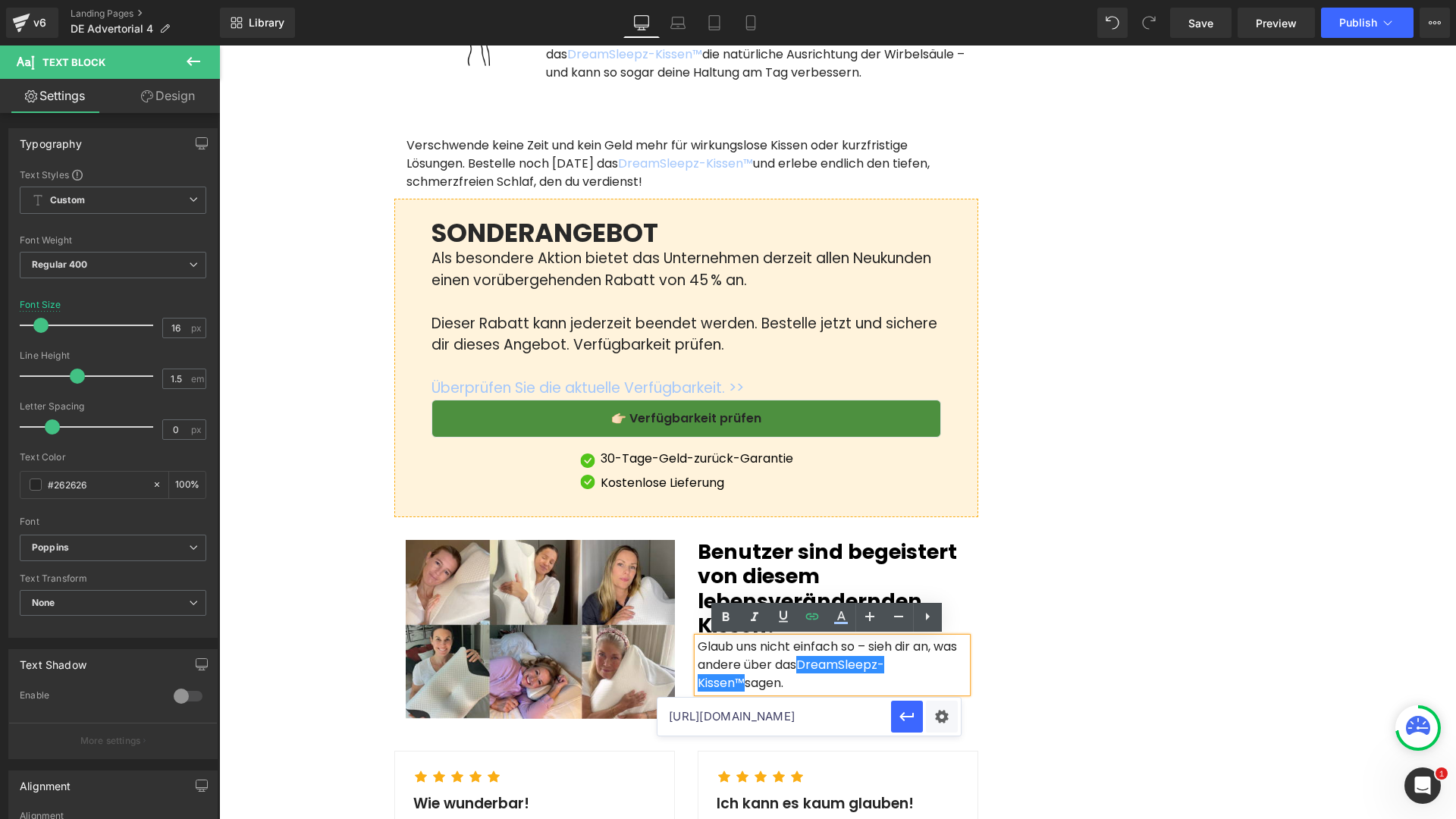 scroll, scrollTop: 0, scrollLeft: 508, axis: horizontal 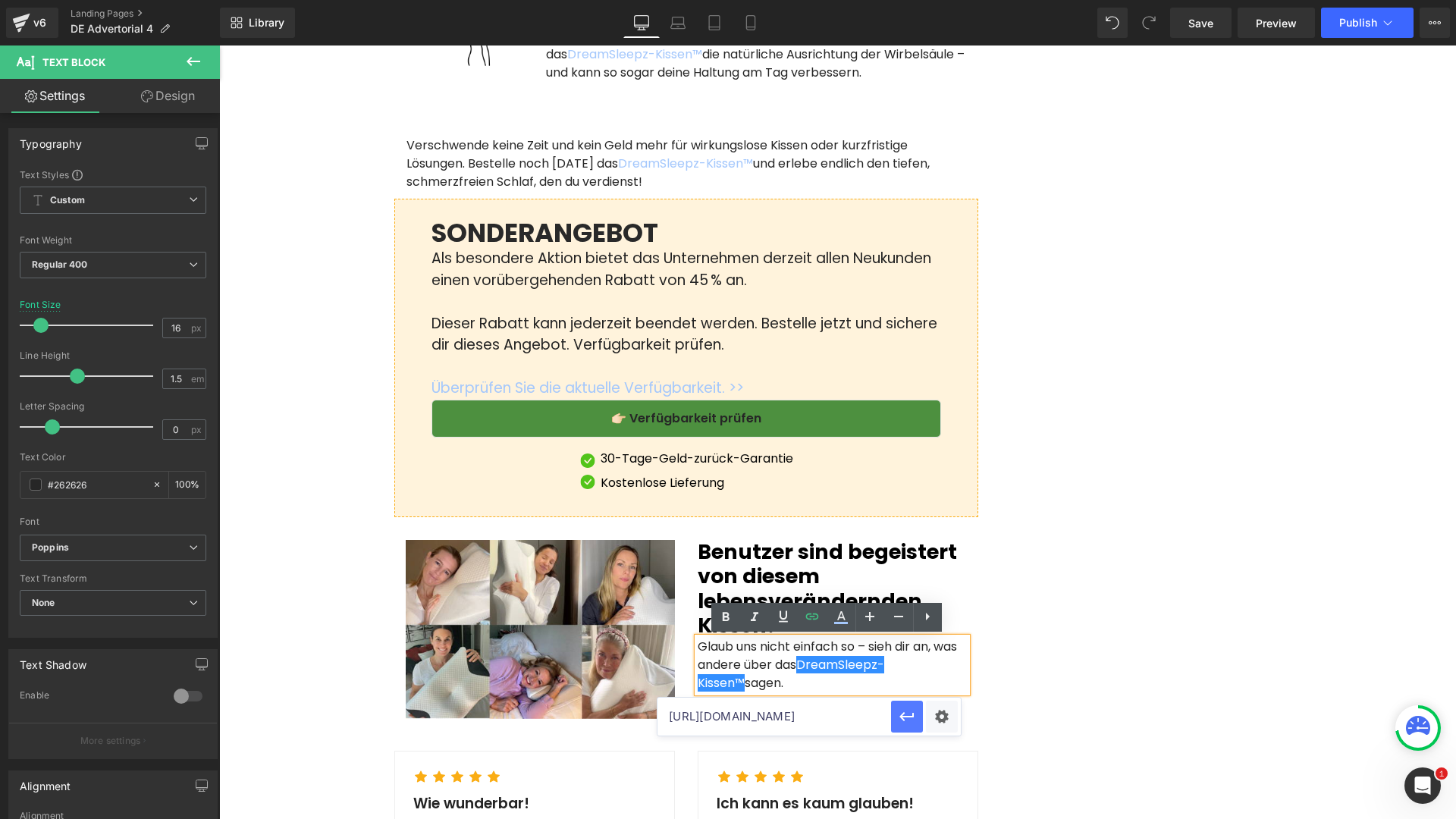 click 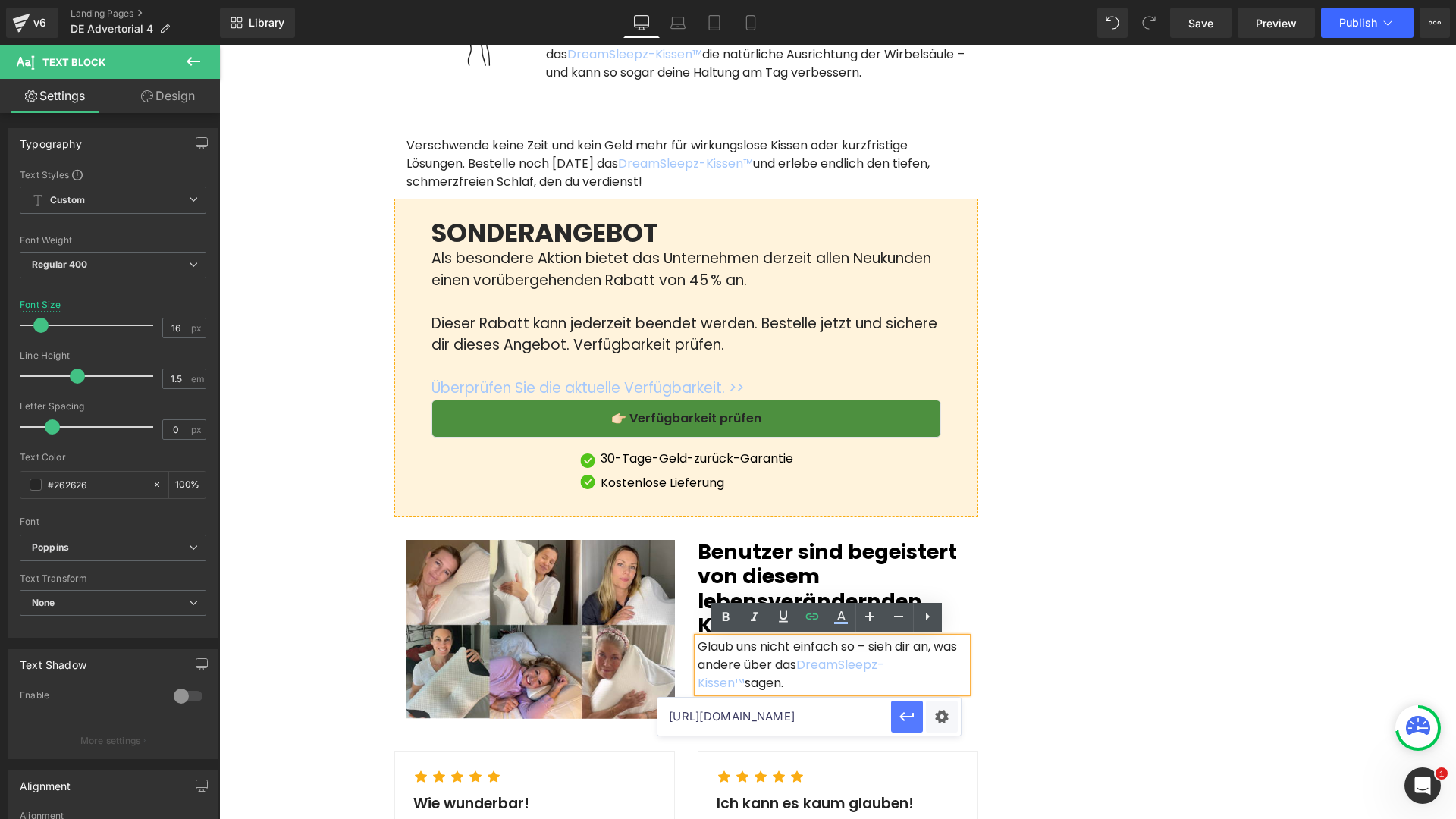 scroll, scrollTop: 0, scrollLeft: 0, axis: both 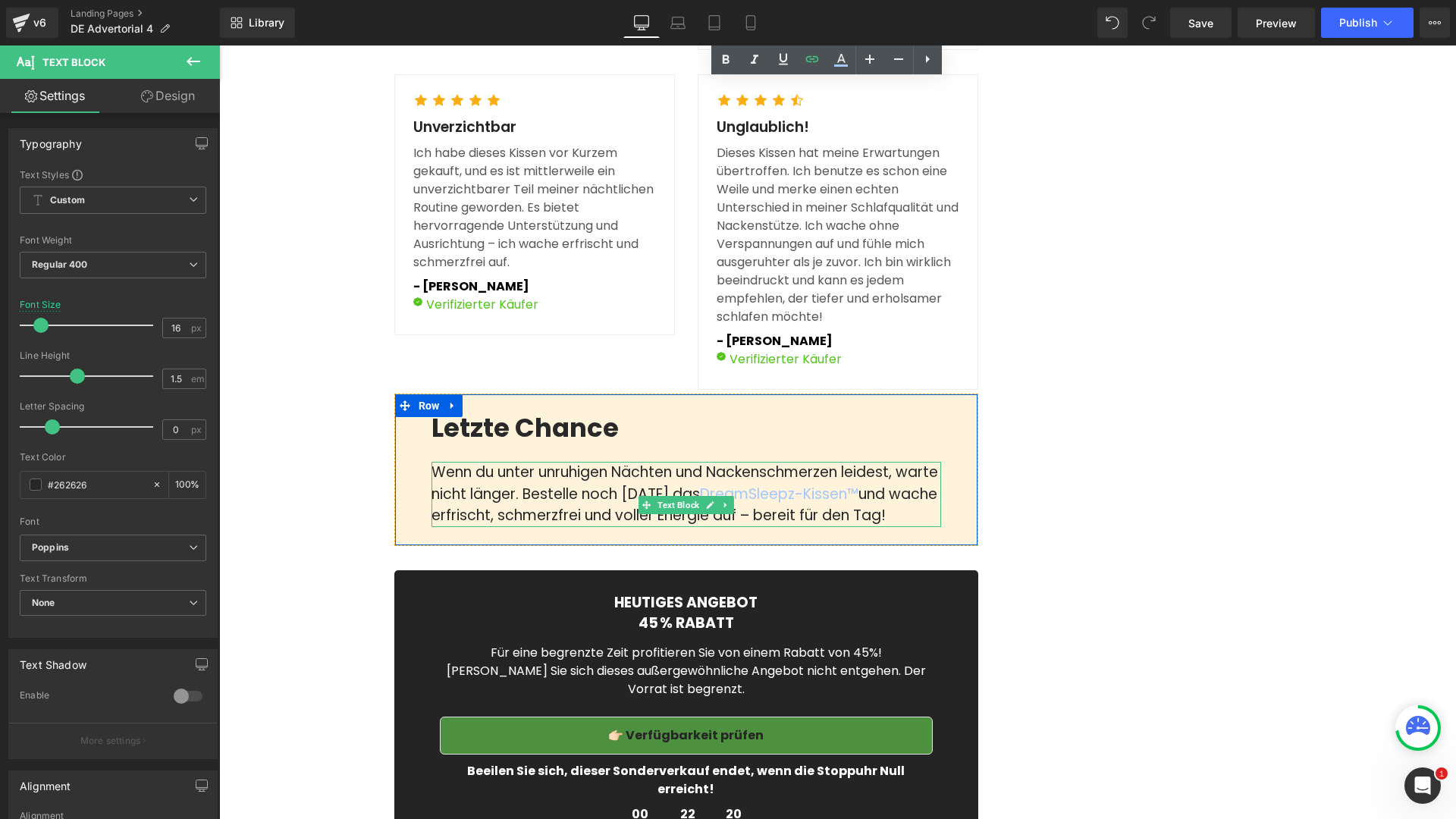click on "Wenn du unter unruhigen Nächten und Nackenschmerzen leidest, warte nicht länger. Bestelle noch [DATE] das  DreamSleepz-Kissen™  und wache erfrischt, schmerzfrei und voller Energie auf – bereit für den Tag!" at bounding box center (686, 494) 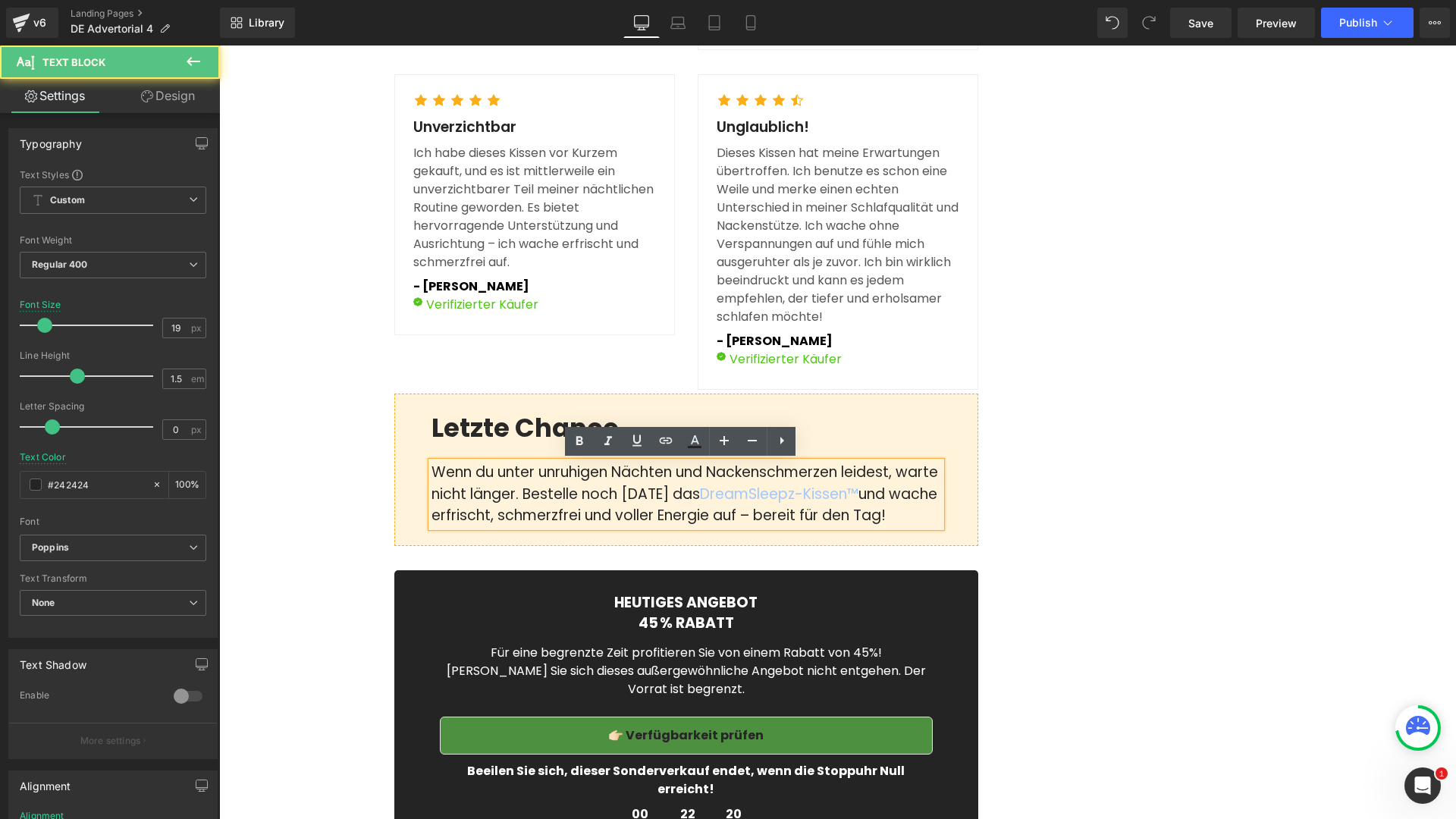 click on "Wenn du unter unruhigen Nächten und Nackenschmerzen leidest, warte nicht länger. Bestelle noch [DATE] das  DreamSleepz-Kissen™  und wache erfrischt, schmerzfrei und voller Energie auf – bereit für den Tag!" at bounding box center (685, 494) 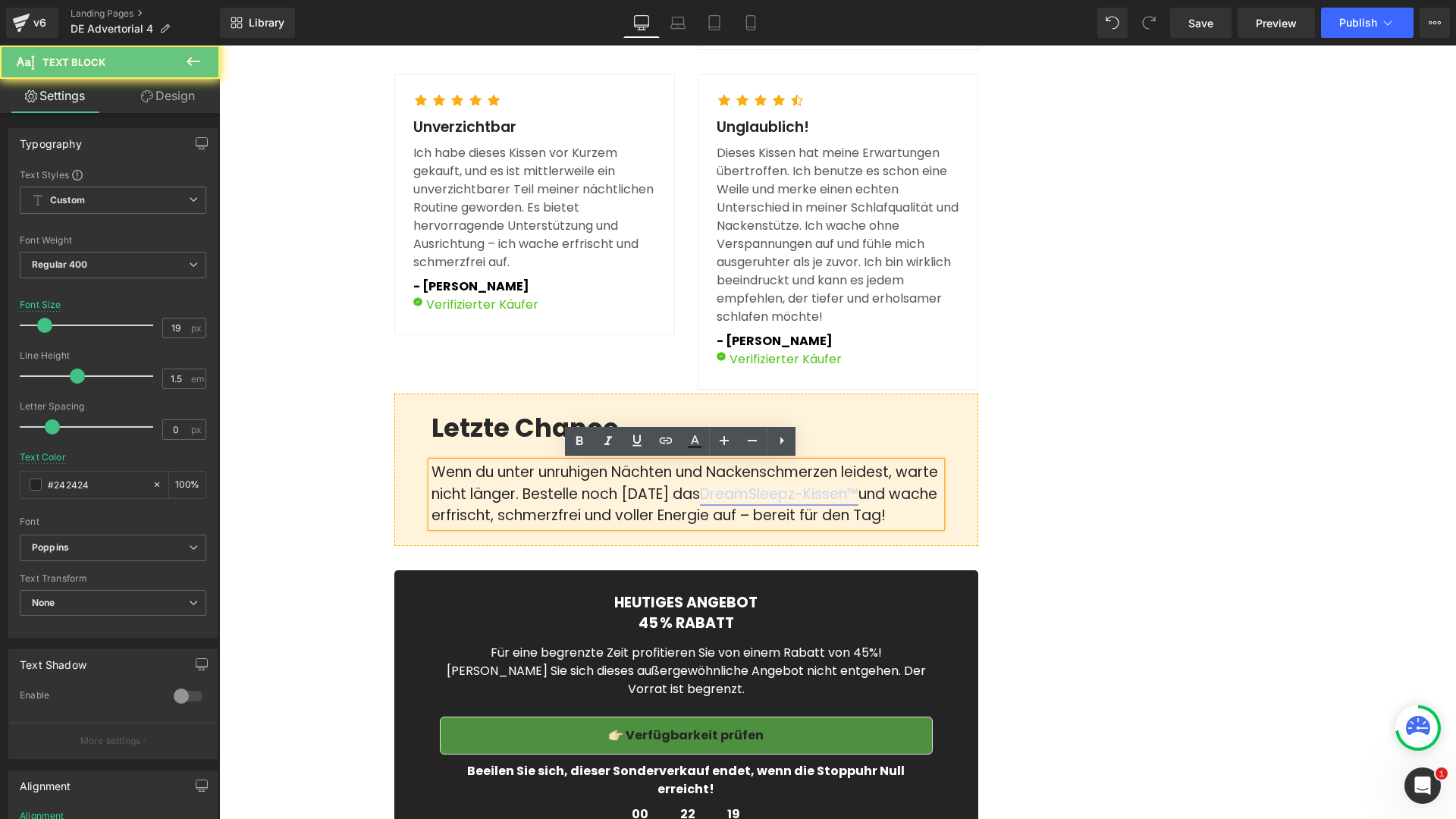 click on "DreamSleepz-Kissen™" at bounding box center [779, 494] 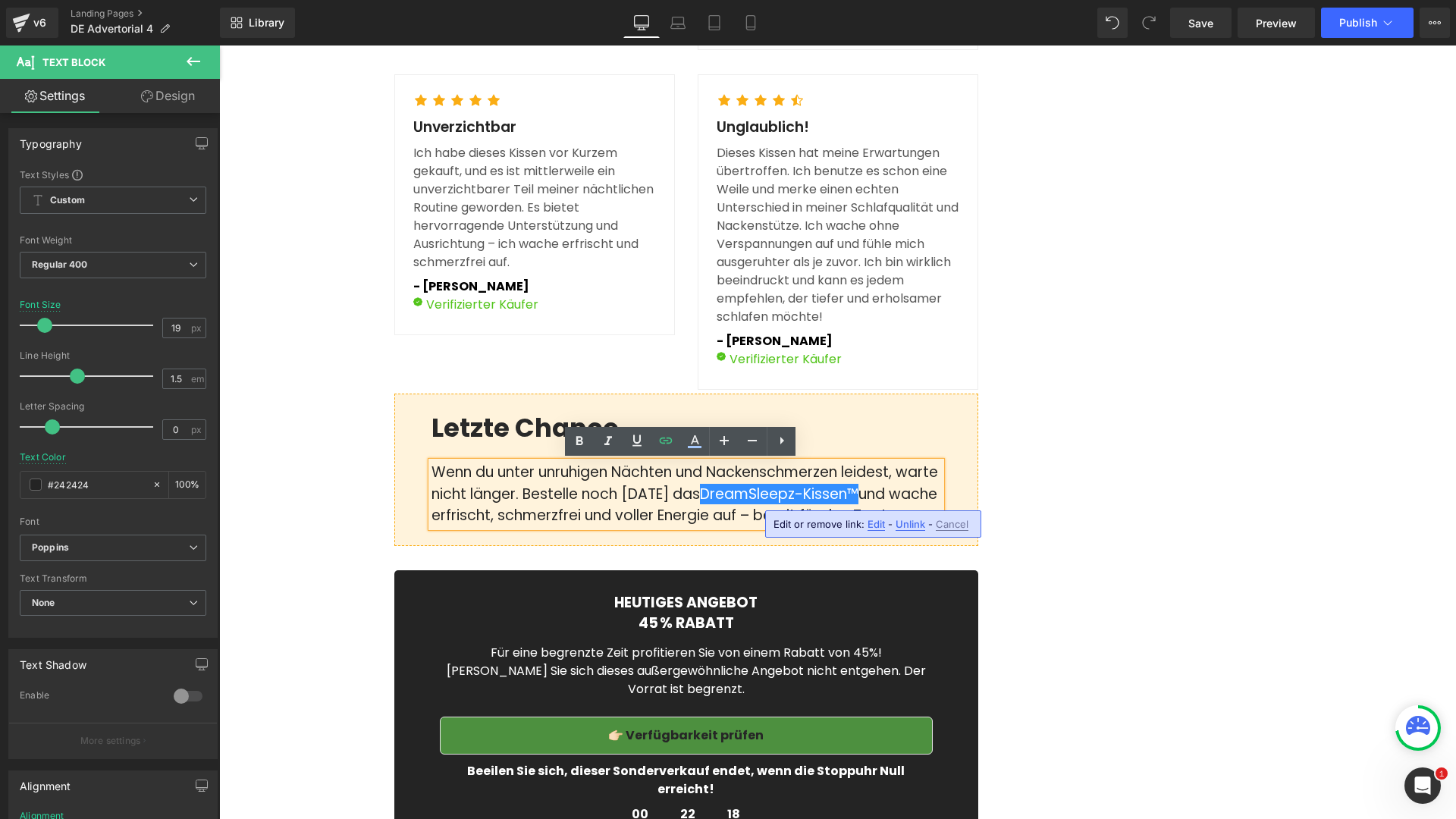drag, startPoint x: 881, startPoint y: 528, endPoint x: 660, endPoint y: 485, distance: 225.1444 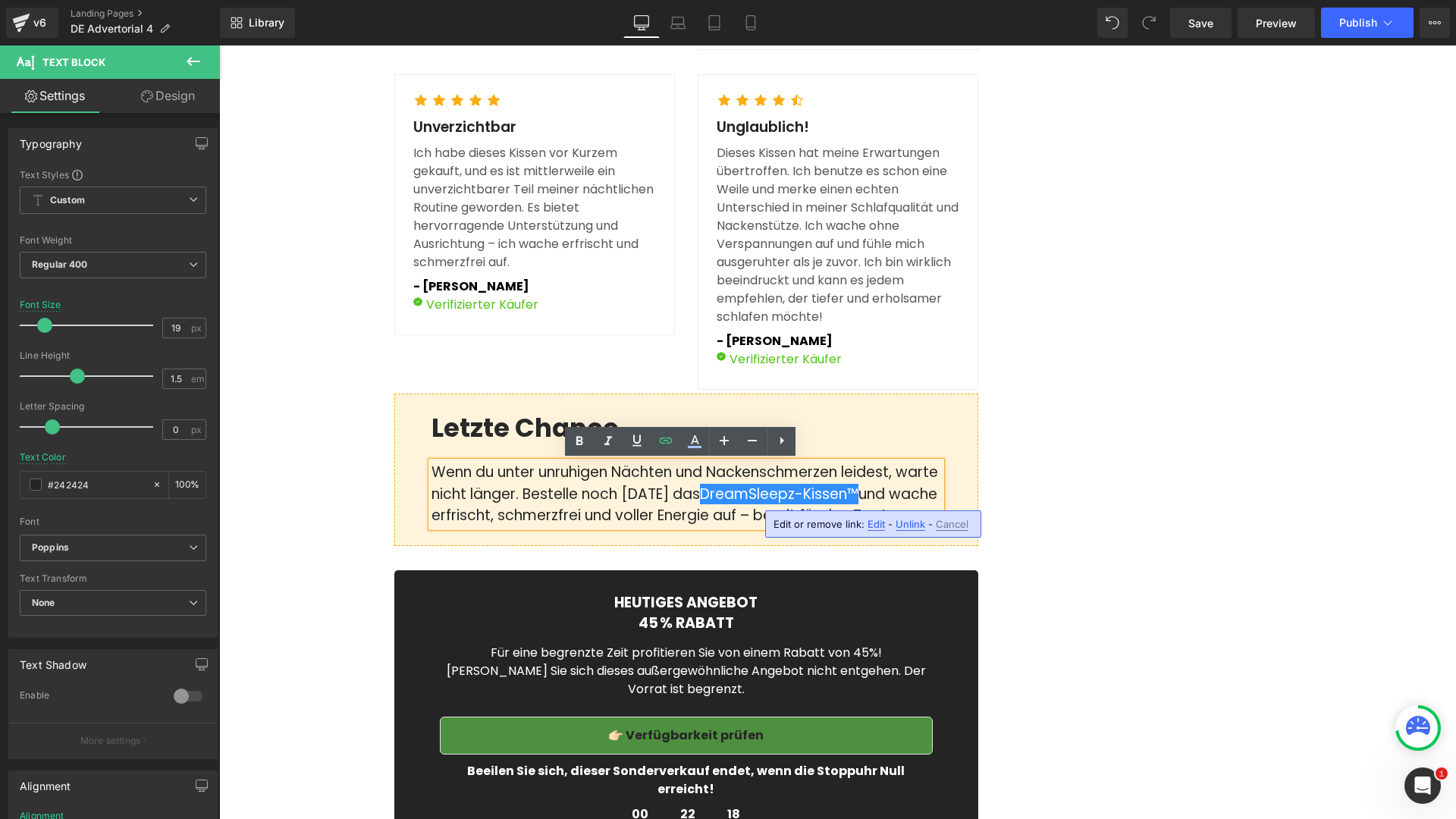 click on "Edit" at bounding box center [876, 524] 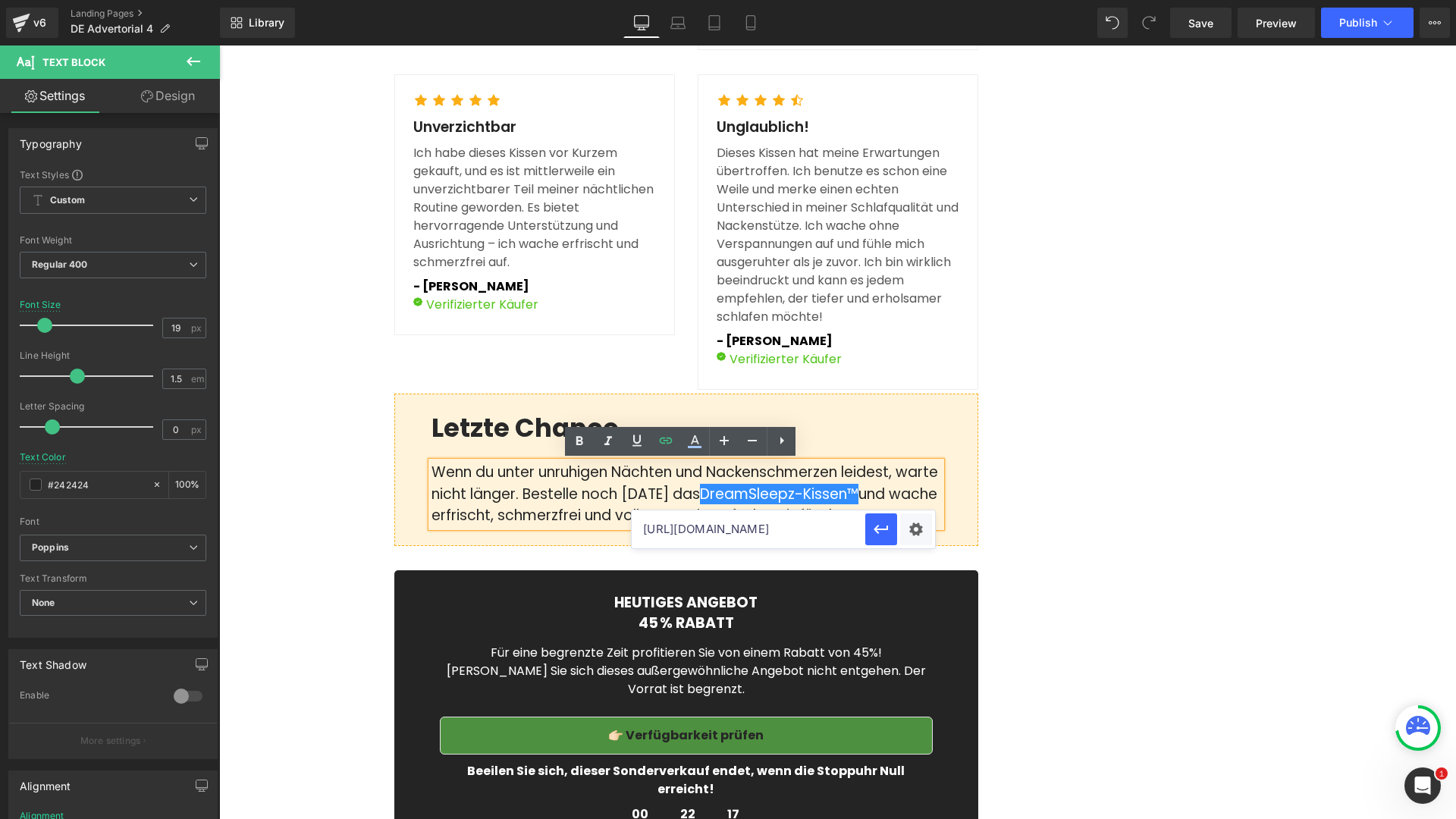 click on "[URL][DOMAIN_NAME]" at bounding box center (748, 529) 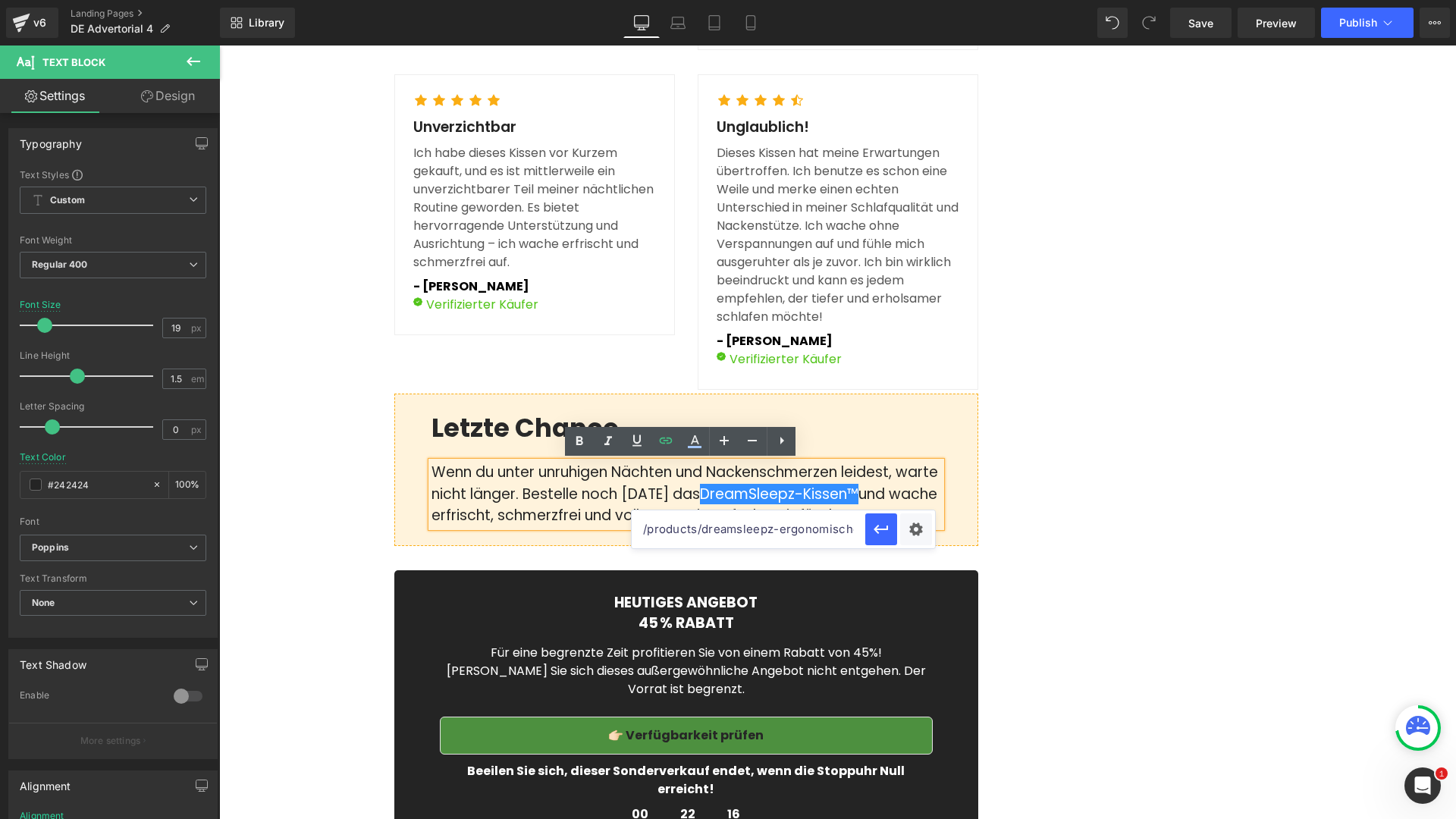 paste on "[URL][DOMAIN_NAME]" 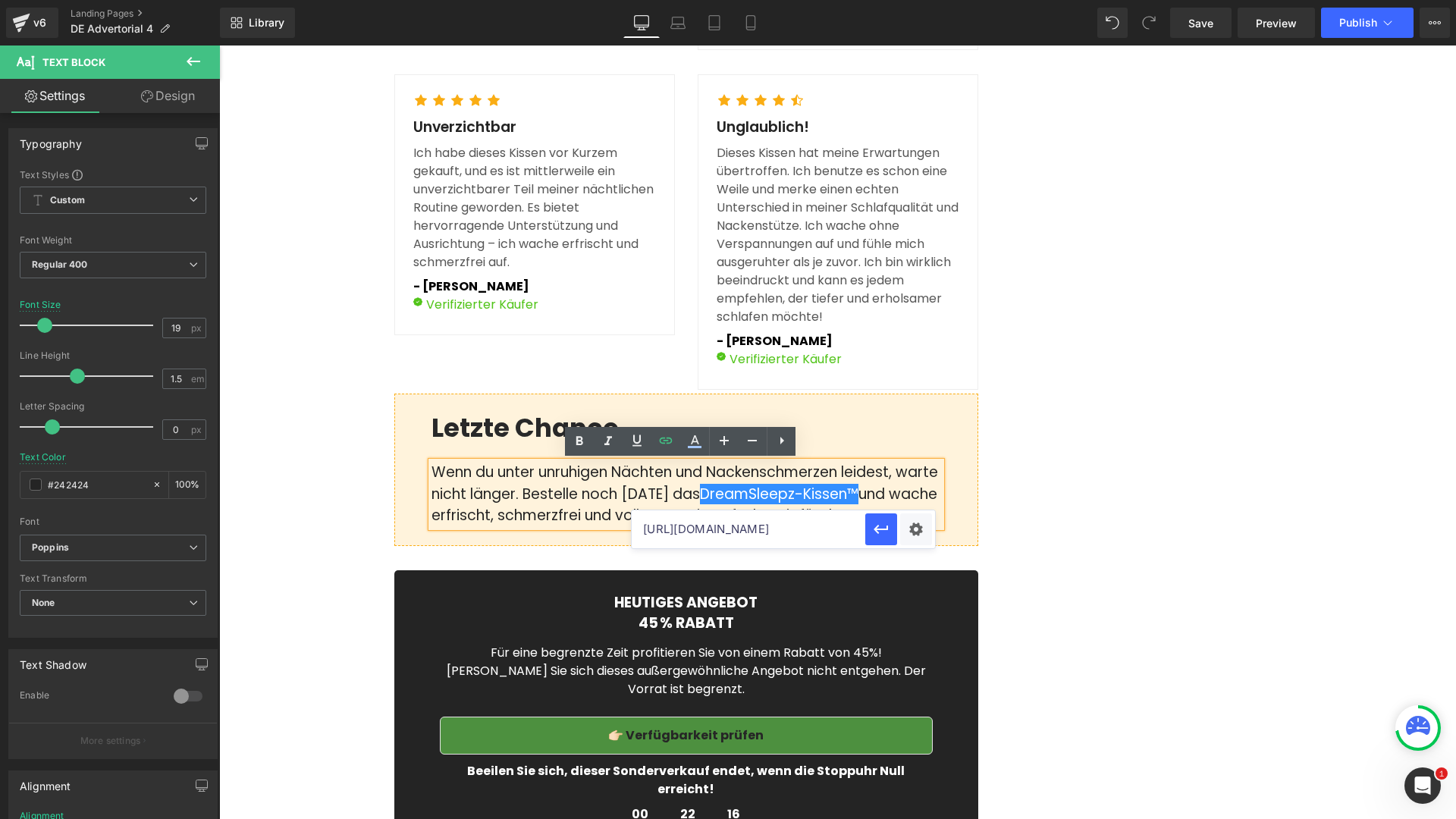 scroll, scrollTop: 0, scrollLeft: 508, axis: horizontal 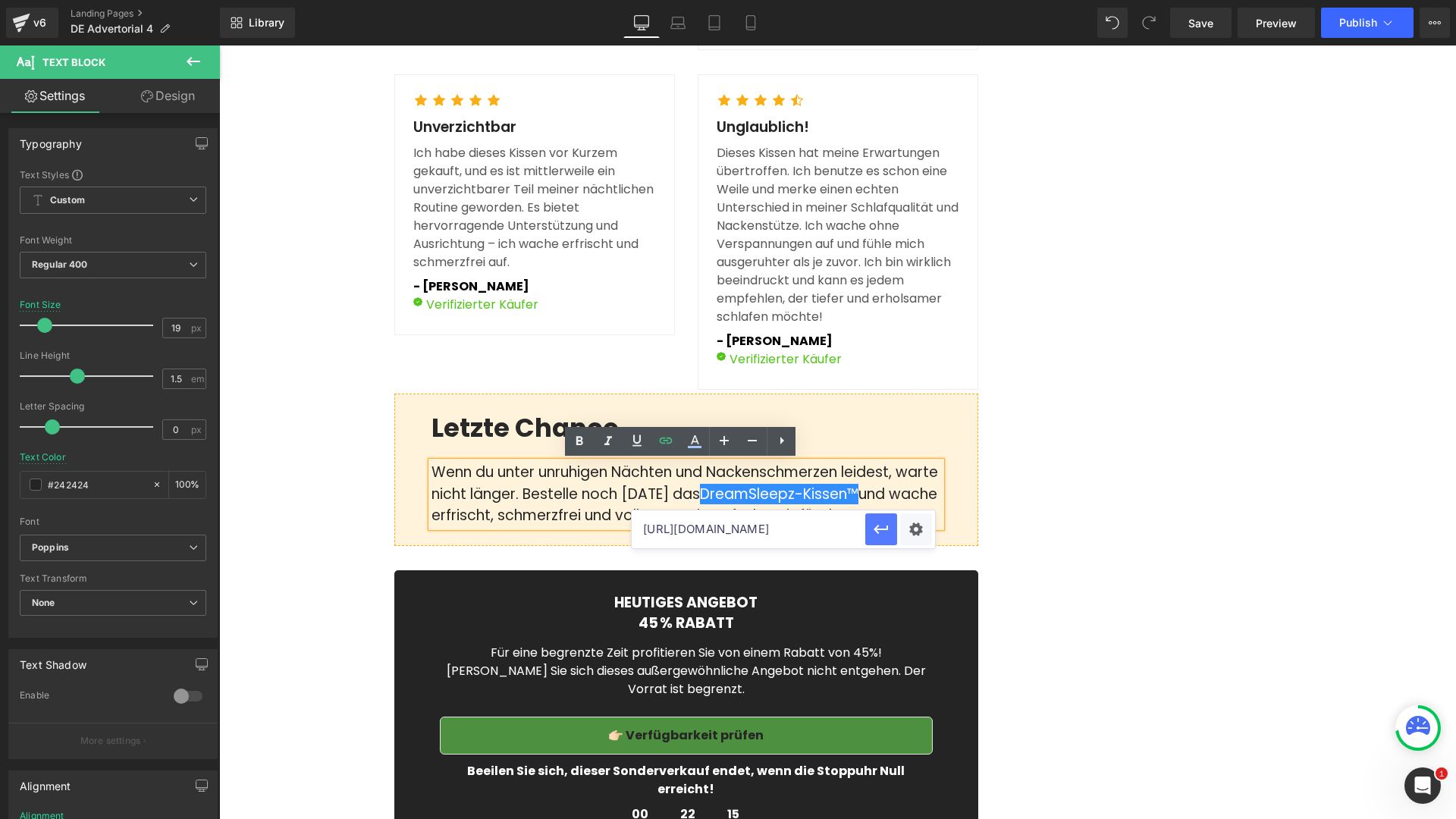 click 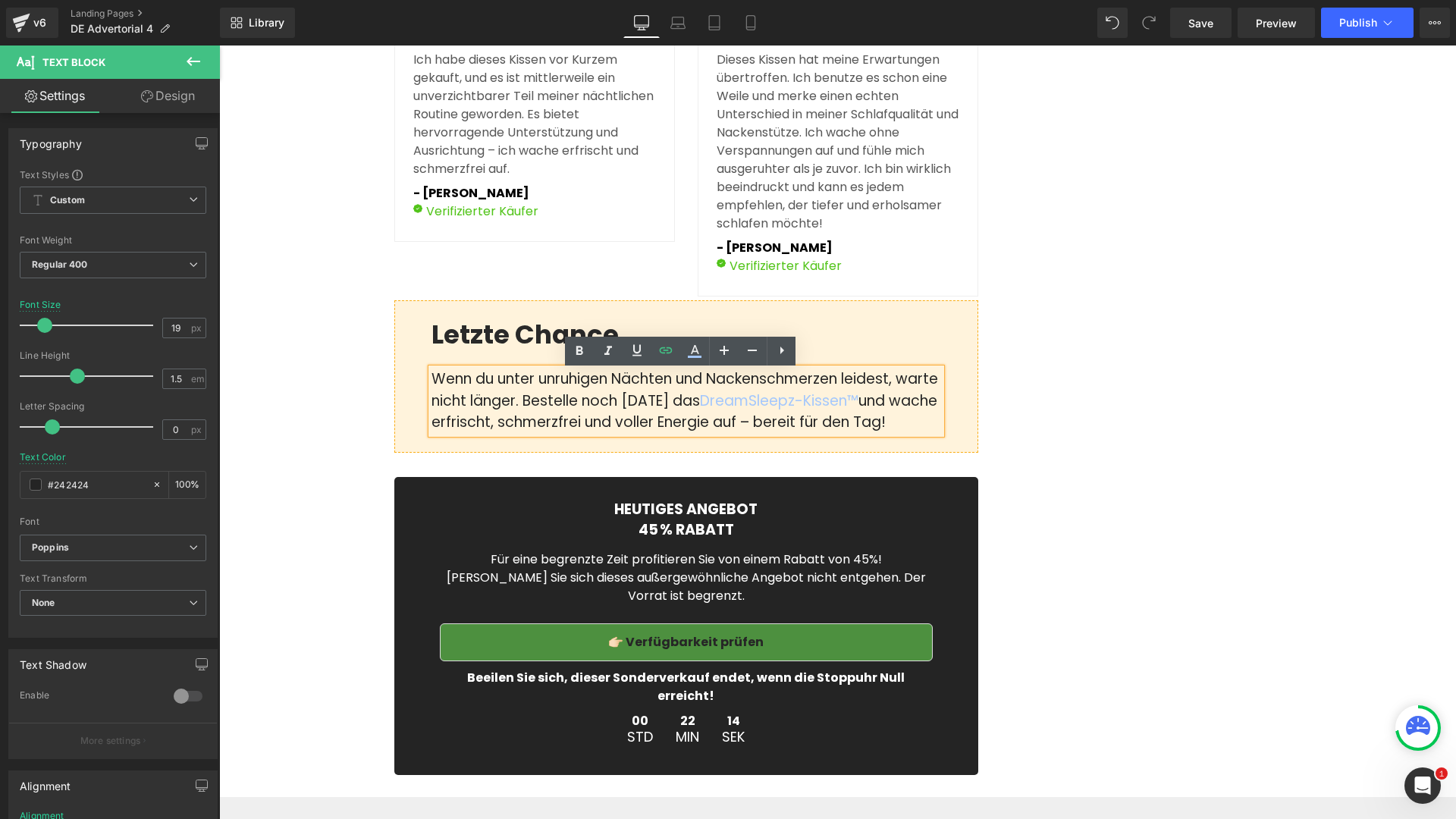 scroll, scrollTop: 4767, scrollLeft: 0, axis: vertical 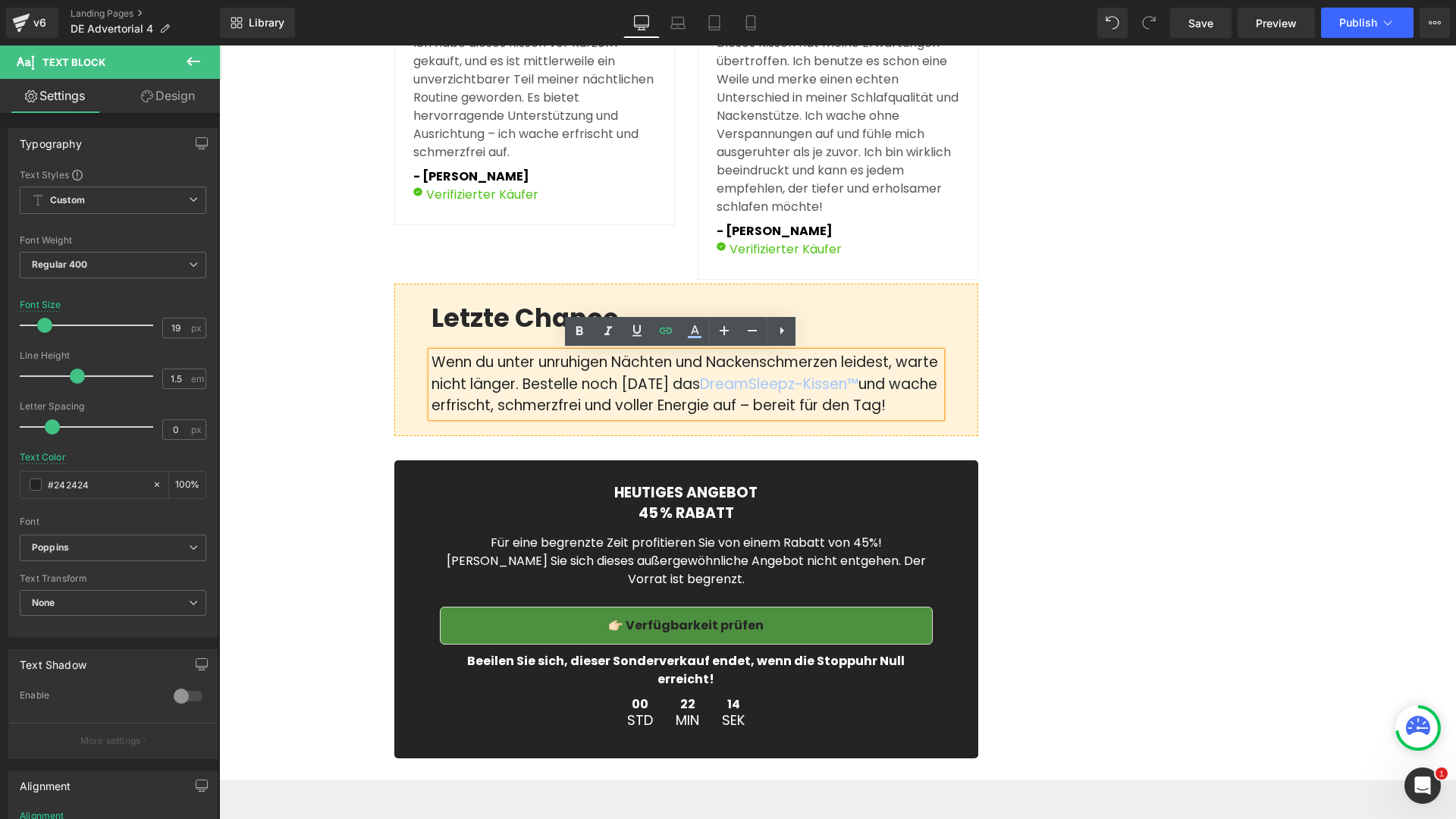 click on "👉🏻 Verfügbarkeit prüfen" at bounding box center [686, 626] 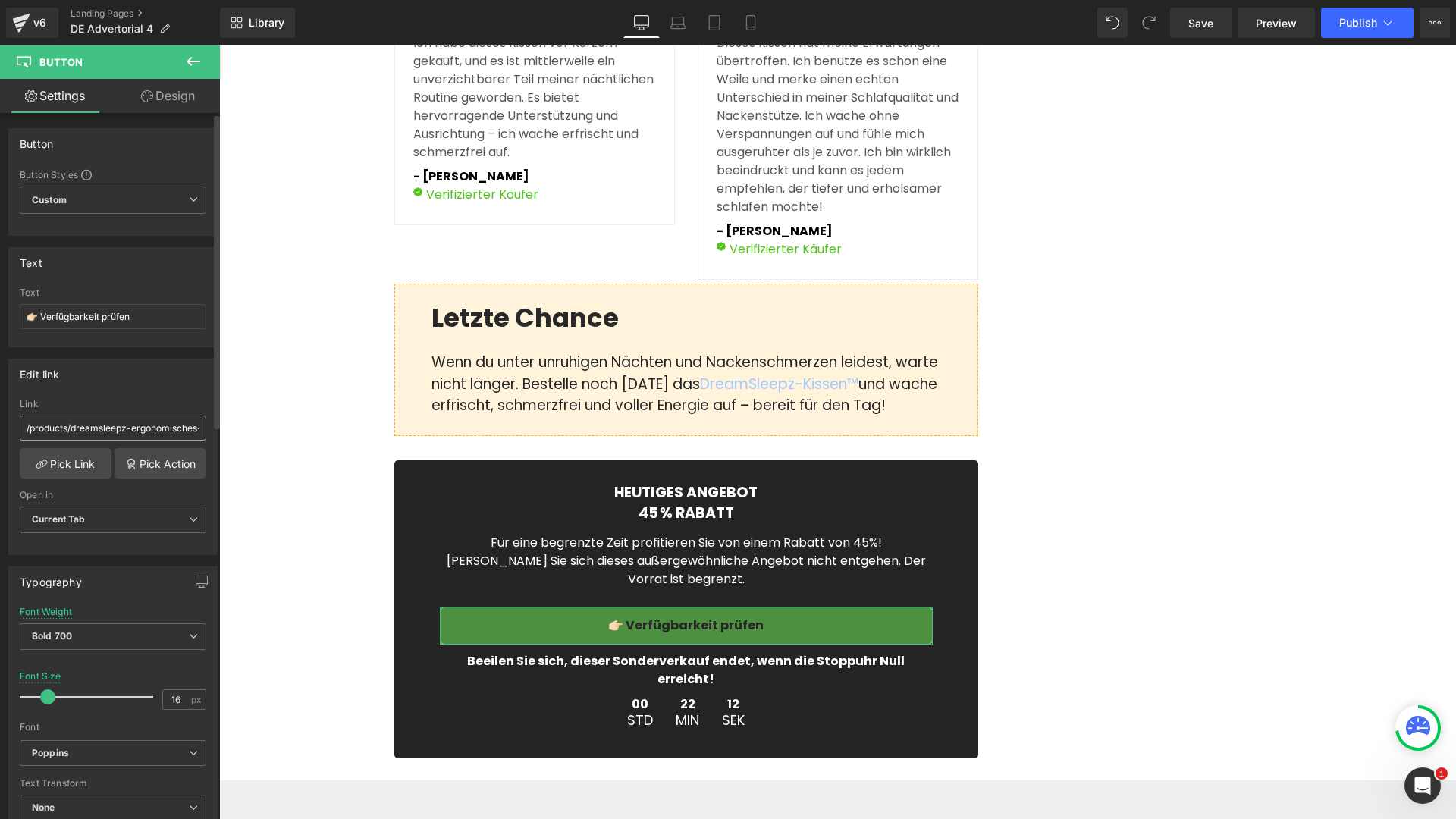 click on "/products/dreamsleepz-ergonomisches-nackenkissen" at bounding box center (113, 428) 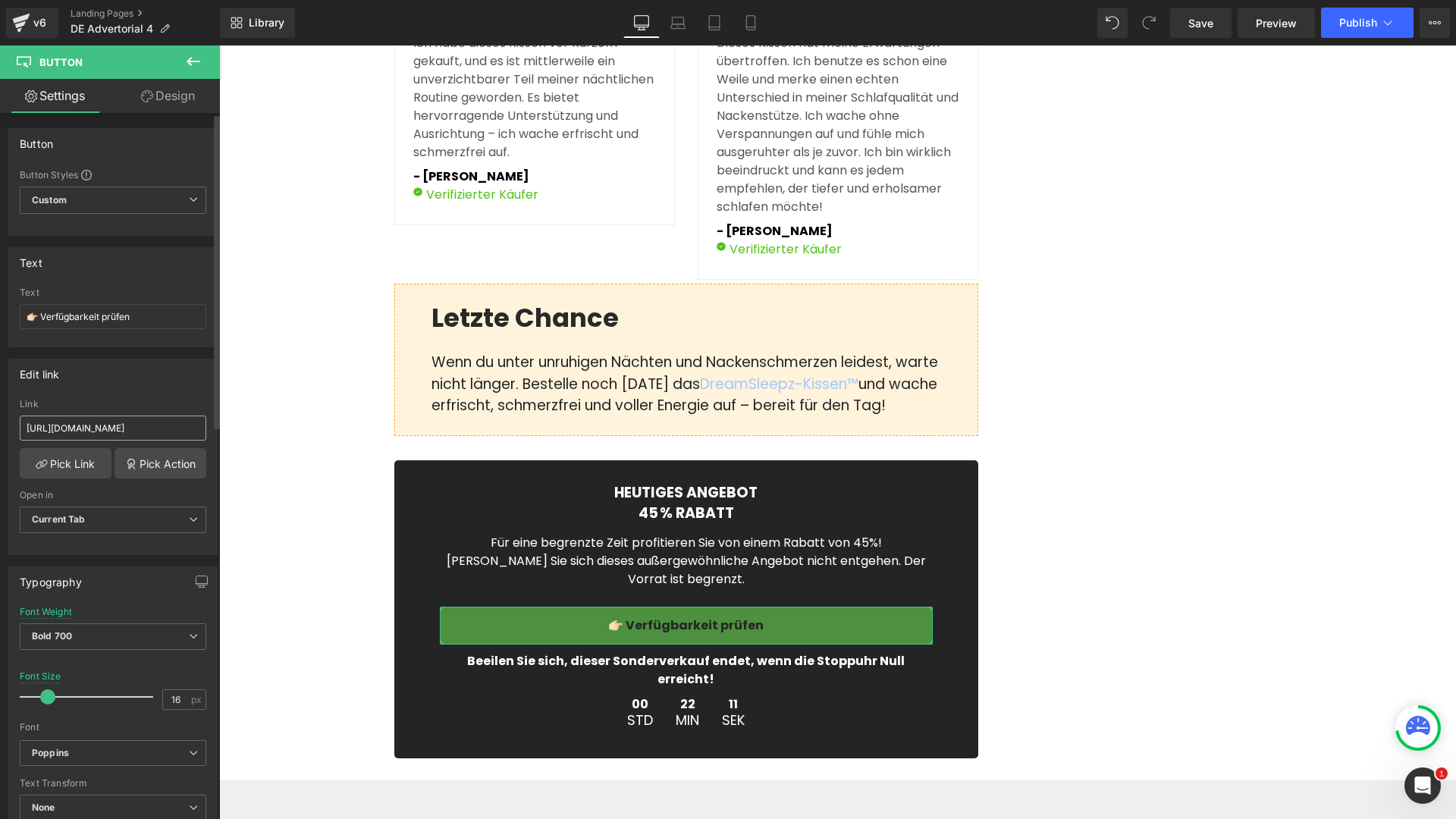 scroll, scrollTop: 0, scrollLeft: 386, axis: horizontal 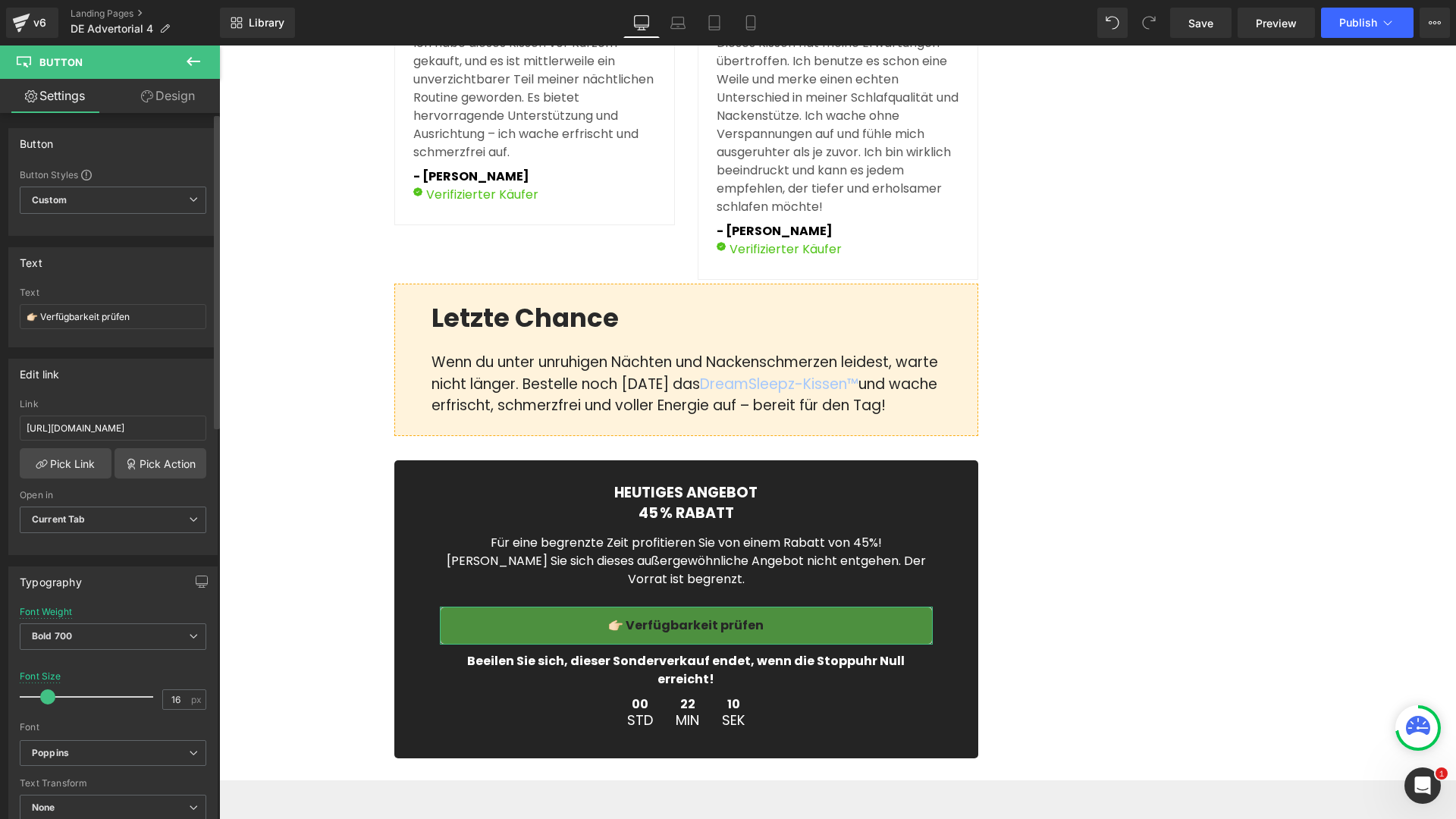 type on "[URL][DOMAIN_NAME]" 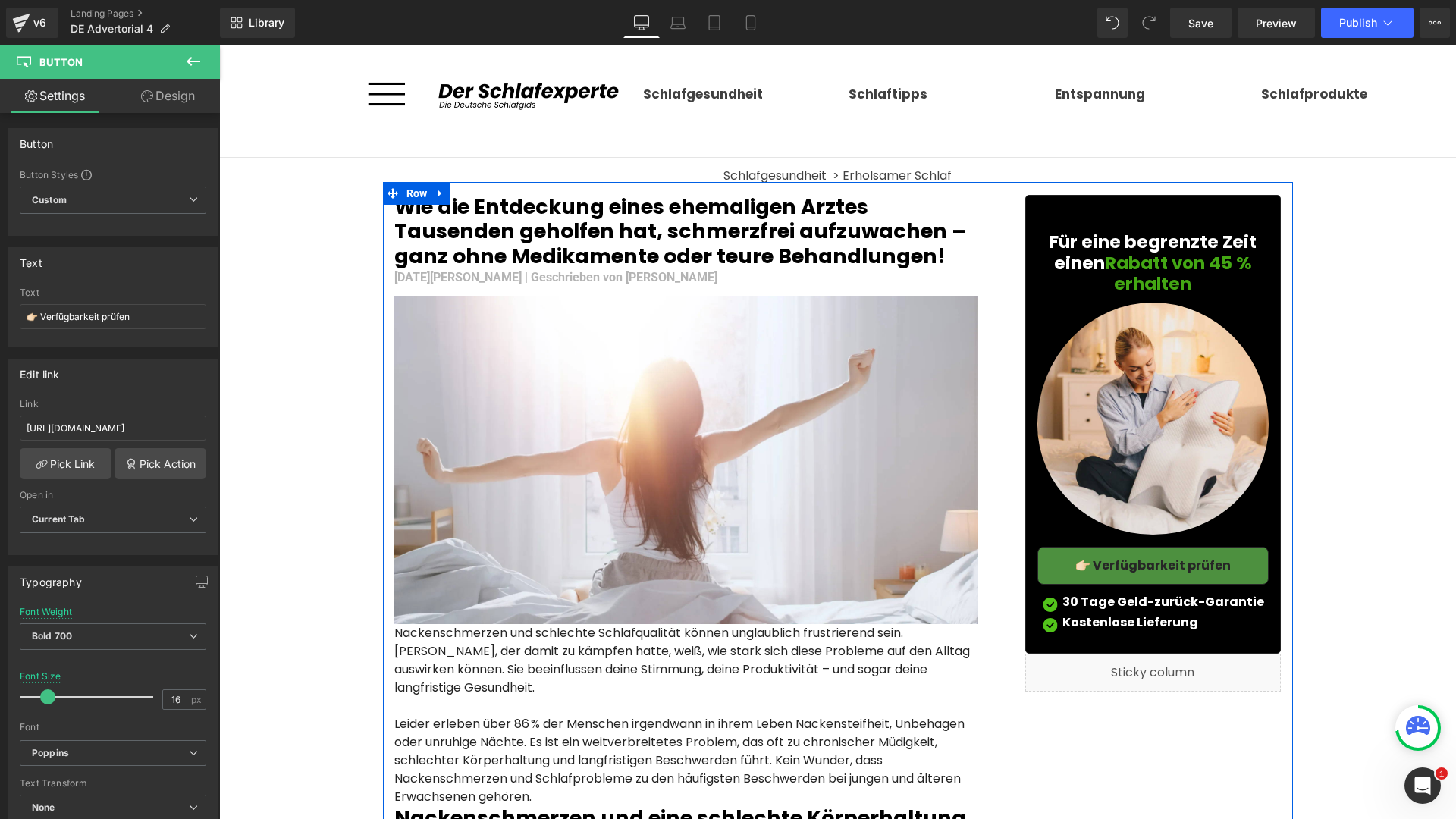 scroll, scrollTop: 0, scrollLeft: 0, axis: both 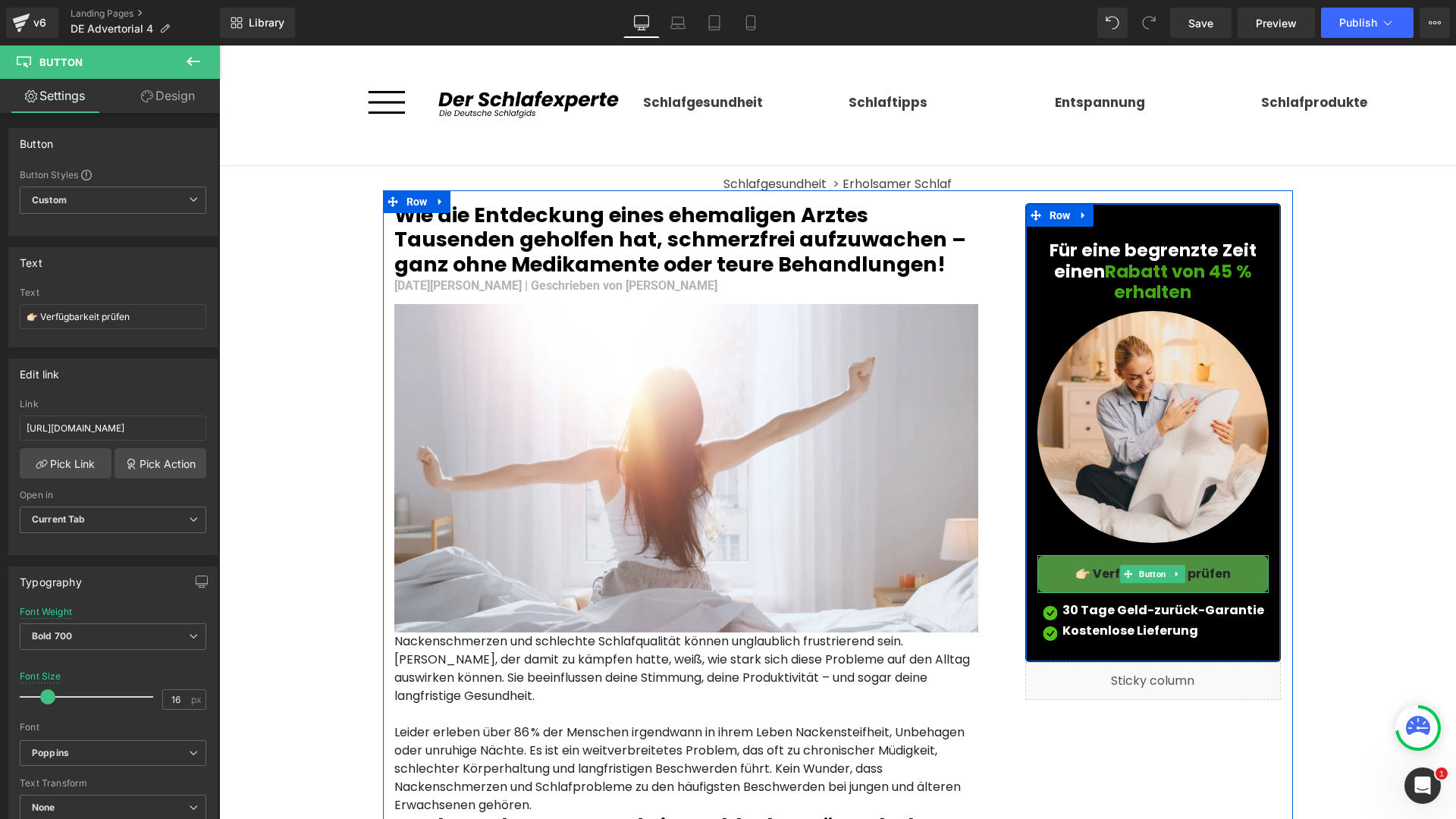 click on "👉🏻  Verfügbarkeit prüfen" at bounding box center [1153, 573] 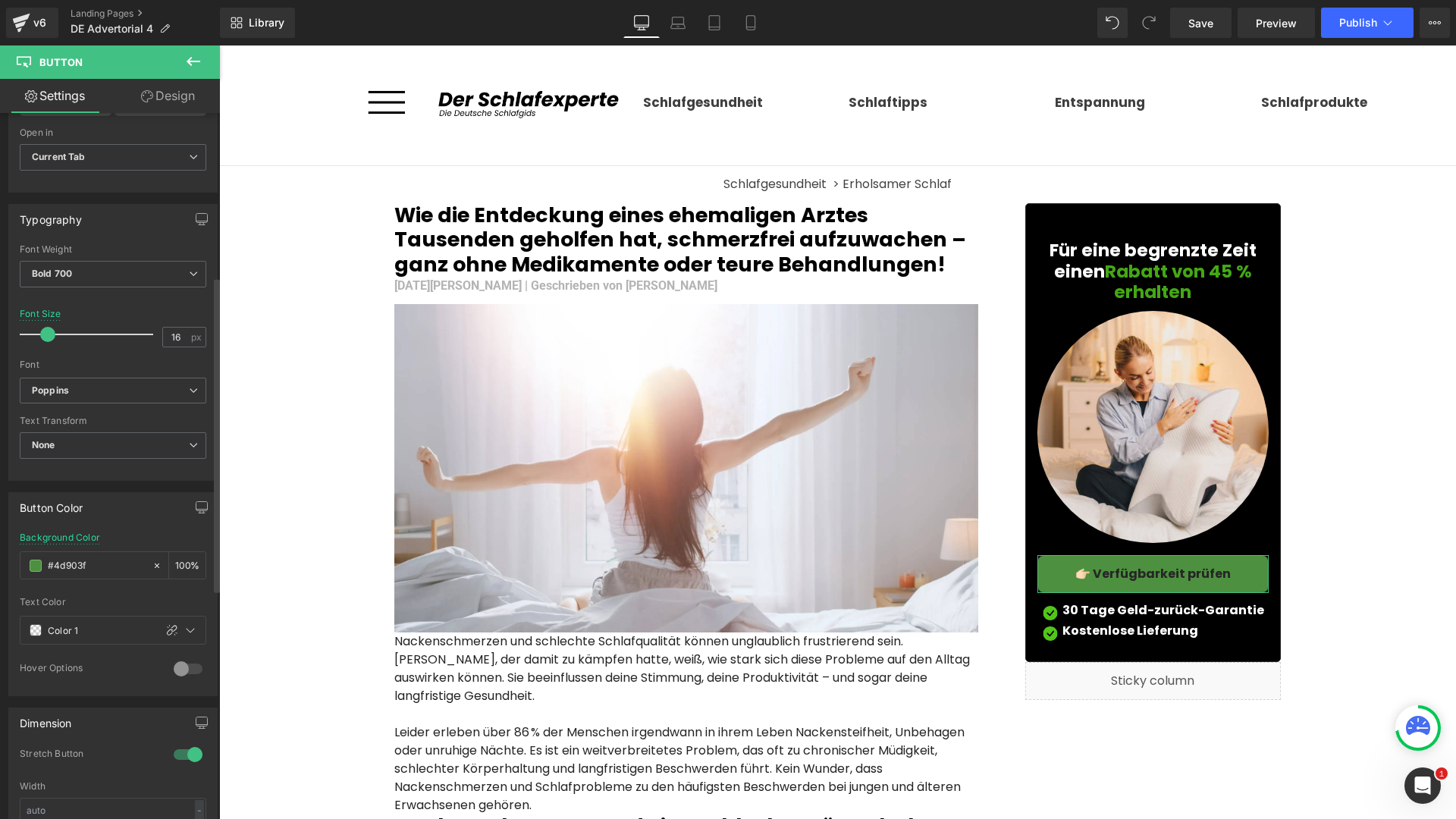 scroll, scrollTop: 366, scrollLeft: 0, axis: vertical 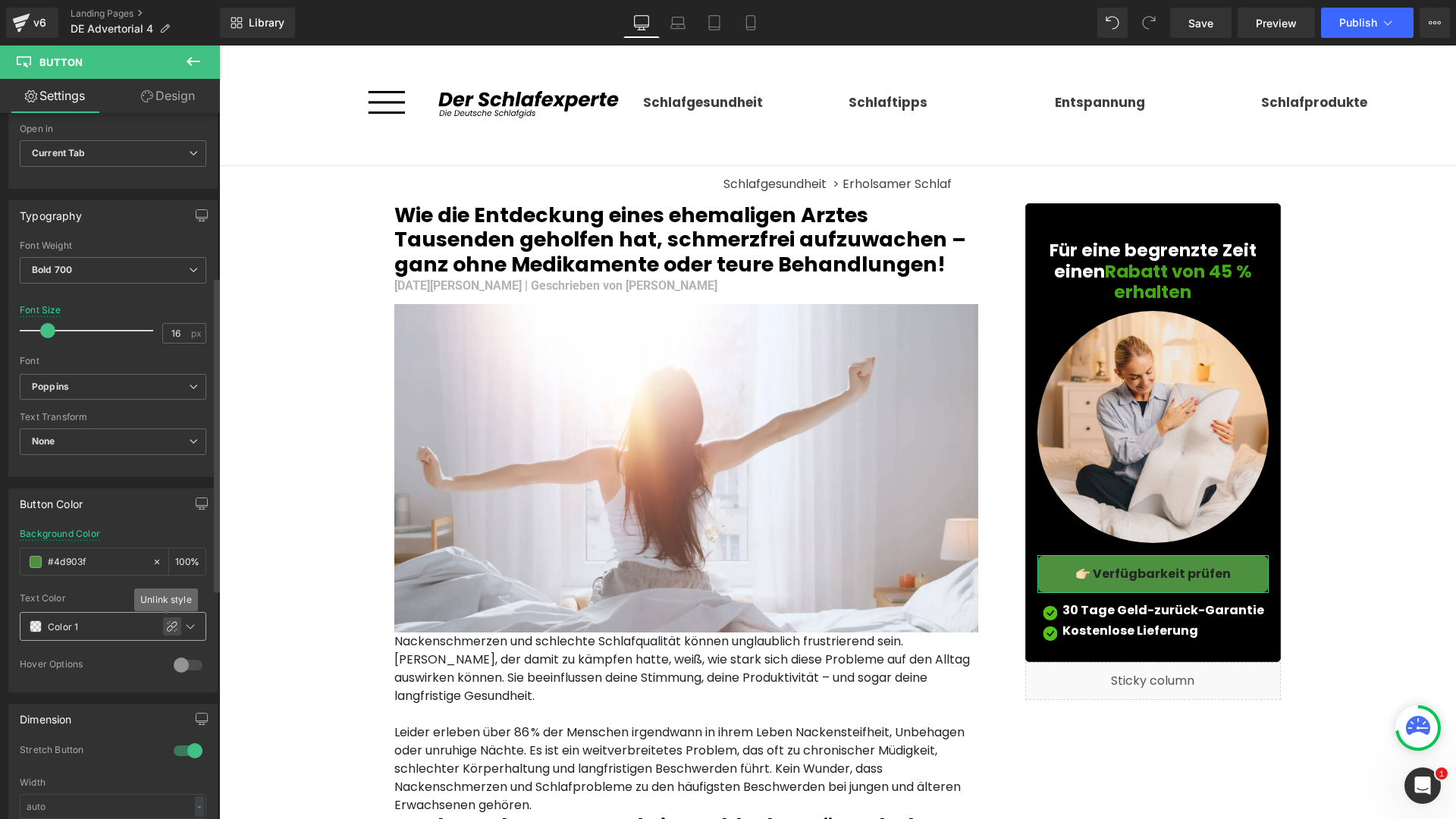 click 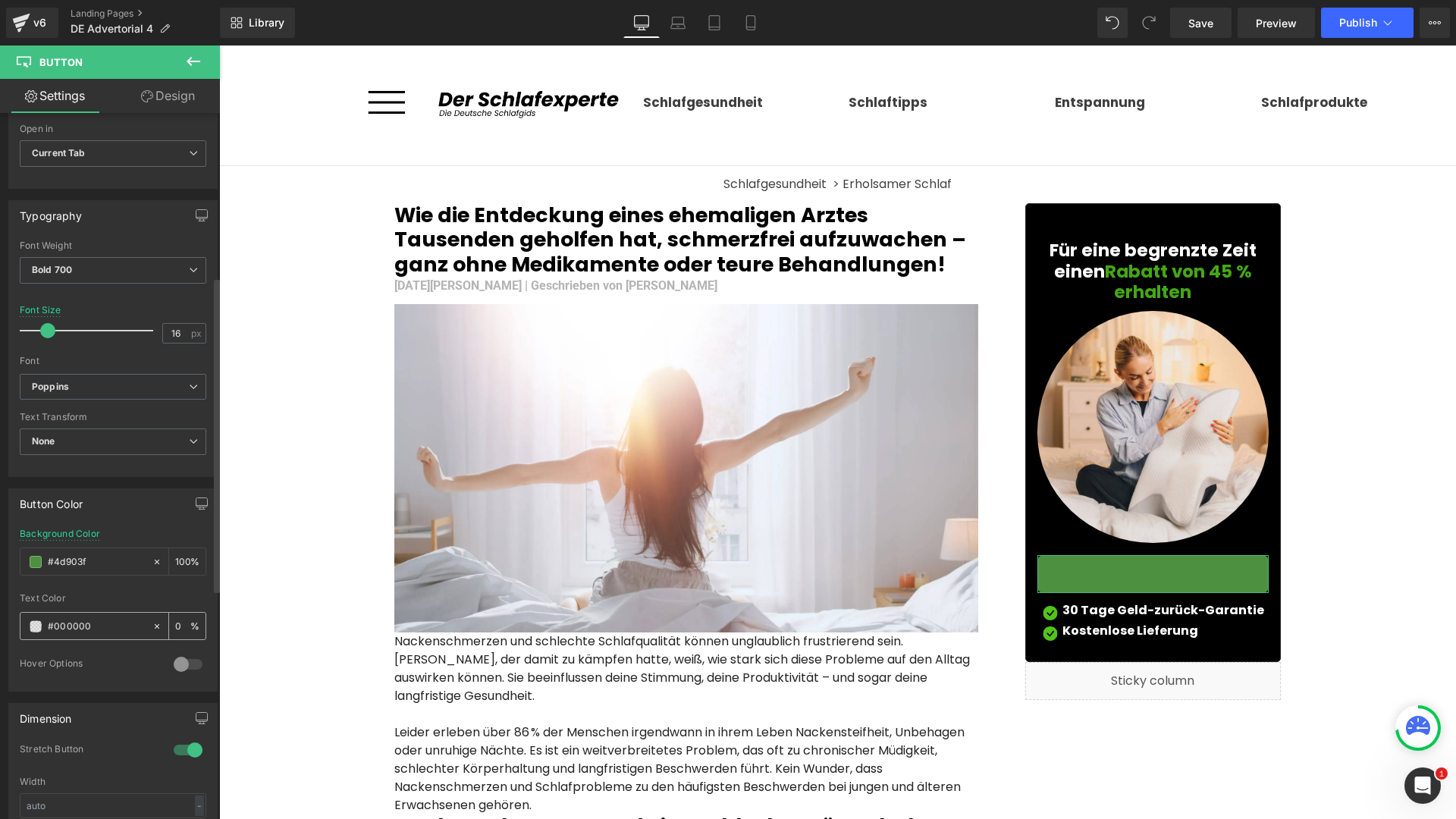 drag, startPoint x: 82, startPoint y: 628, endPoint x: 98, endPoint y: 624, distance: 16.492423 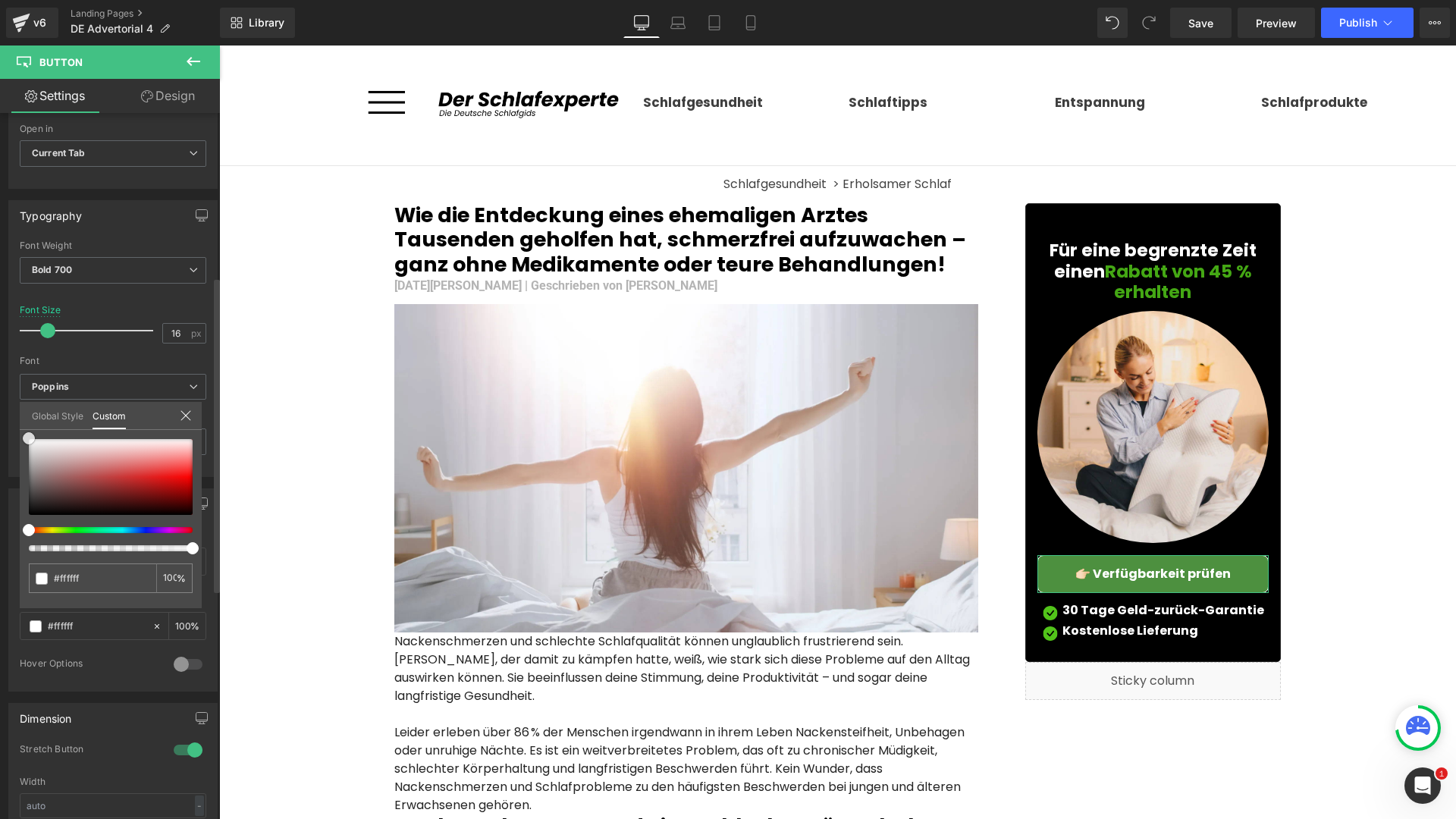 drag, startPoint x: 100, startPoint y: 487, endPoint x: 9, endPoint y: 423, distance: 111.25197 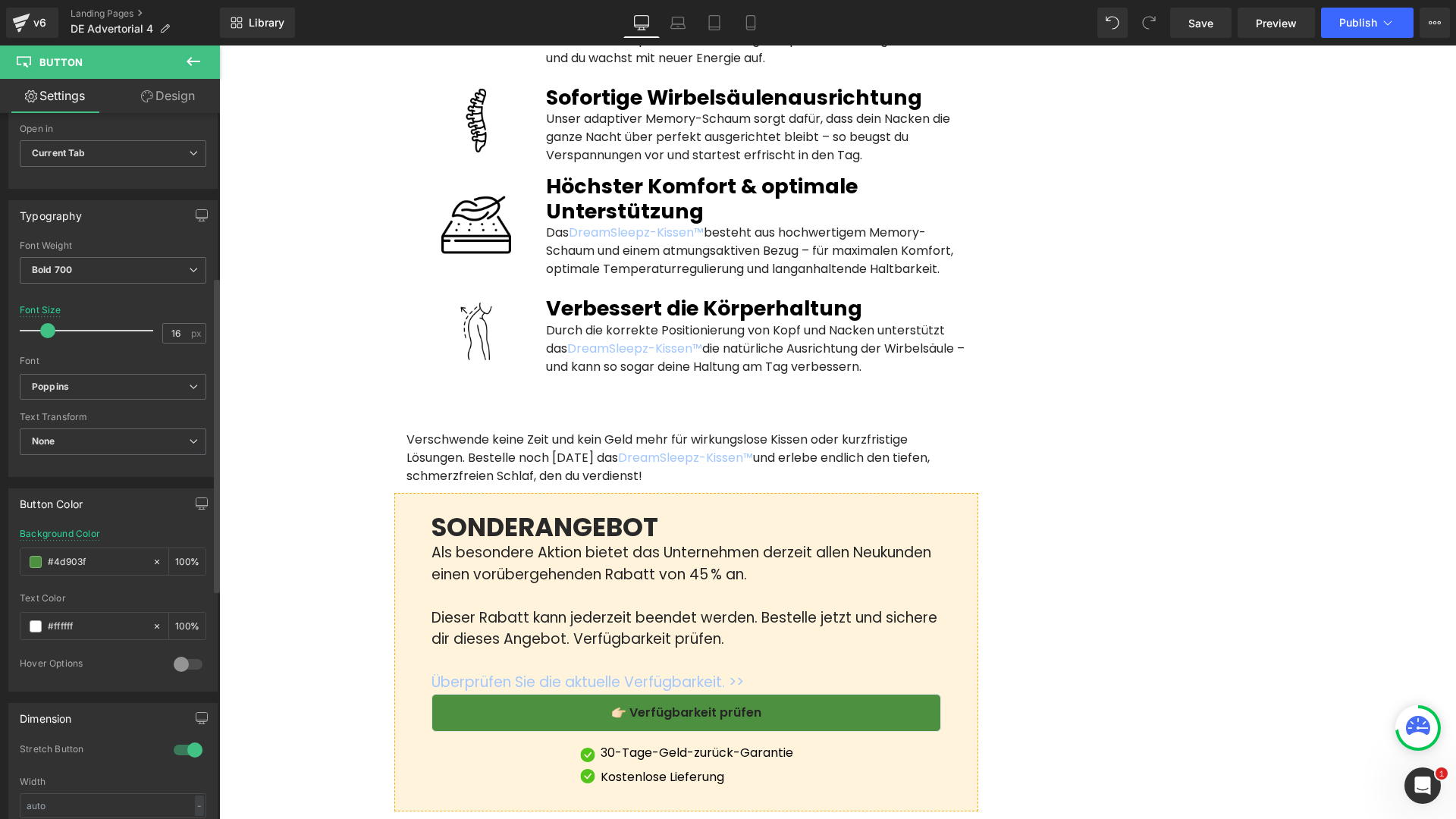 scroll, scrollTop: 3646, scrollLeft: 0, axis: vertical 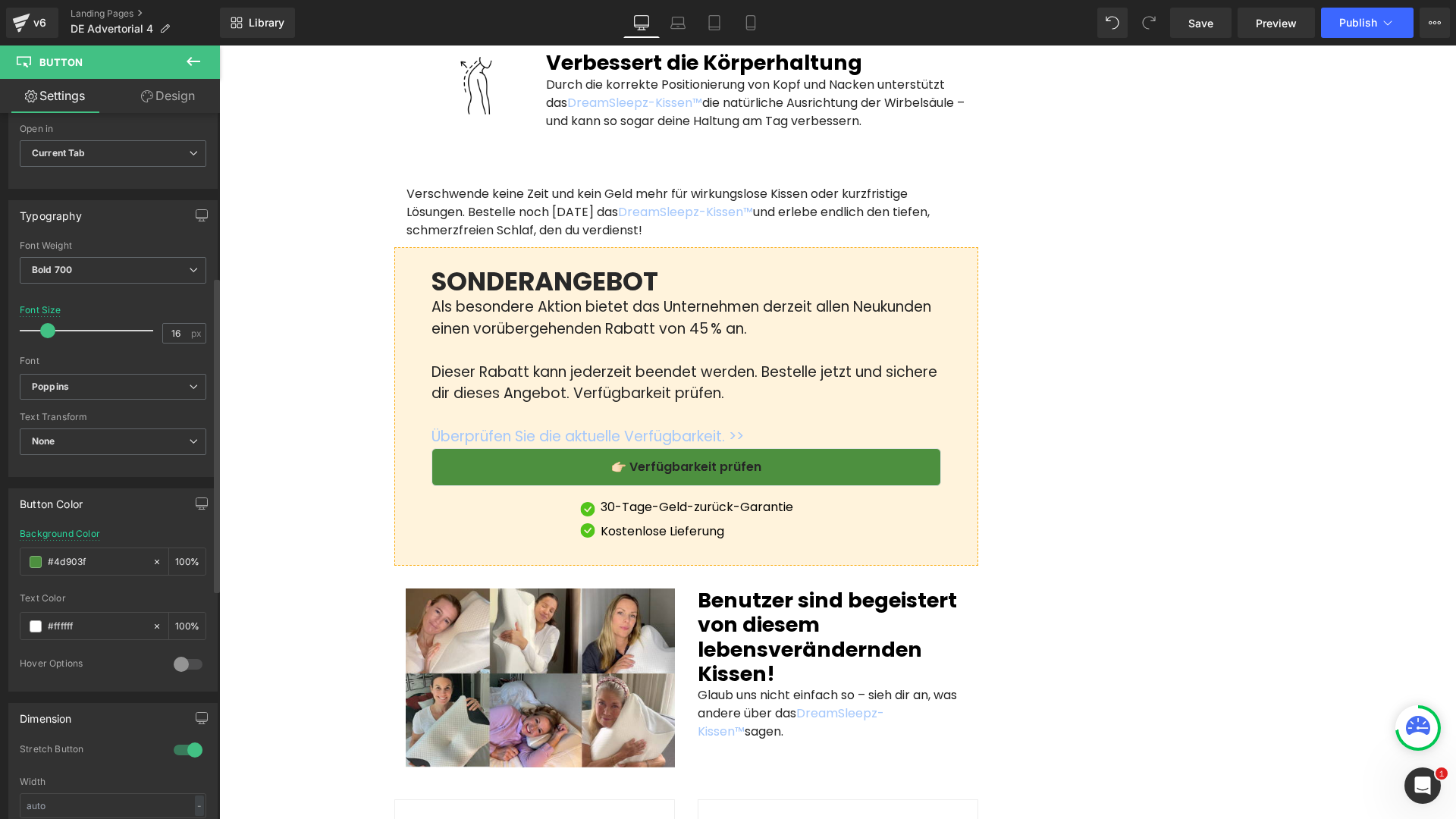 click on "Γ
Image         Row         Image         Image         Row         Schlafgesundheit Heading         Schlaftipps Heading         Entspannung Heading         Schlafprodukte Heading         Row         Row         Image         Row         Separator         Schlafgesundheit Heading         Tipps Heading         Entspannung Heading         Row         Separator         Schlafgesundheit  > Erholsamer Schlaf Heading         Wie die Entdeckung eines ehemaligen Arztes Tausenden geholfen hat, schmerzfrei aufzuwachen – ganz ohne Medikamente oder teure Behandlungen! Heading          [DATE][PERSON_NAME] | Geschrieben von [PERSON_NAME] Text Block         Image         Text Block         Nackenschmerzen und eine schlechte Körperhaltung – die größten Schlafstörer. Heading" at bounding box center (837, -513) 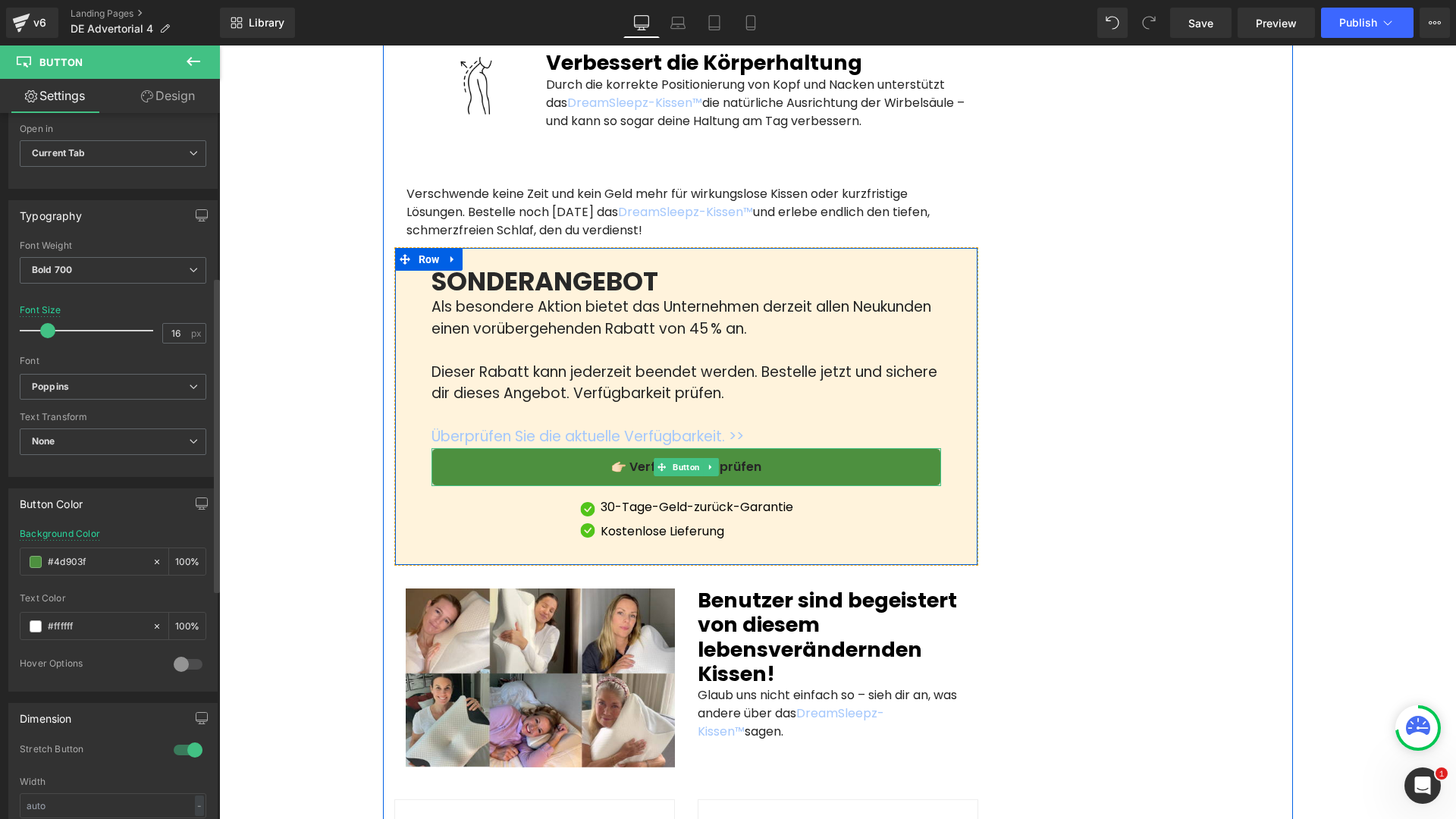 click on "👉🏻  Verfügbarkeit prüfen" at bounding box center (686, 467) 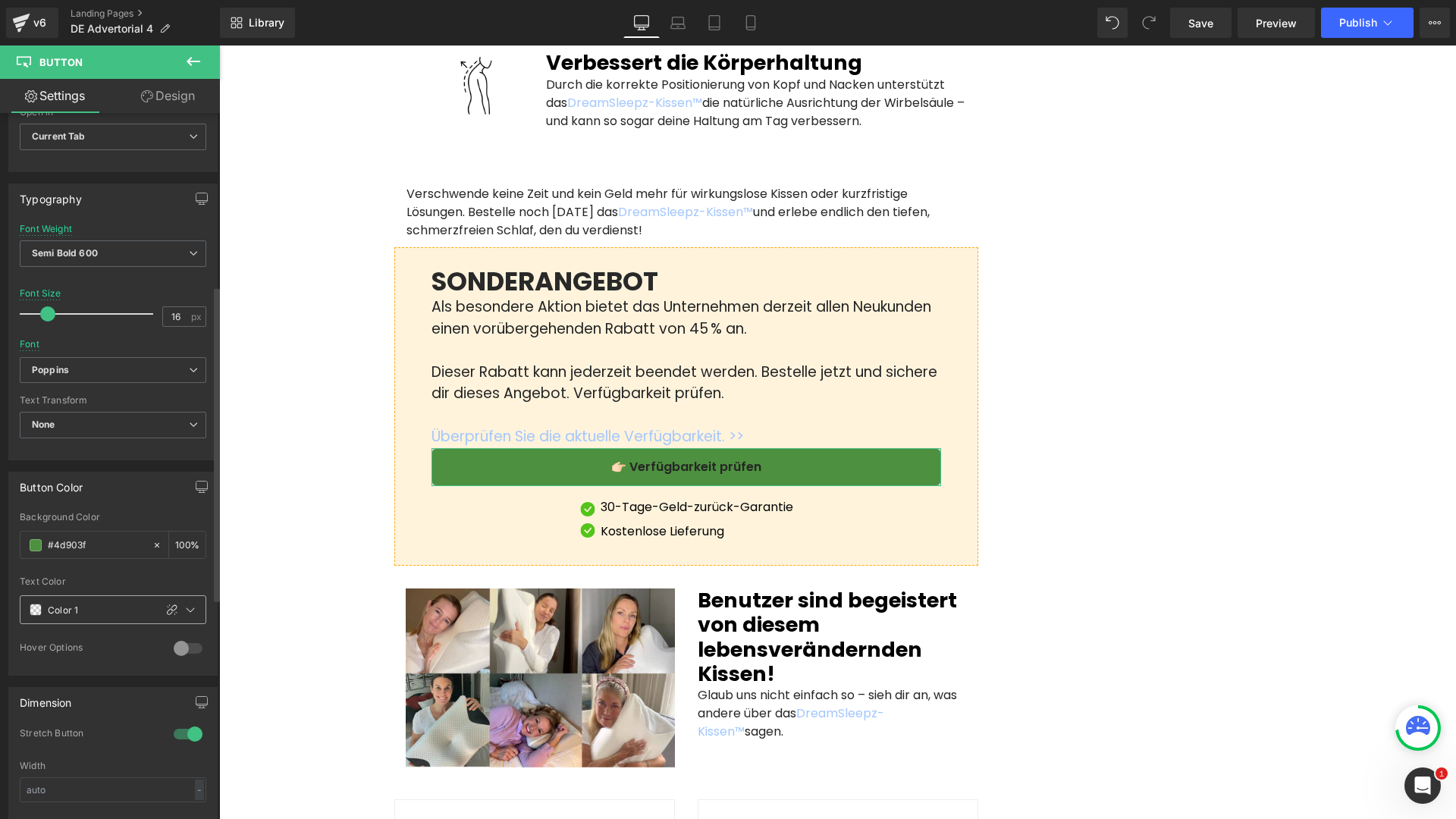 scroll, scrollTop: 406, scrollLeft: 0, axis: vertical 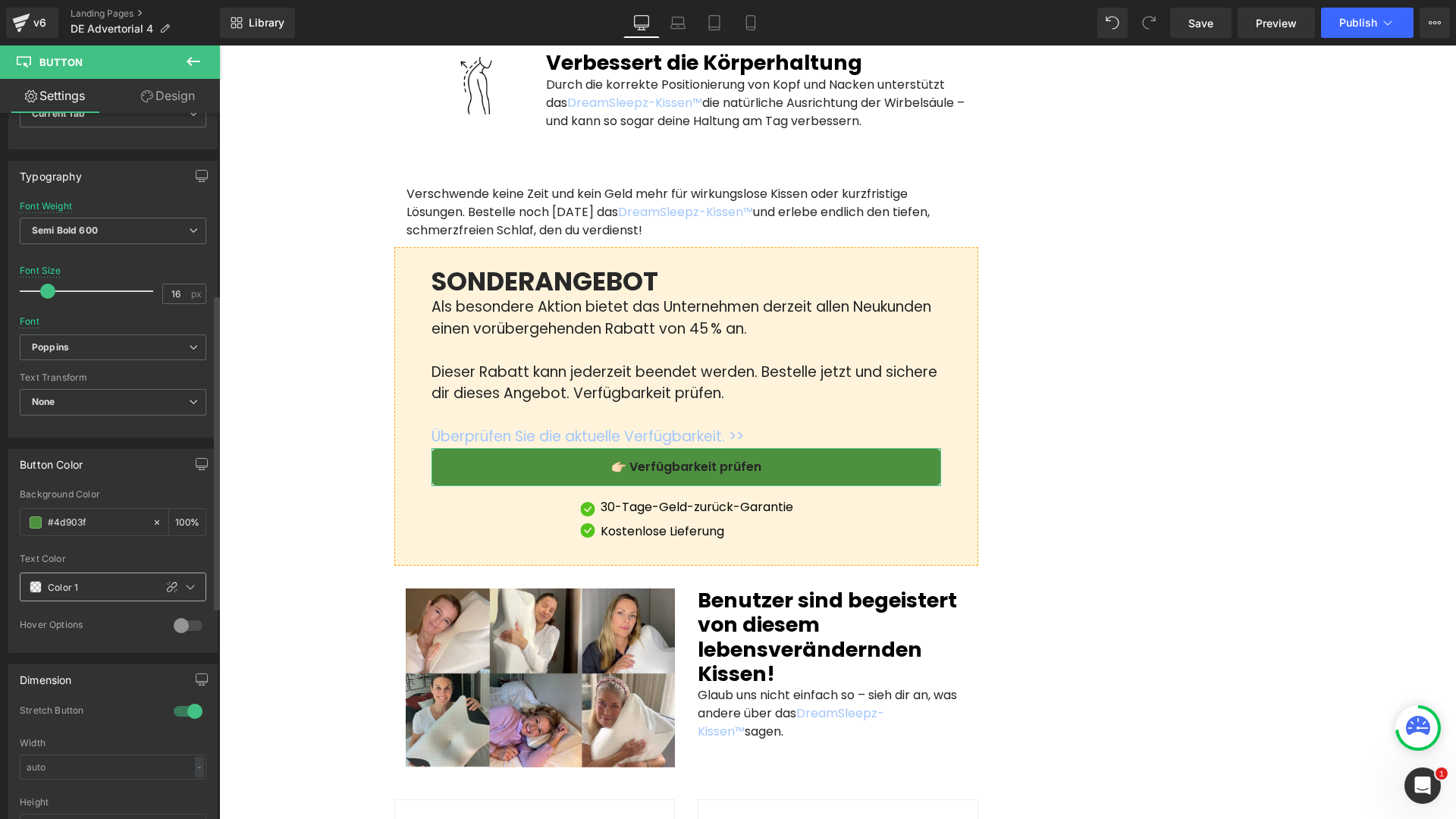 click 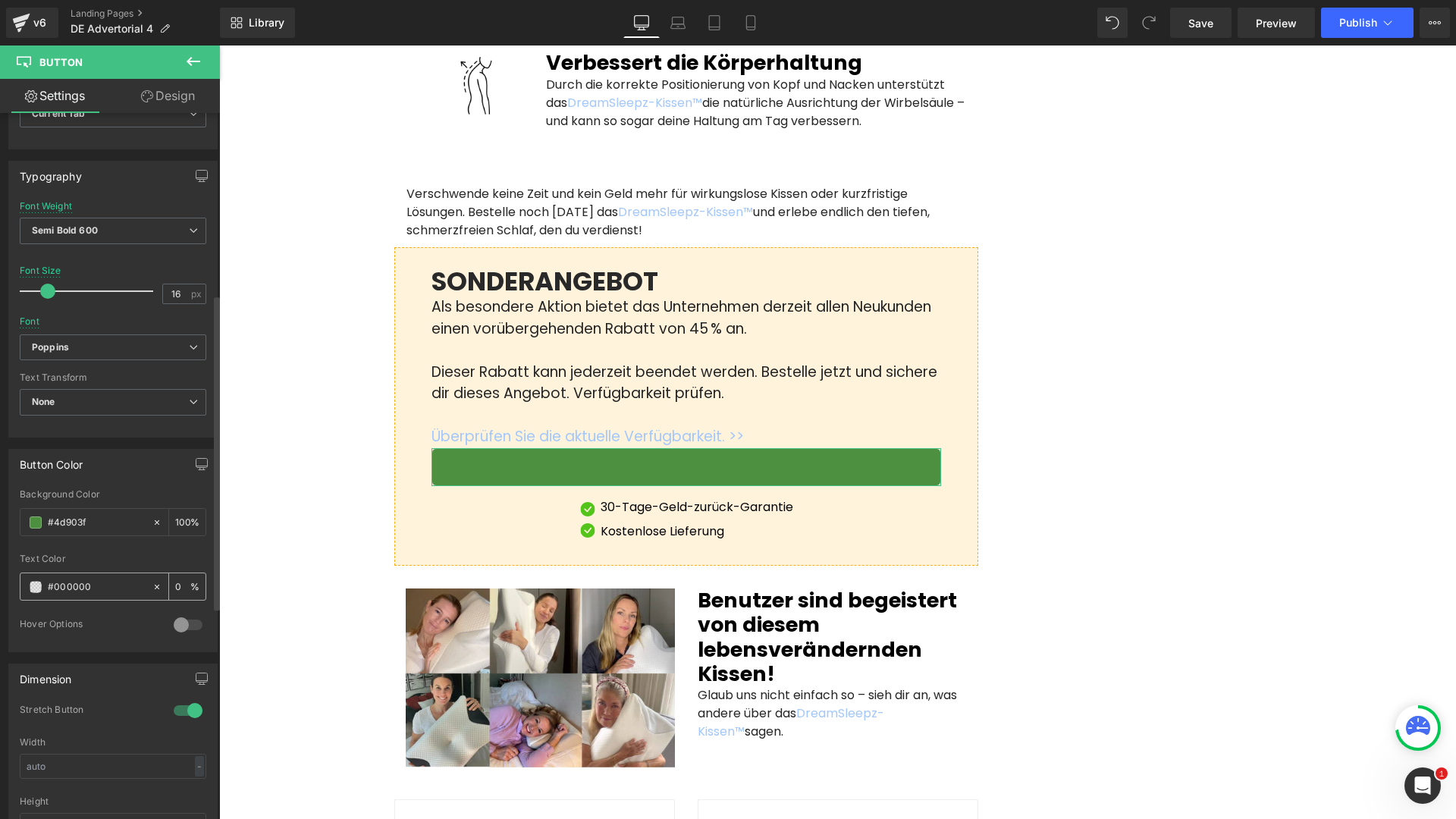 click at bounding box center [36, 587] 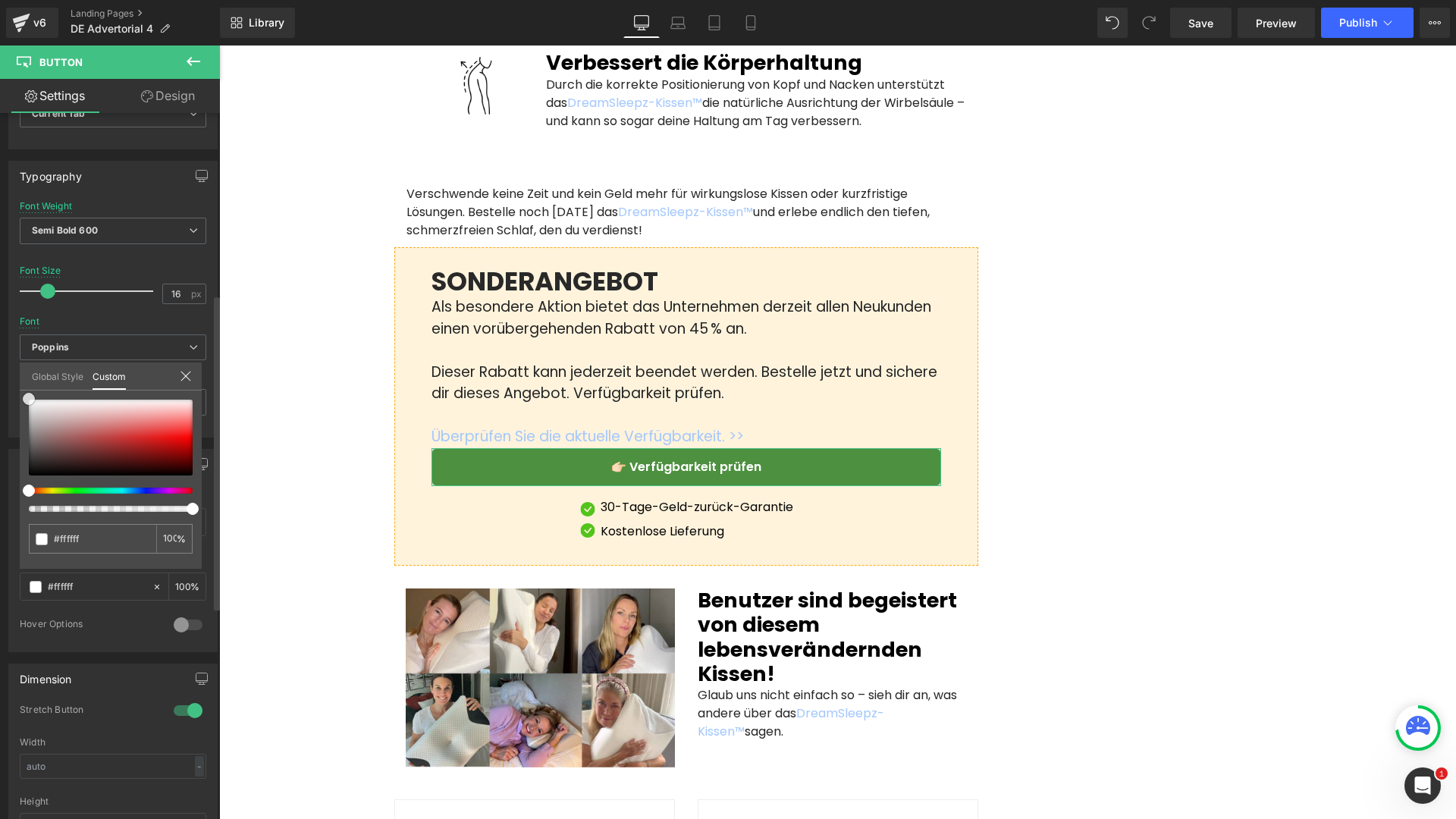 drag, startPoint x: 44, startPoint y: 433, endPoint x: 0, endPoint y: 366, distance: 80.1561 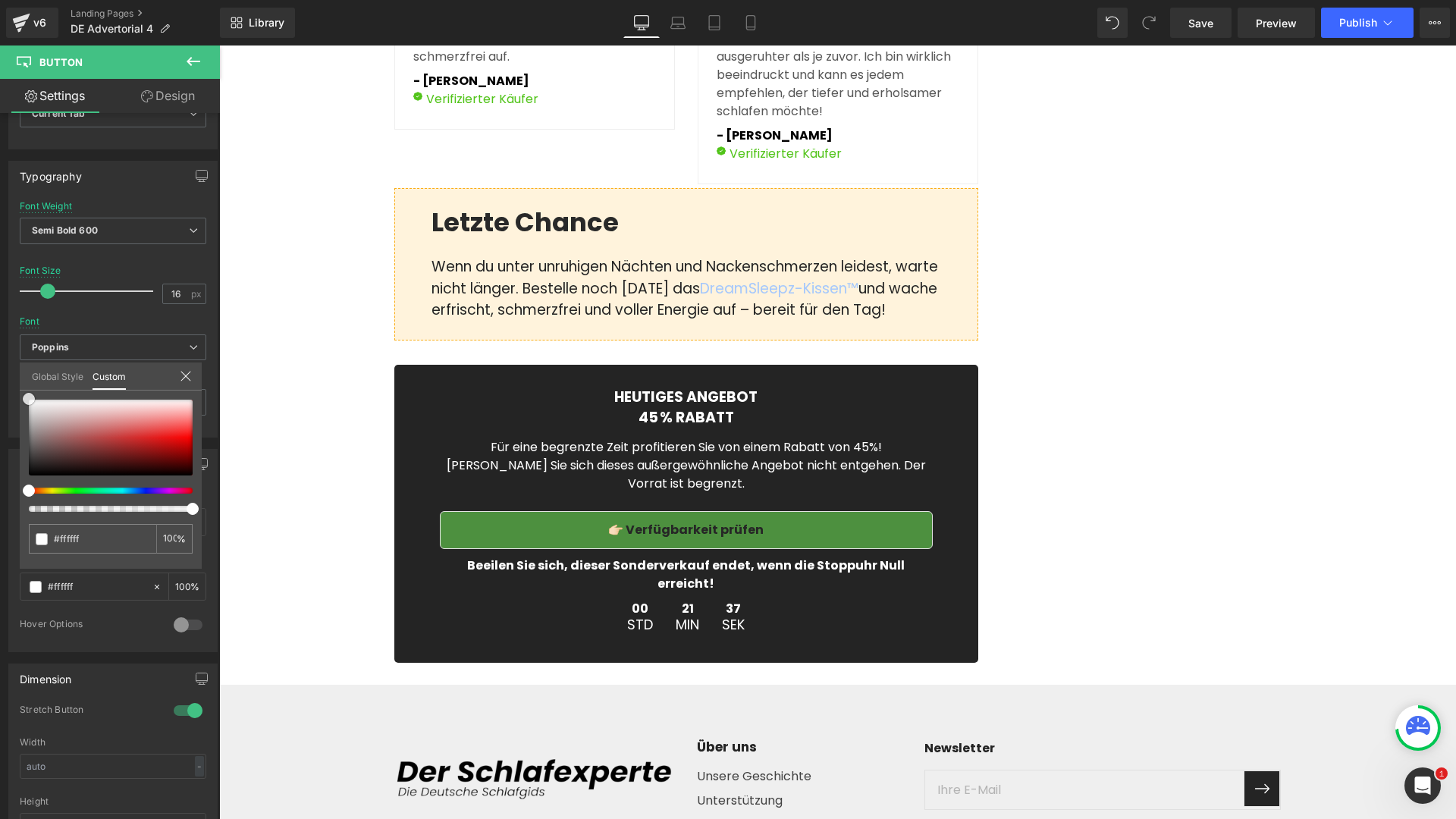 scroll, scrollTop: 4985, scrollLeft: 0, axis: vertical 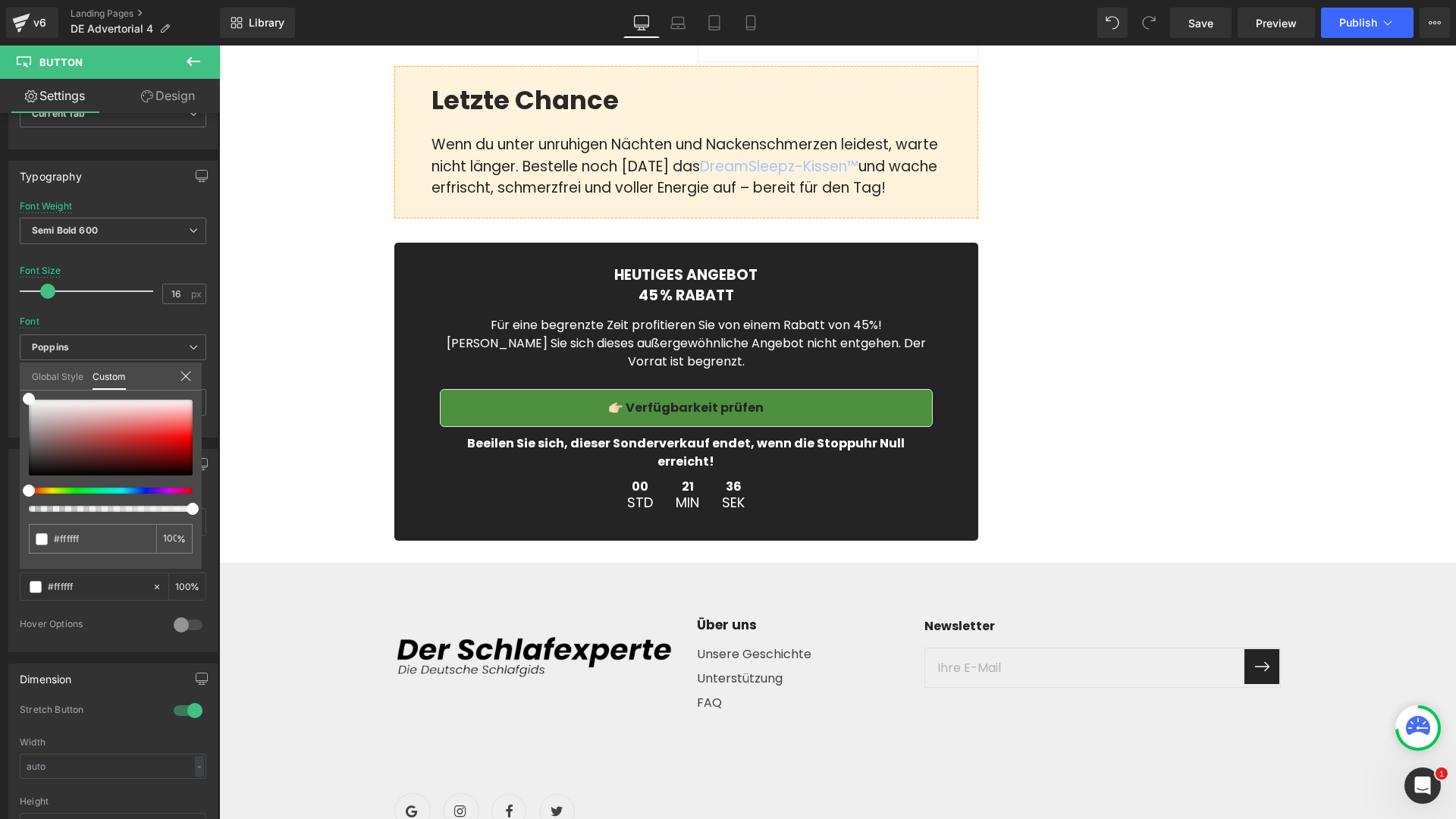 click on "Γ
Image         Row         Image         Image         Row         Schlafgesundheit Heading         Schlaftipps Heading         Entspannung Heading         Schlafprodukte Heading         Row         Row         Image         Row         Separator         Schlafgesundheit Heading         Tipps Heading         Entspannung Heading         Row         Separator         Schlafgesundheit  > Erholsamer Schlaf Heading         Wie die Entdeckung eines ehemaligen Arztes Tausenden geholfen hat, schmerzfrei aufzuwachen – ganz ohne Medikamente oder teure Behandlungen! Heading          [DATE][PERSON_NAME] | Geschrieben von [PERSON_NAME] Text Block         Image         Text Block         Nackenschmerzen und eine schlechte Körperhaltung – die größten Schlafstörer. Heading" at bounding box center [837, -1852] 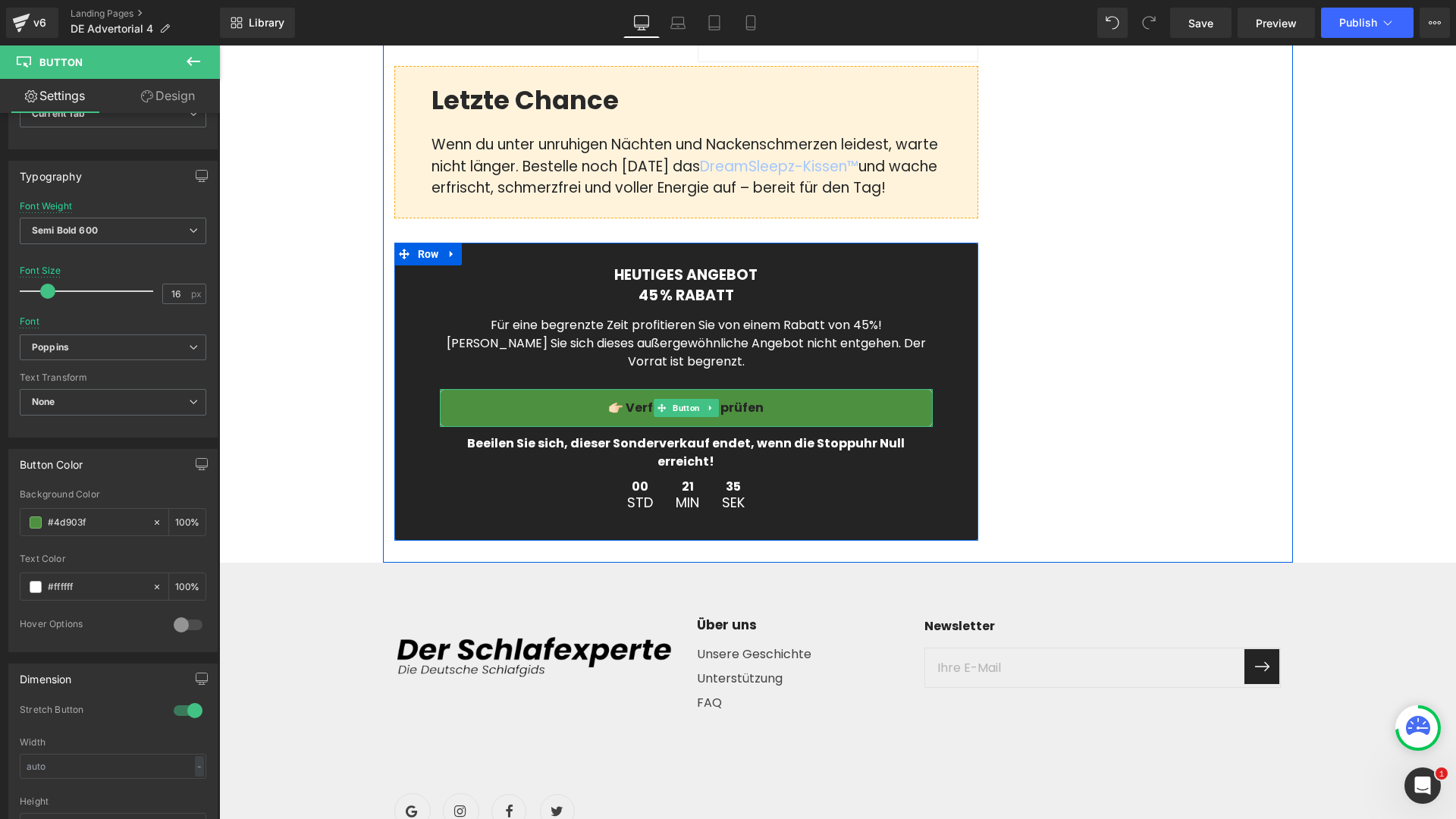 click on "👉🏻 Verfügbarkeit prüfen" at bounding box center (686, 408) 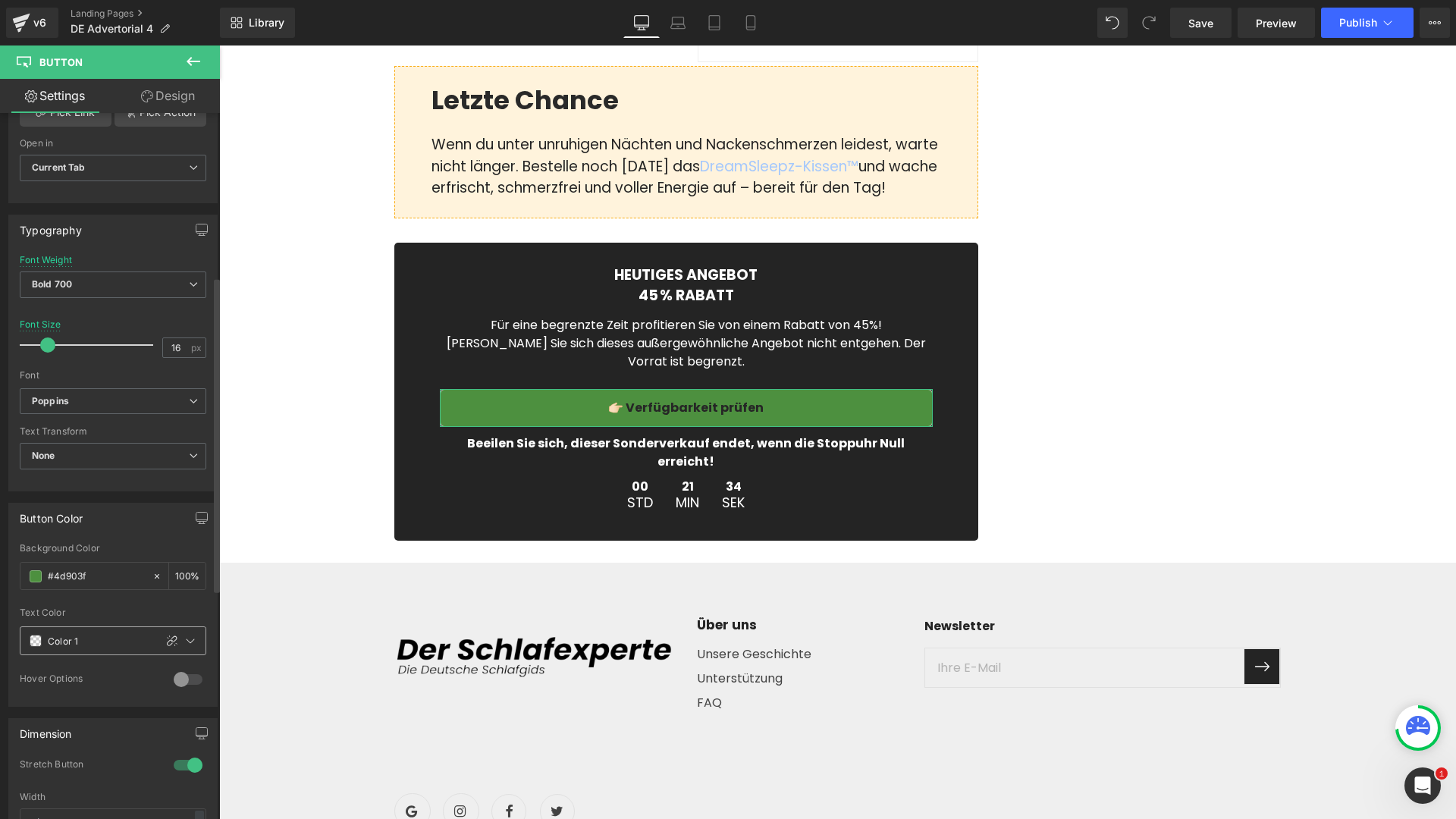 scroll, scrollTop: 366, scrollLeft: 0, axis: vertical 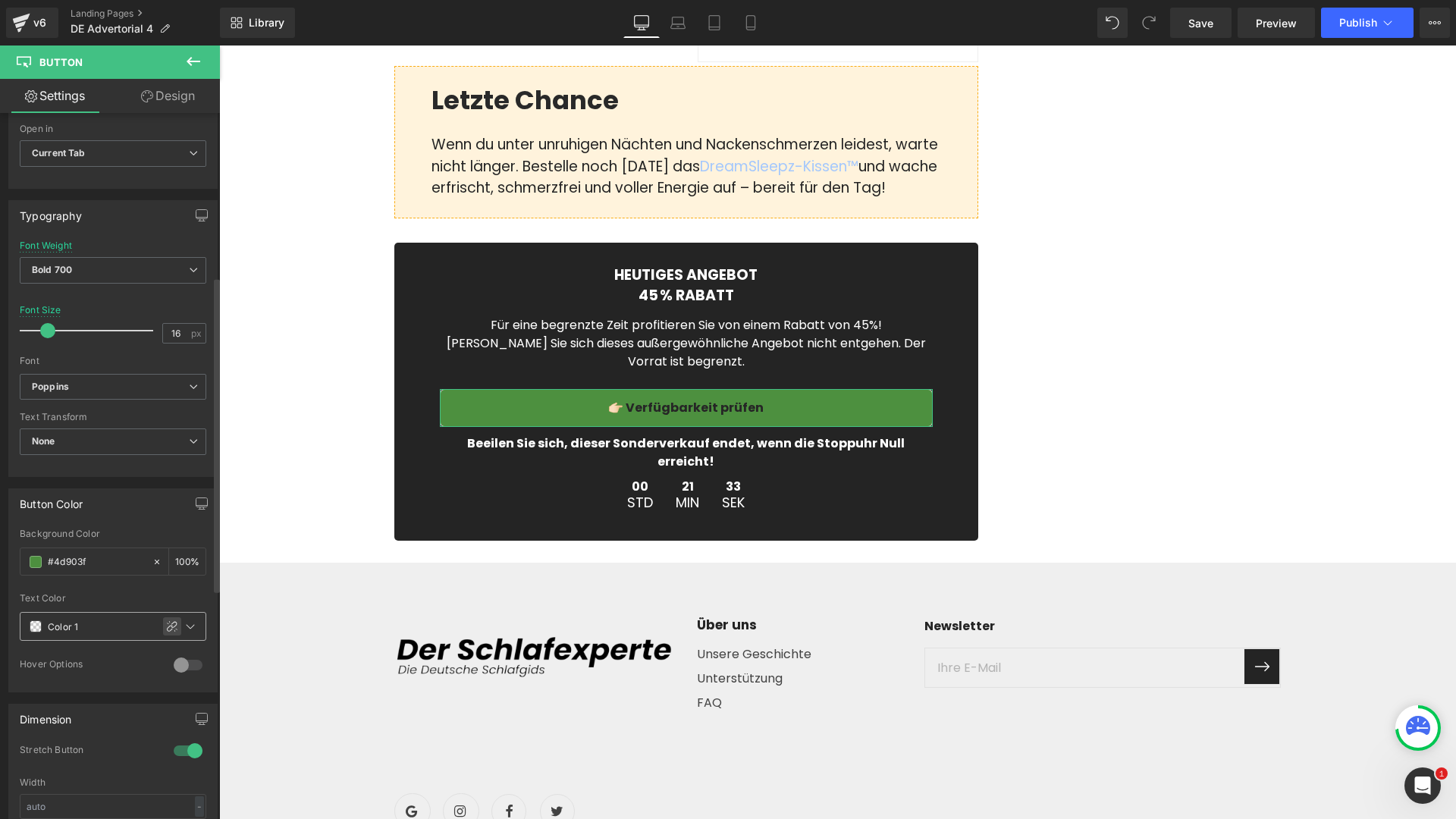 click 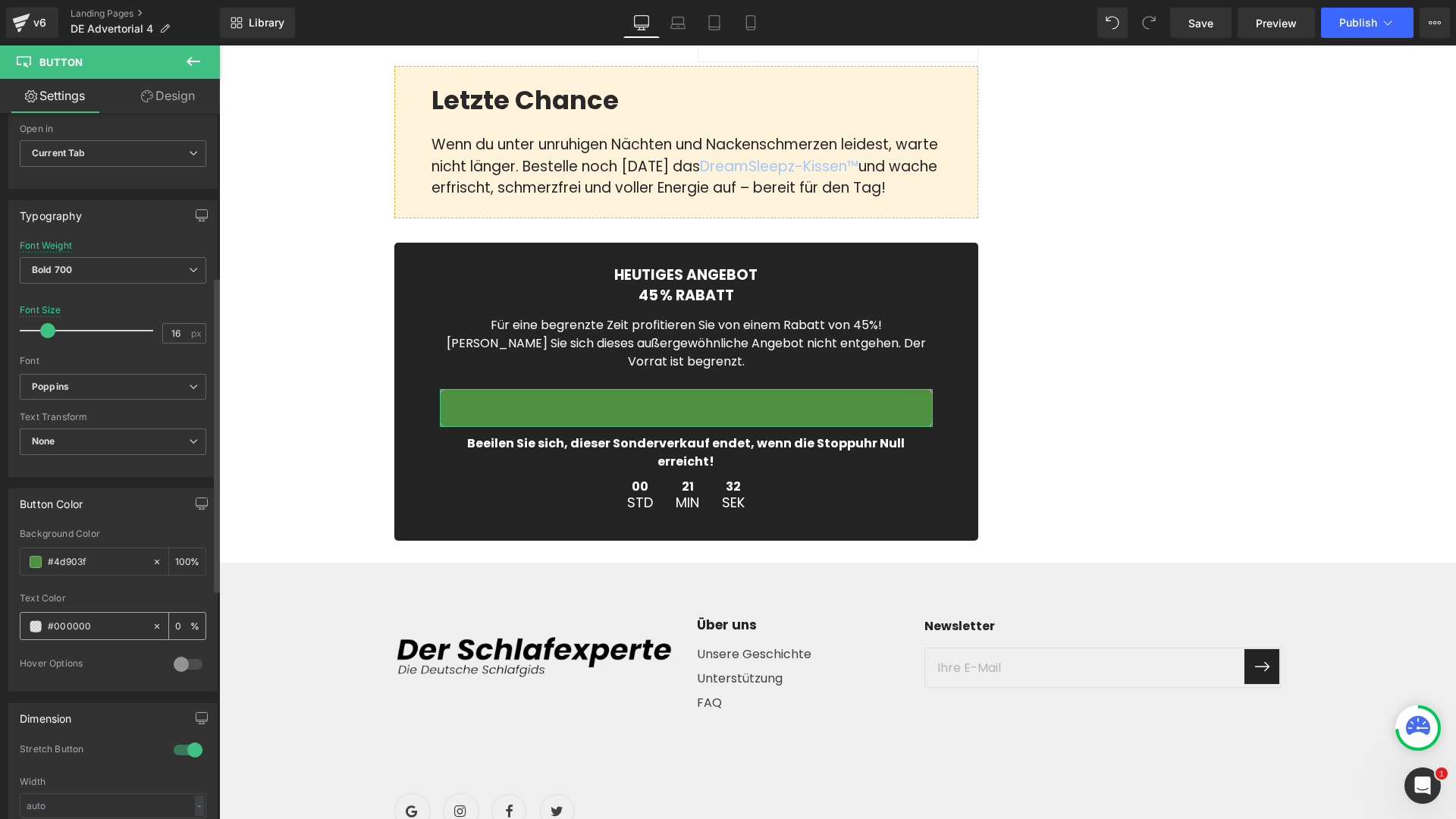 click on "Color 1" at bounding box center [86, 626] 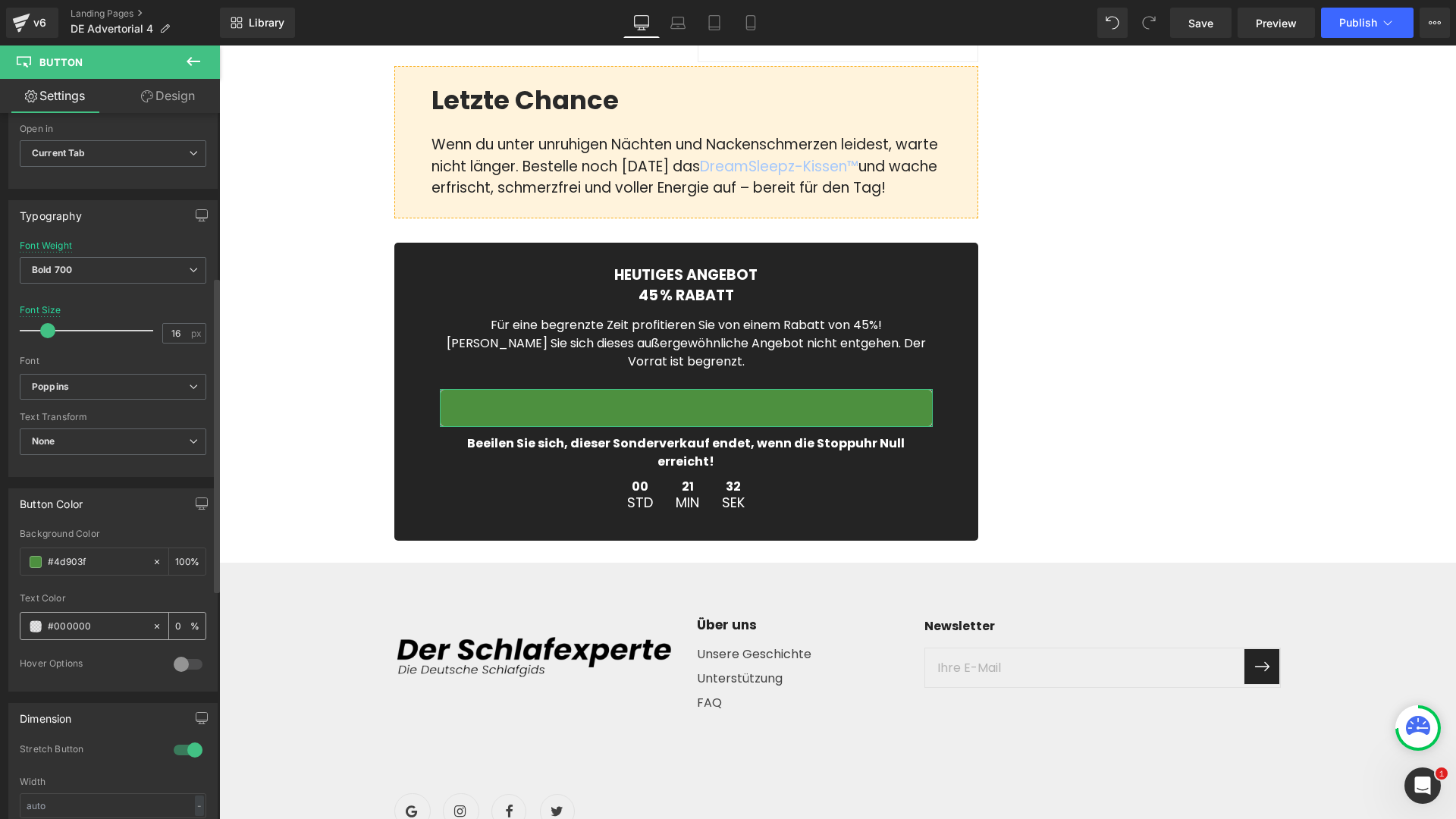 click on "Color 1" at bounding box center (96, 626) 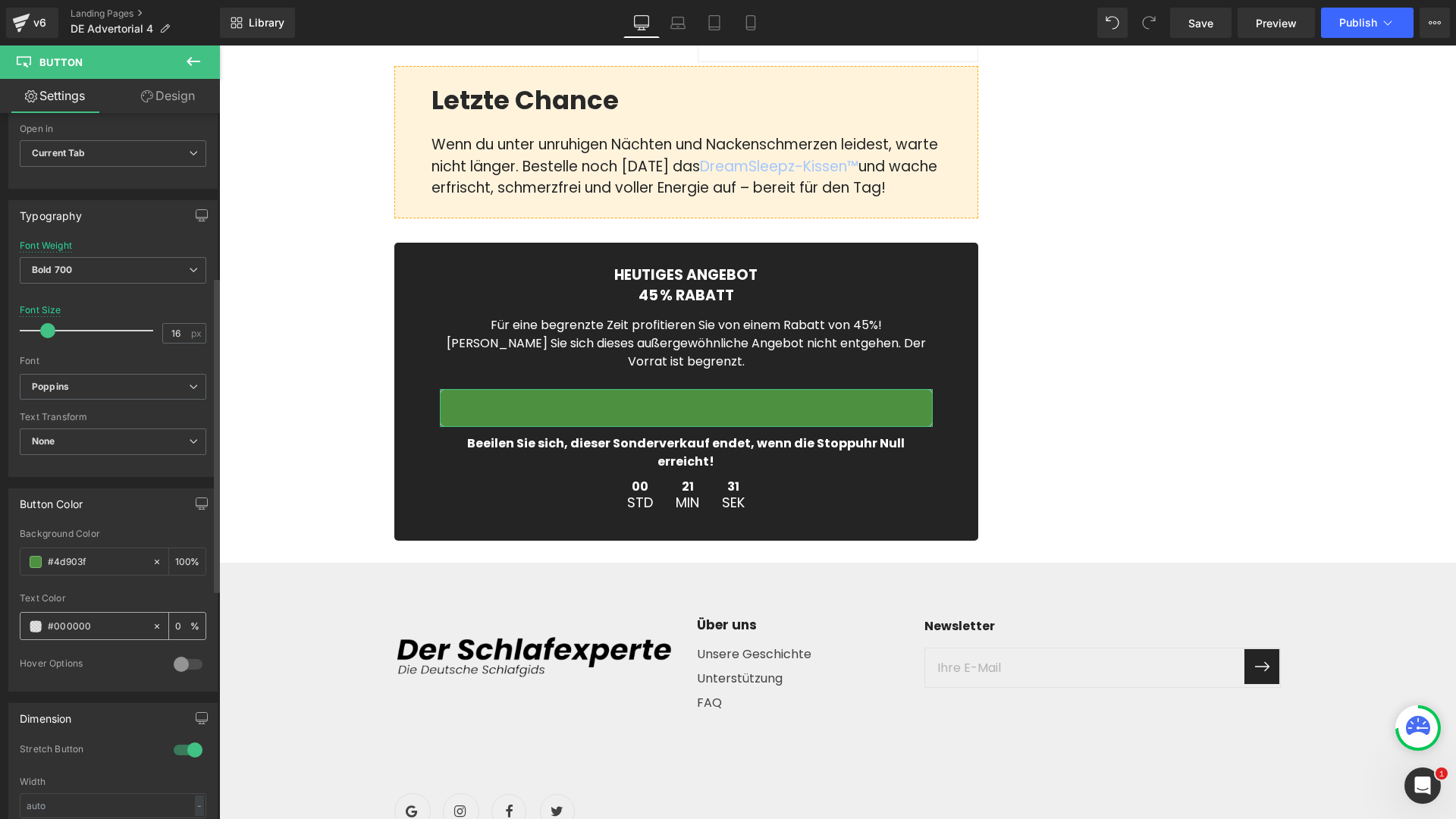 click at bounding box center [36, 626] 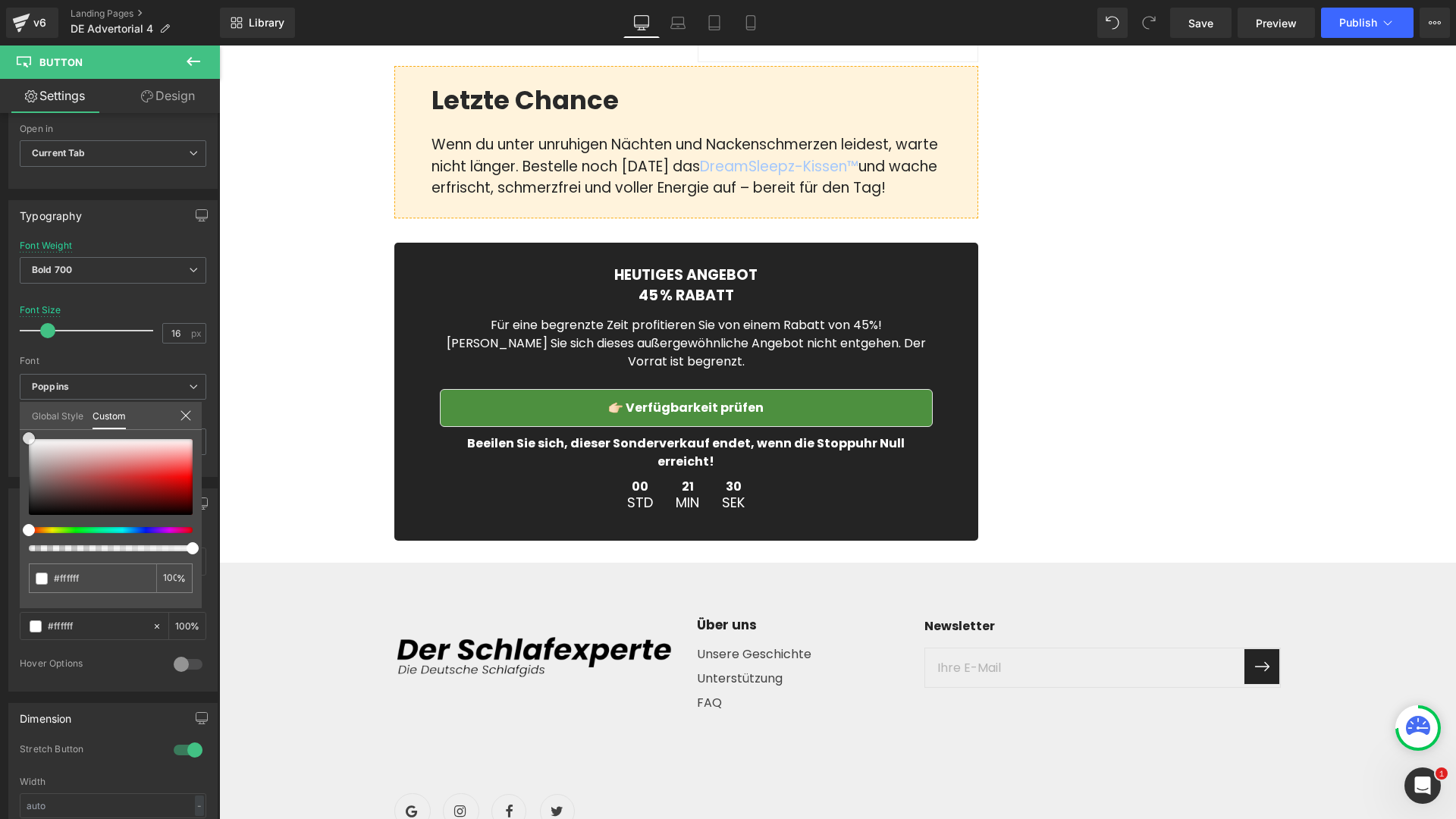 drag, startPoint x: 96, startPoint y: 475, endPoint x: -11, endPoint y: 407, distance: 126.77934 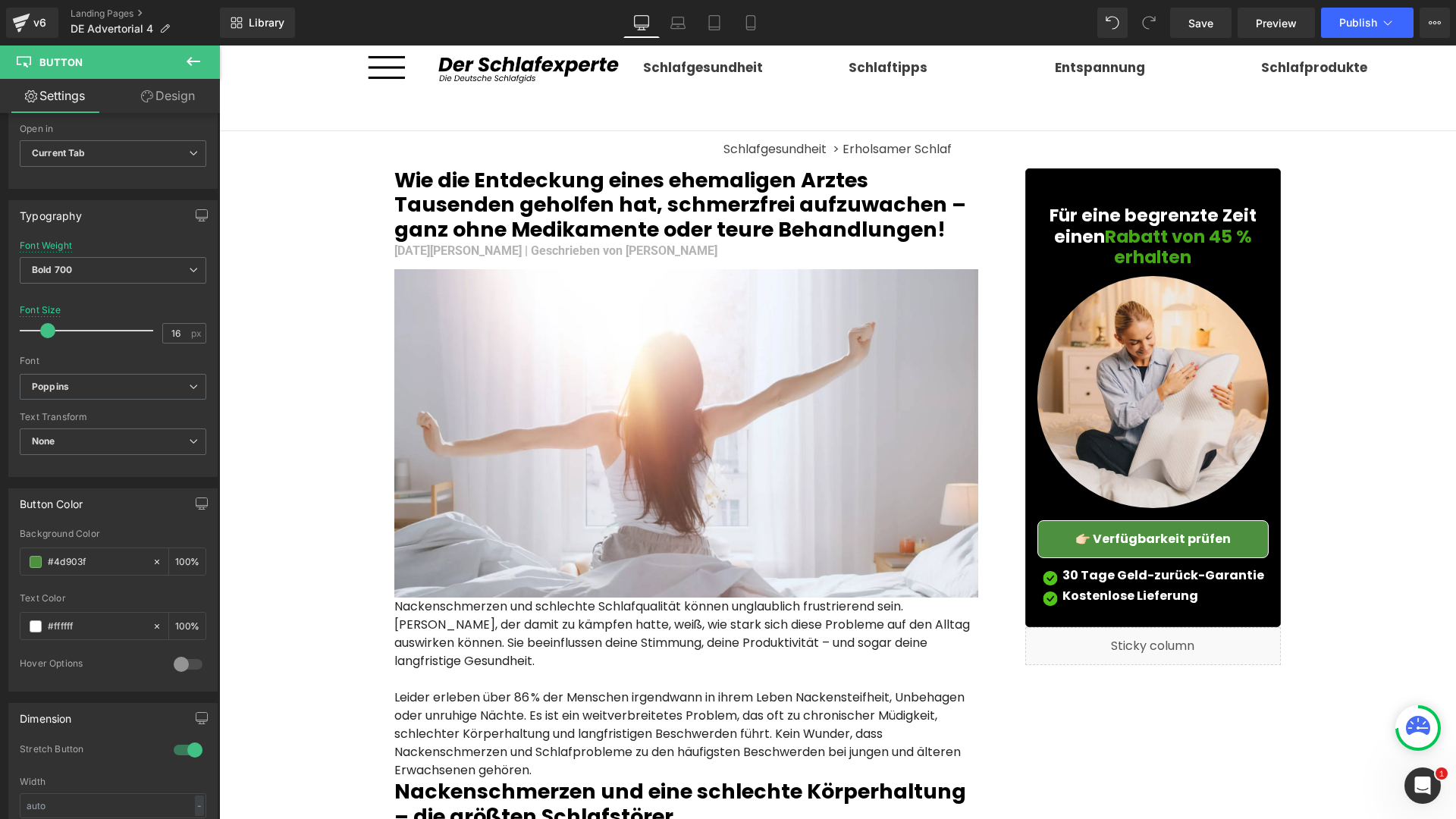scroll, scrollTop: 0, scrollLeft: 0, axis: both 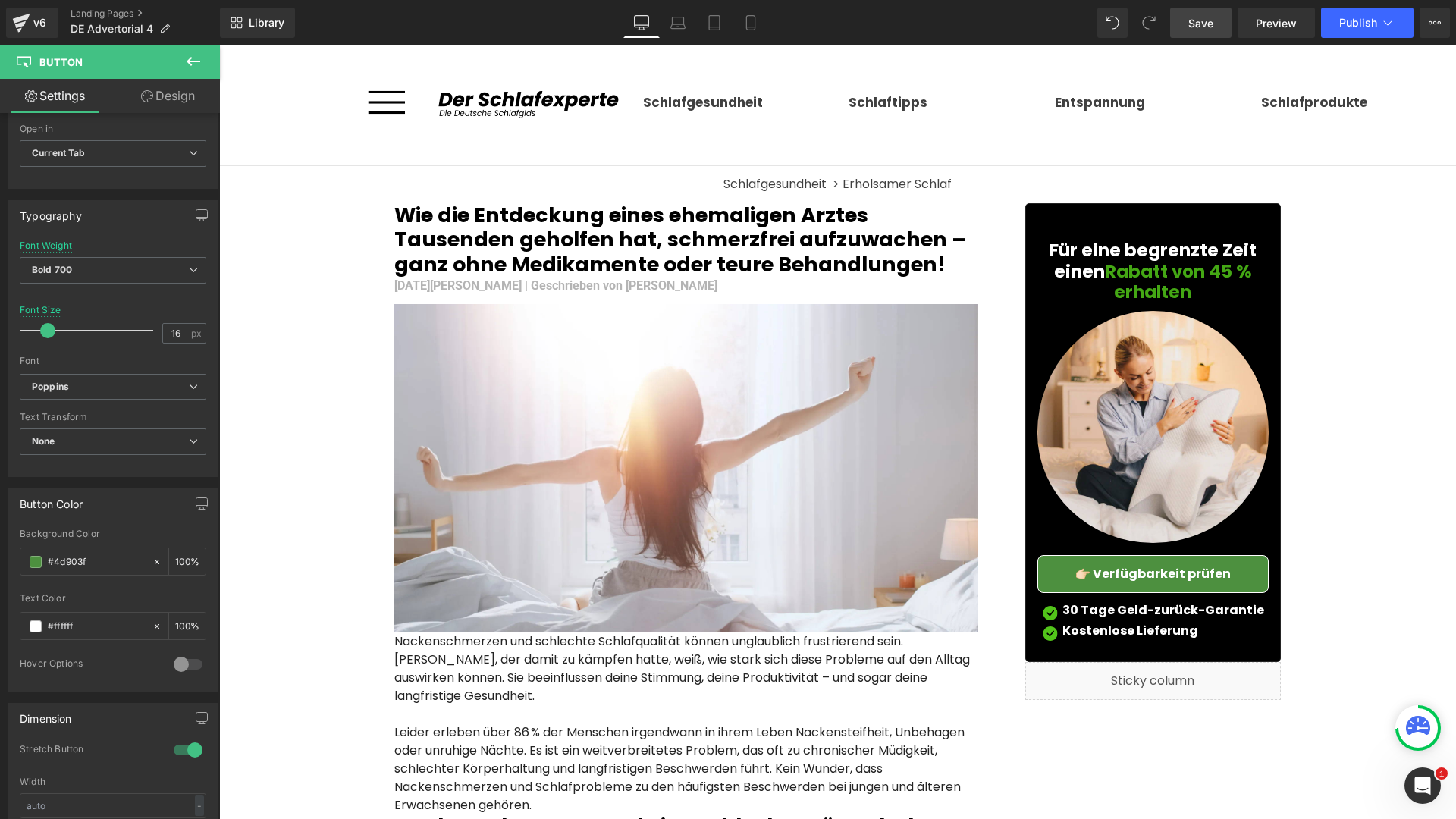 click on "Save" at bounding box center [1200, 23] 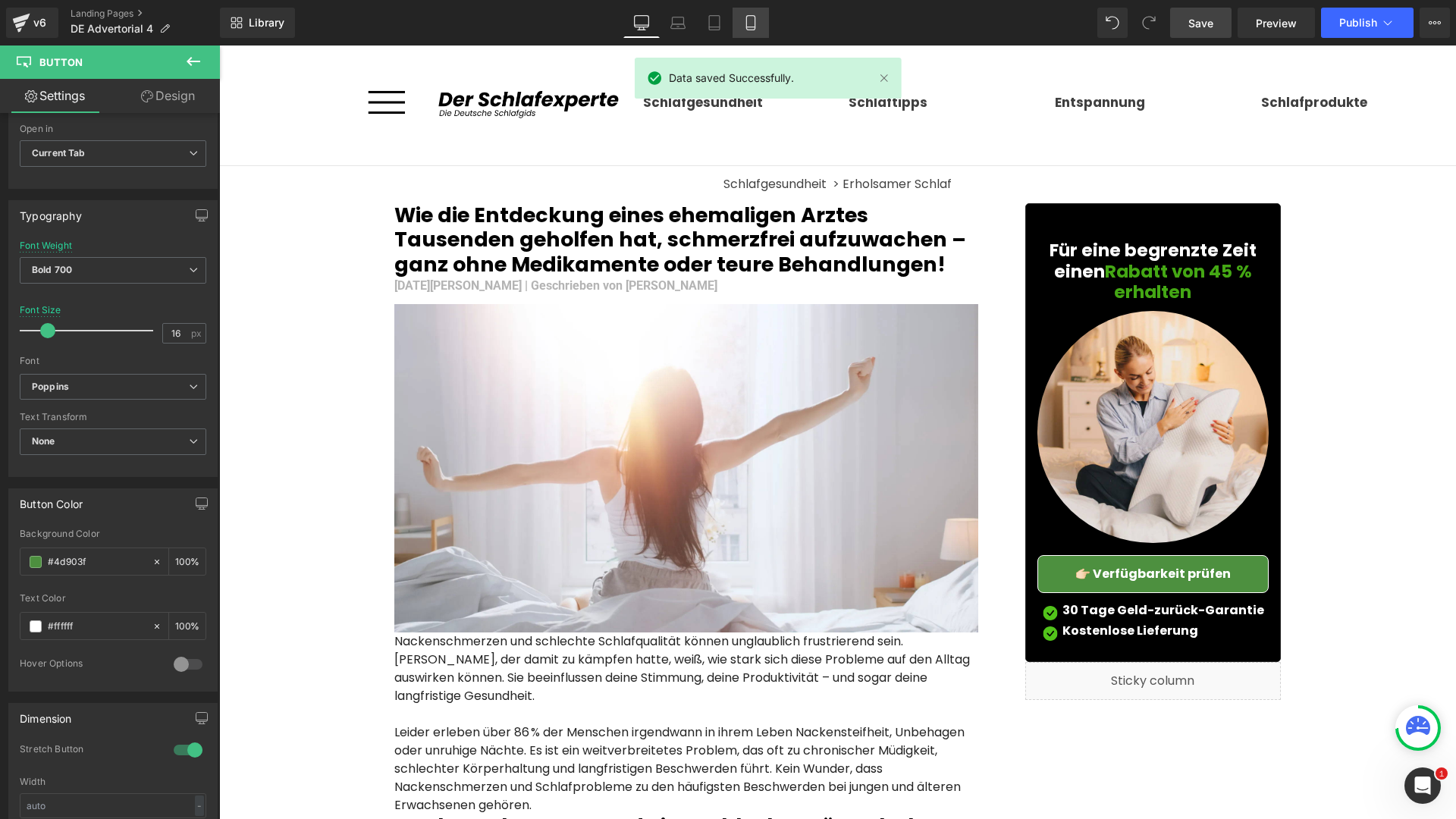 click 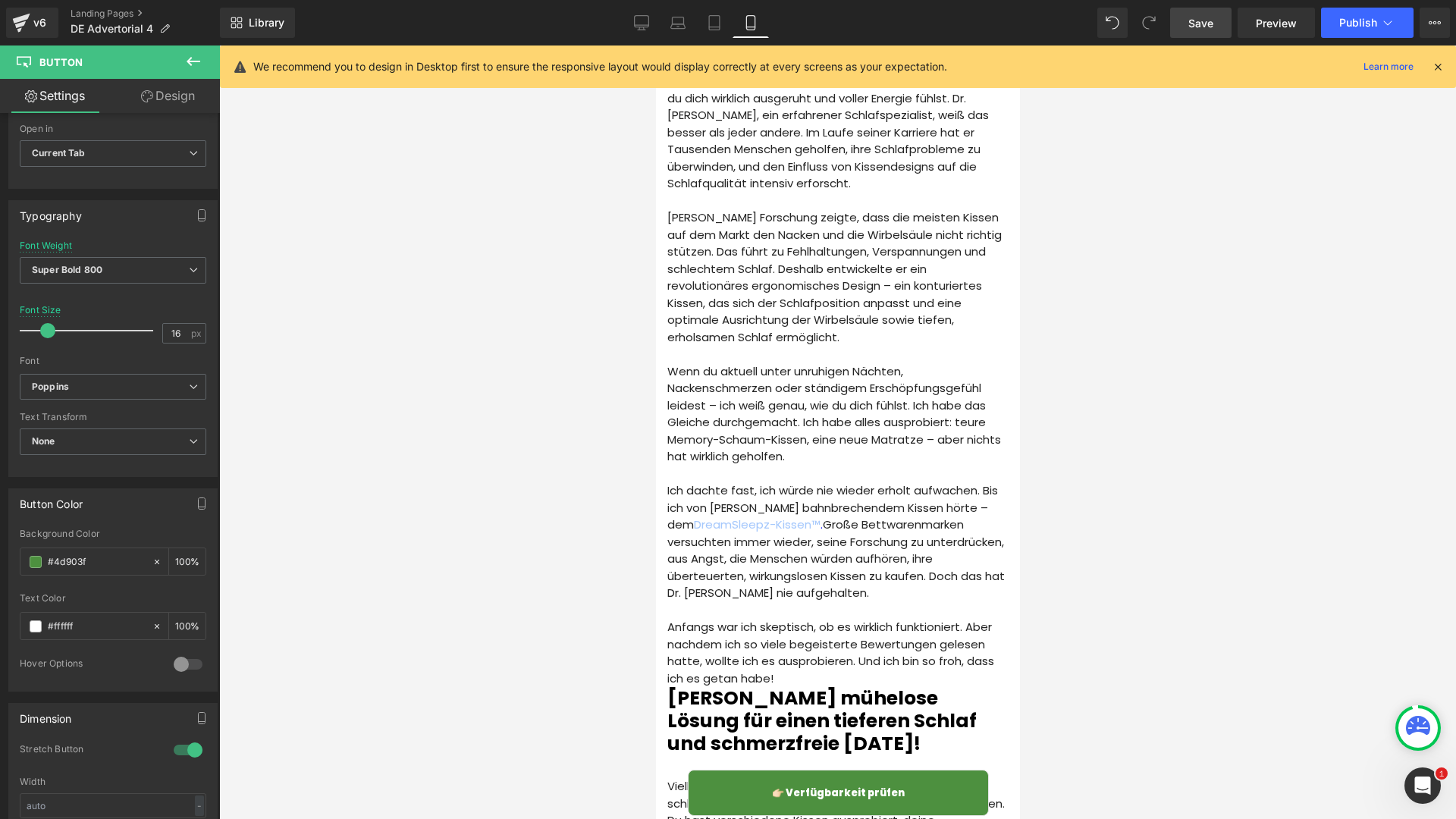 scroll, scrollTop: 1018, scrollLeft: 0, axis: vertical 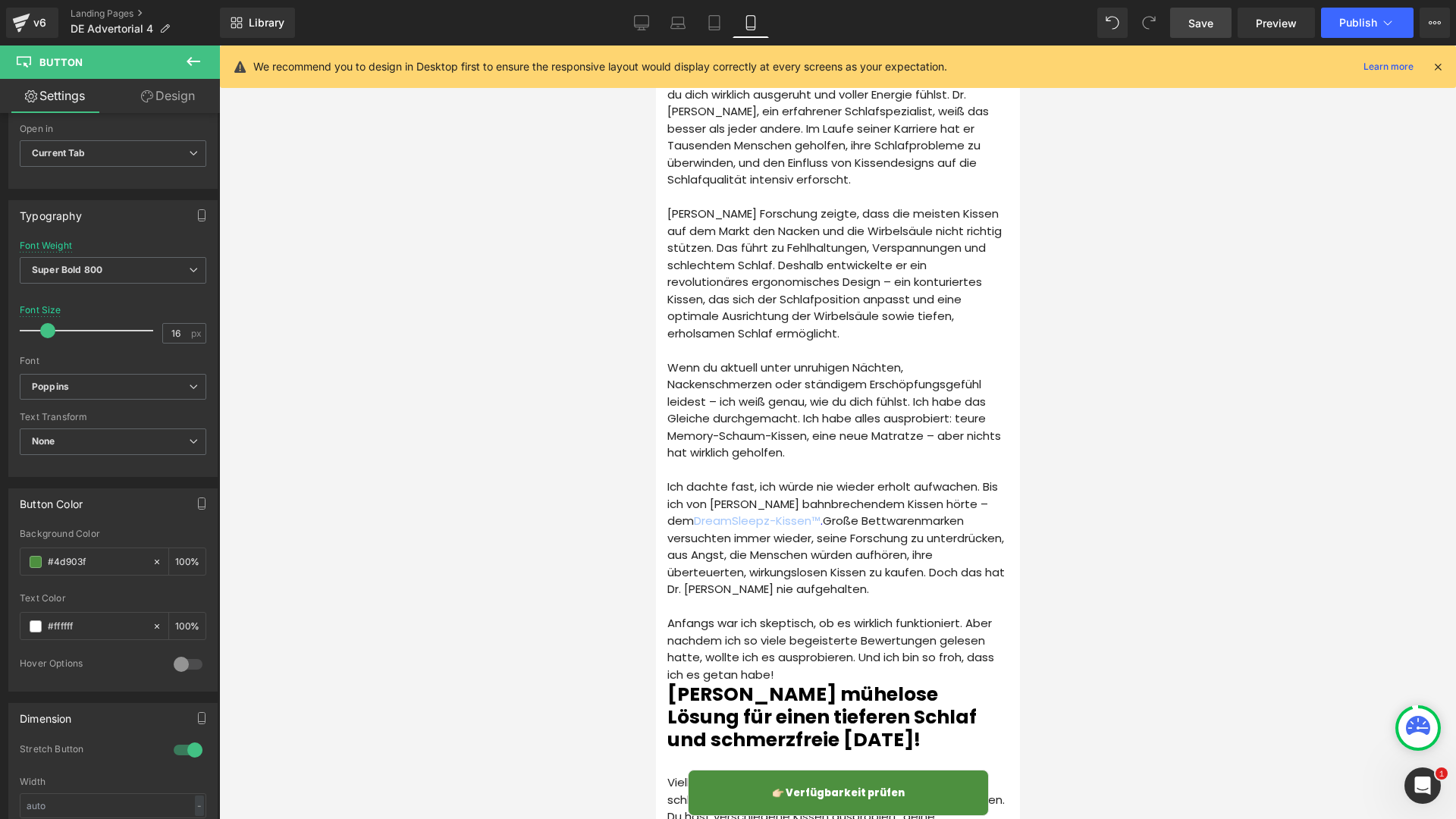 click on "Γ
Image         Row         Image         Image         Row         Schlafgesundheit Heading         Schlaftipps Heading         Entspannung Heading         Schlafprodukte Heading         Row         Row         Image         Row         Separator         Schlafgesundheit Heading         Tipps Heading         Entspannung Heading         Row         Separator         Schlafgesundheit  > Erholsamer Schlaf Heading         Wie die Entdeckung eines ehemaligen Arztes Tausenden geholfen hat, schmerzfrei aufzuwachen – ganz ohne Medikamente oder teure Behandlungen! Heading          [DATE][PERSON_NAME] | Geschrieben von [PERSON_NAME] Text Block         Image         Text Block         Nackenschmerzen und eine schlechte Körperhaltung – die größten Schlafstörer. Heading" at bounding box center [837, 2982] 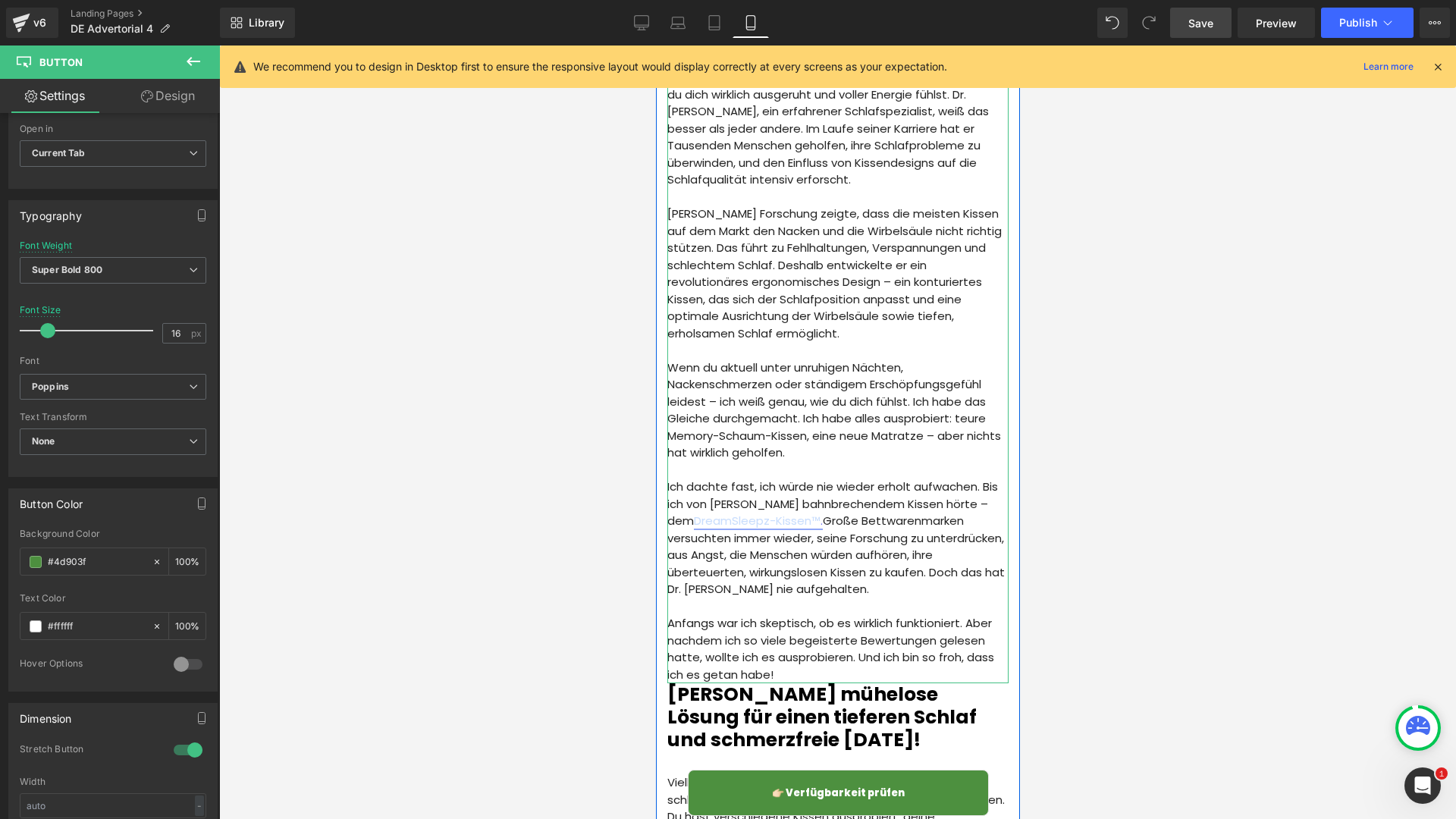 click on "DreamSleepz-Kissen™ ." at bounding box center (758, 520) 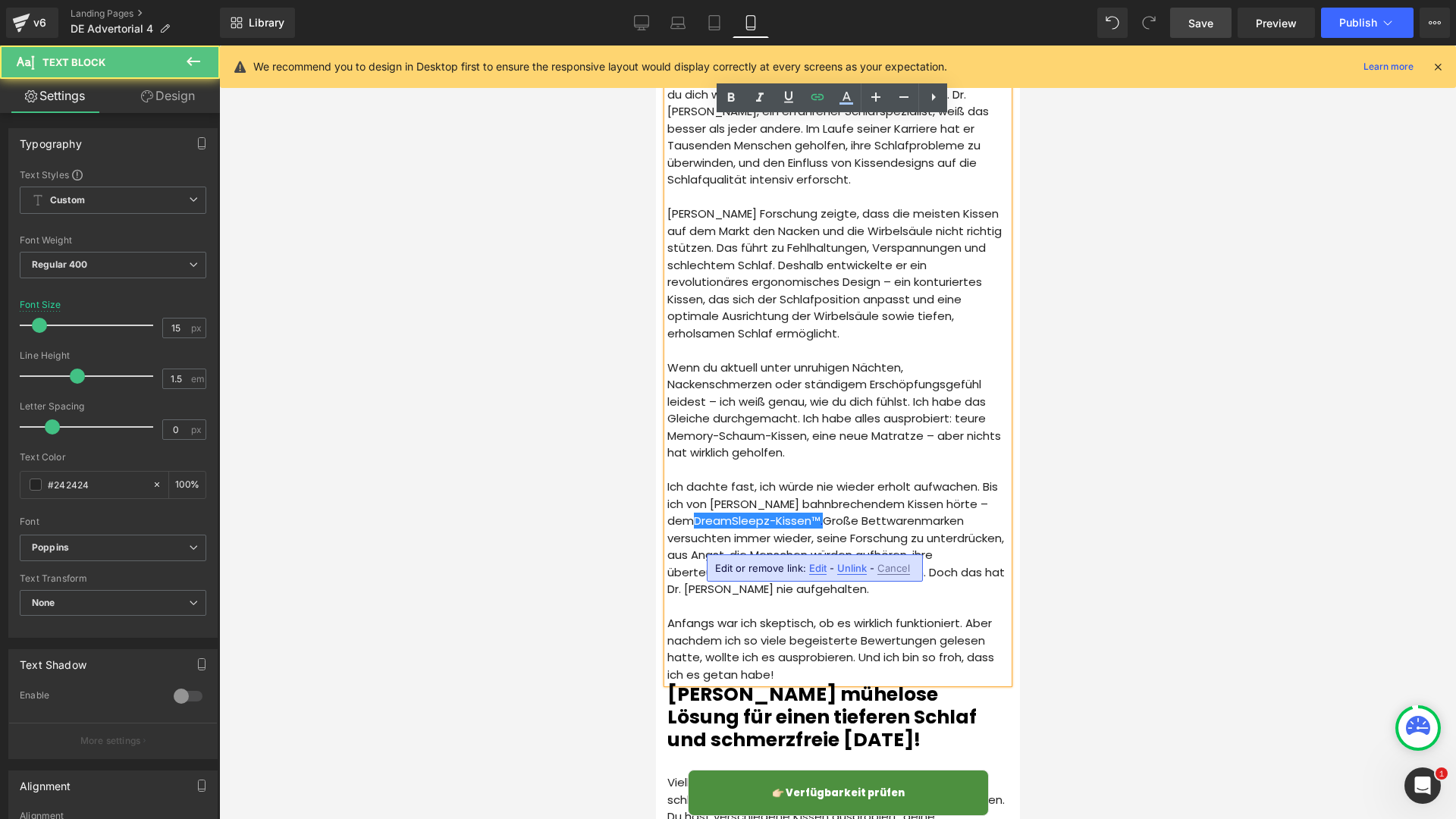 click on "Edit" at bounding box center [817, 568] 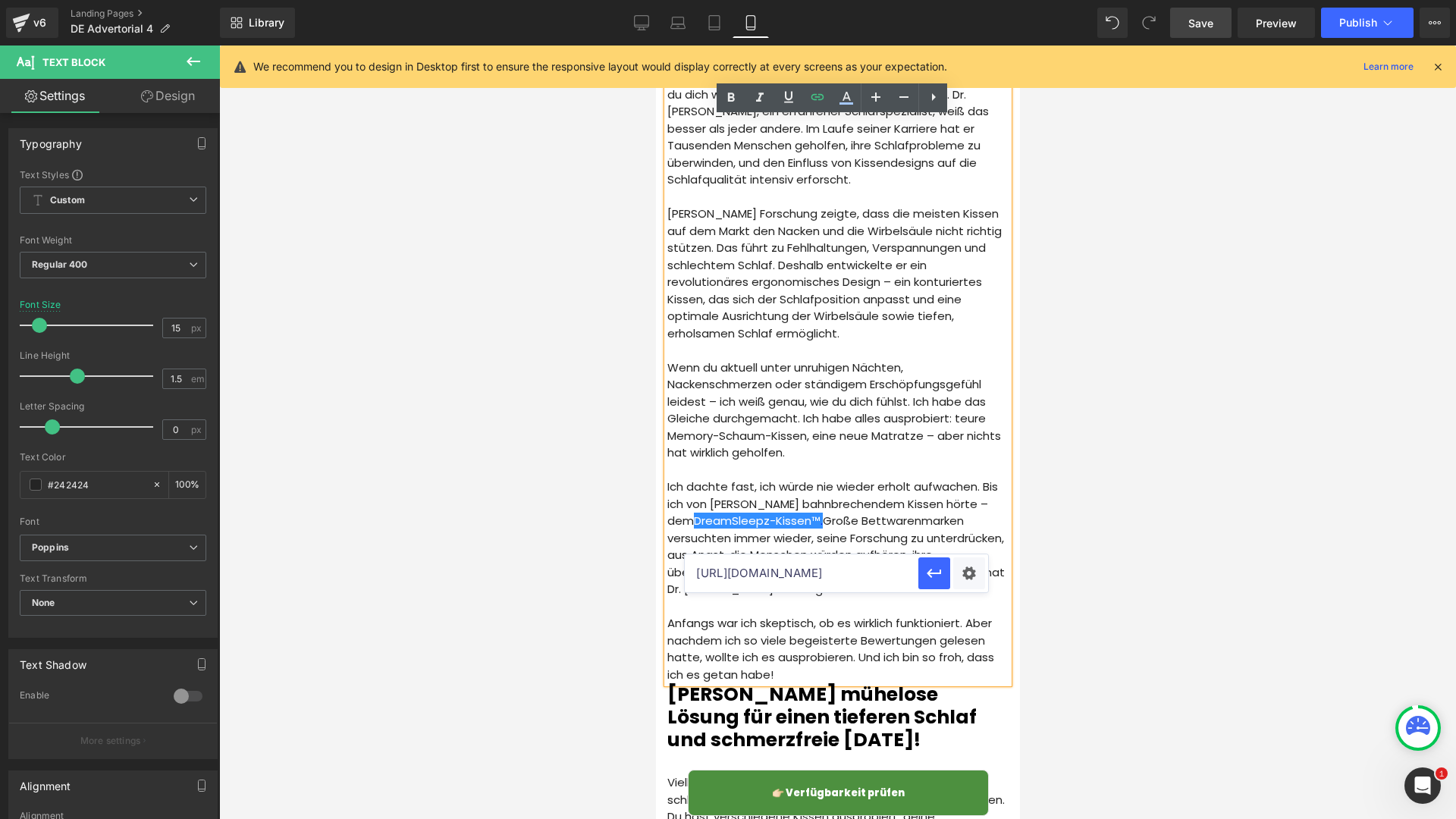 click on "Ich dachte fast, ich würde nie wieder erholt aufwachen. Bis ich von [PERSON_NAME] bahnbrechendem Kissen hörte – dem  DreamSleepz-Kissen™ .  Große Bettwarenmarken versuchten immer wieder, seine Forschung zu unterdrücken, aus Angst, die Menschen würden aufhören, ihre überteuerten, wirkungslosen Kissen zu kaufen. Doch das hat Dr. [PERSON_NAME] nie aufgehalten." at bounding box center (837, 538) 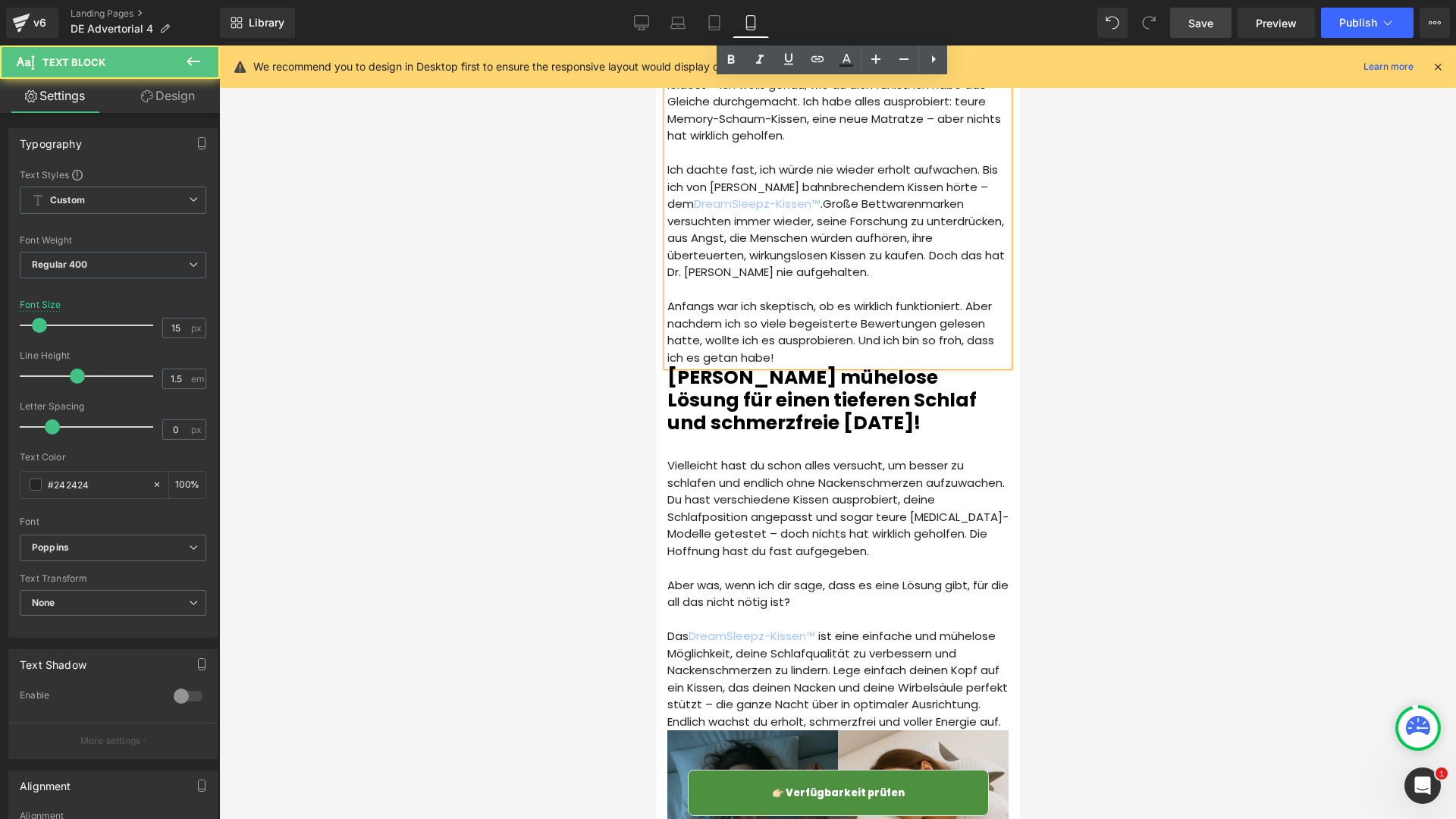 scroll, scrollTop: 1363, scrollLeft: 0, axis: vertical 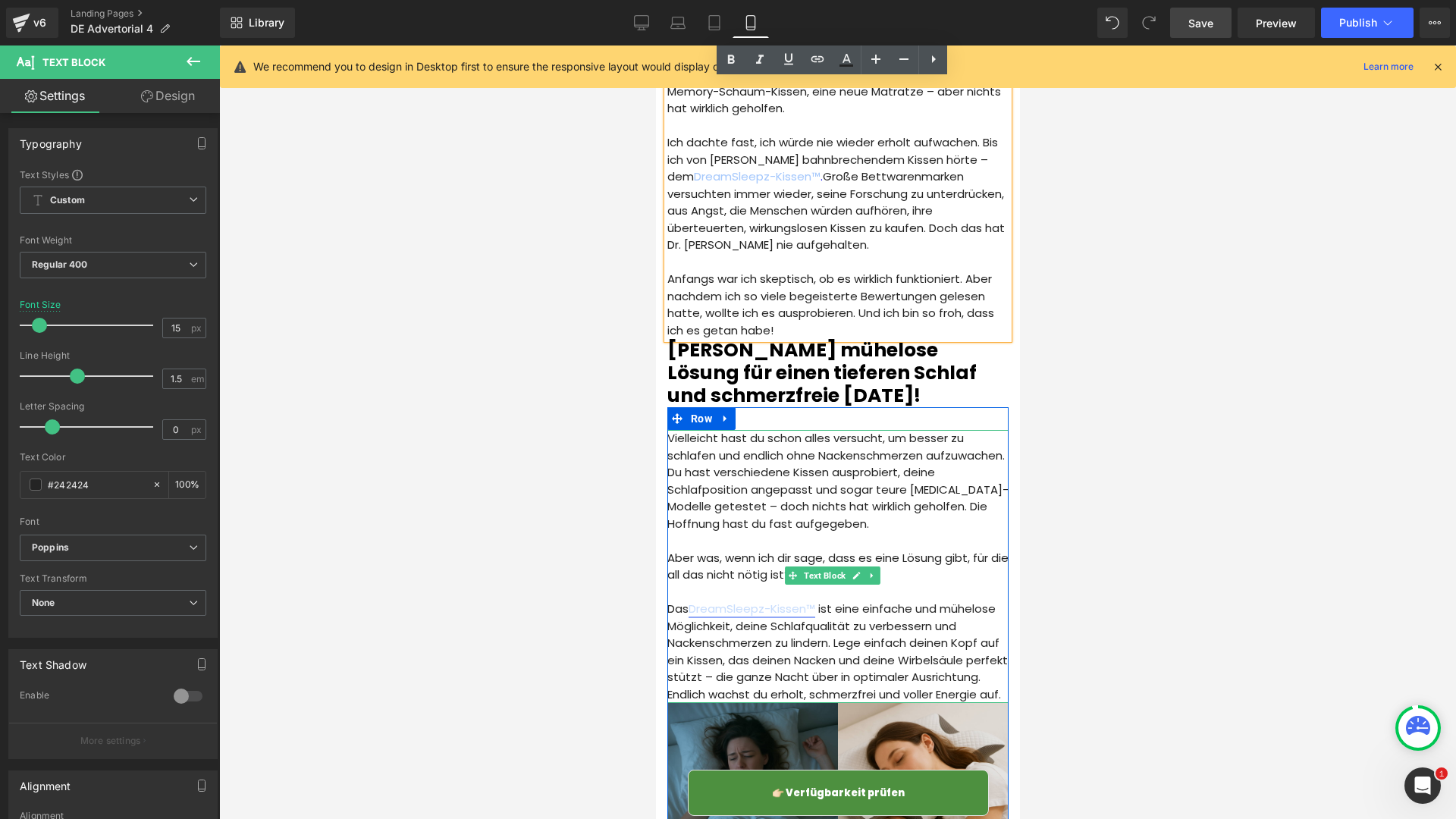 click on "DreamSleepz-Kissen™" at bounding box center (751, 608) 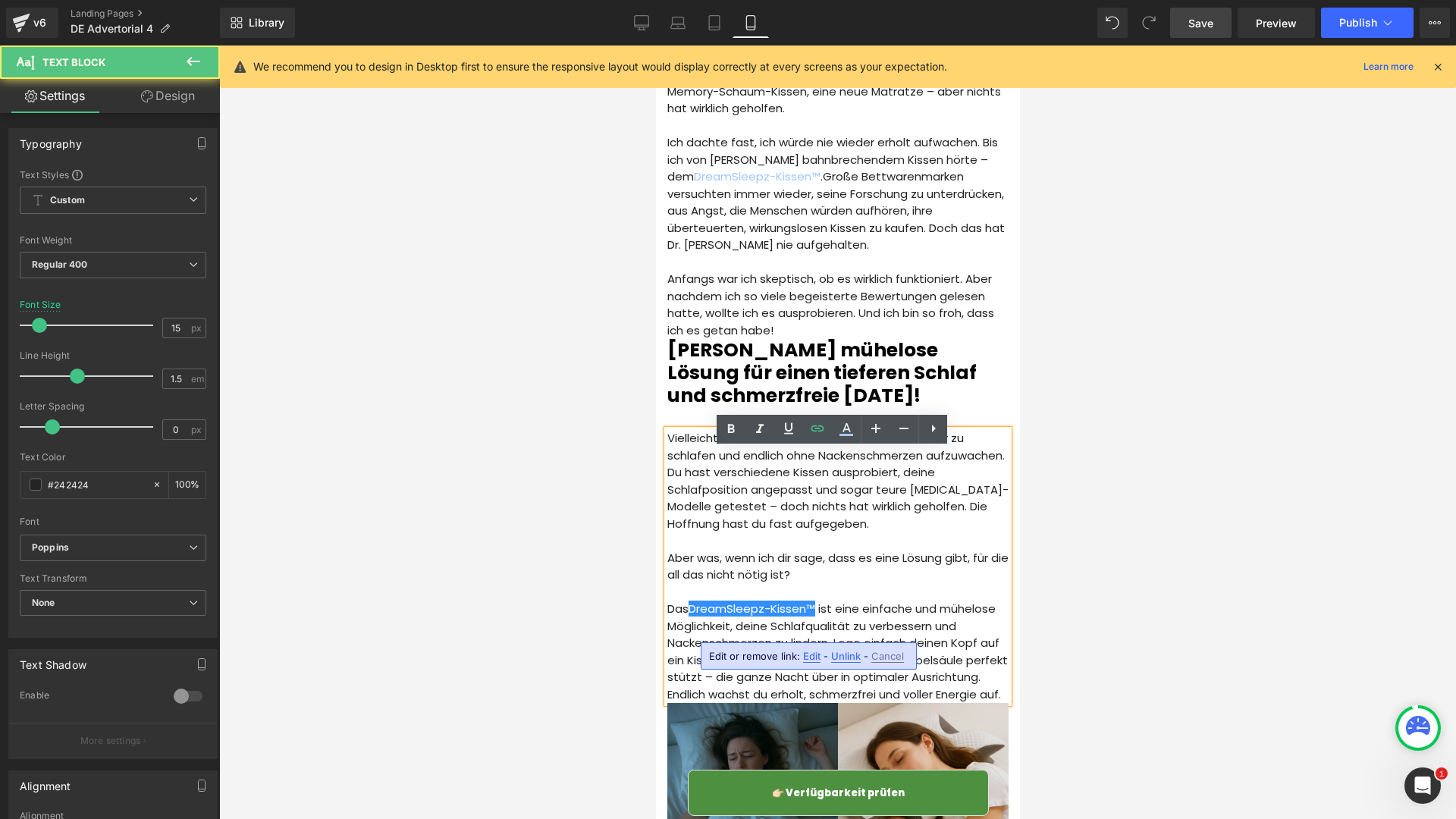 click on "Edit" at bounding box center (811, 656) 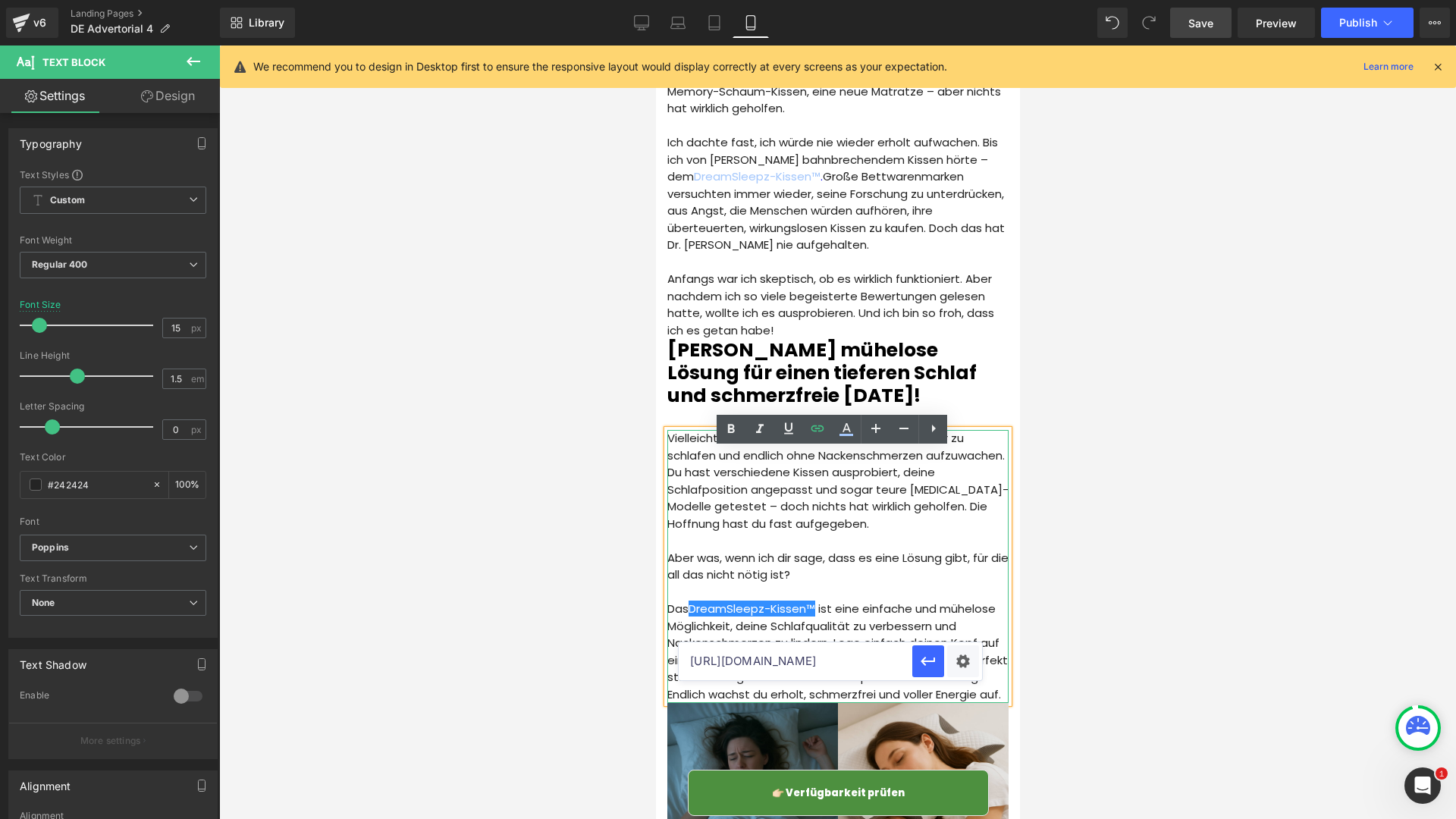 click at bounding box center (837, 541) 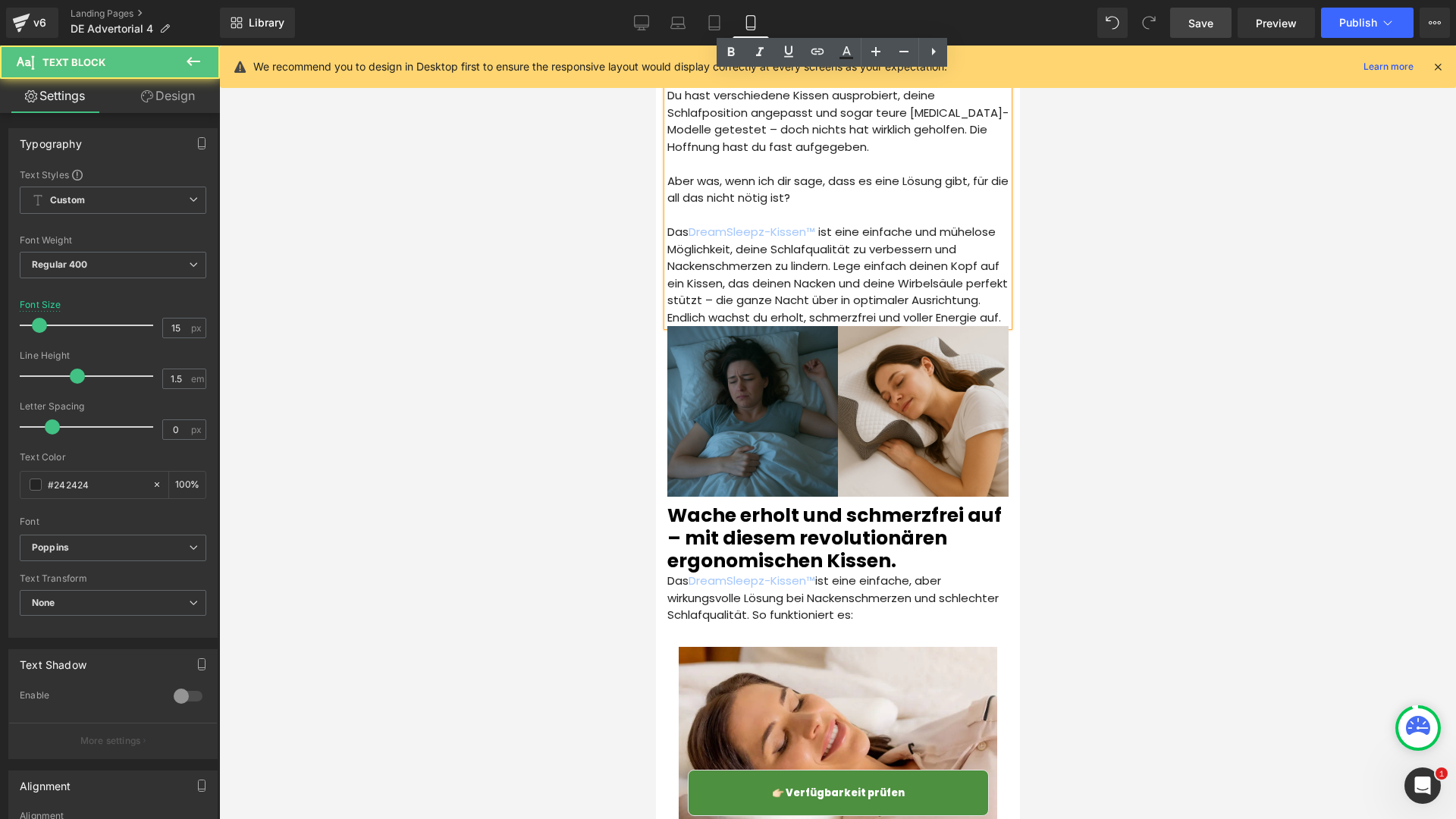scroll, scrollTop: 1760, scrollLeft: 0, axis: vertical 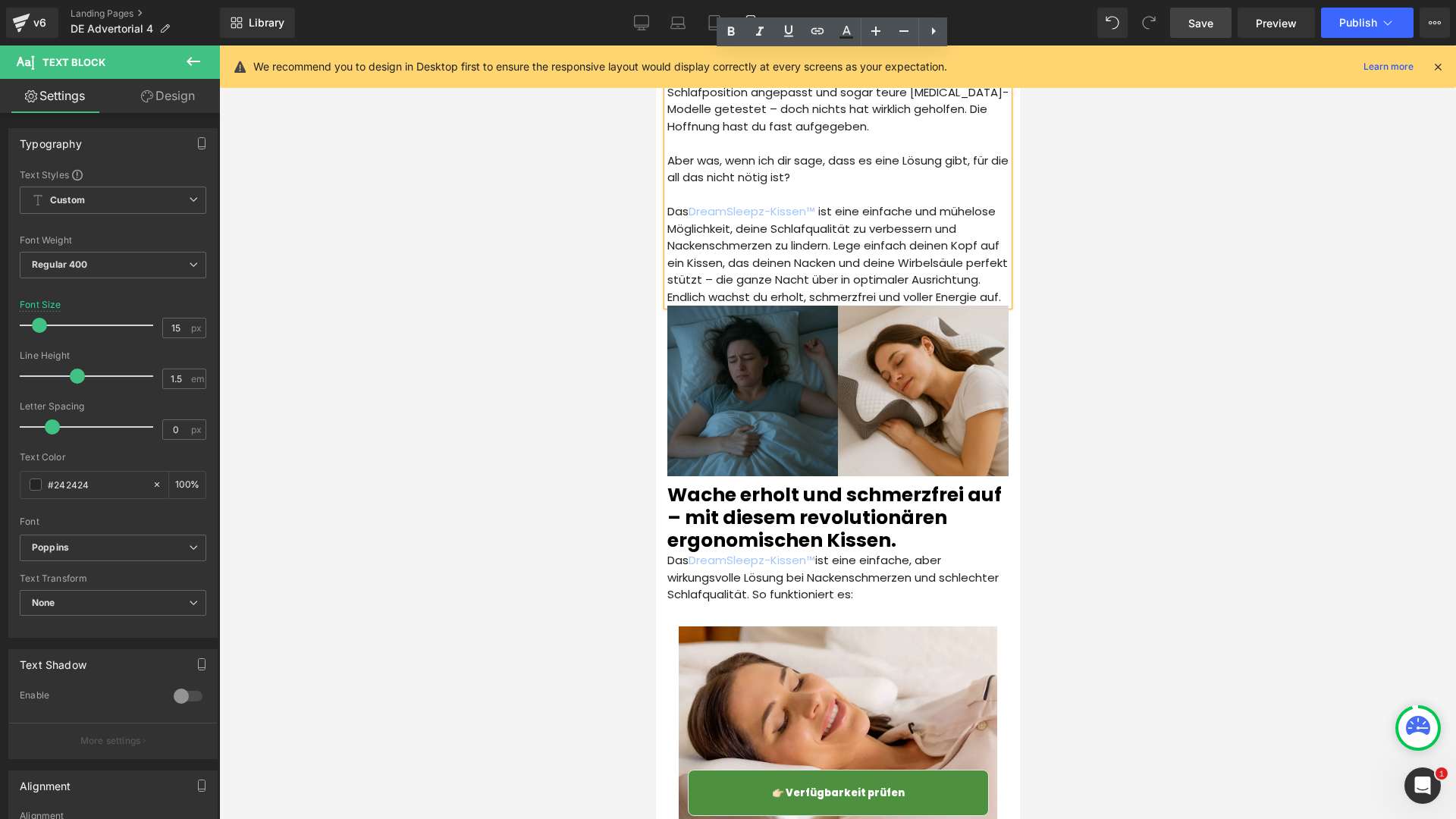 click at bounding box center [752, 391] 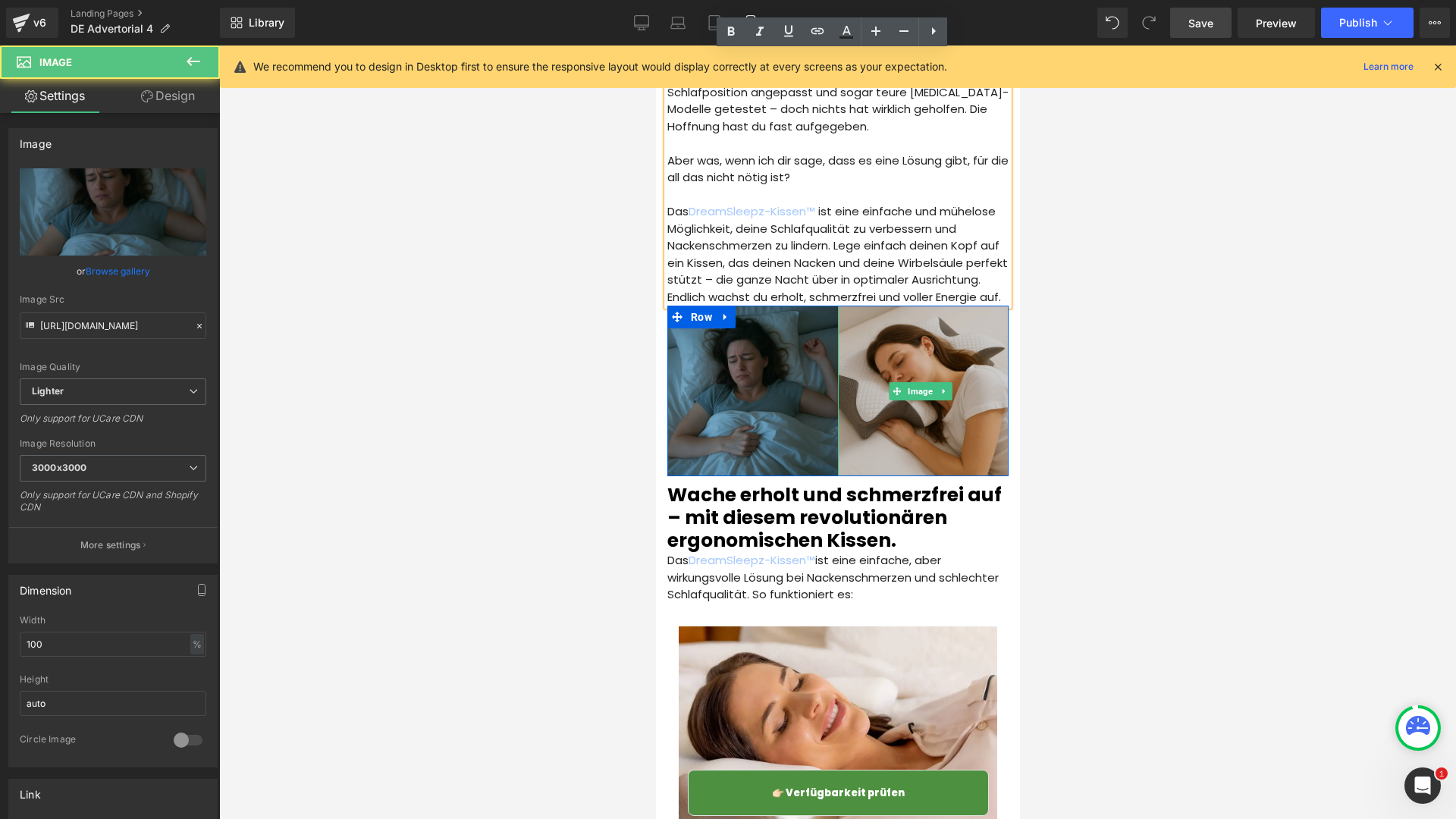 click at bounding box center [922, 391] 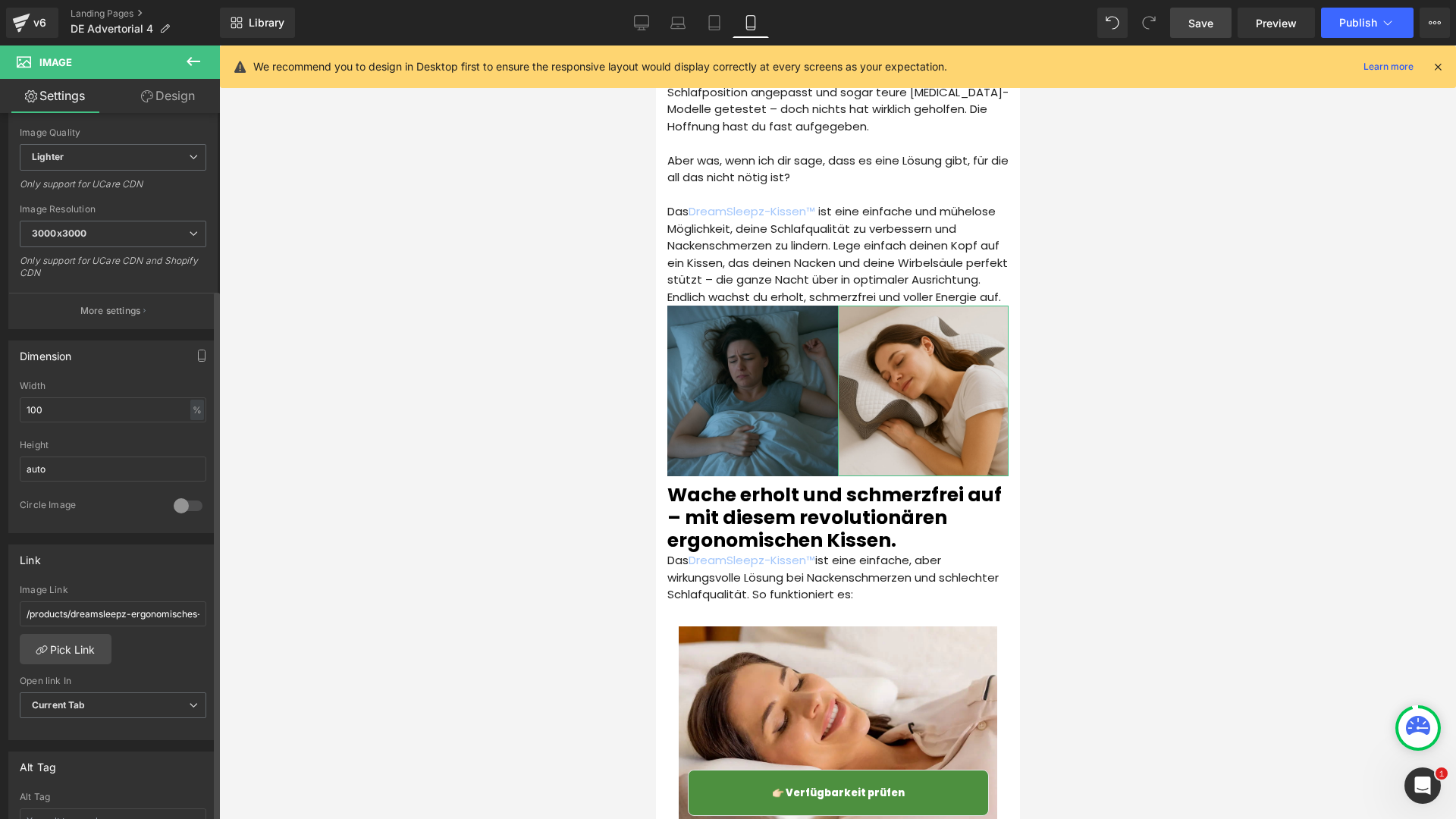 scroll, scrollTop: 290, scrollLeft: 0, axis: vertical 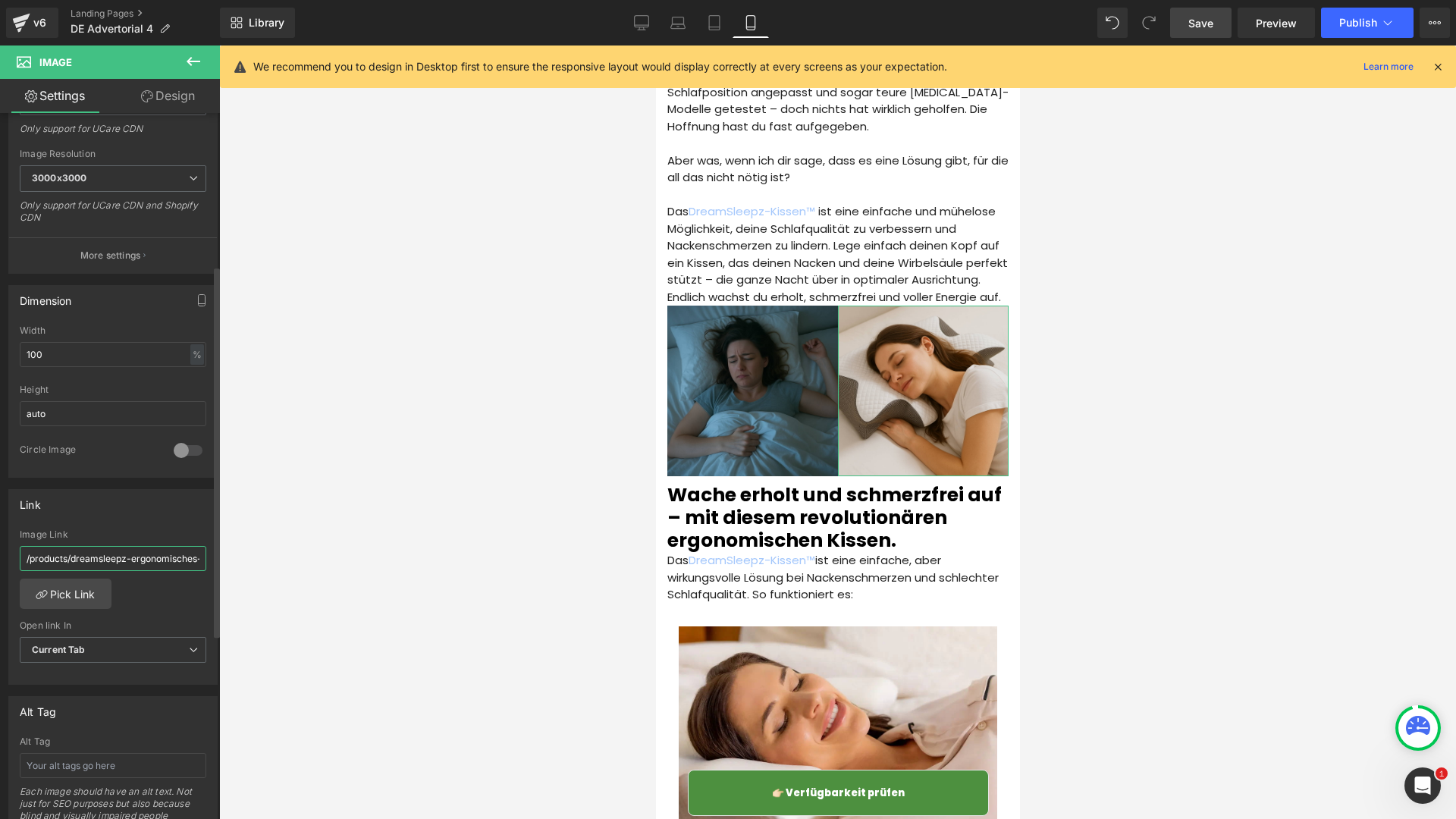 click on "/products/dreamsleepz-ergonomisches-nackenkissen" at bounding box center (113, 558) 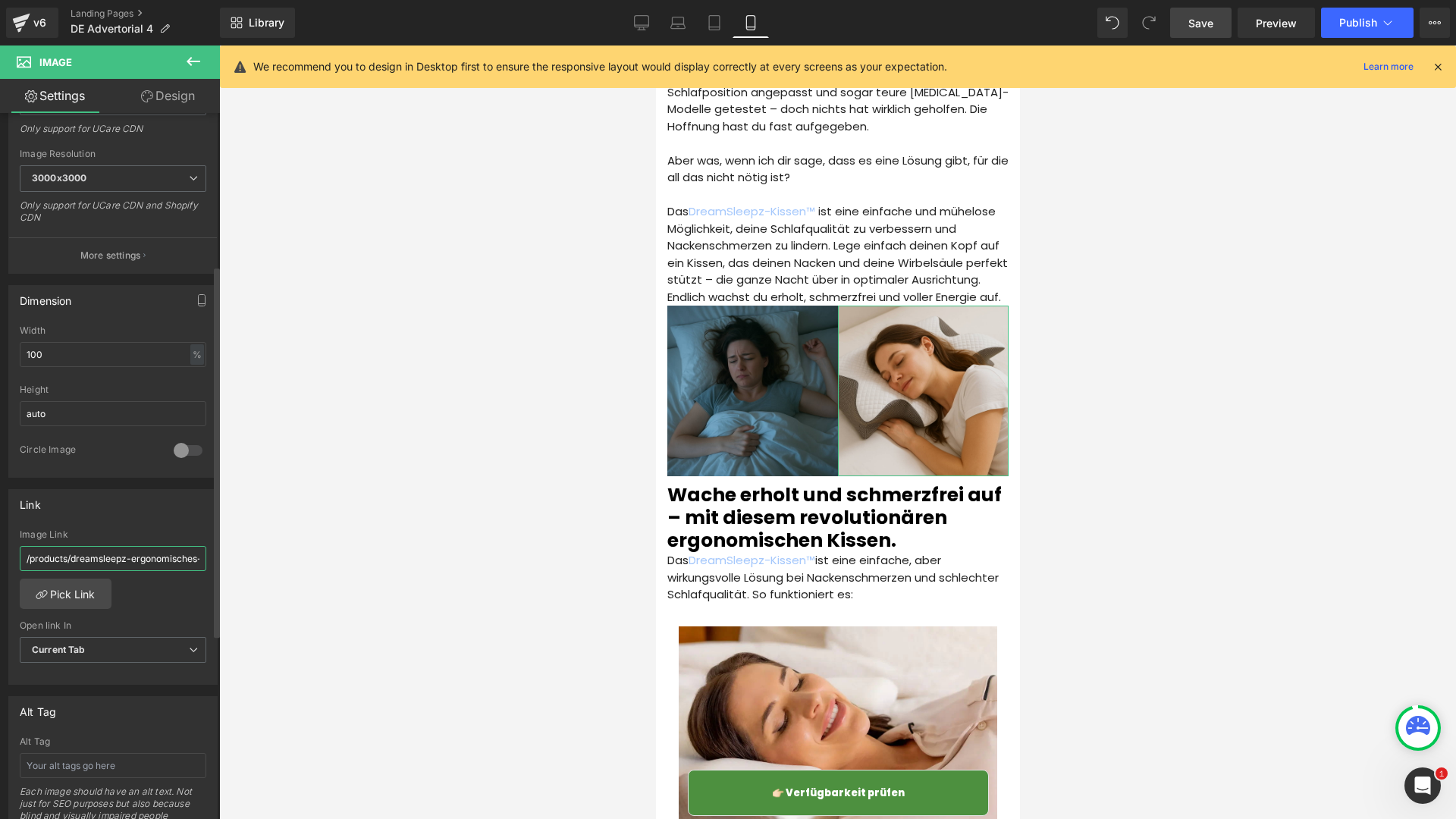 type on "[URL][DOMAIN_NAME]" 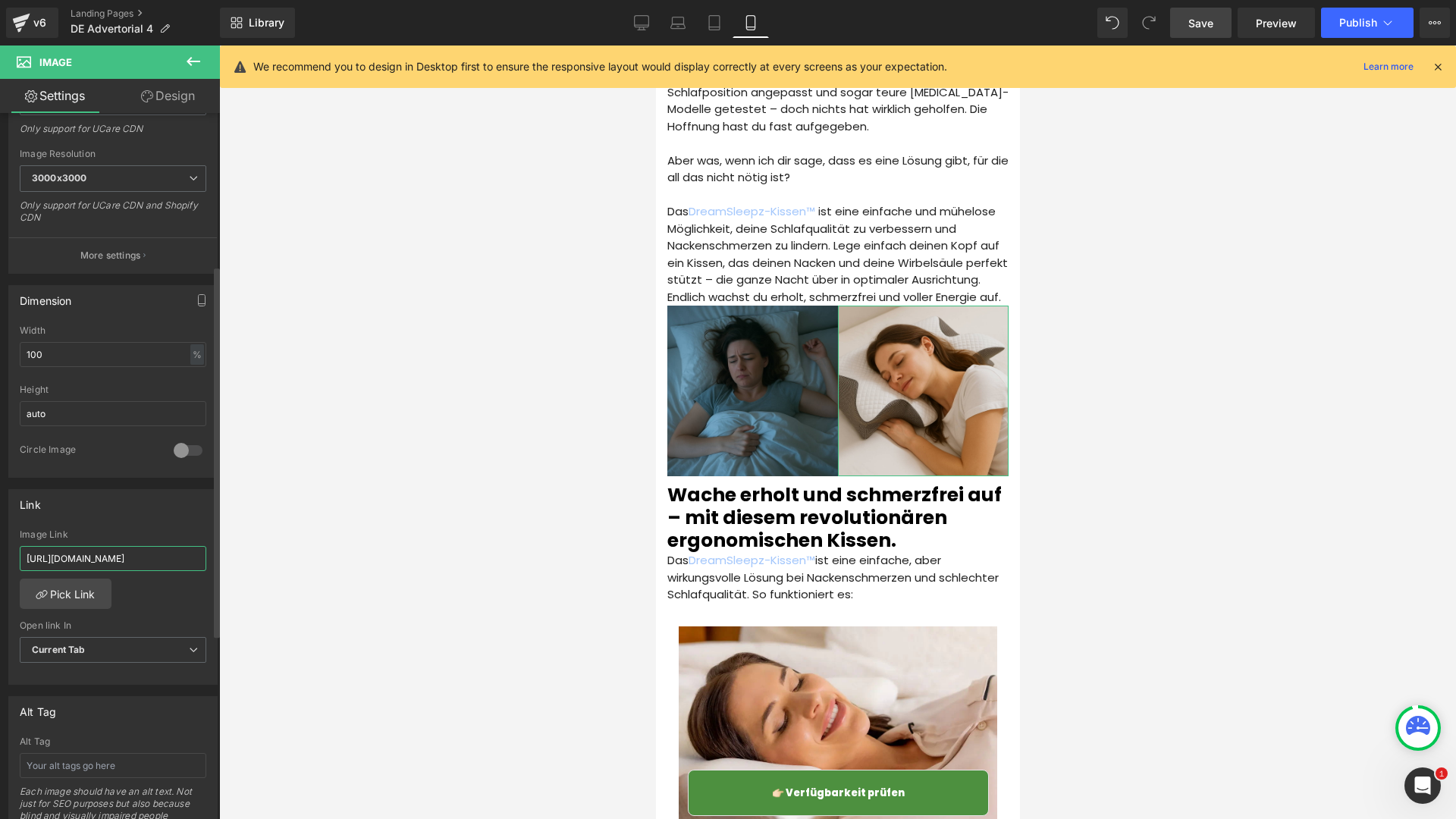scroll, scrollTop: 0, scrollLeft: 386, axis: horizontal 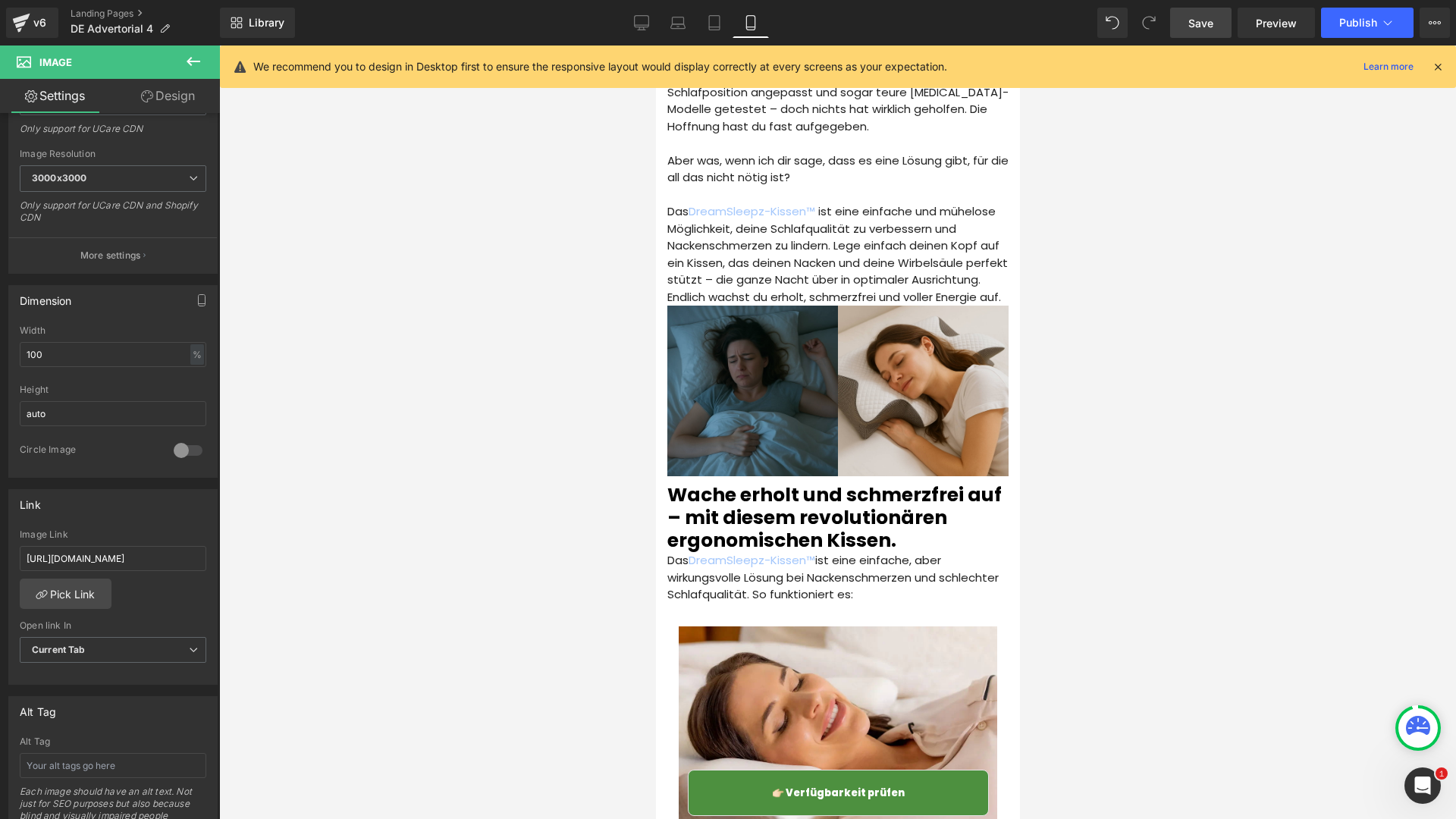 click at bounding box center (752, 391) 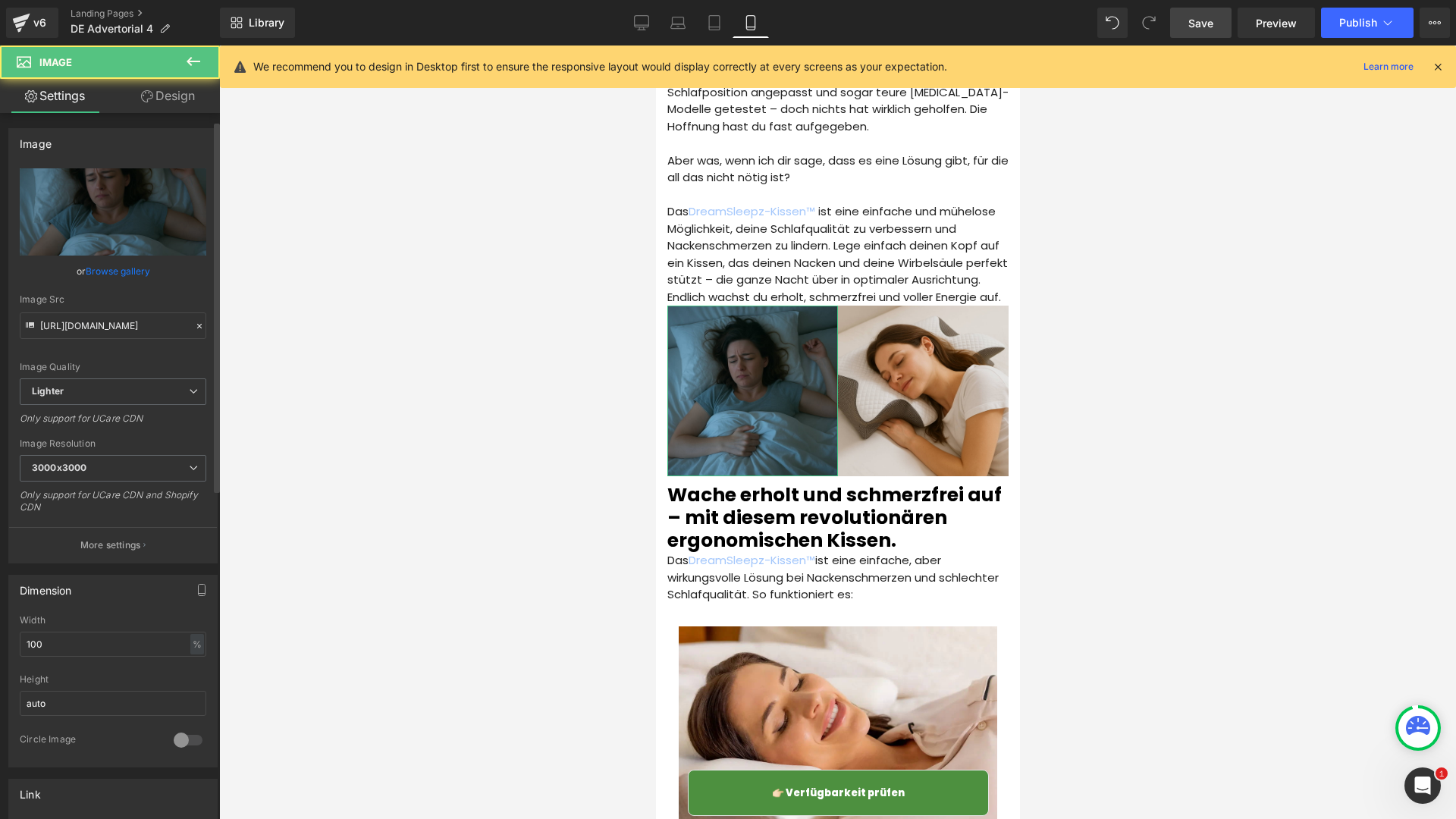 scroll, scrollTop: 253, scrollLeft: 0, axis: vertical 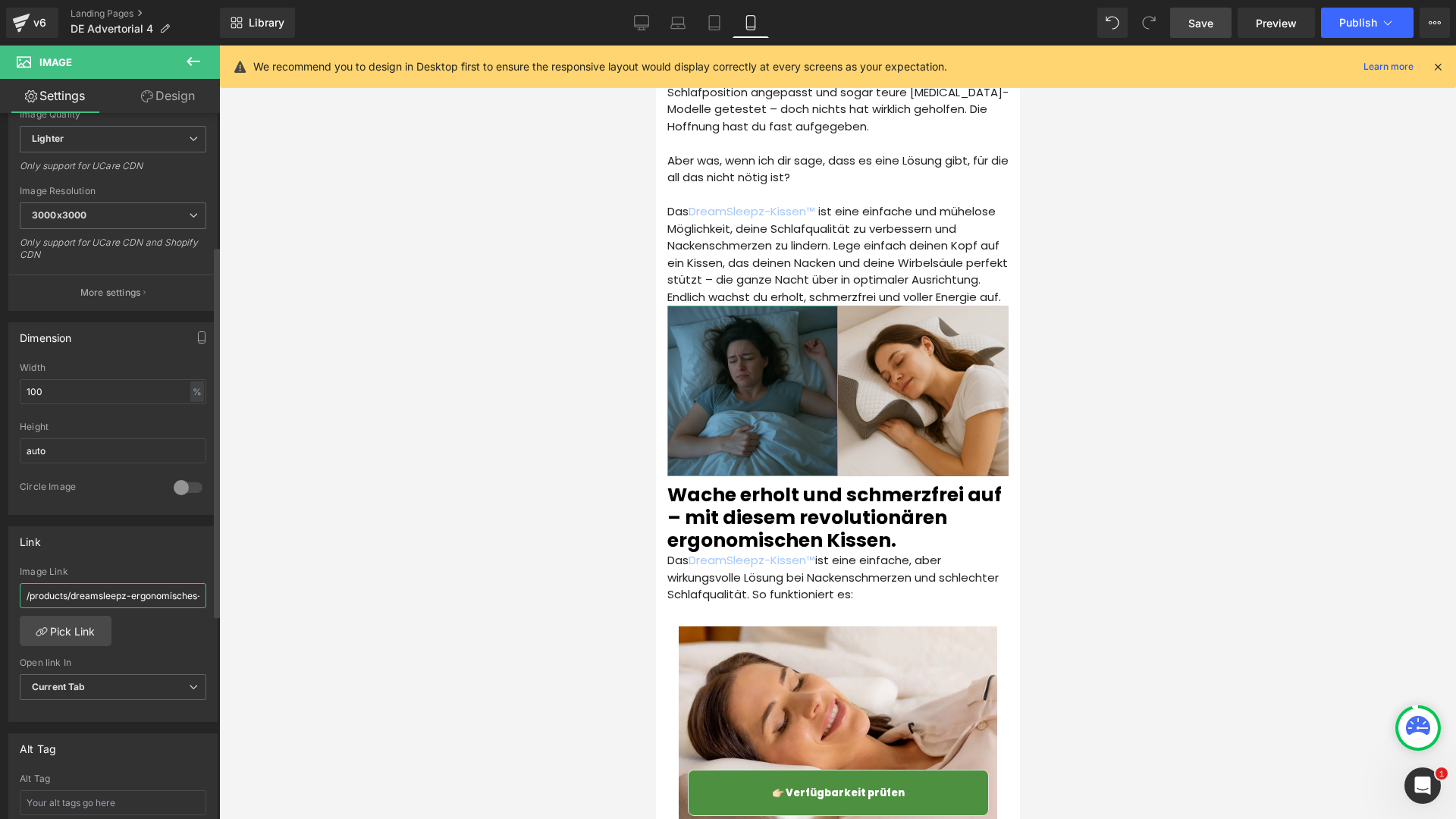 click on "/products/dreamsleepz-ergonomisches-nackenkissen" at bounding box center [113, 595] 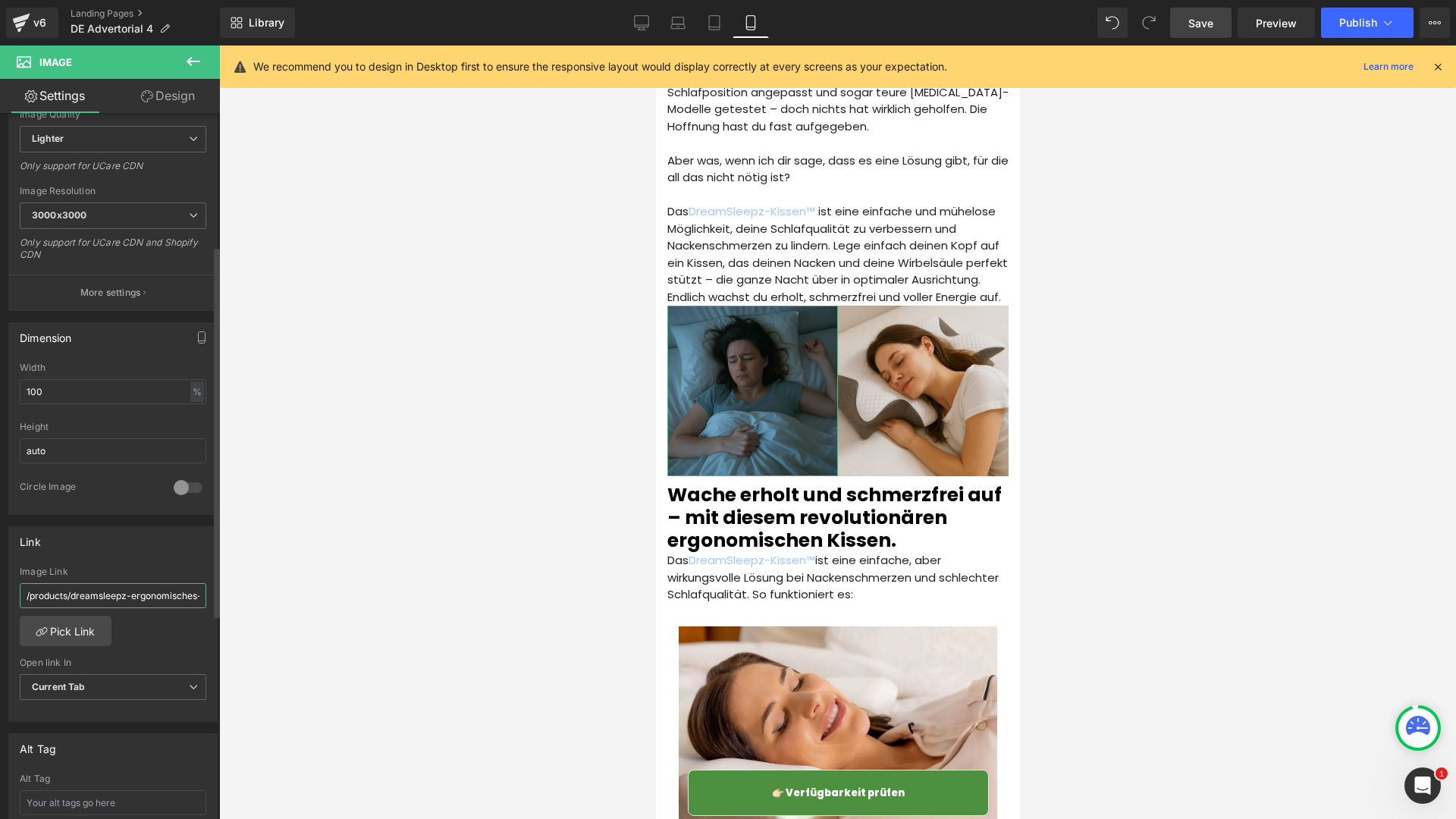 type on "[URL][DOMAIN_NAME]" 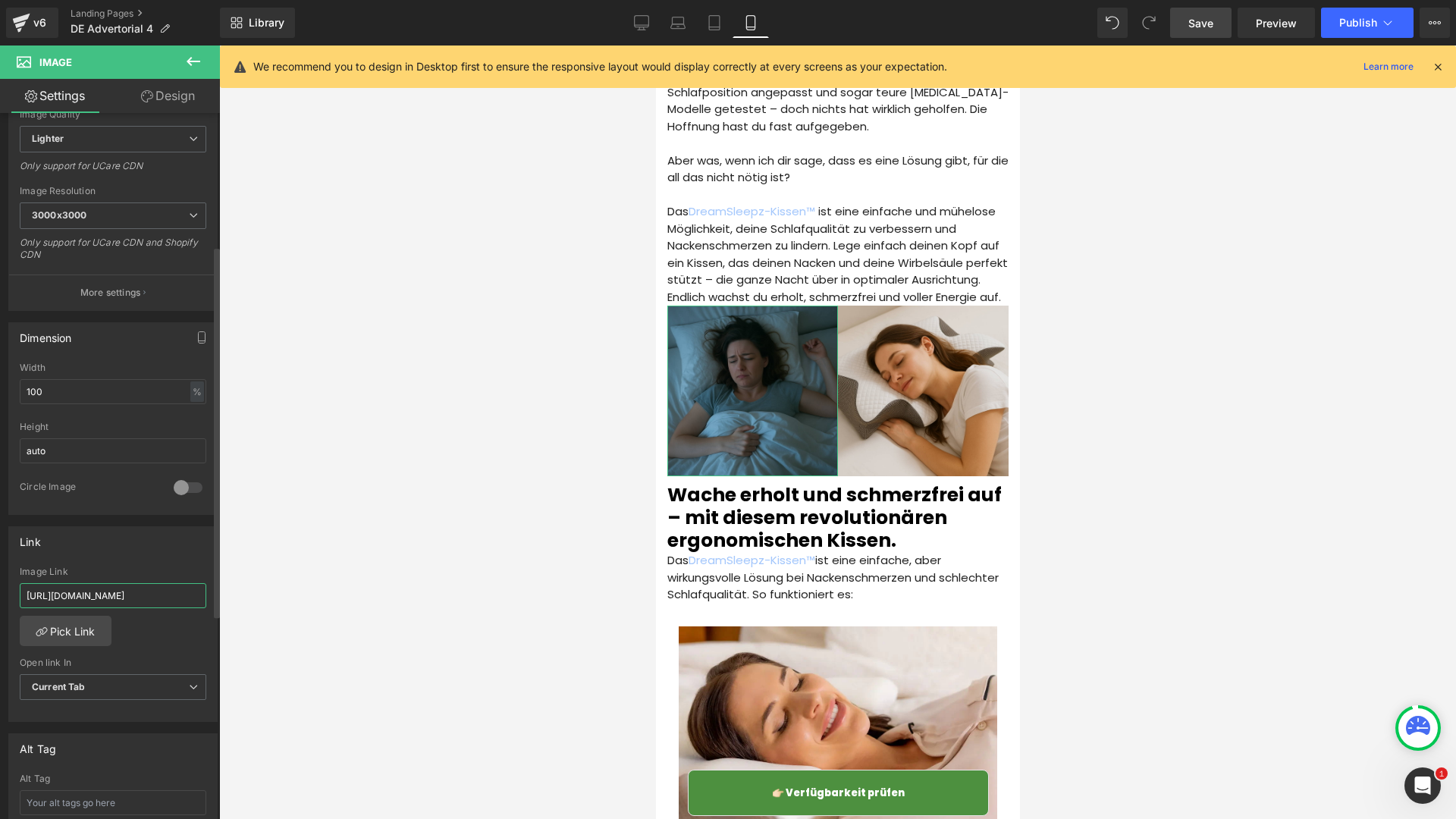 scroll, scrollTop: 0, scrollLeft: 386, axis: horizontal 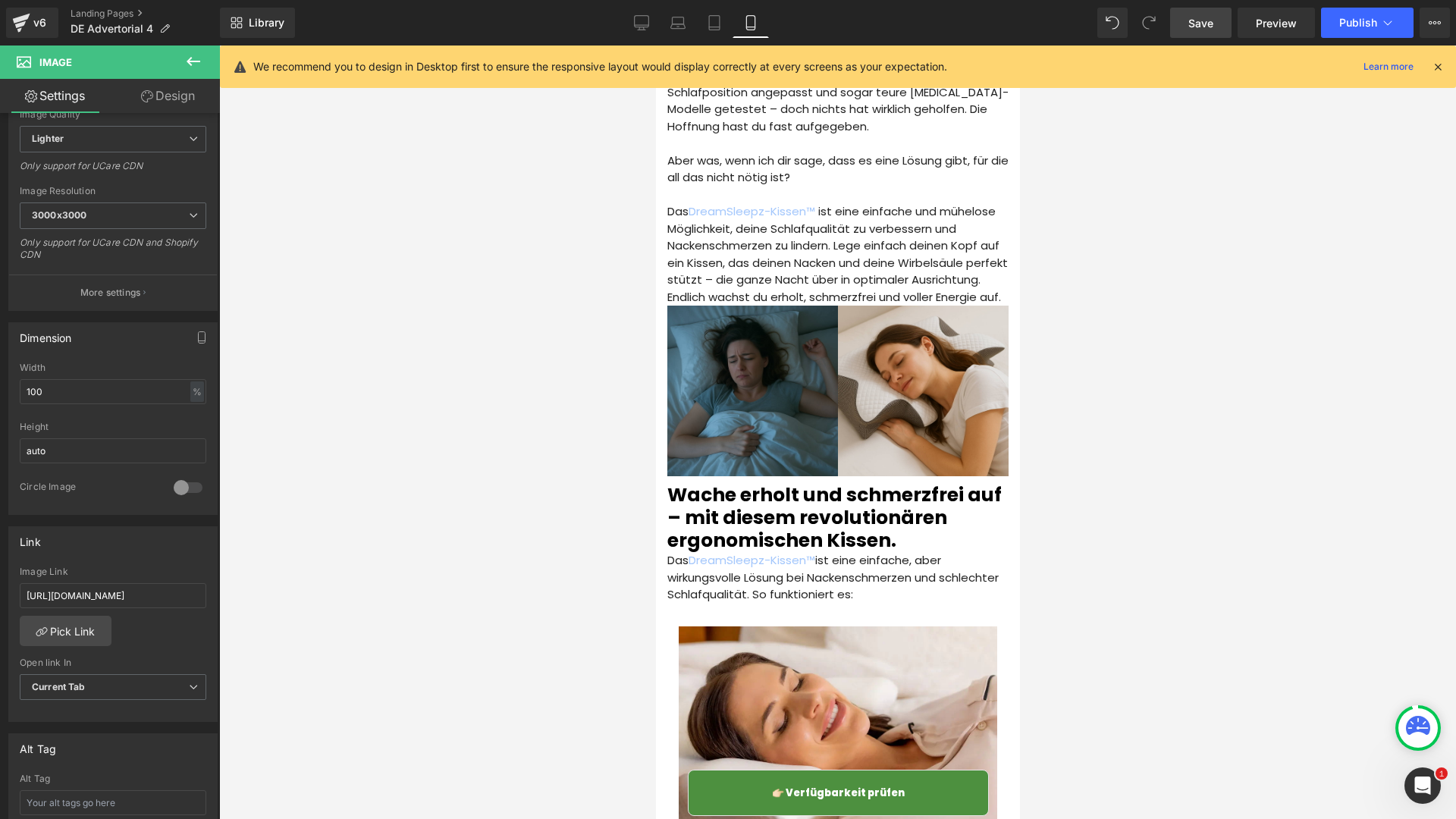 click at bounding box center (837, 432) 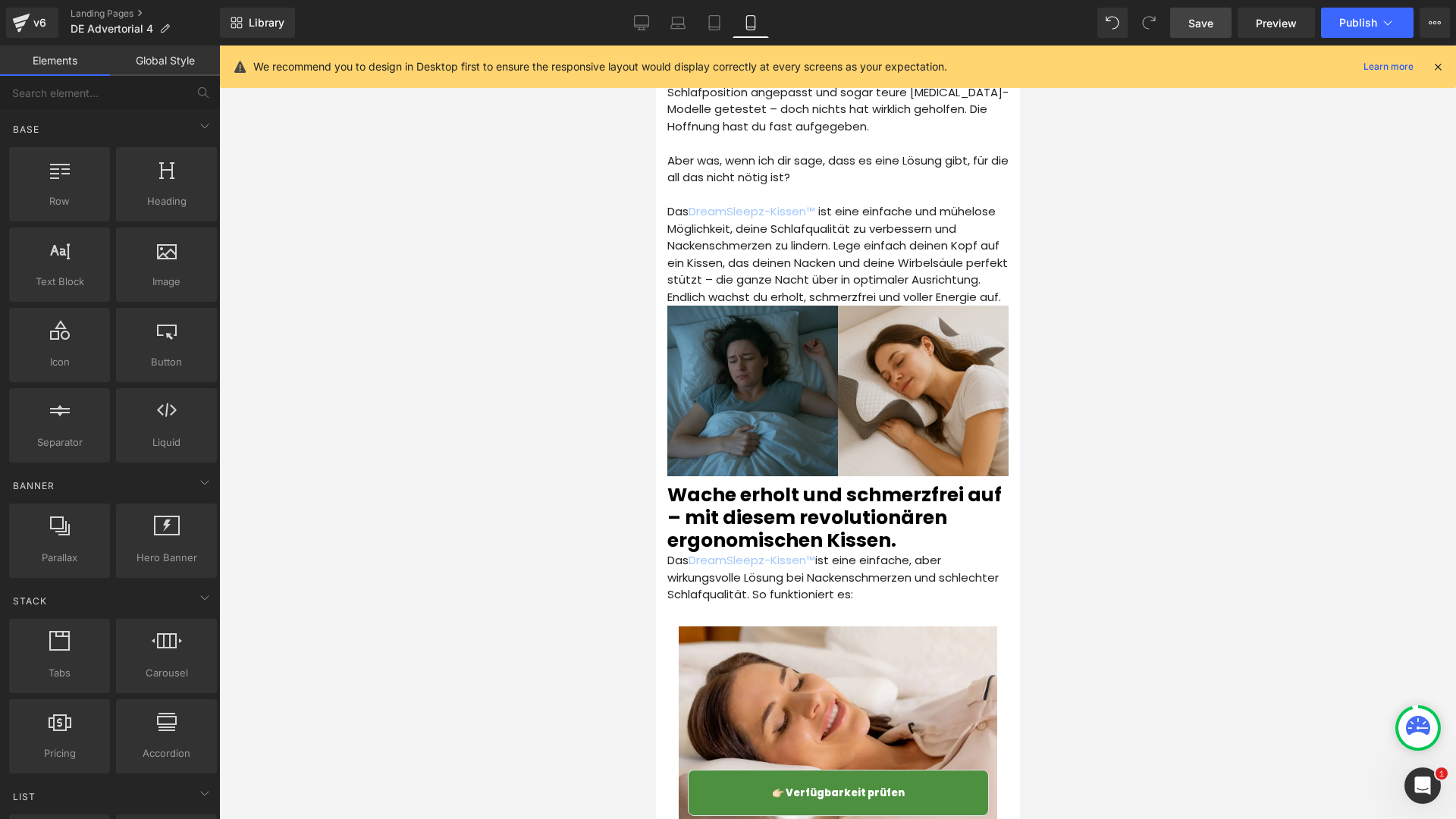 scroll, scrollTop: 0, scrollLeft: 0, axis: both 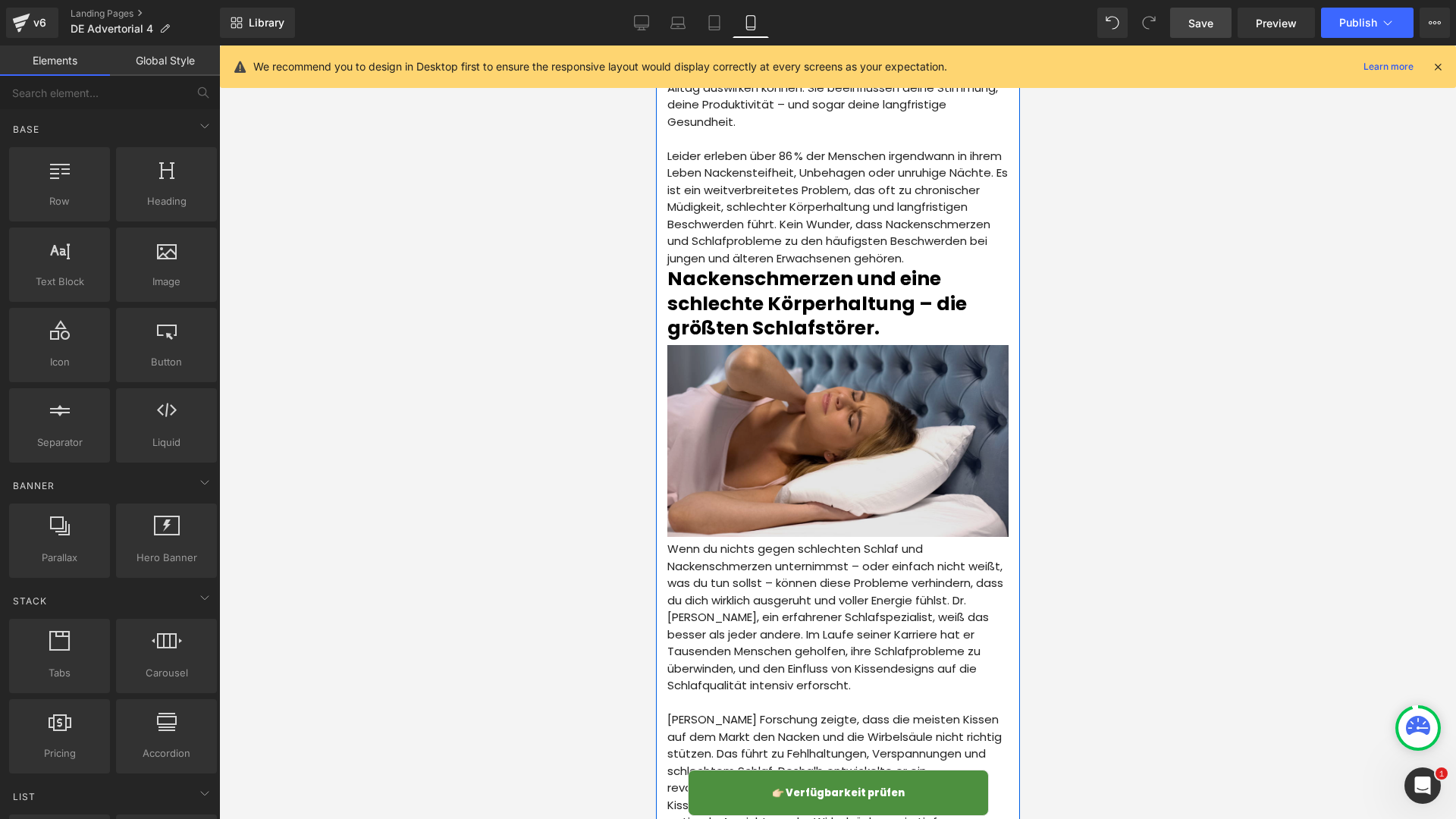 click at bounding box center [837, 443] 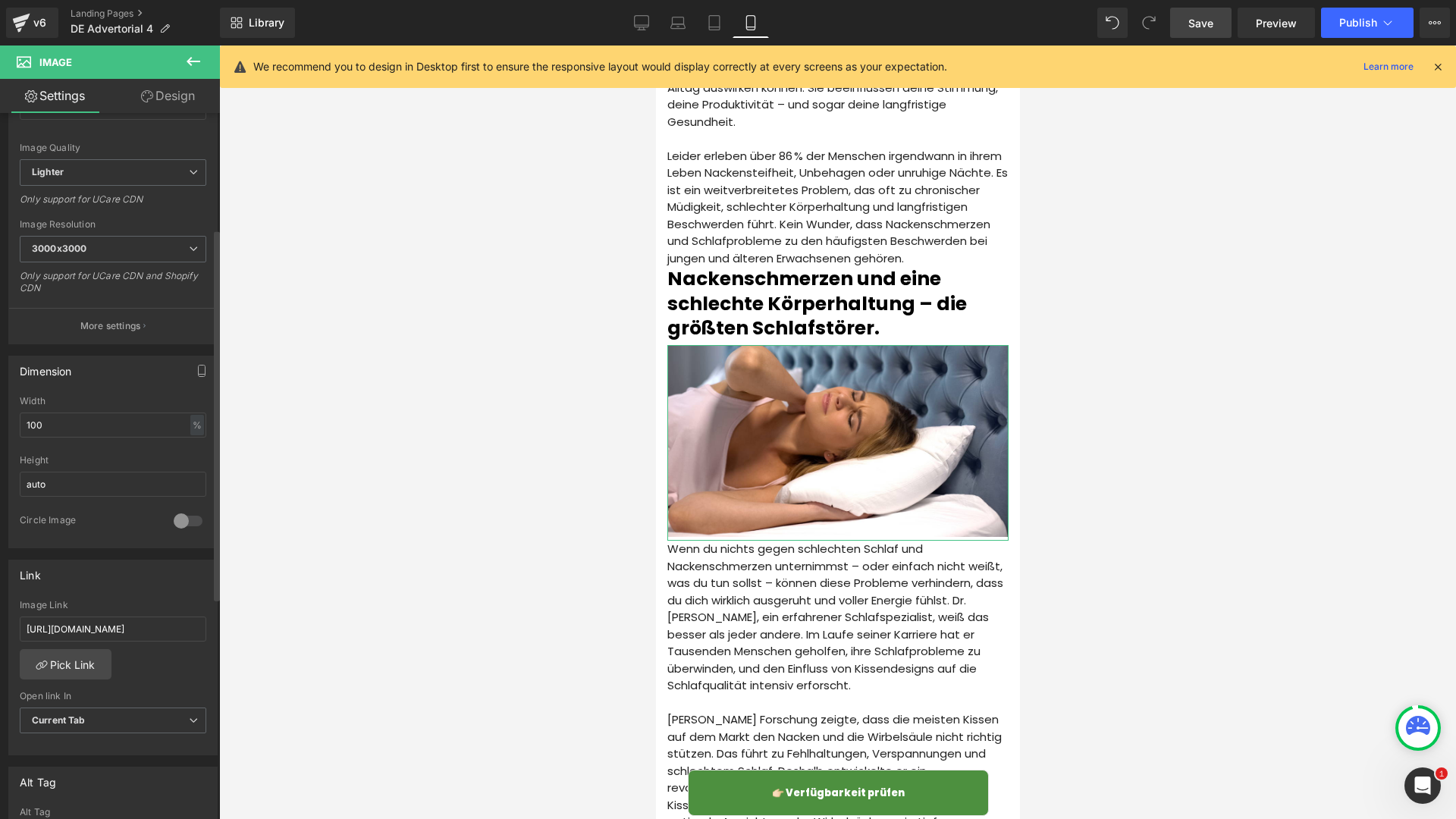 scroll, scrollTop: 220, scrollLeft: 0, axis: vertical 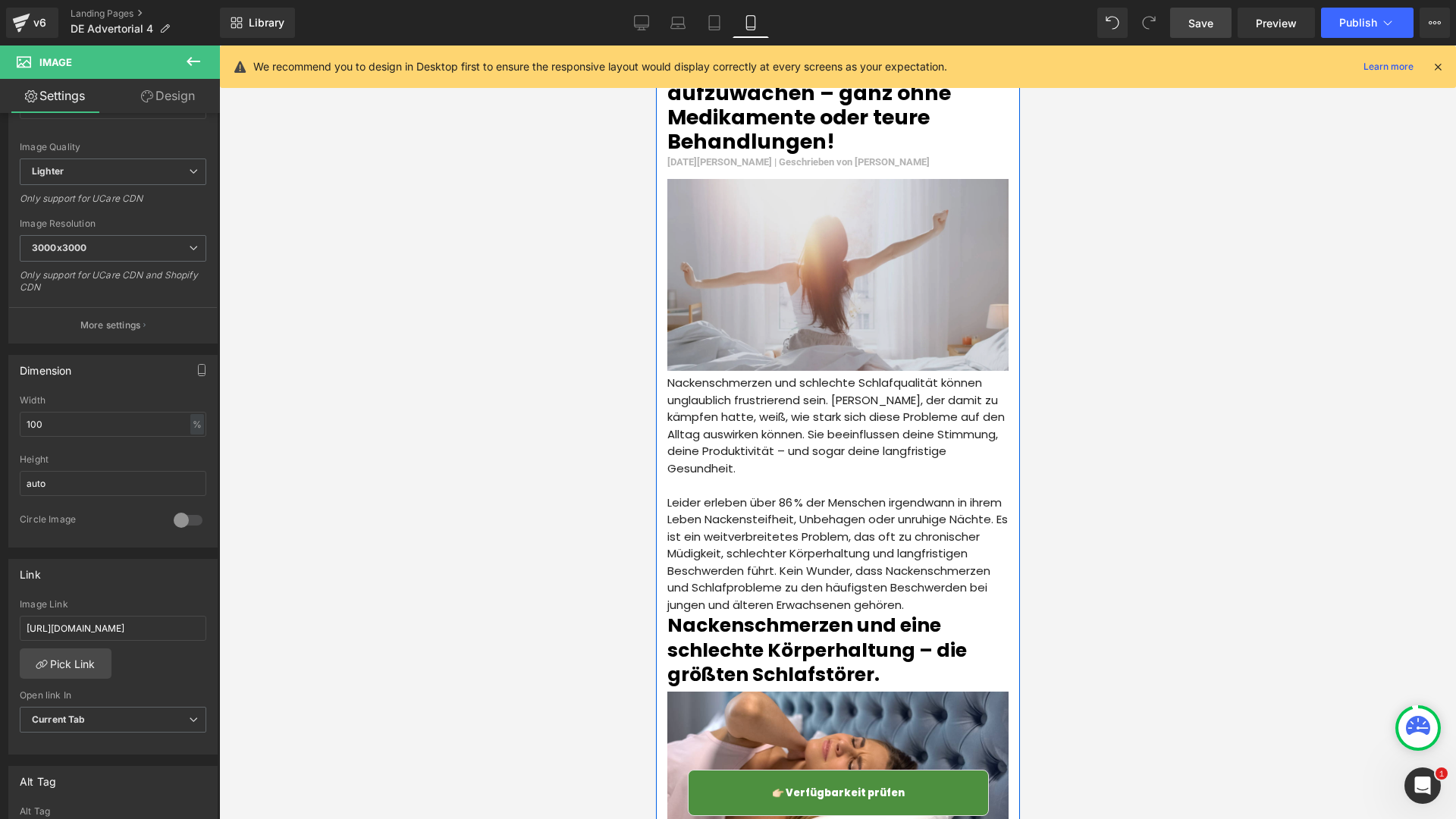 click at bounding box center [837, 277] 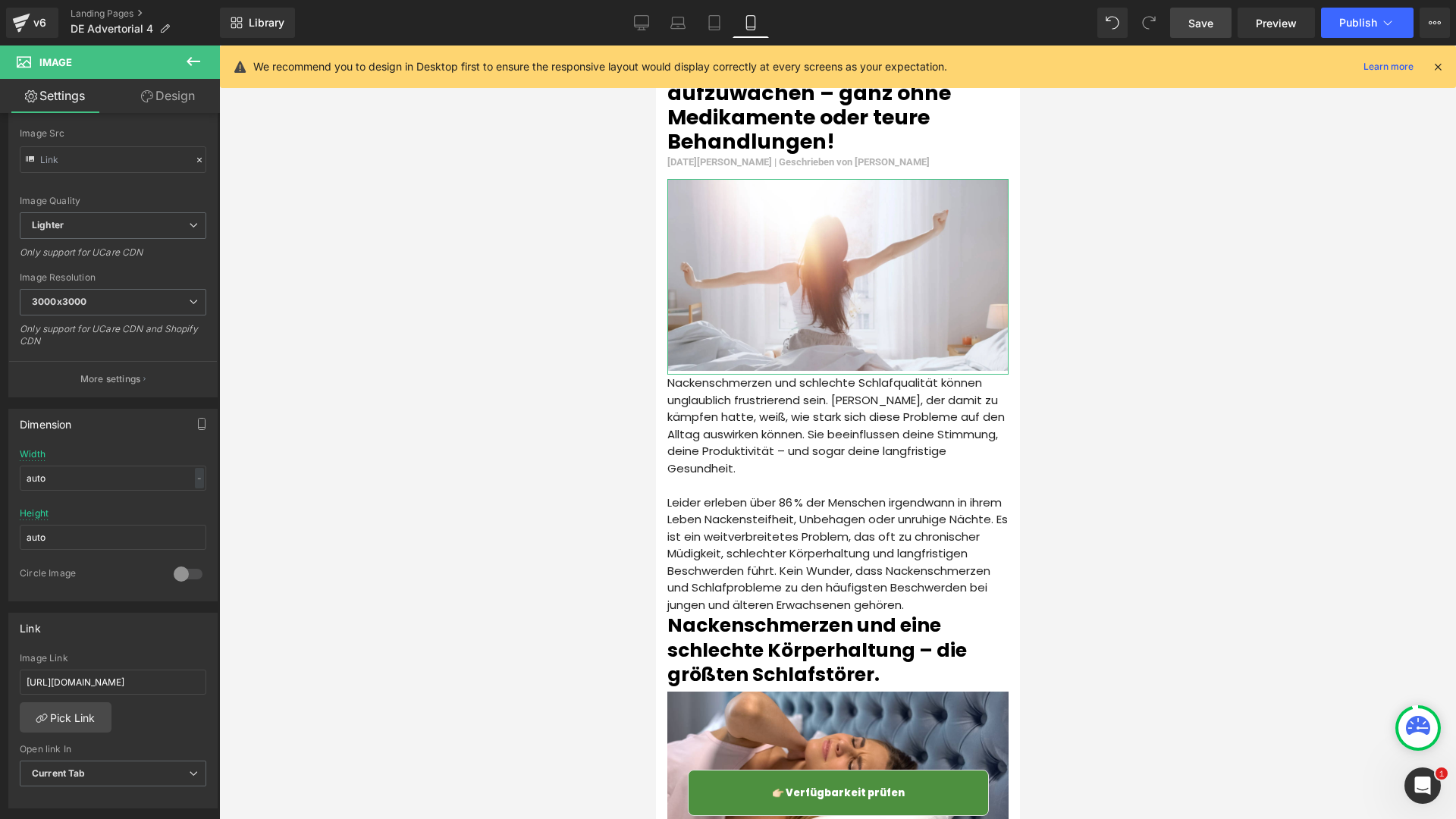 scroll, scrollTop: 177, scrollLeft: 0, axis: vertical 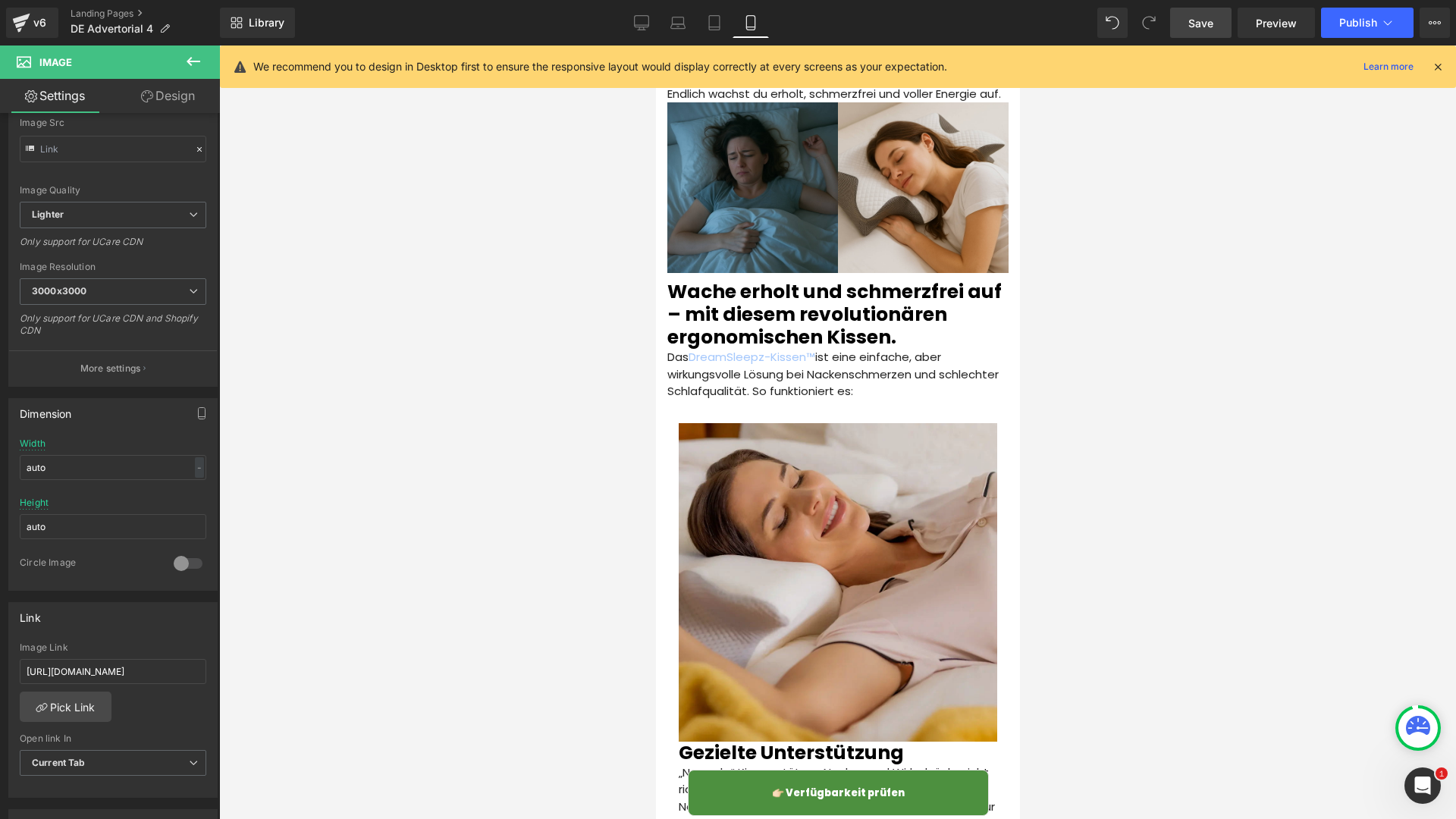 click at bounding box center (837, 582) 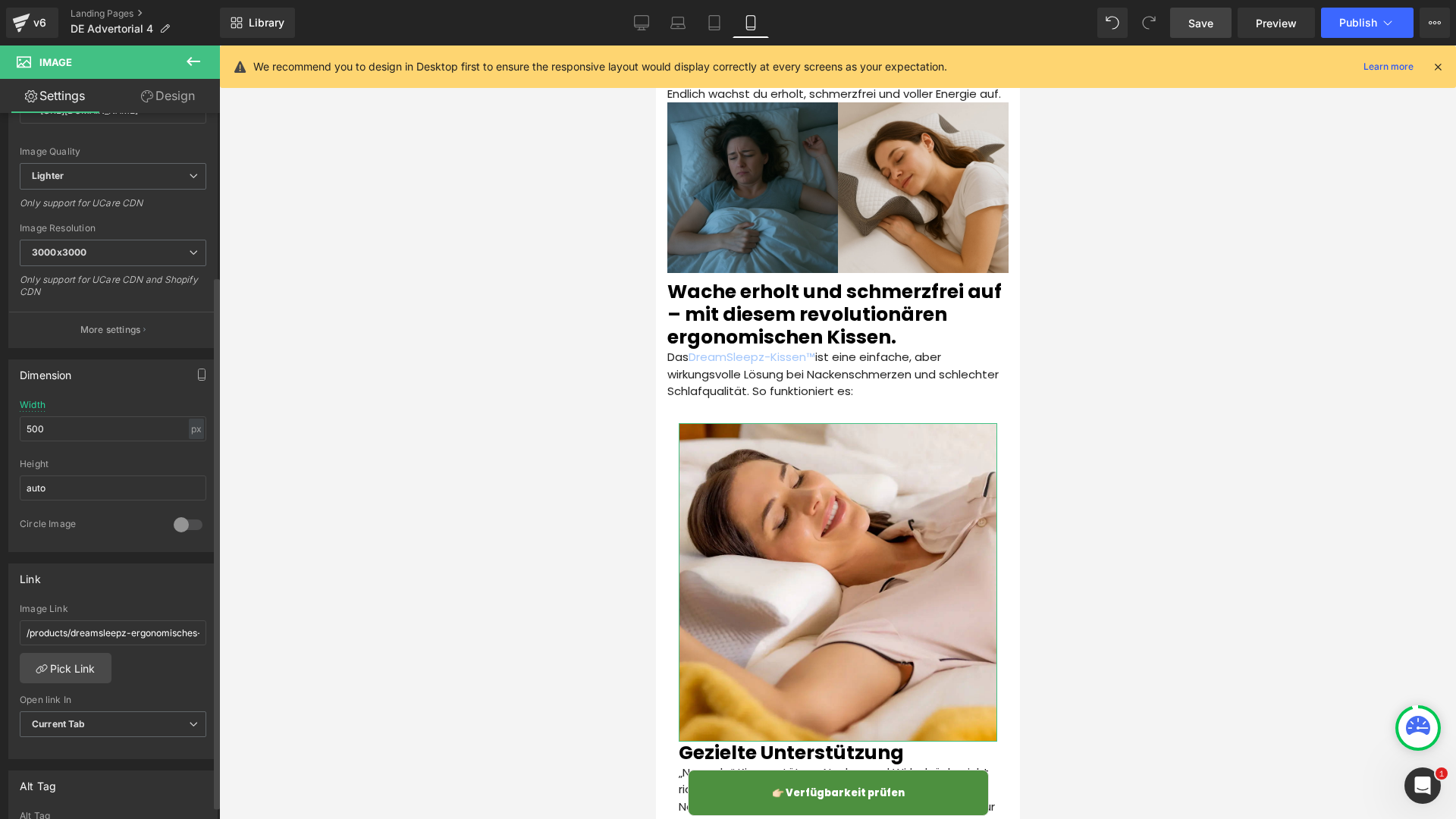 scroll, scrollTop: 242, scrollLeft: 0, axis: vertical 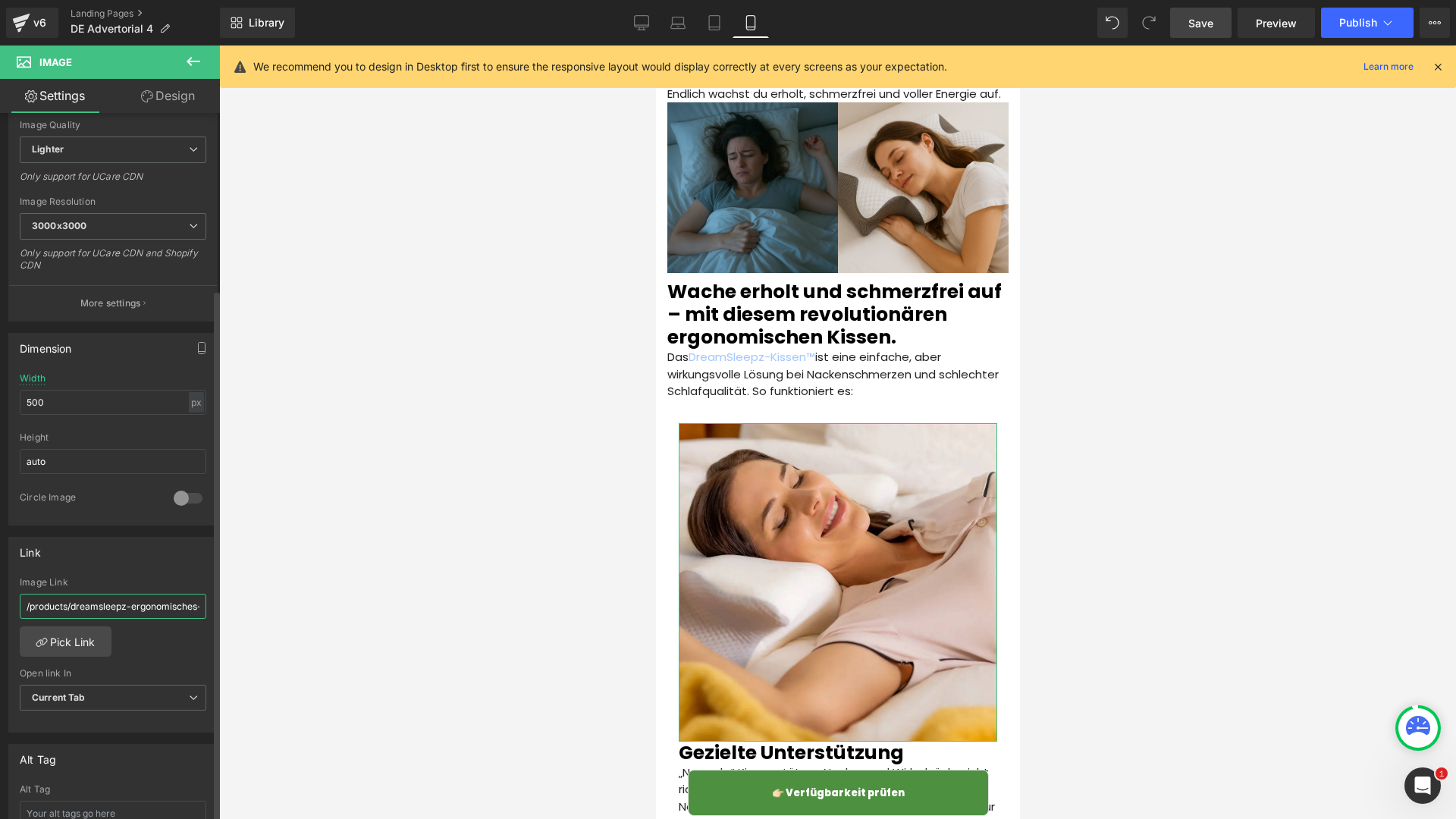 click on "/products/dreamsleepz-ergonomisches-nackenkissen" at bounding box center (113, 606) 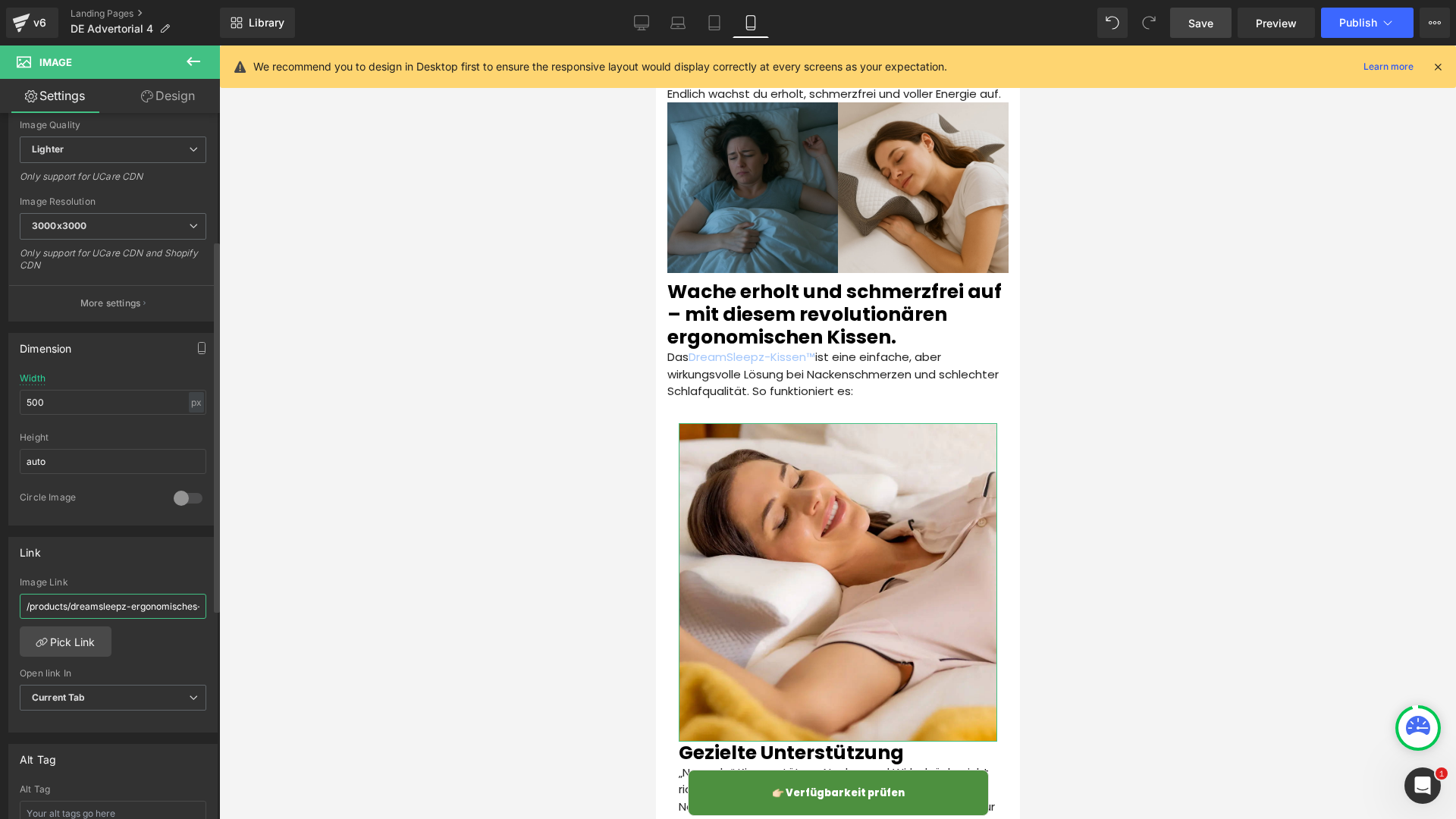 paste on "[URL][DOMAIN_NAME]" 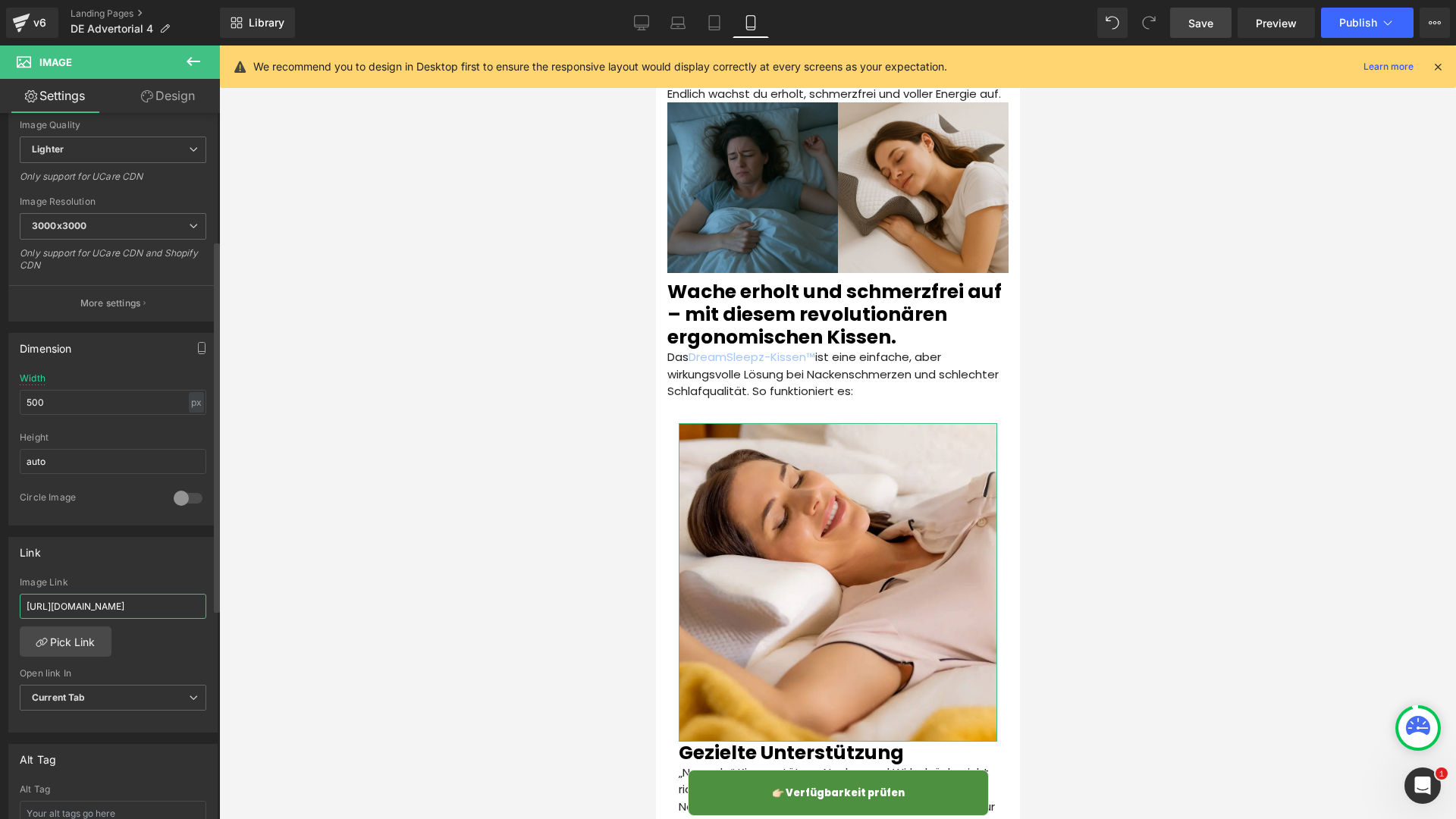 scroll, scrollTop: 0, scrollLeft: 386, axis: horizontal 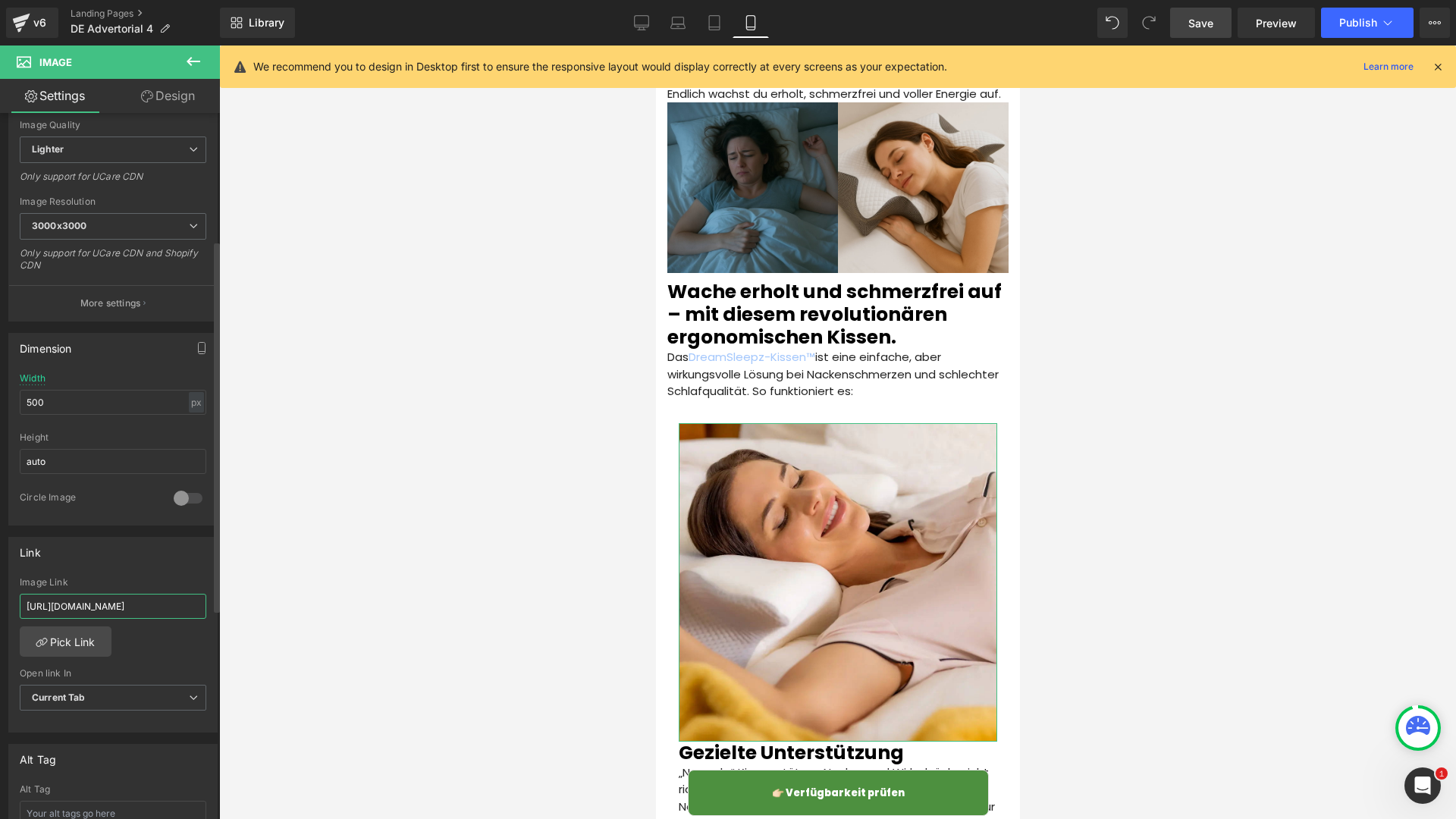 type on "[URL][DOMAIN_NAME]" 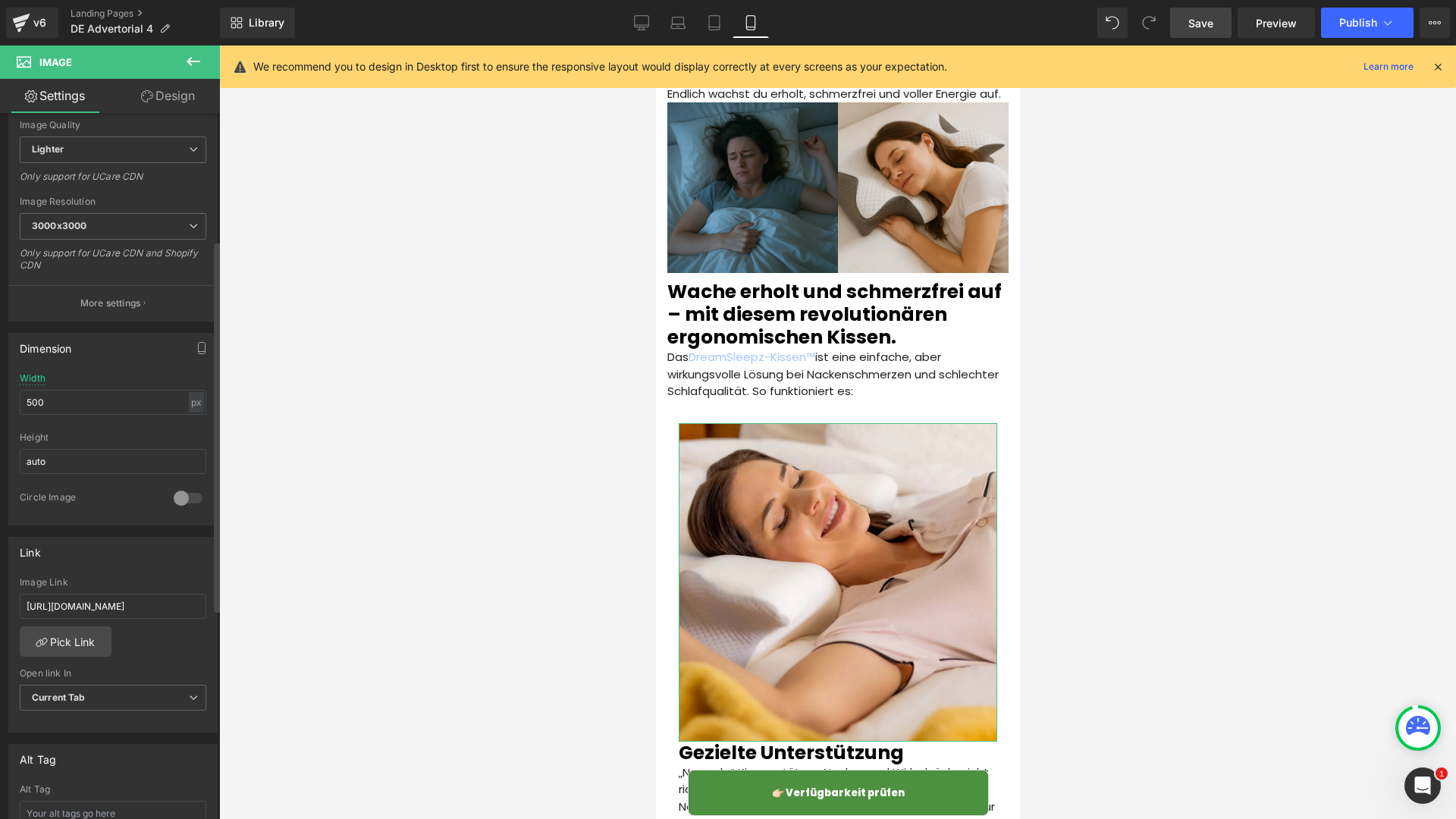 click on "Link /products/dreamsleepz-ergonomisches-nackenkissen Image Link [URL][DOMAIN_NAME]  Pick Link Current Tab New Tab Open link In
Current Tab
Current Tab New Tab" at bounding box center [113, 635] 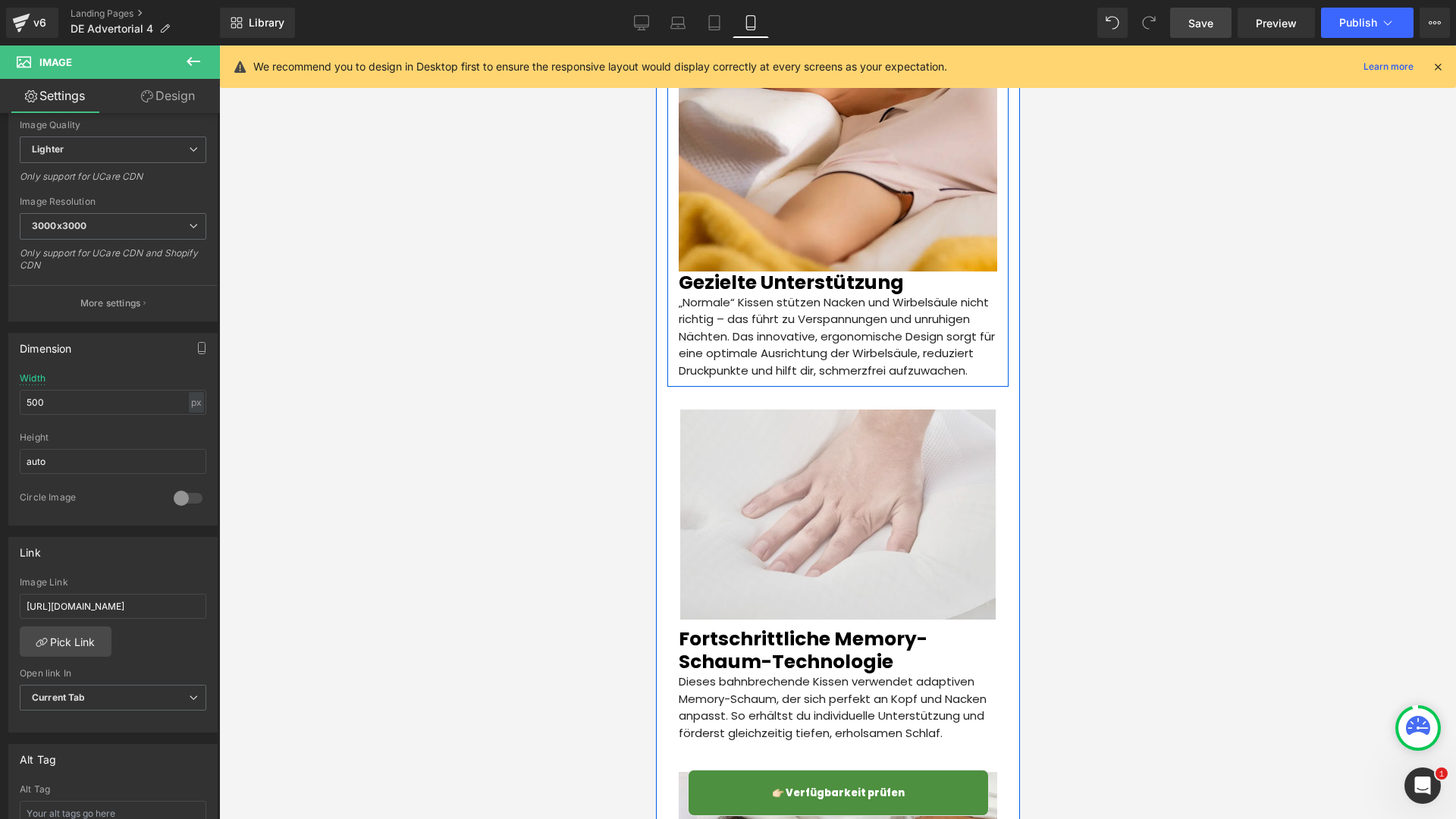 scroll, scrollTop: 2437, scrollLeft: 0, axis: vertical 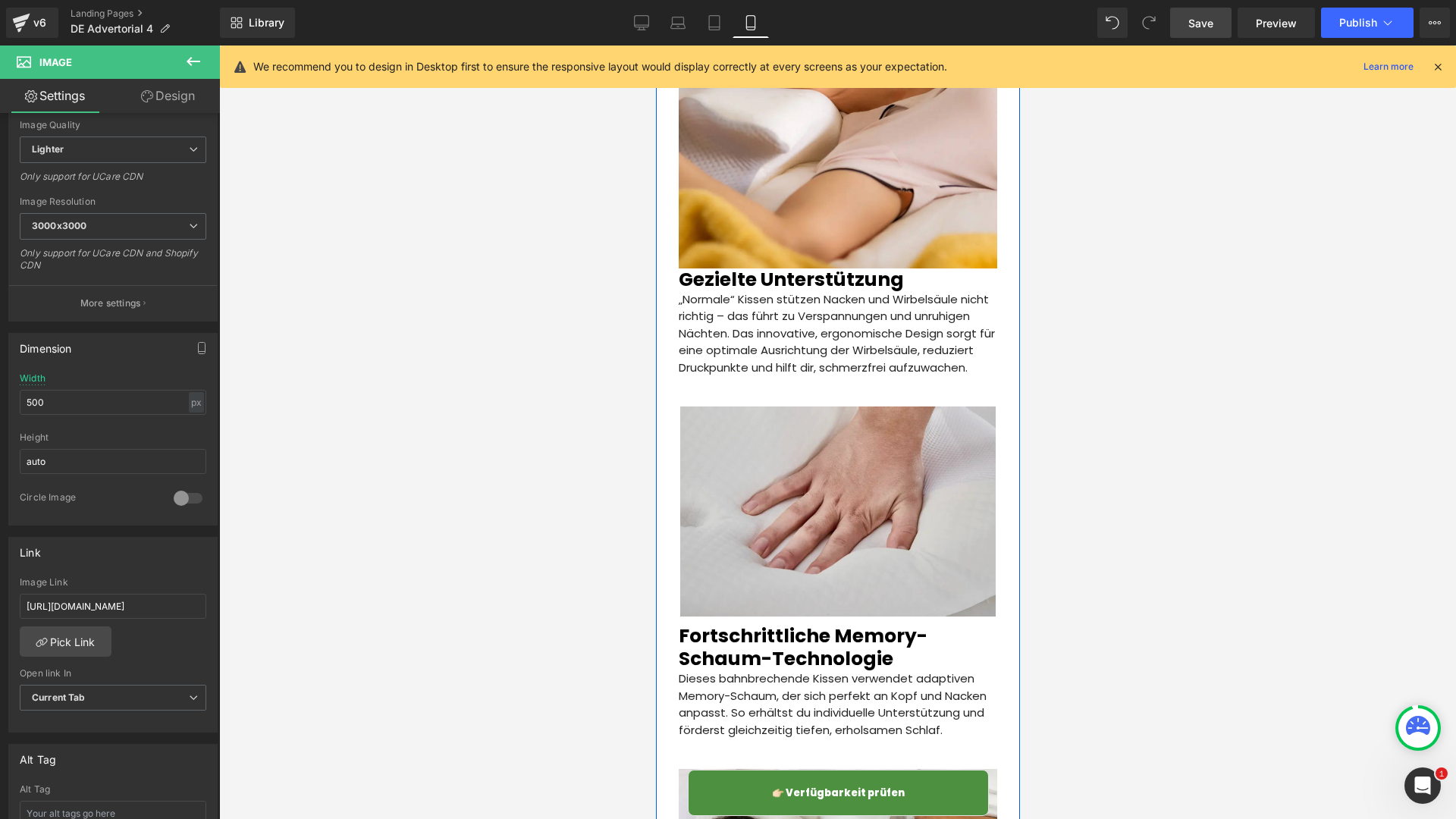 drag, startPoint x: 827, startPoint y: 563, endPoint x: 802, endPoint y: 564, distance: 25.01999 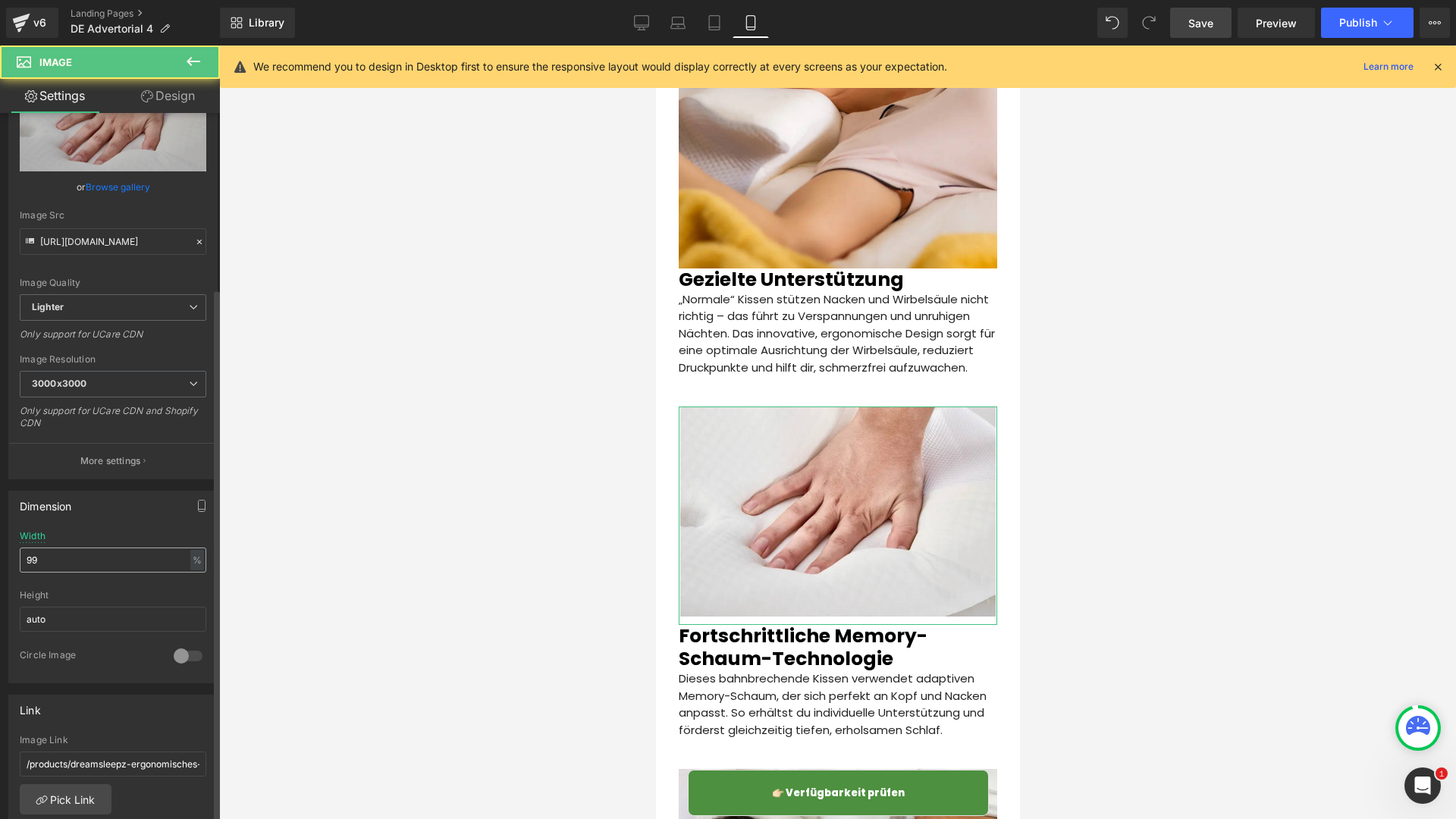 scroll, scrollTop: 233, scrollLeft: 0, axis: vertical 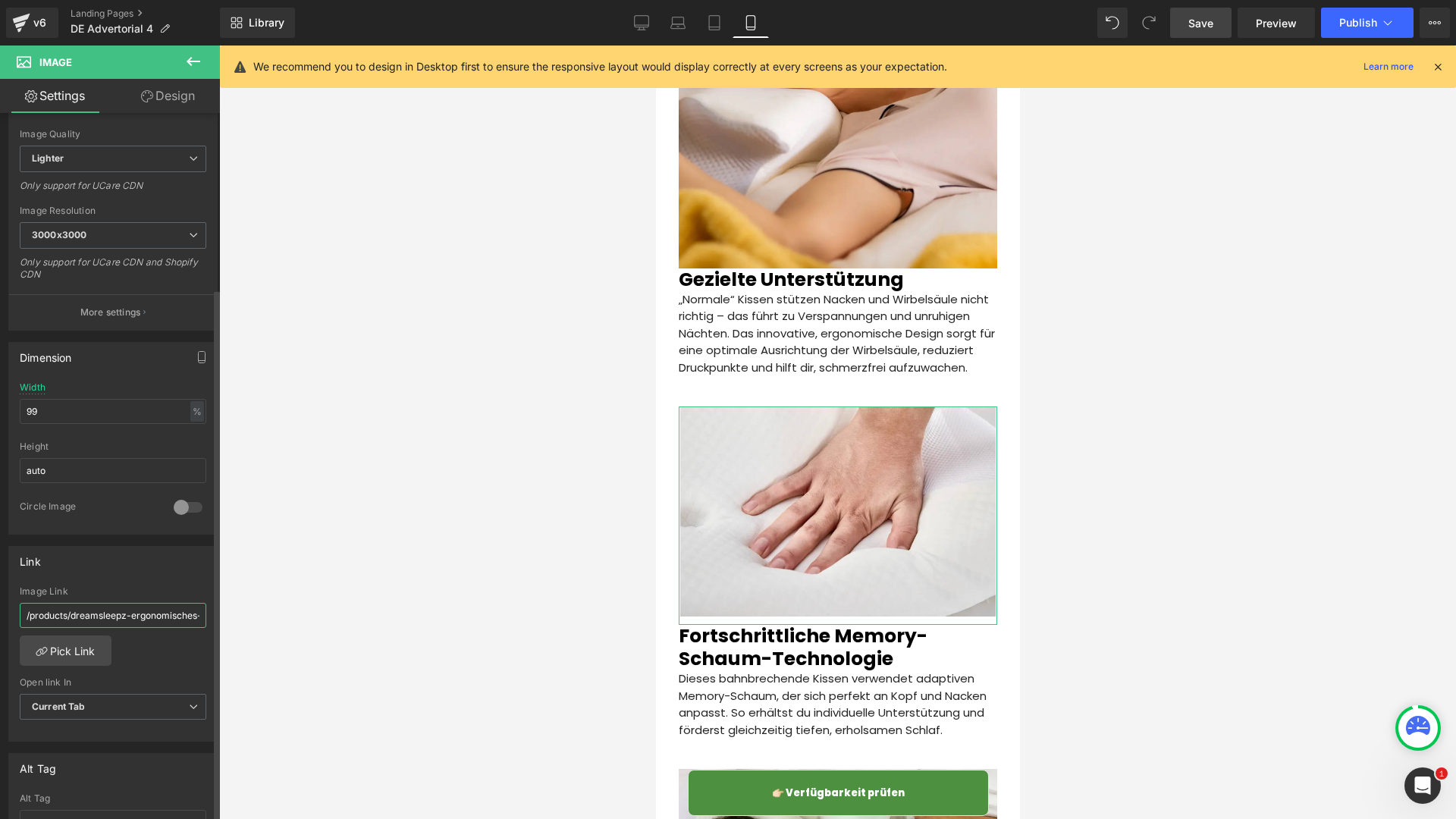 click on "/products/dreamsleepz-ergonomisches-nackenkissen" at bounding box center [113, 615] 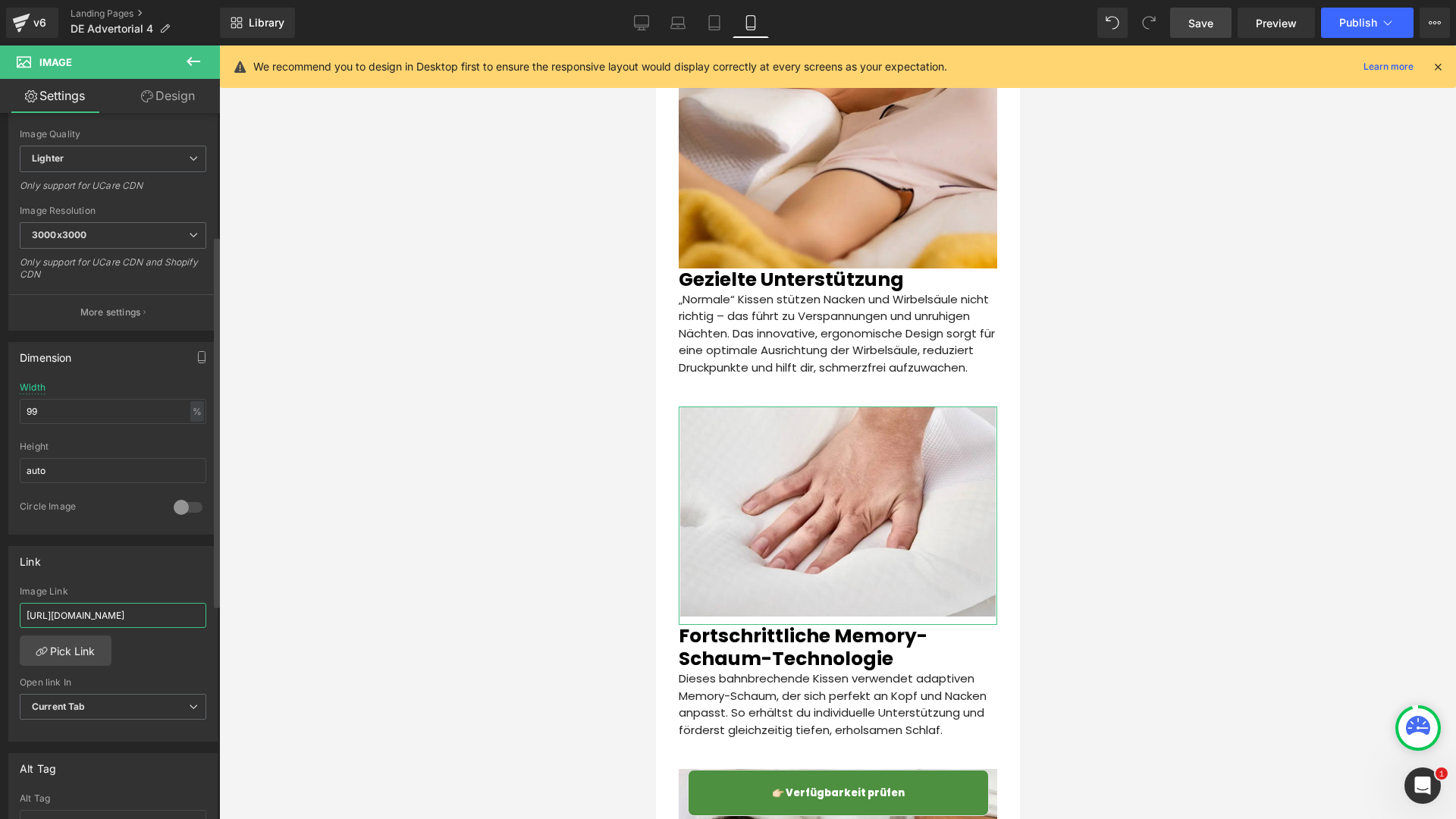 scroll, scrollTop: 0, scrollLeft: 386, axis: horizontal 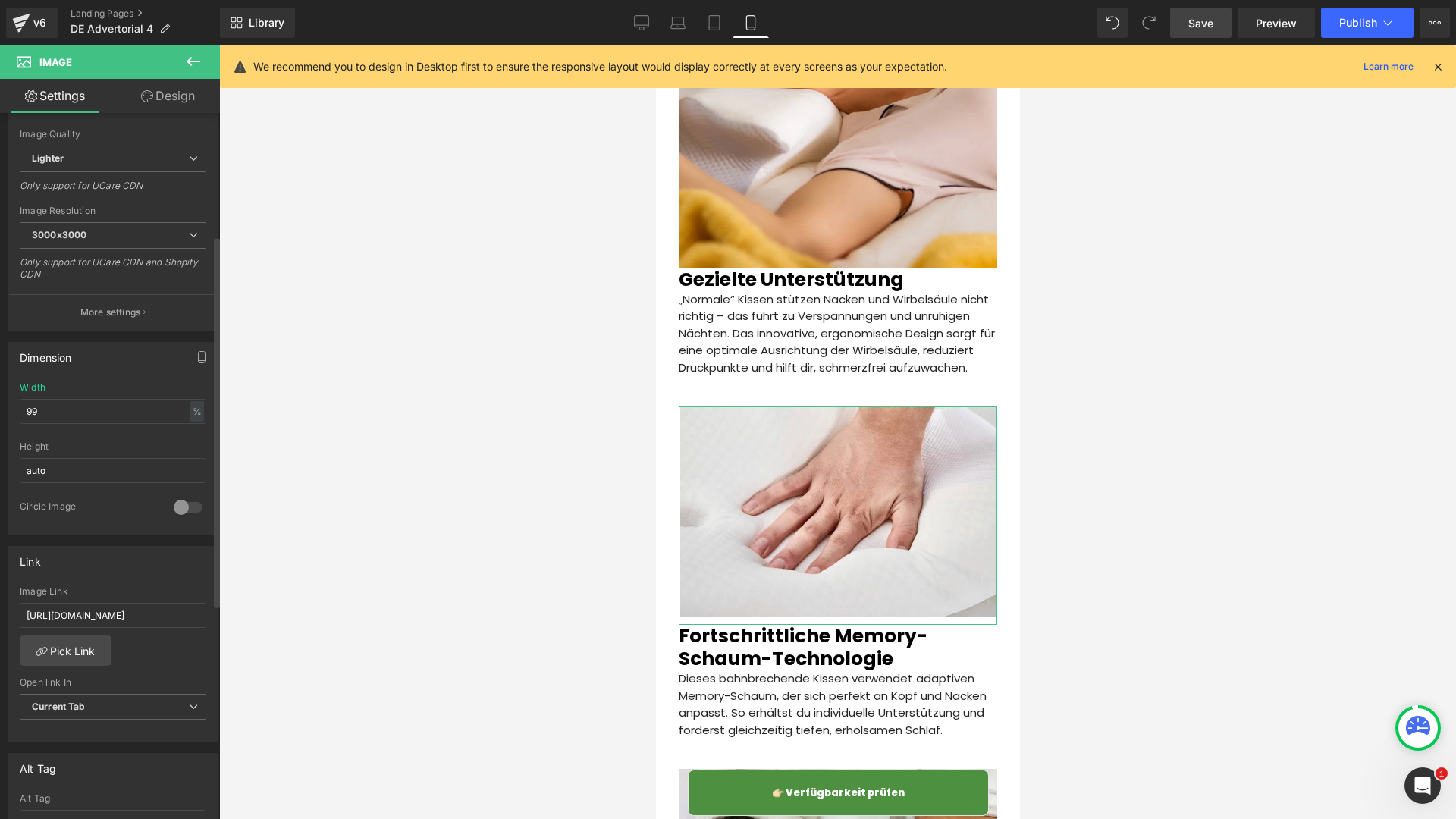 click on "Link" at bounding box center (113, 561) 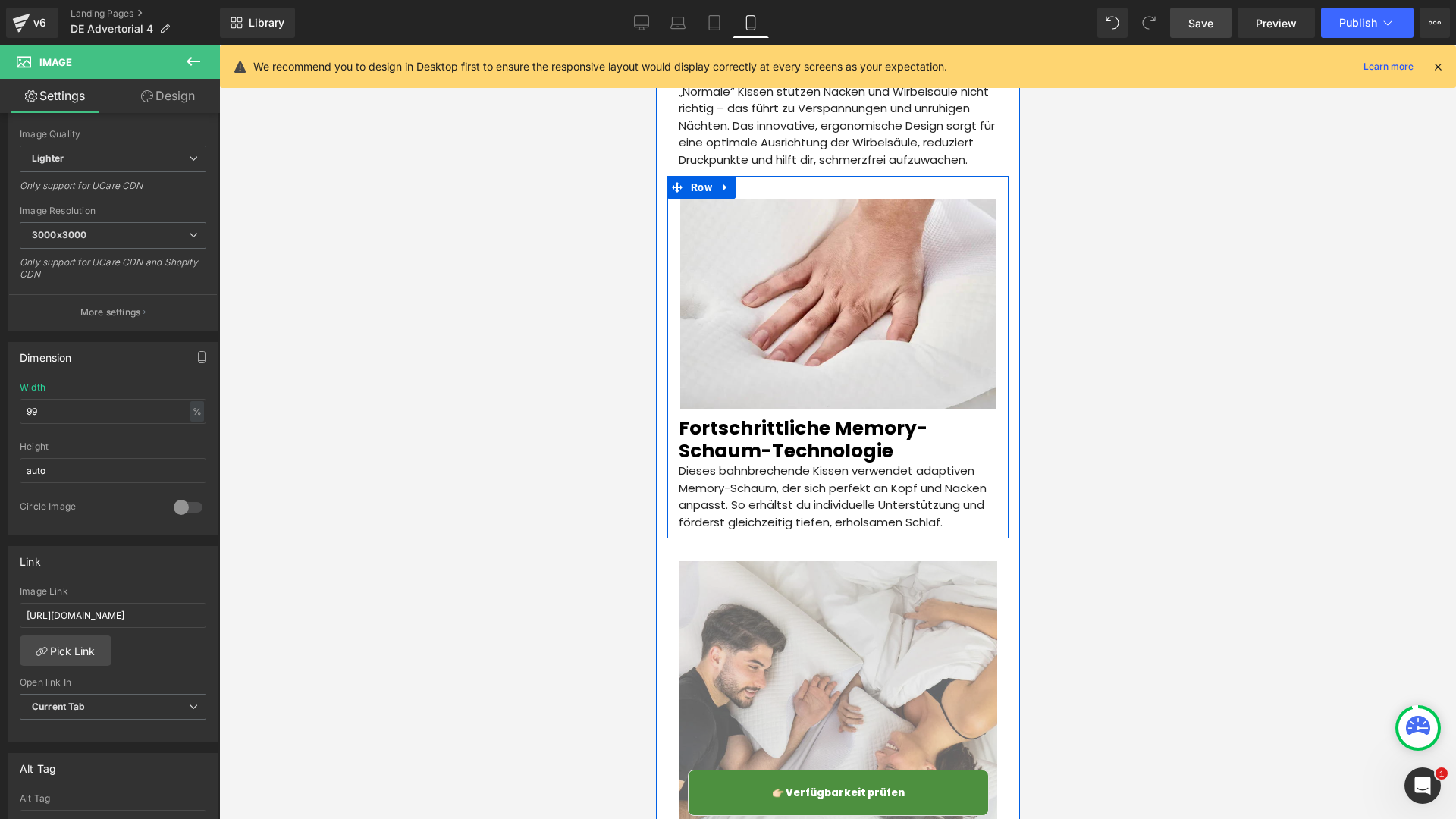 scroll, scrollTop: 2758, scrollLeft: 0, axis: vertical 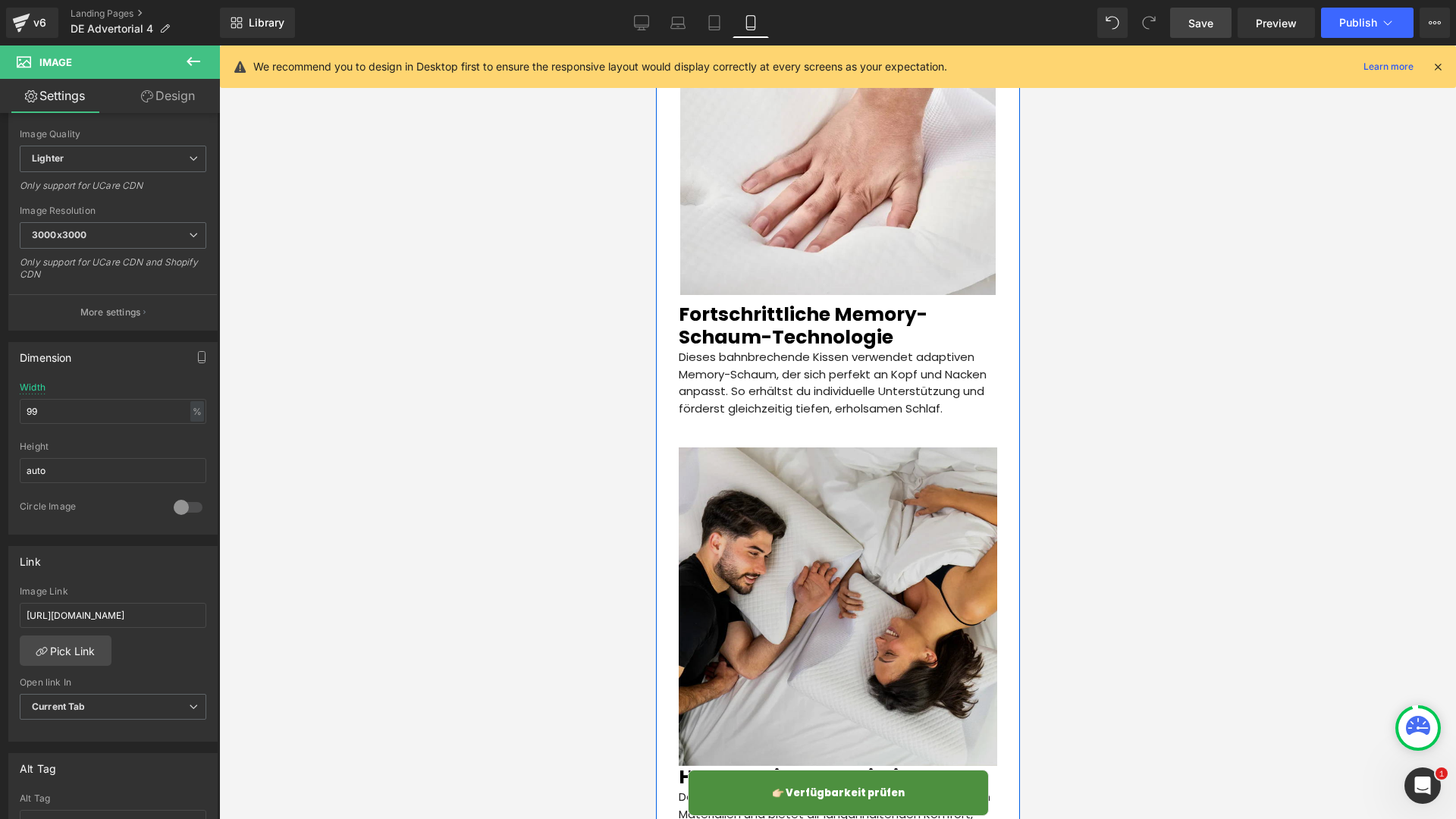 click at bounding box center [837, 607] 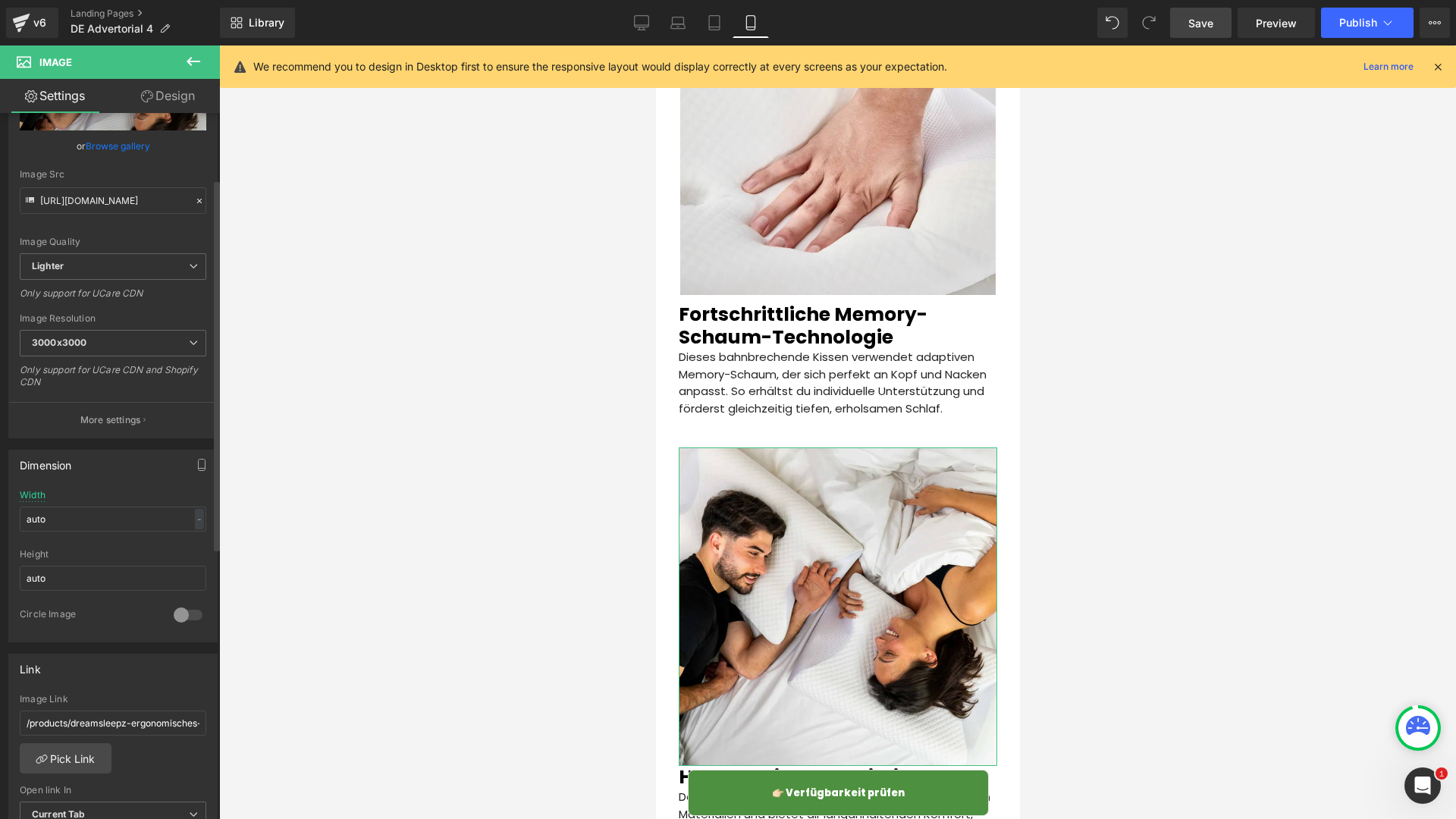 scroll, scrollTop: 128, scrollLeft: 0, axis: vertical 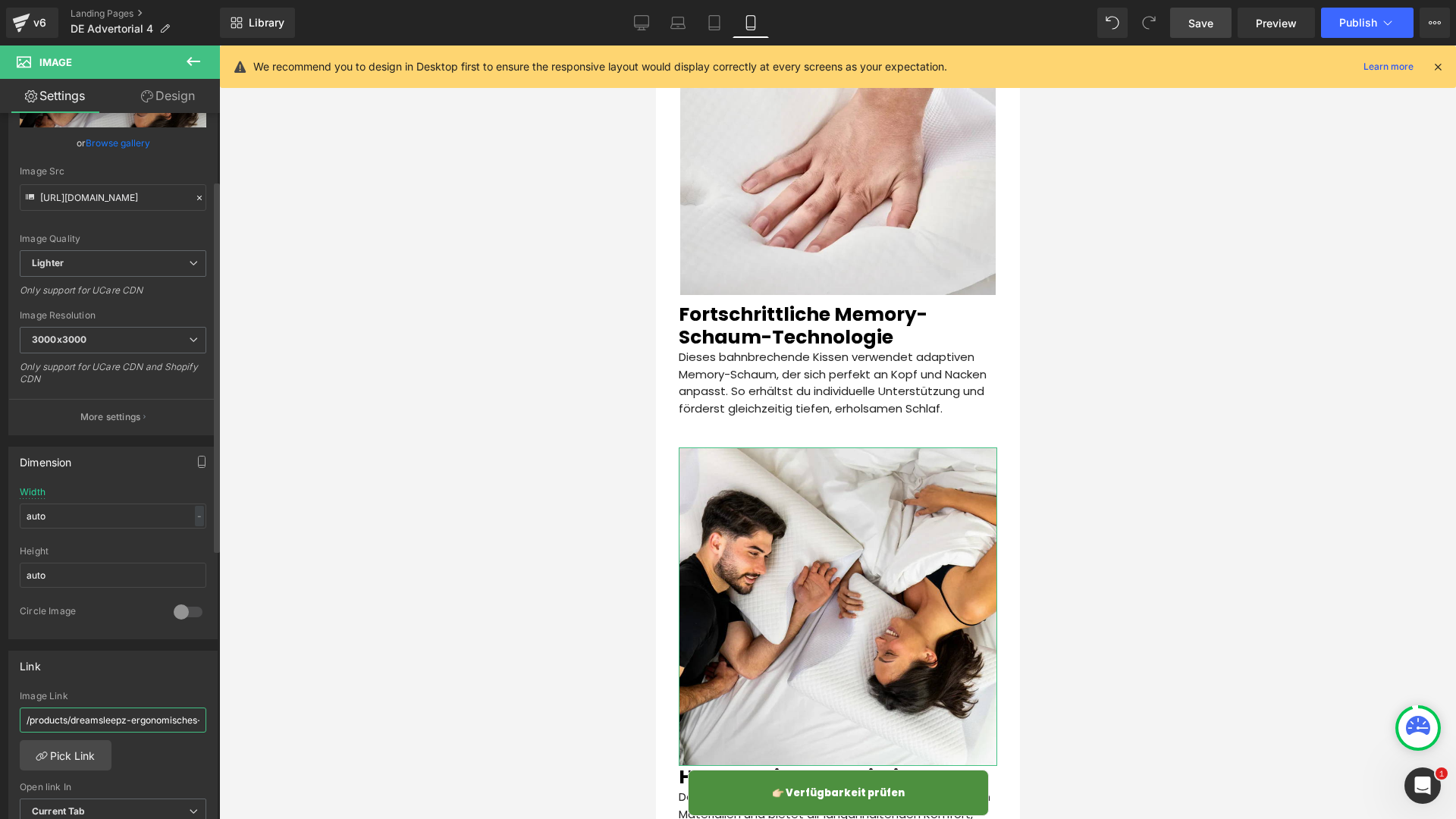 click on "/products/dreamsleepz-ergonomisches-nackenkissen" at bounding box center [113, 720] 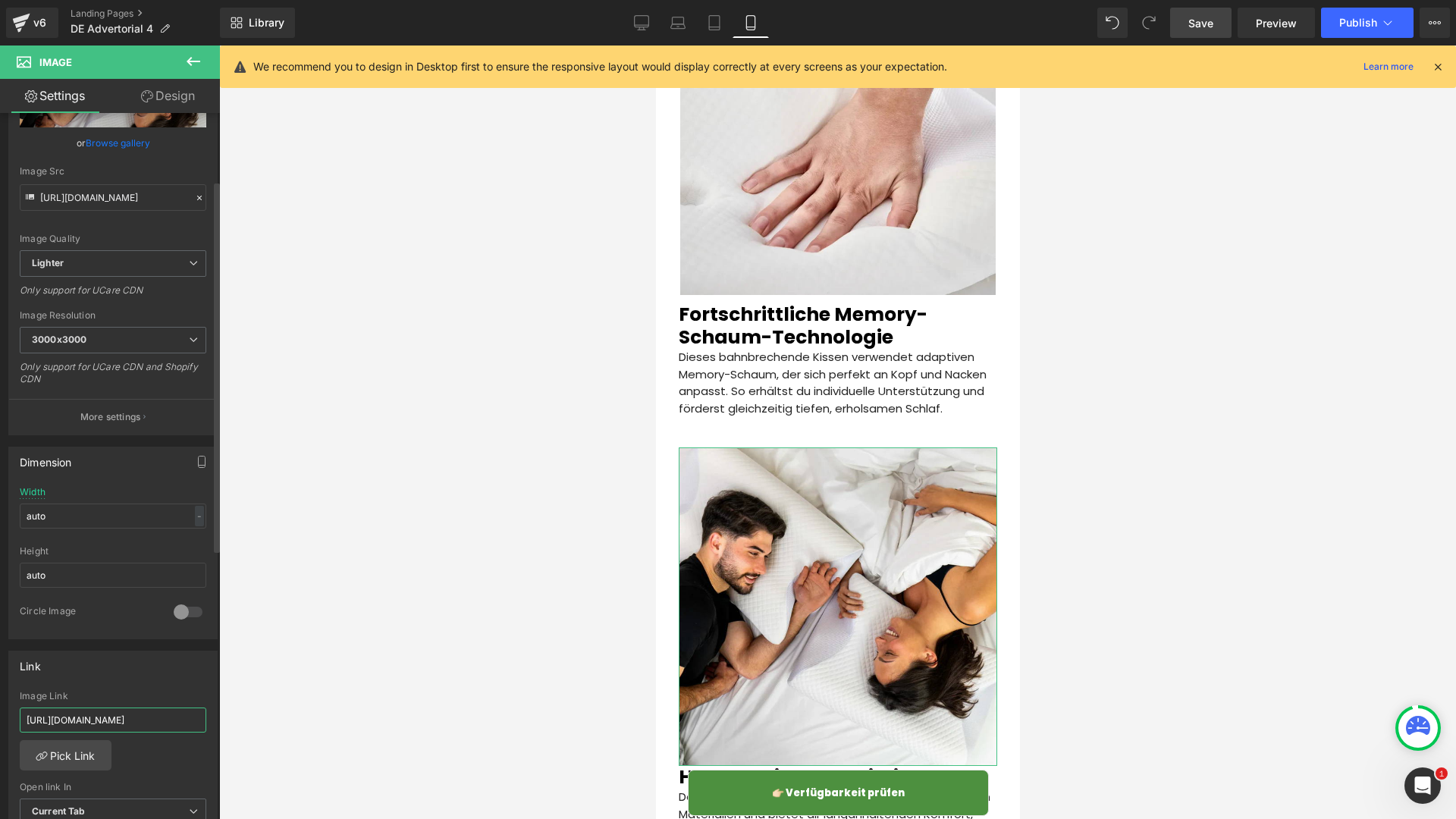 scroll, scrollTop: 0, scrollLeft: 386, axis: horizontal 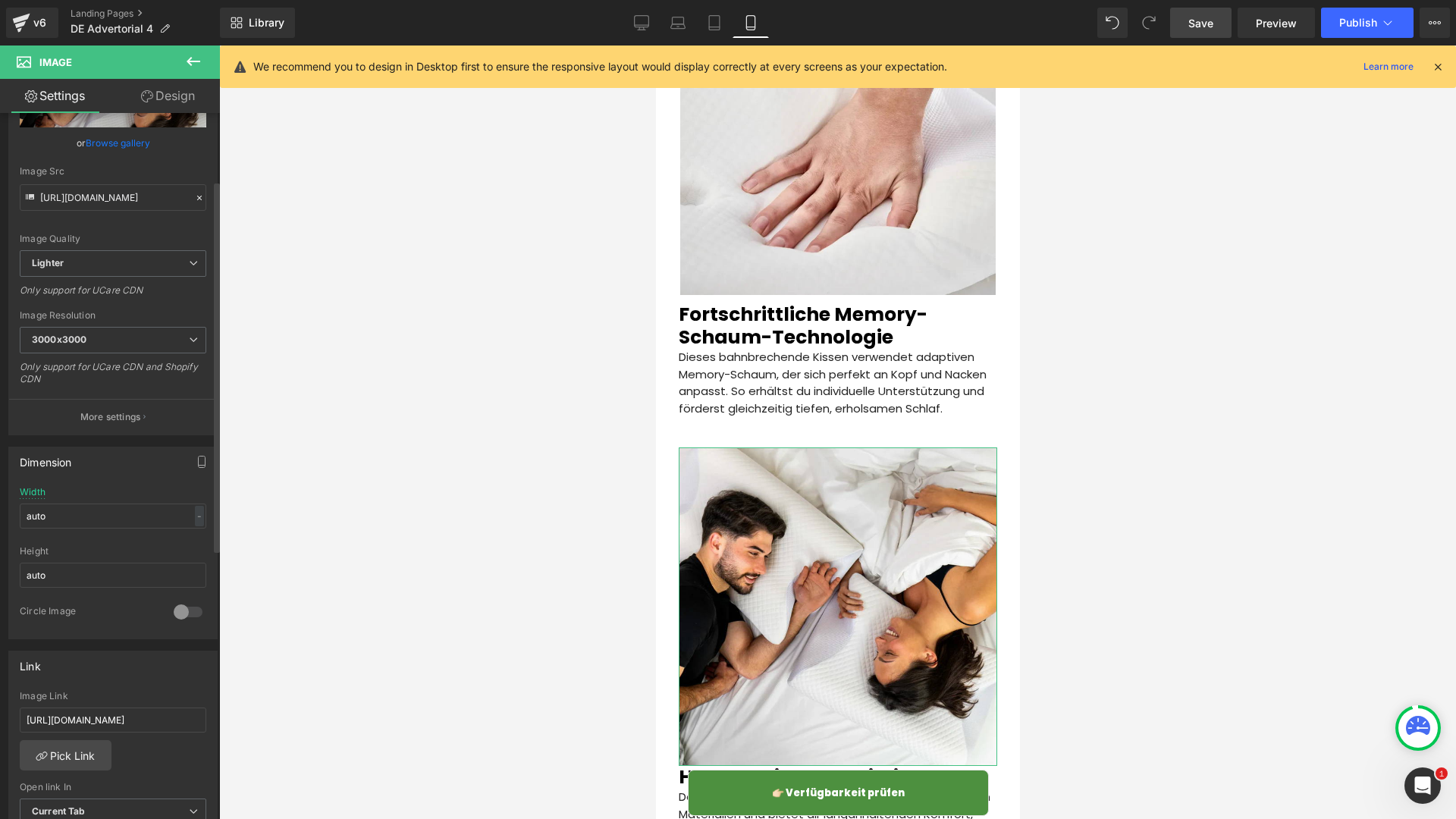 click on "Link" at bounding box center (113, 666) 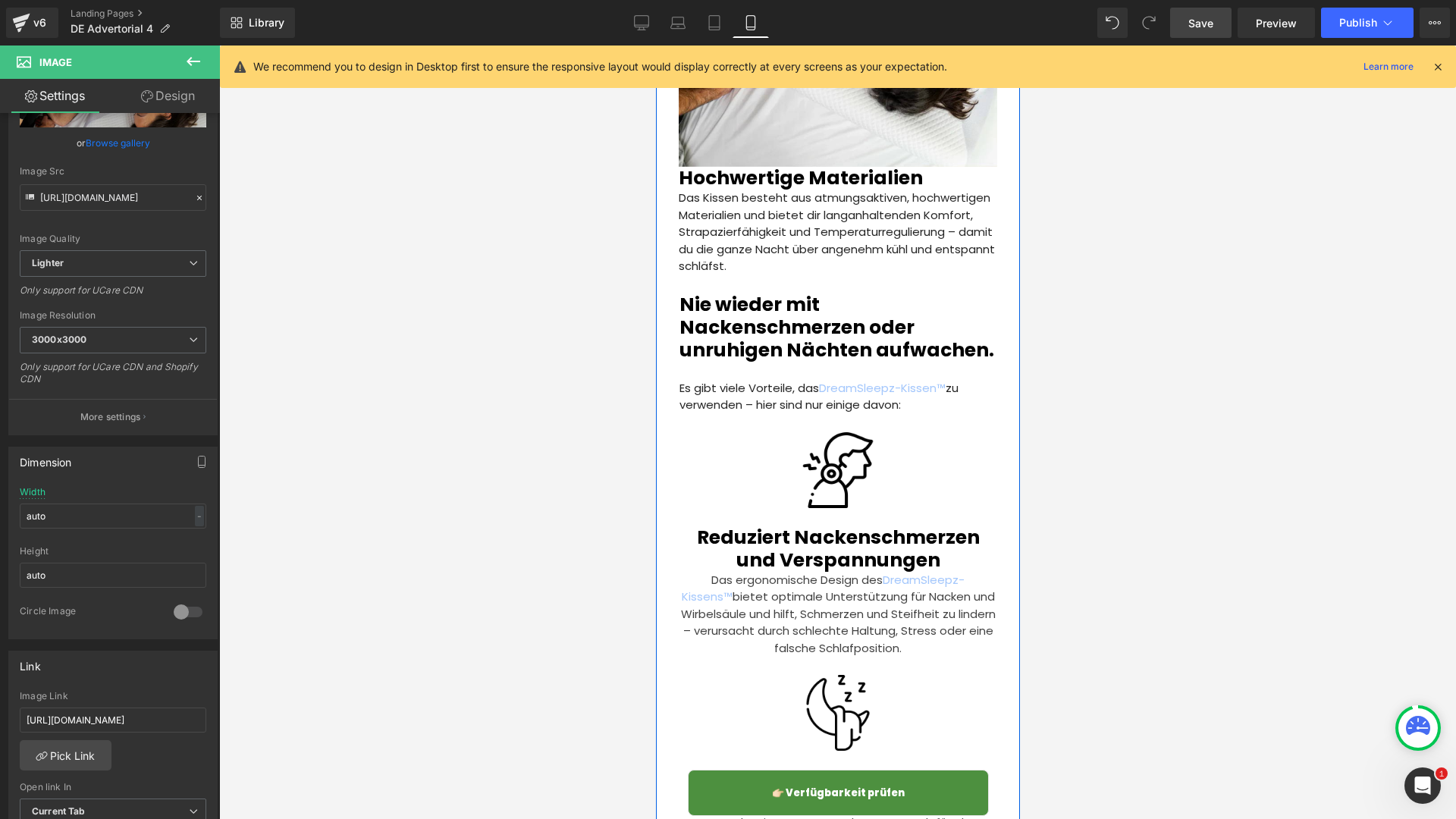 scroll, scrollTop: 3359, scrollLeft: 0, axis: vertical 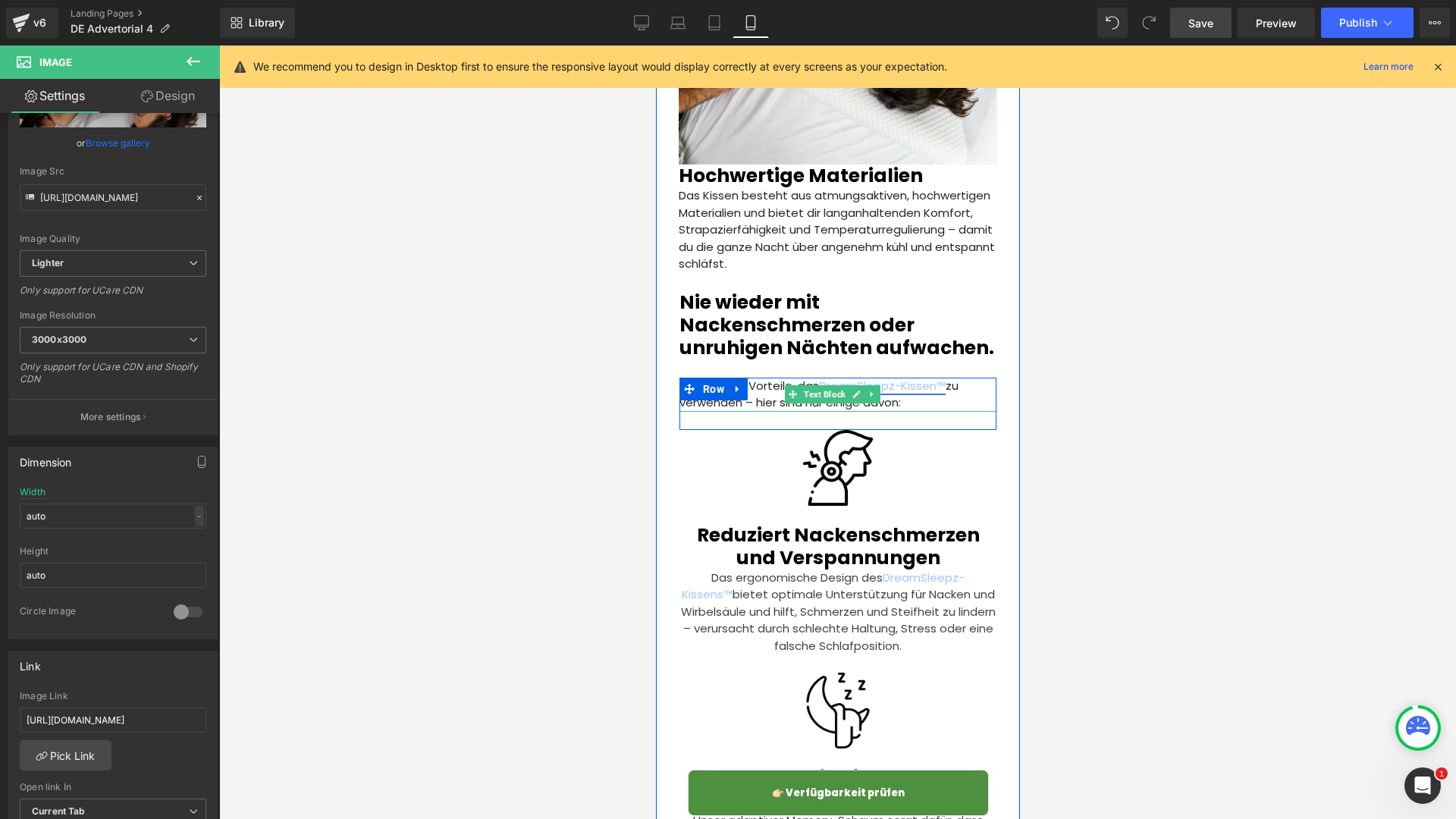 click on "DreamSleepz-Kissen™" at bounding box center [881, 385] 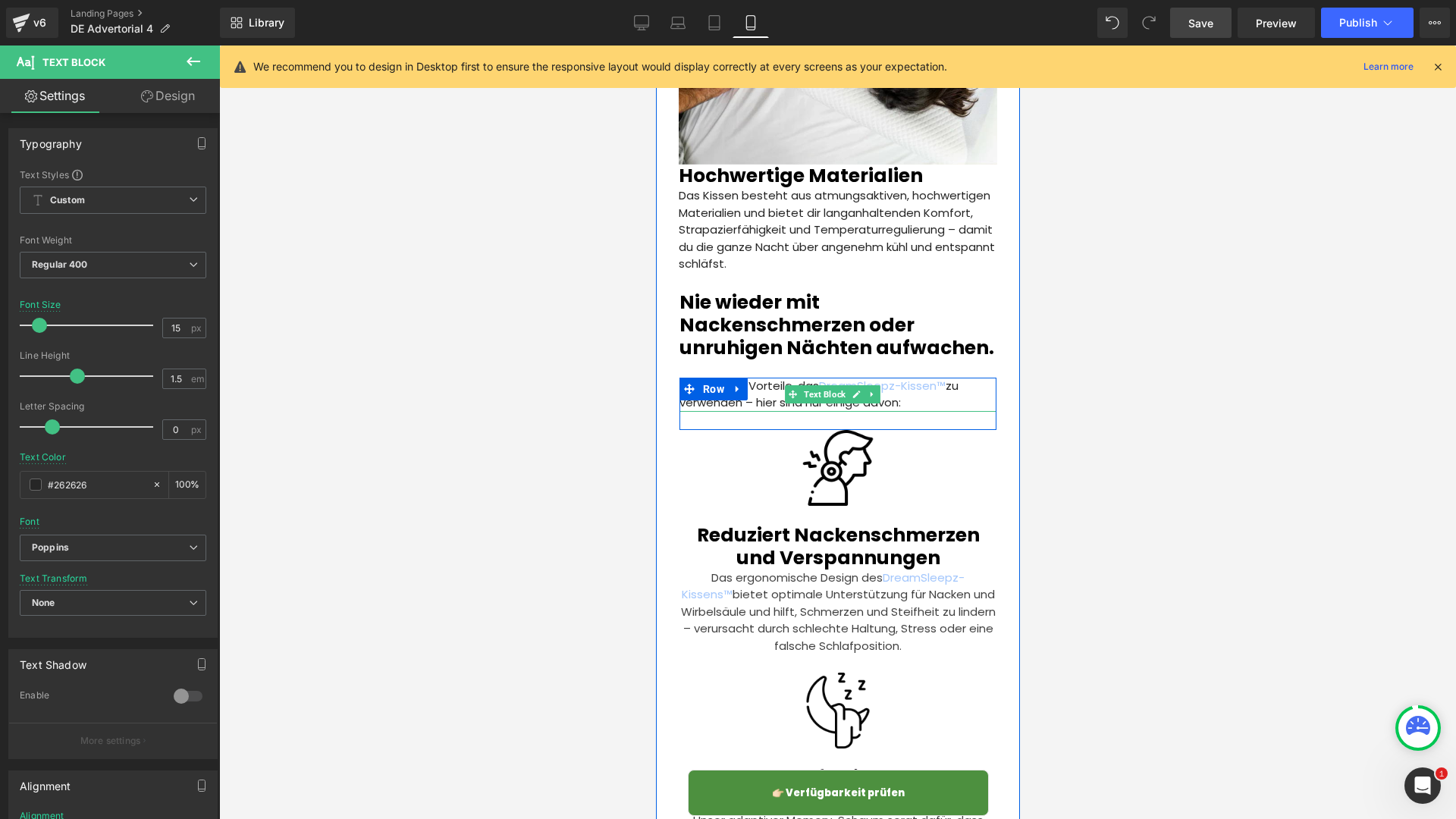 click on "Es gibt viele Vorteile, das  DreamSleepz-Kissen™  zu verwenden – hier sind nur einige davon:" at bounding box center [837, 394] 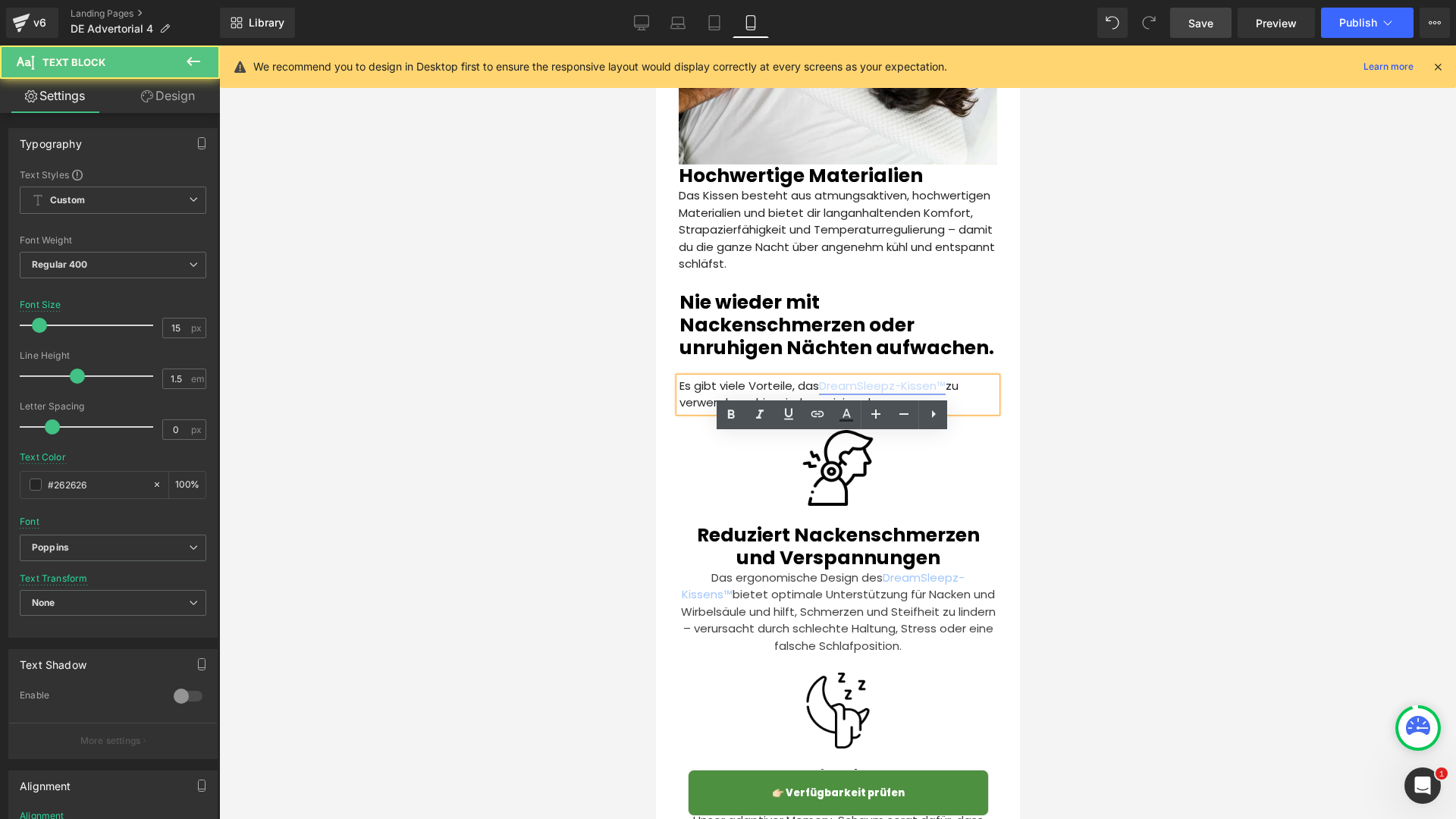 click on "DreamSleepz-Kissen™" at bounding box center [881, 385] 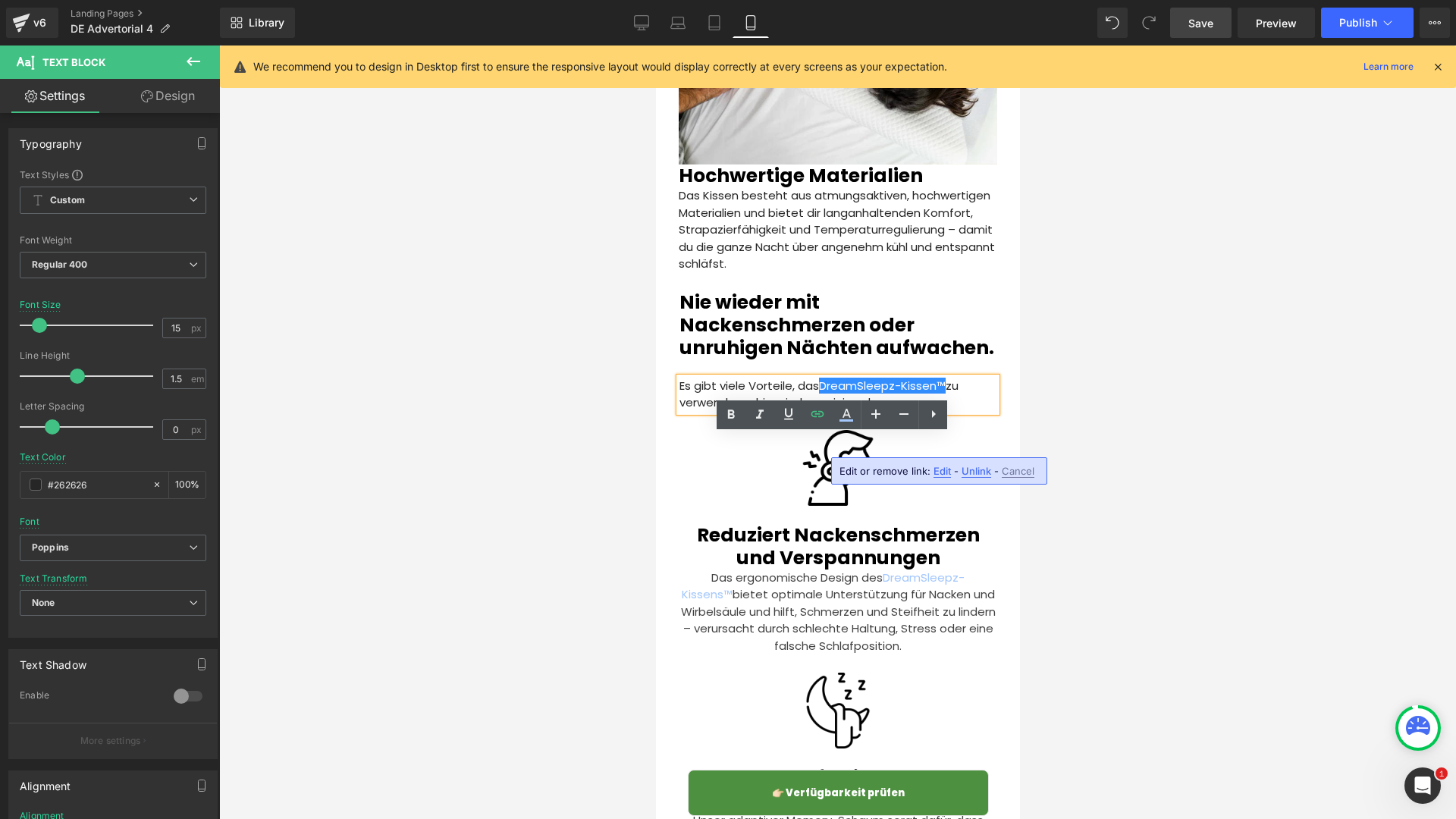 click on "Edit" at bounding box center [942, 471] 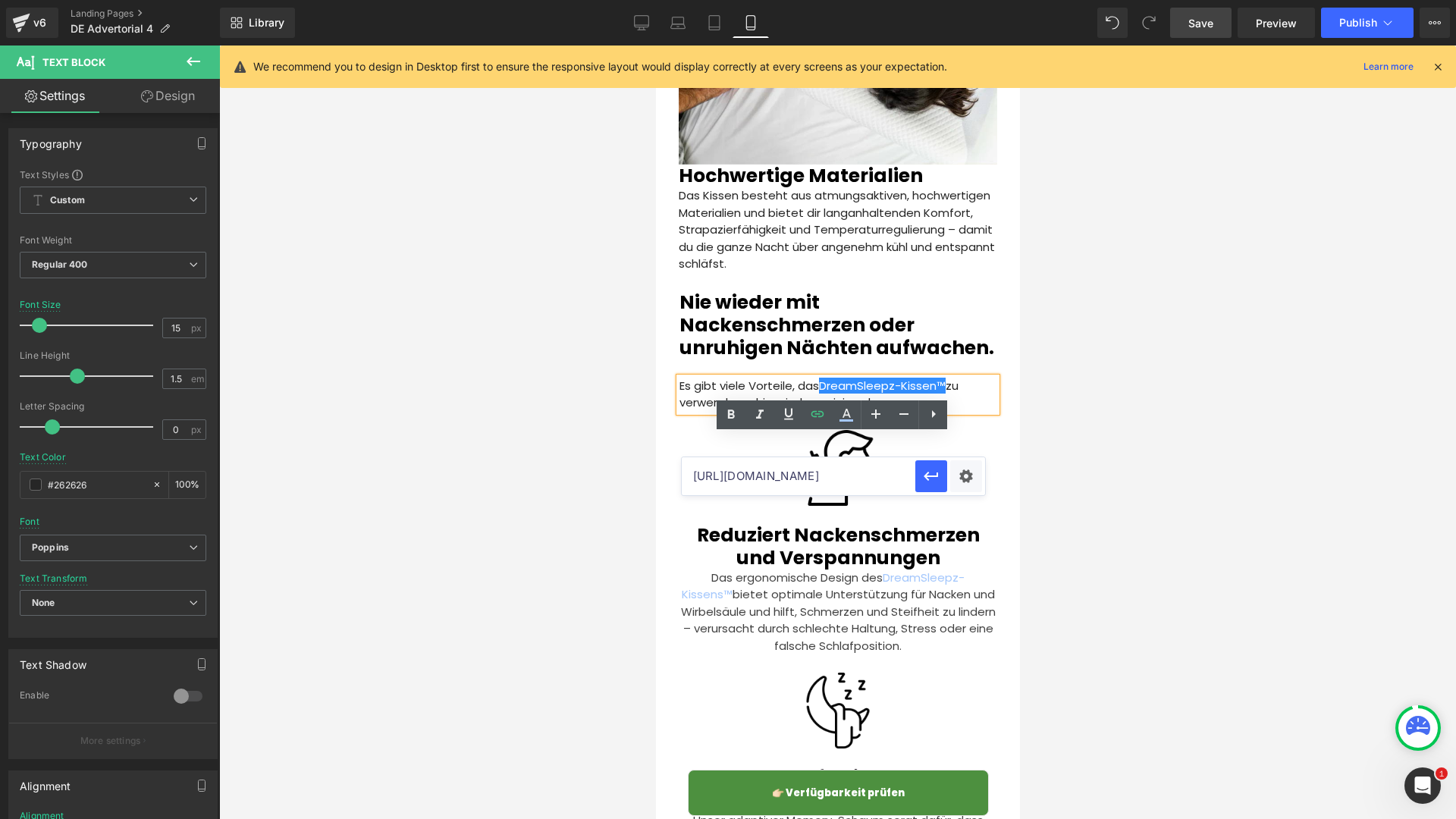 click on "[URL][DOMAIN_NAME]" at bounding box center (799, 476) 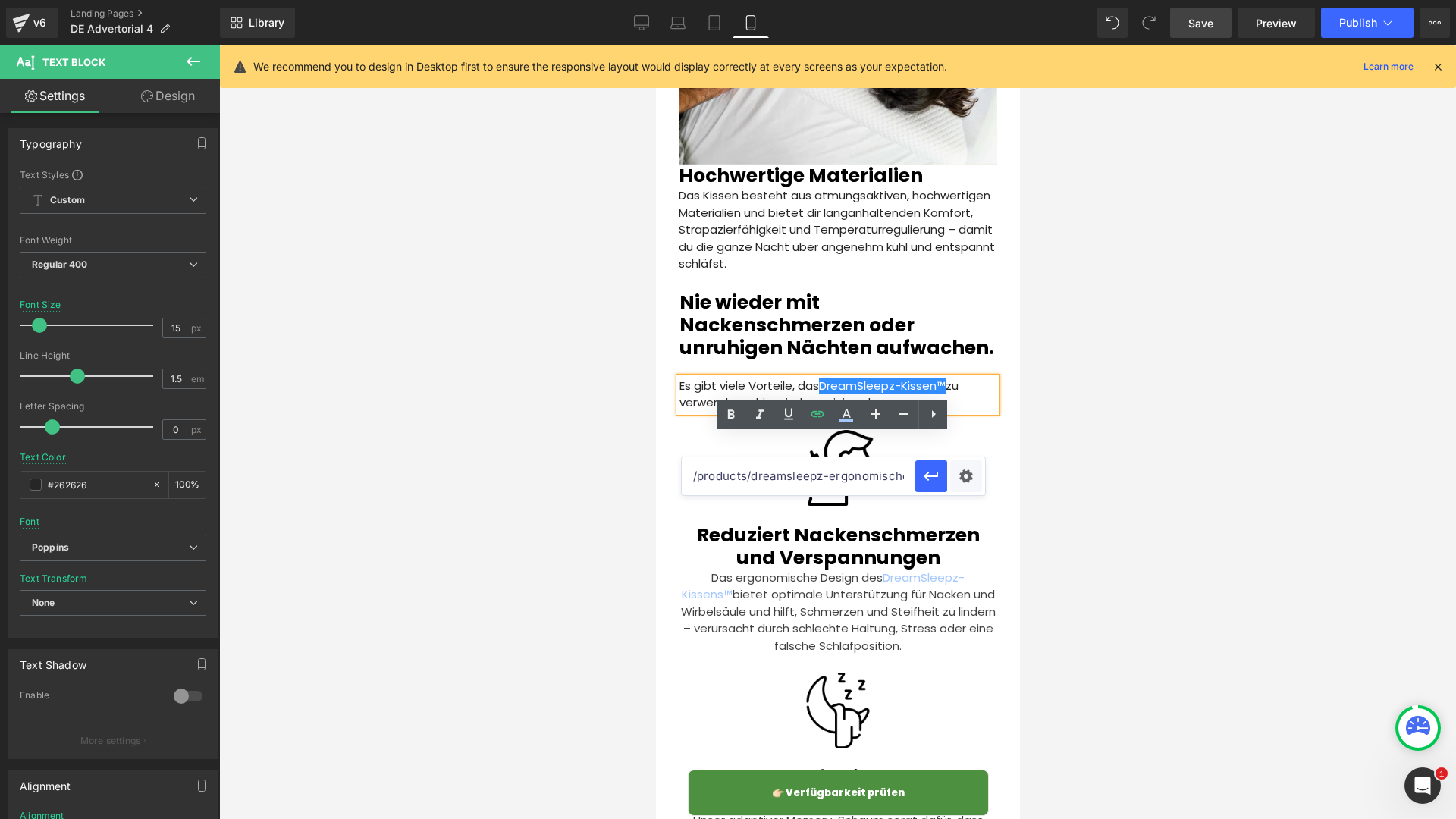 paste on "[URL][DOMAIN_NAME]" 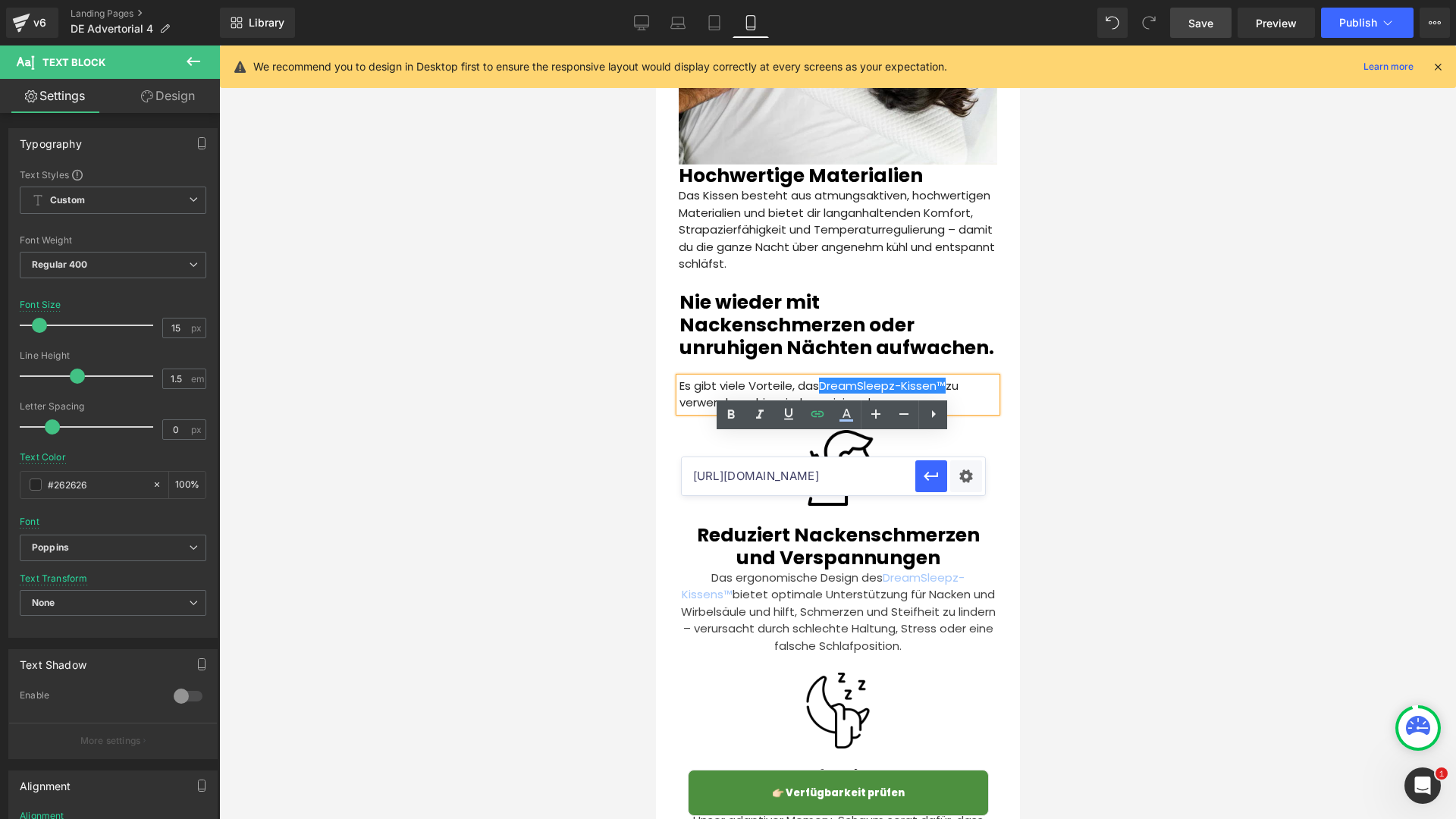 scroll, scrollTop: 0, scrollLeft: 508, axis: horizontal 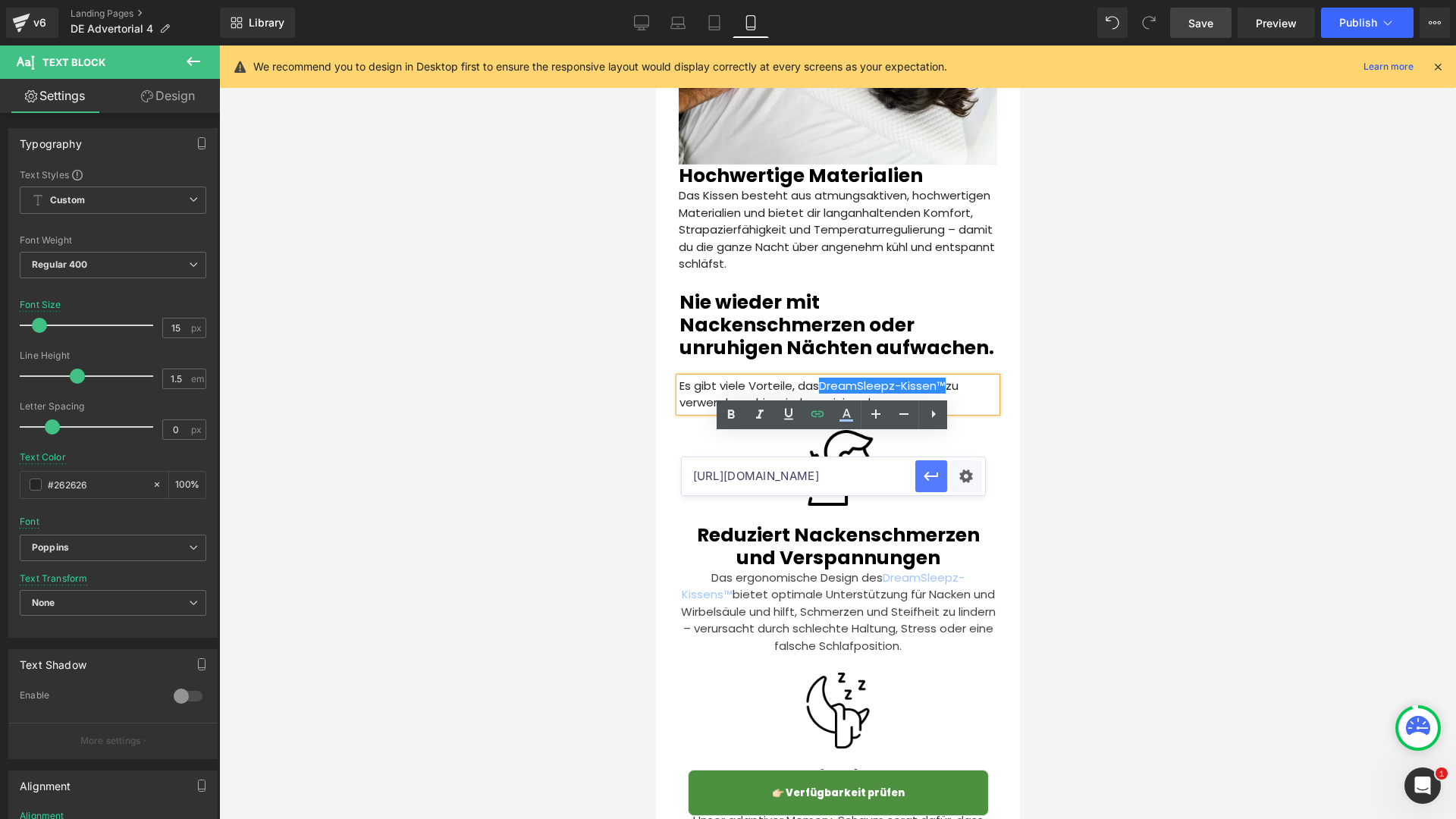 click 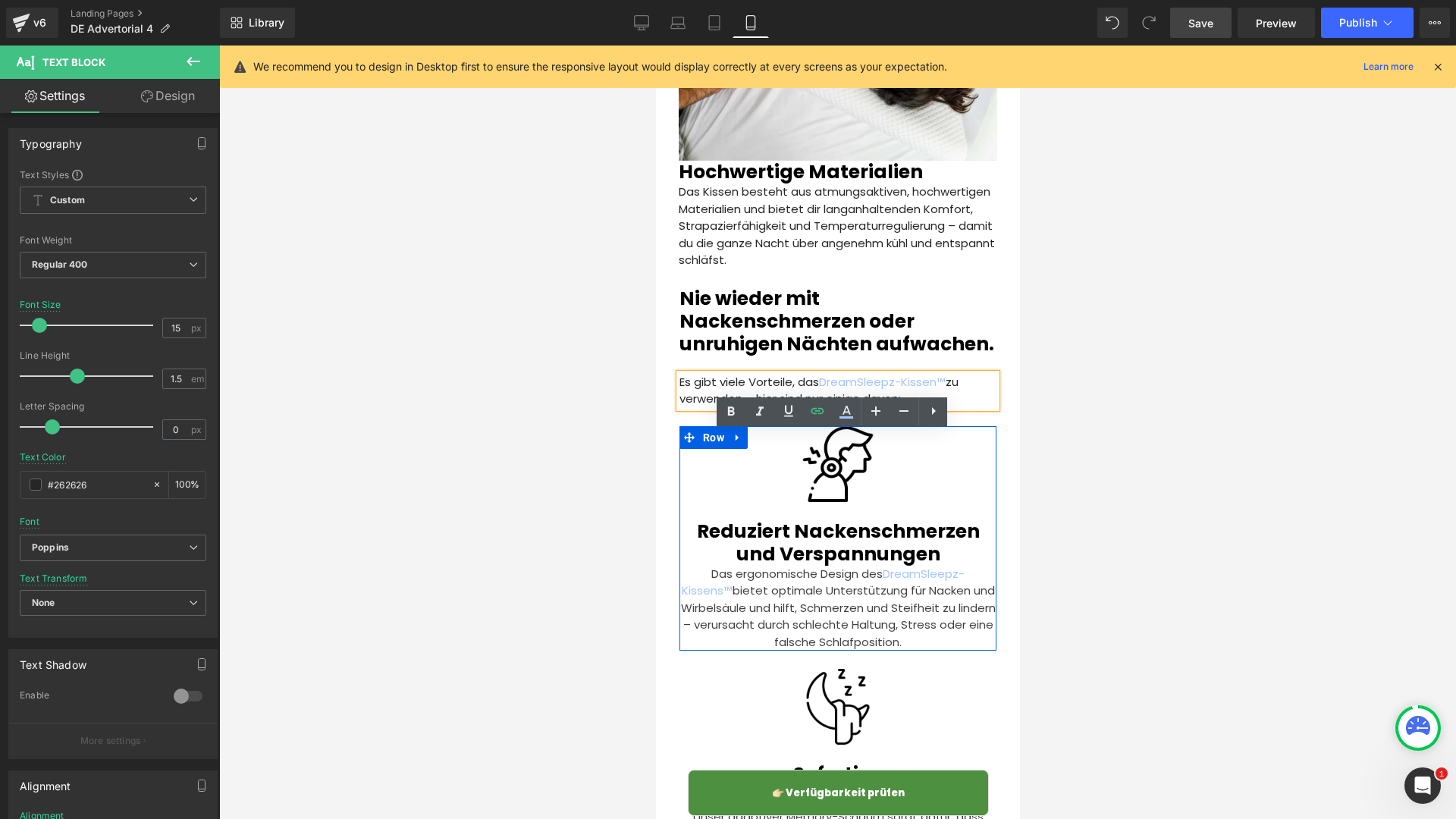 scroll, scrollTop: 3373, scrollLeft: 0, axis: vertical 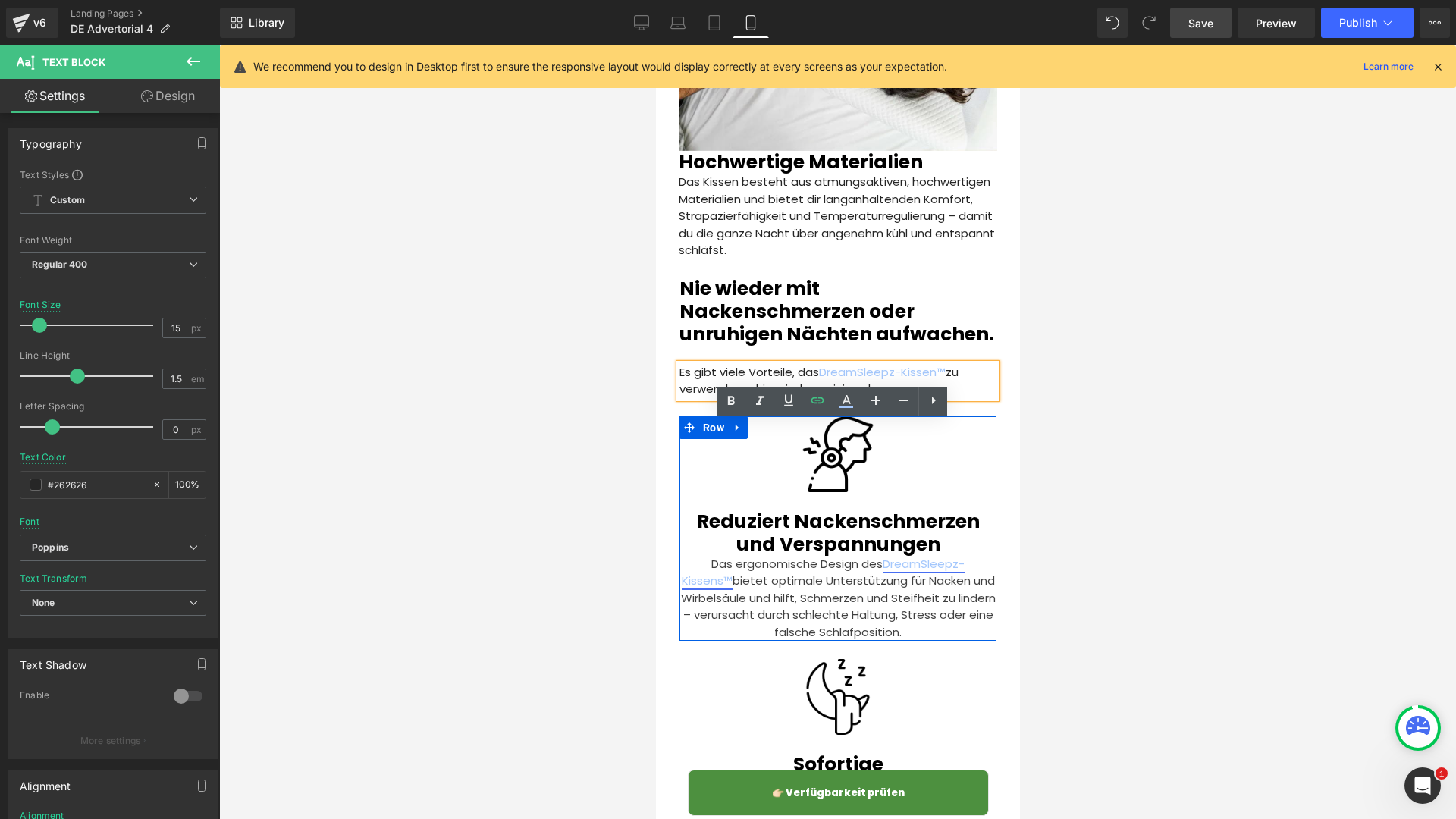 click on "DreamSleepz-Kissens™" at bounding box center (823, 573) 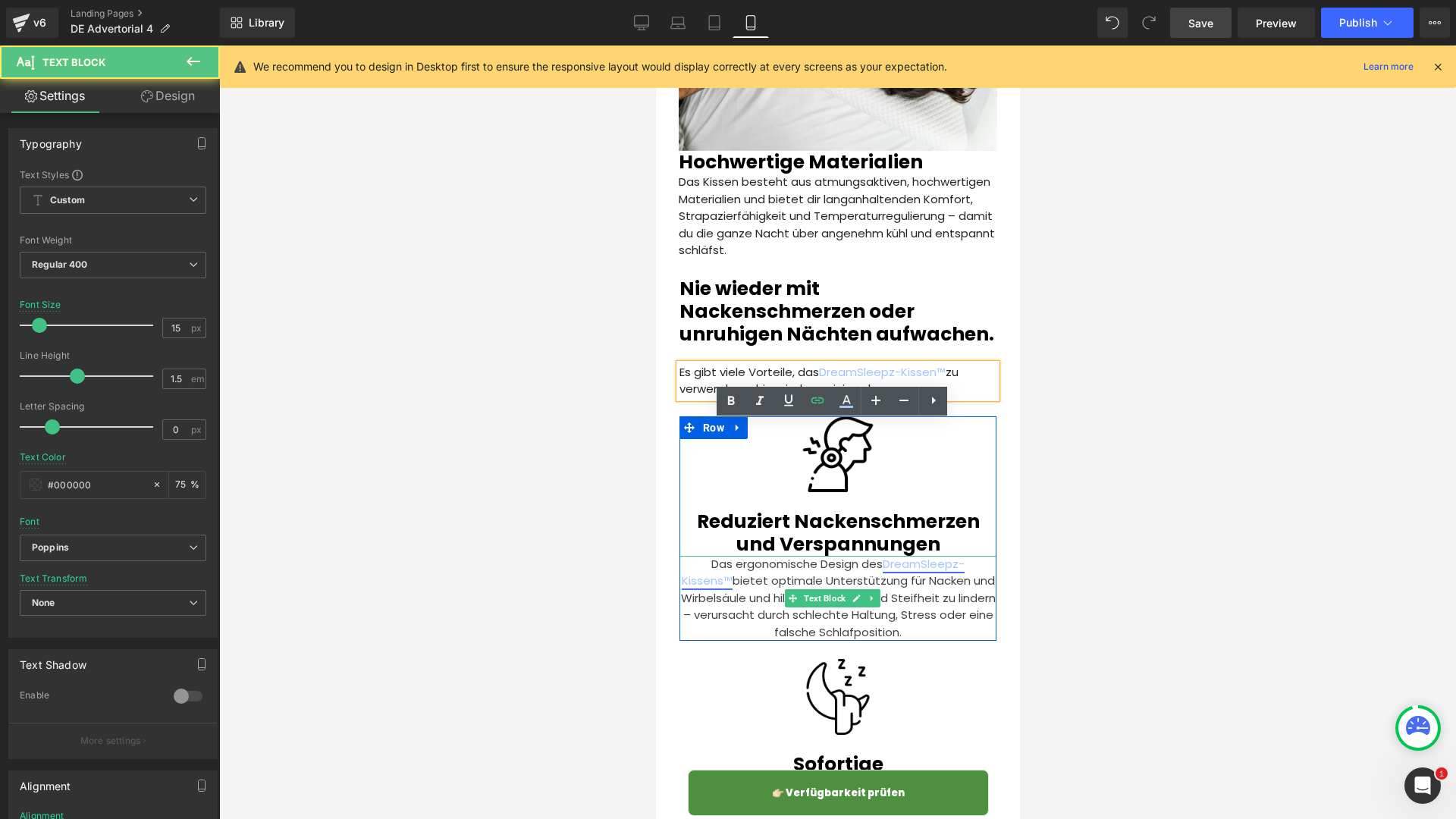 click on "DreamSleepz-Kissens™" at bounding box center (823, 573) 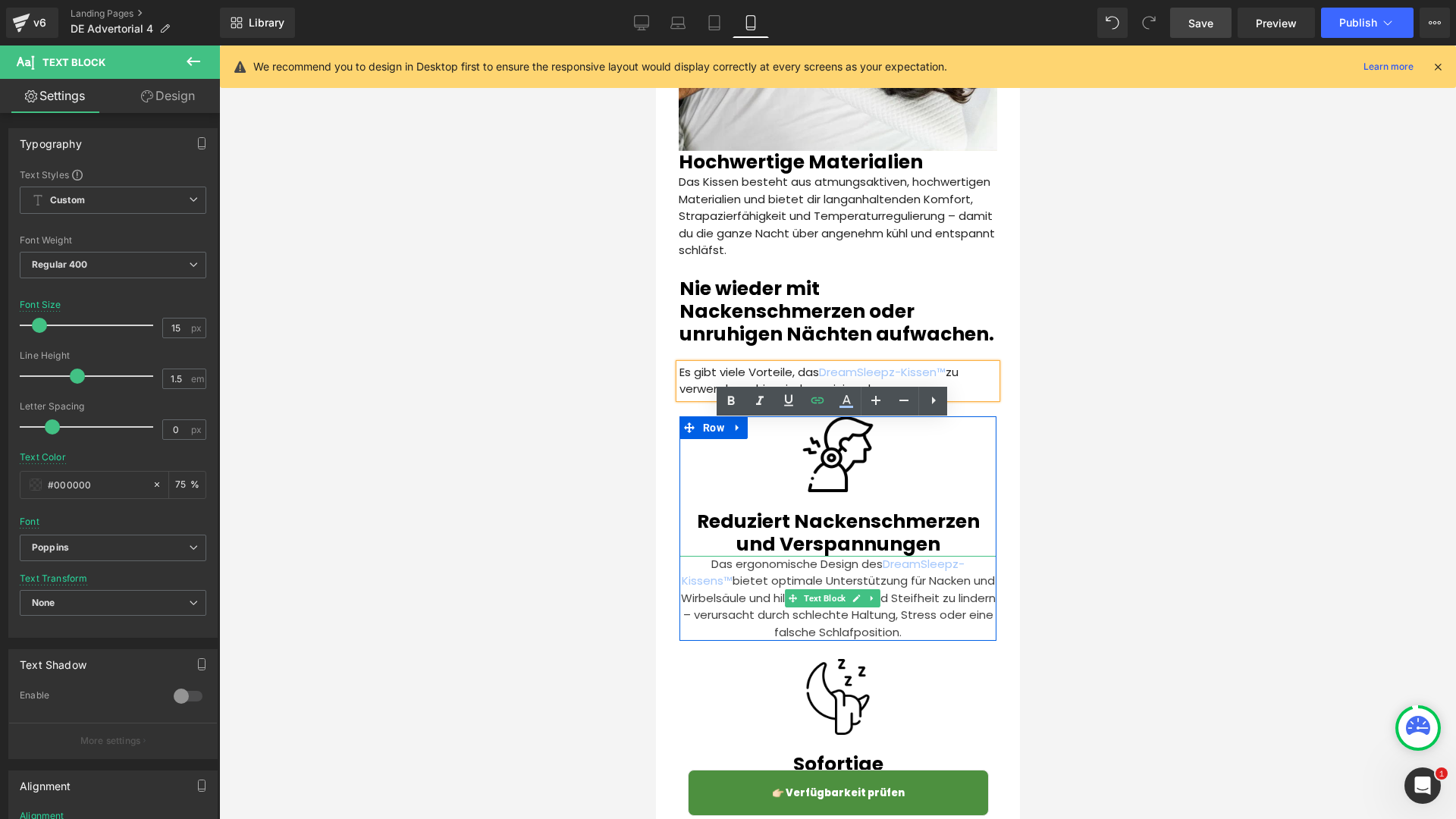 click on "Das ergonomische Design des  DreamSleepz-Kissens™  bietet optimale Unterstützung für Nacken und Wirbelsäule und hilft, Schmerzen und Steifheit zu lindern – verursacht durch schlechte Haltung, Stress oder eine falsche Schlafposition." at bounding box center [837, 598] 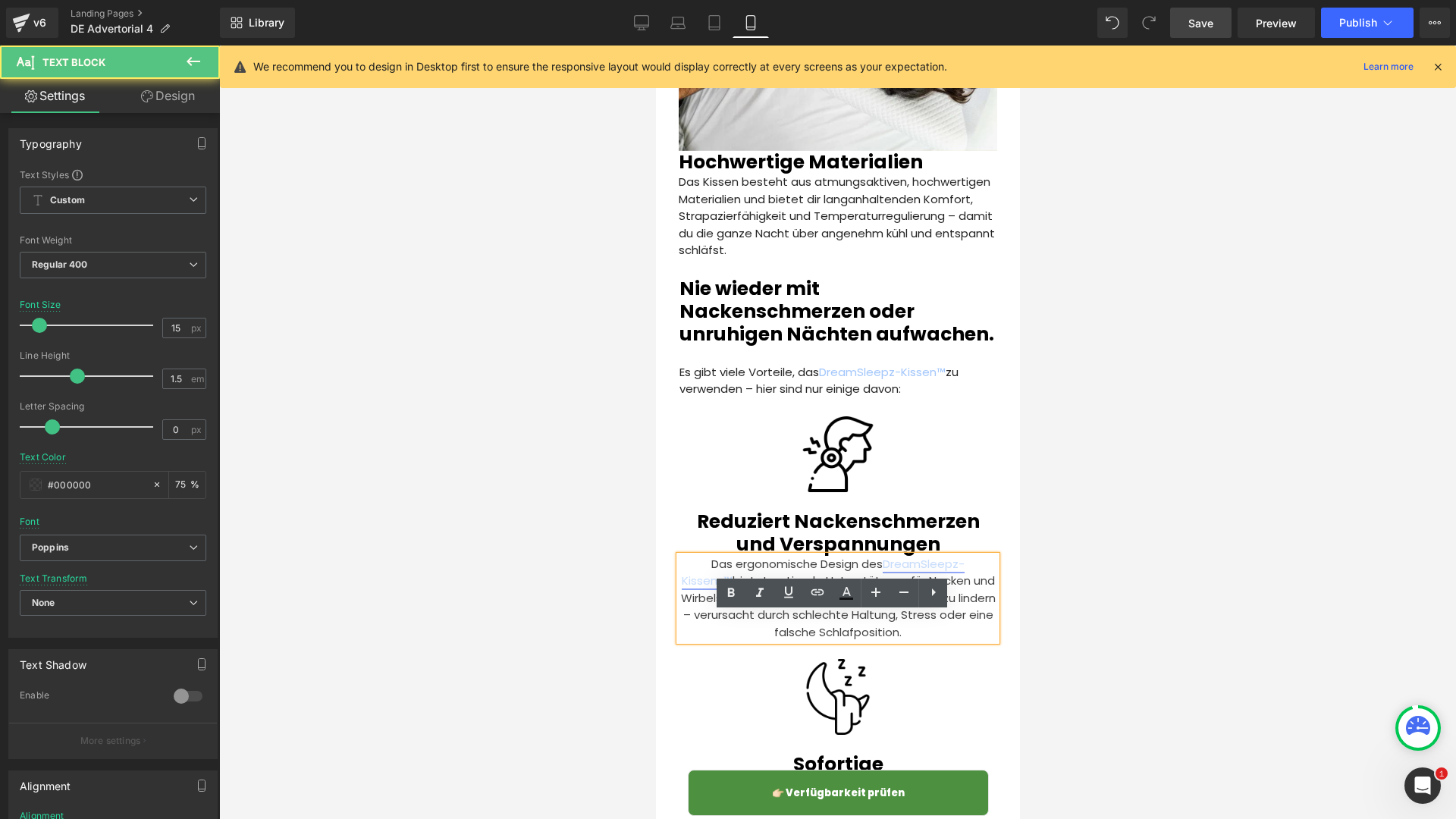 click on "DreamSleepz-Kissens™" at bounding box center [823, 573] 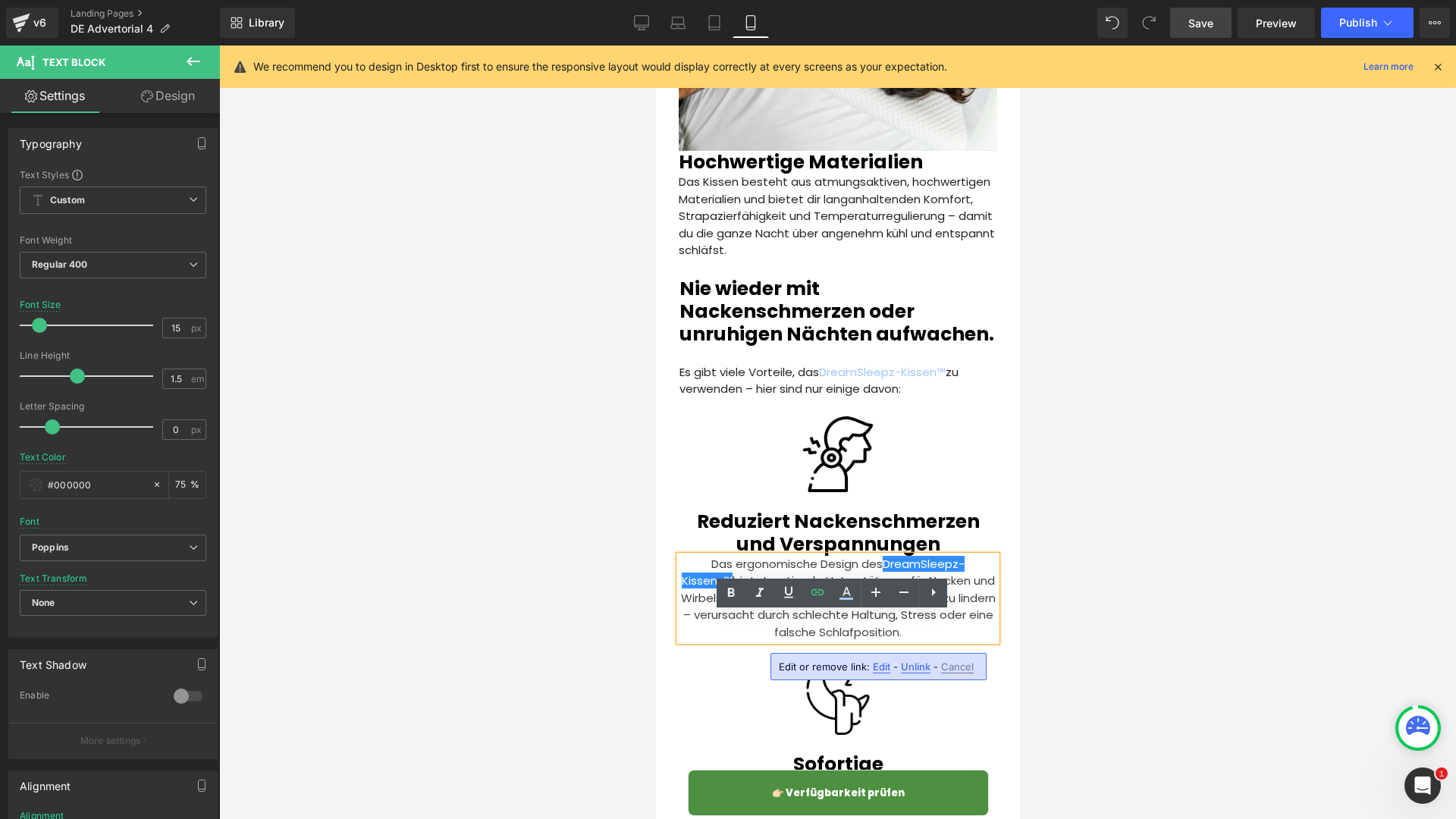 click on "Edit" at bounding box center [881, 667] 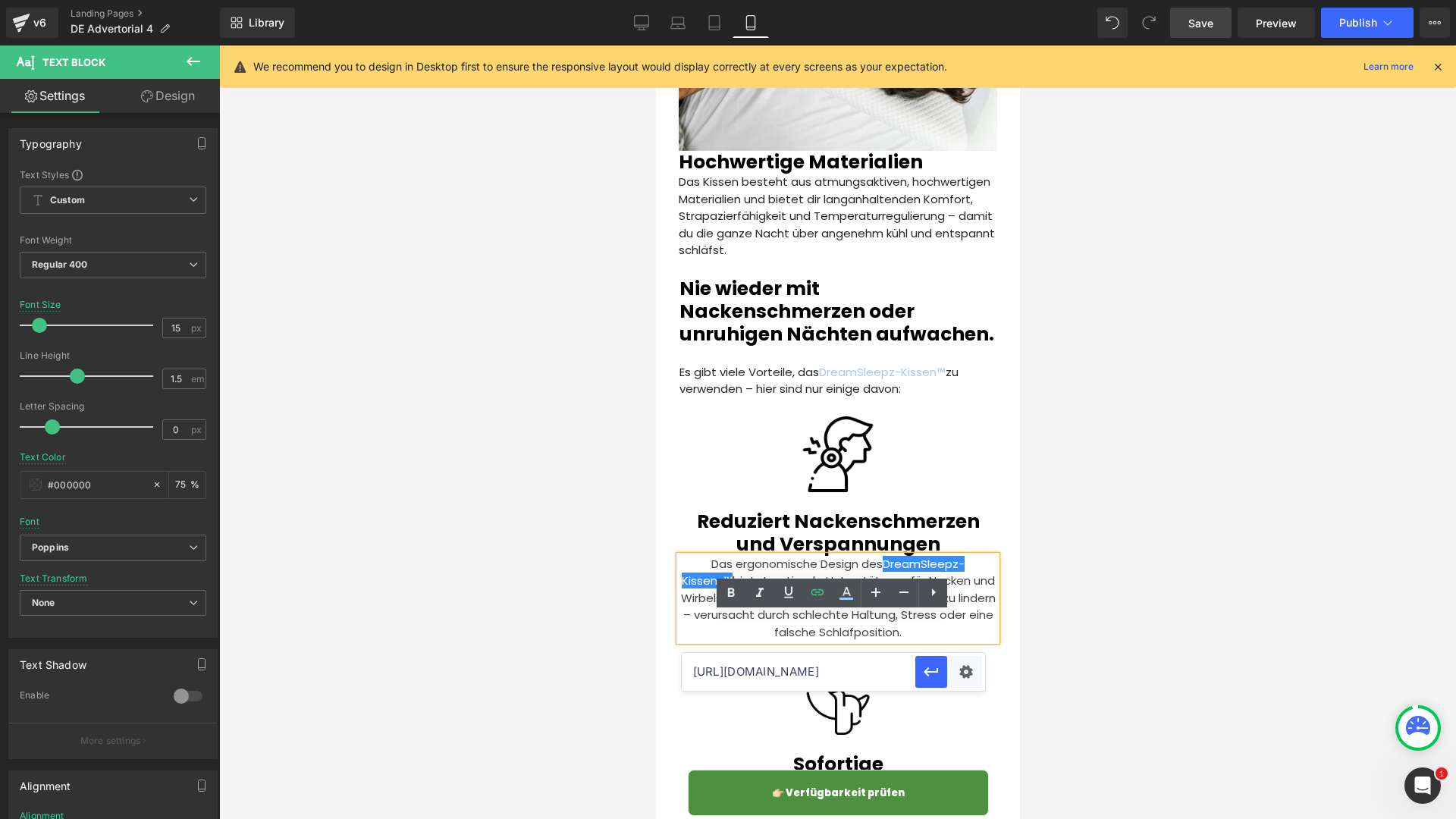 click on "[URL][DOMAIN_NAME]" at bounding box center (799, 672) 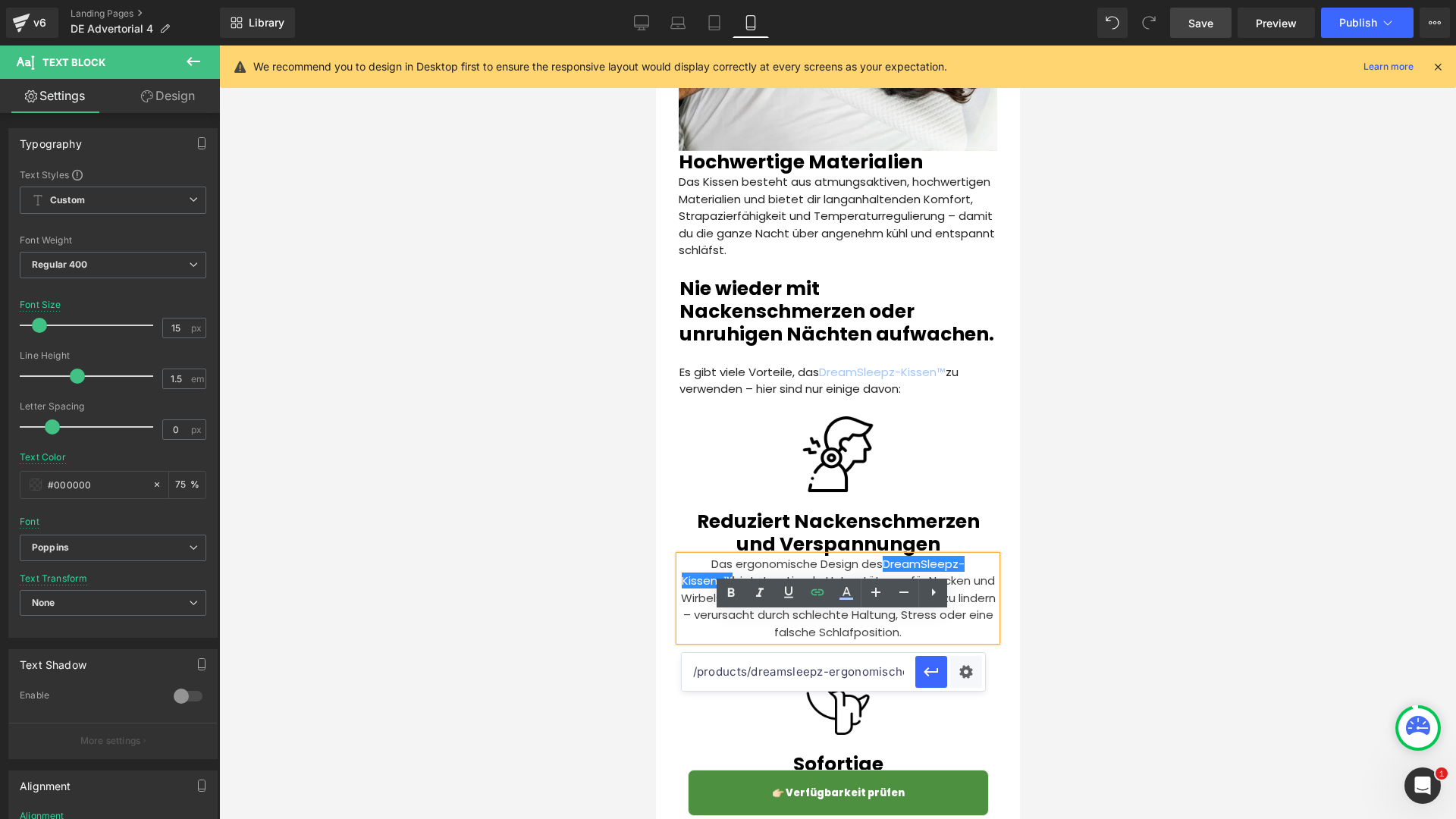 paste on "[URL][DOMAIN_NAME]" 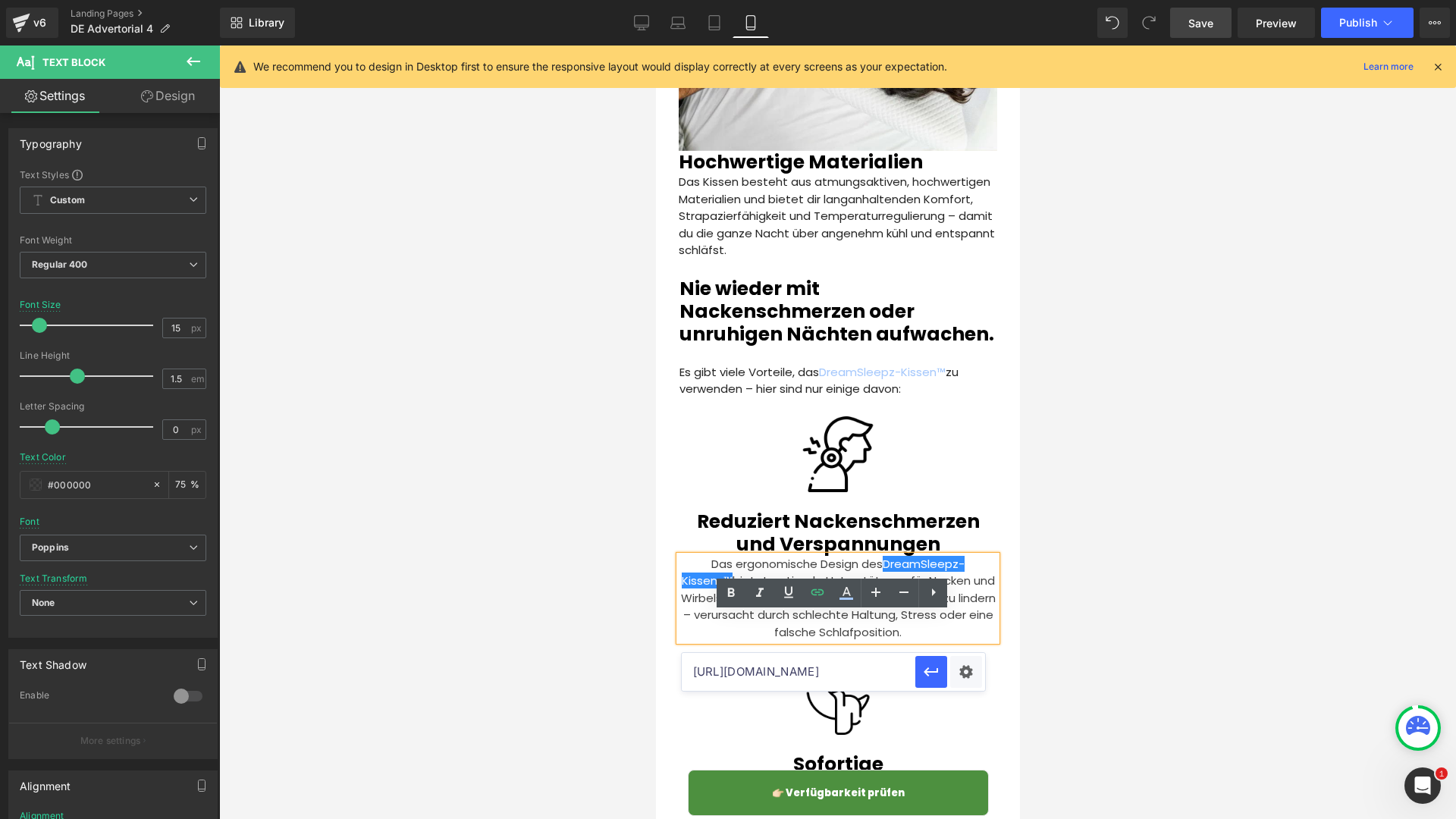 scroll, scrollTop: 0, scrollLeft: 508, axis: horizontal 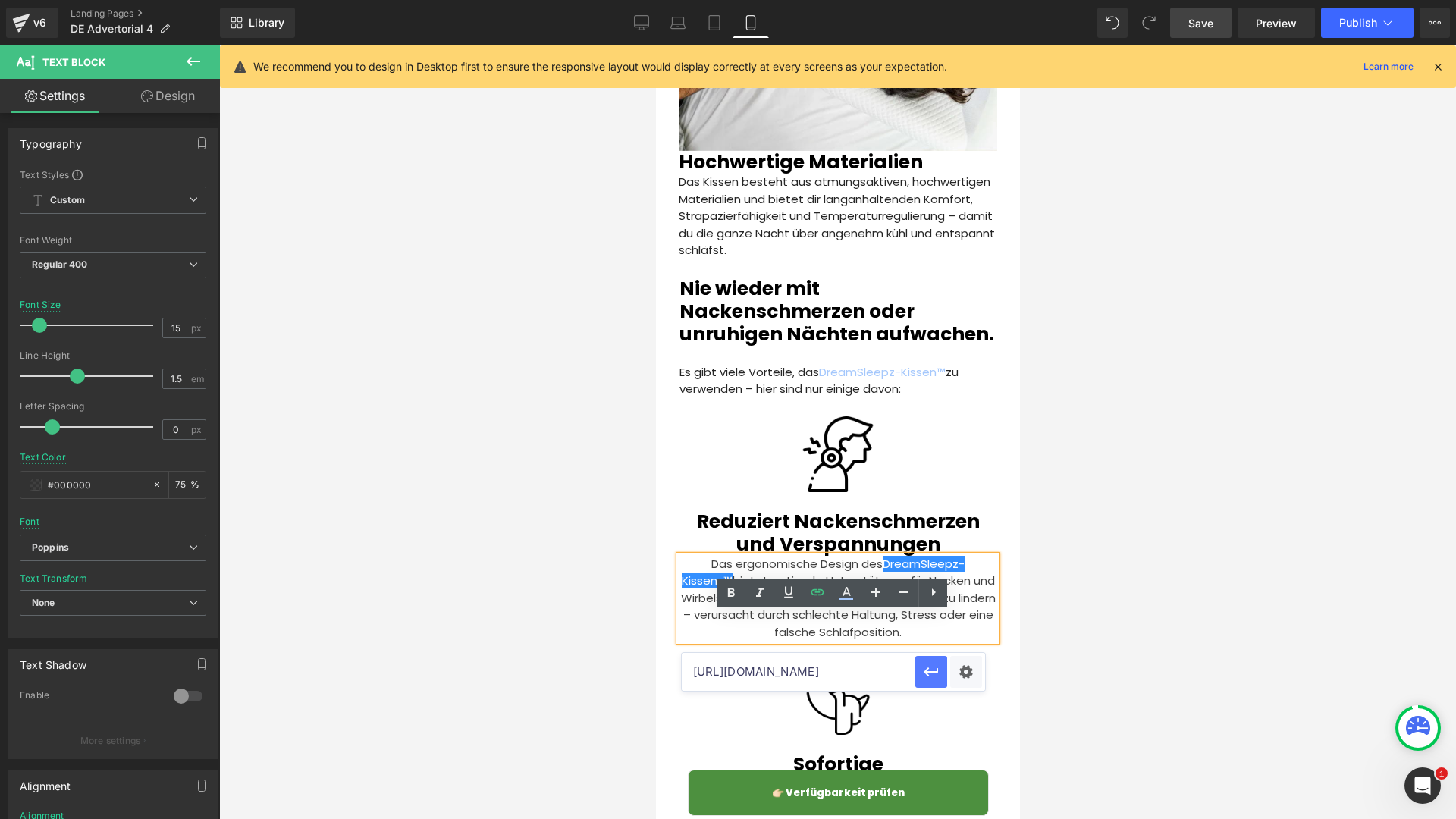 click 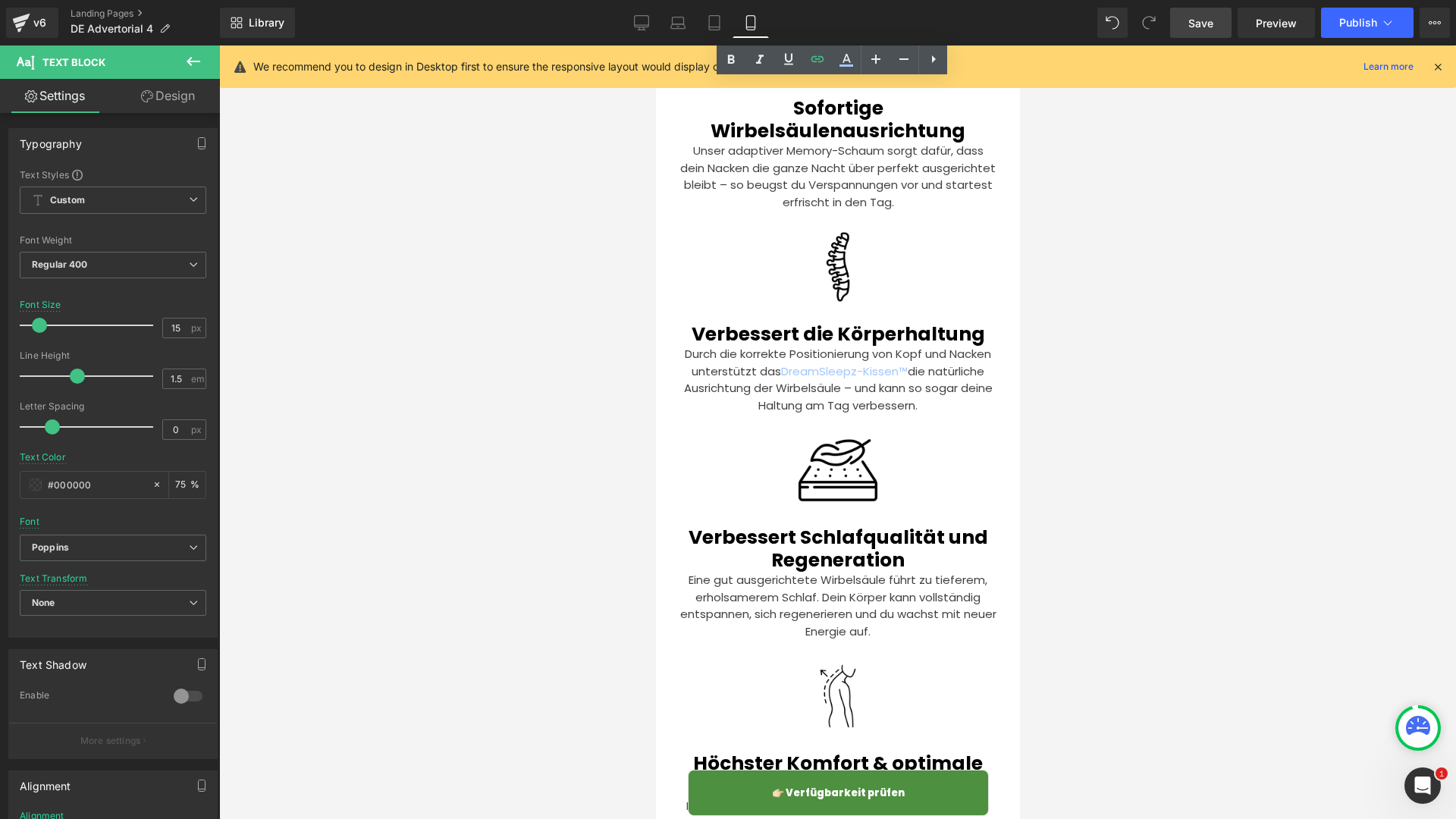 scroll 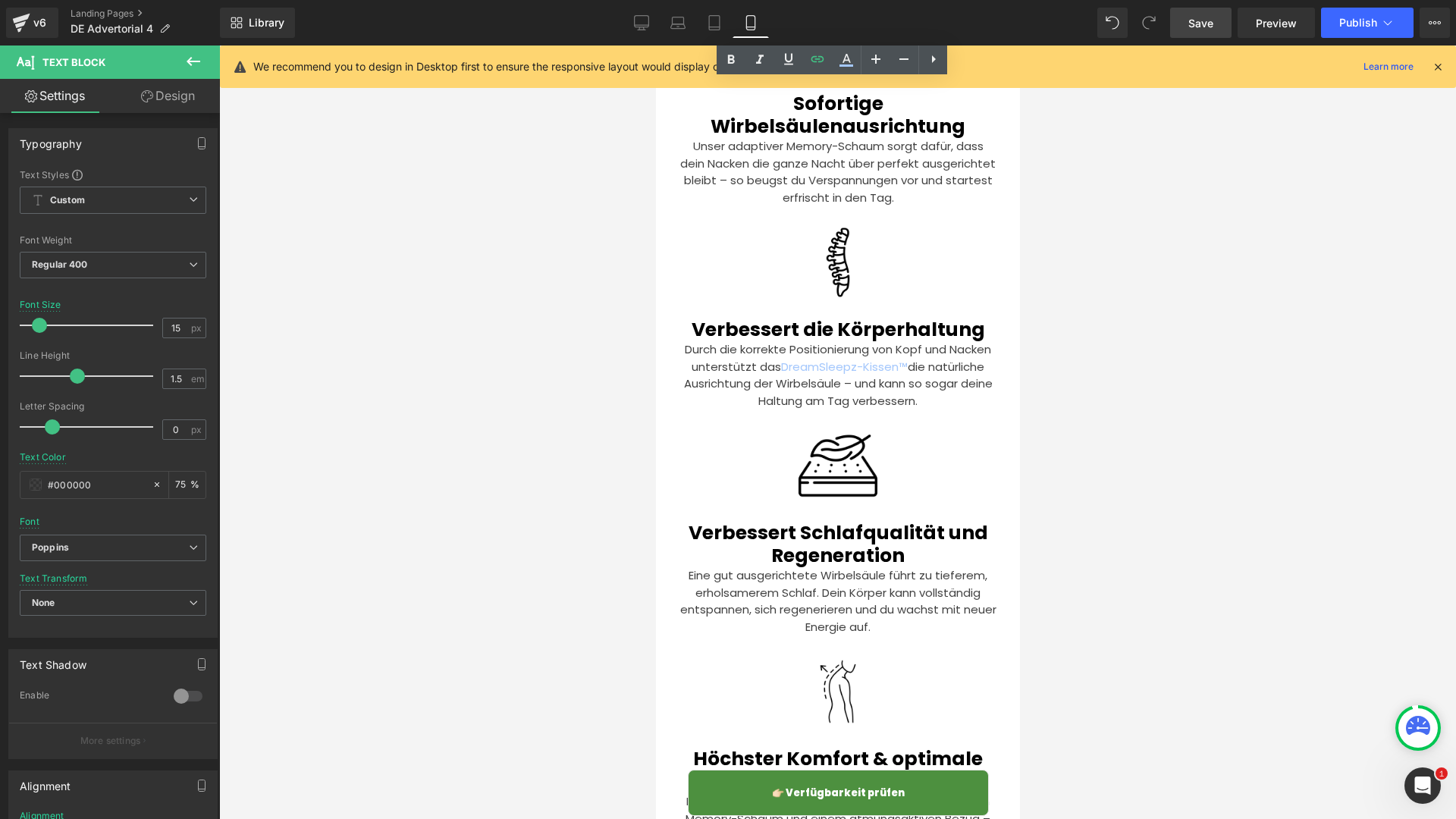 click on "Durch die korrekte Positionierung von Kopf und Nacken unterstützt das  DreamSleepz-Kissen™  die natürliche Ausrichtung der Wirbelsäule – und kann so sogar deine Haltung am Tag verbessern." at bounding box center (837, 375) 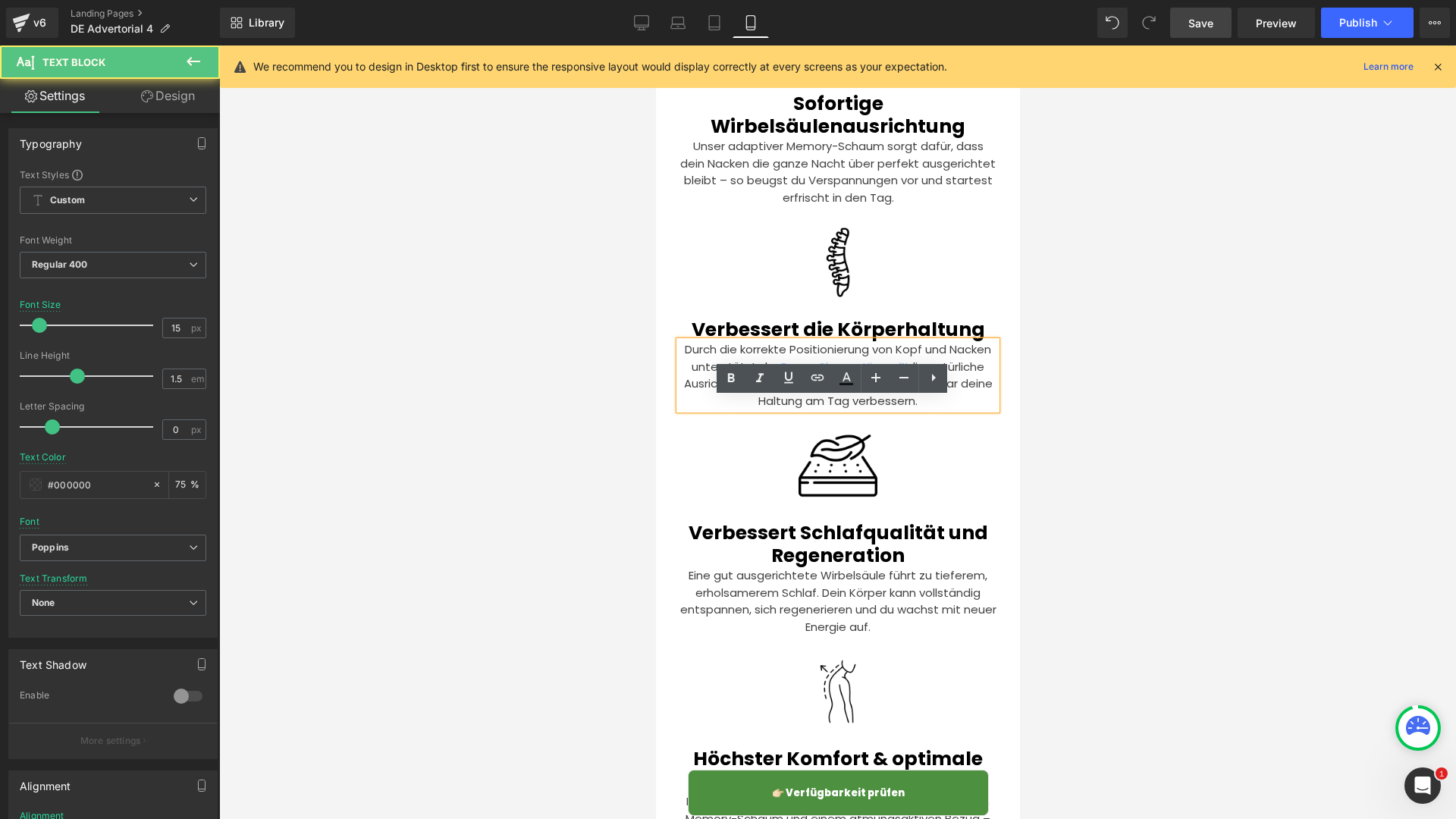 click on "Durch die korrekte Positionierung von Kopf und Nacken unterstützt das  DreamSleepz-Kissen™  die natürliche Ausrichtung der Wirbelsäule – und kann so sogar deine Haltung am Tag verbessern." at bounding box center [837, 375] 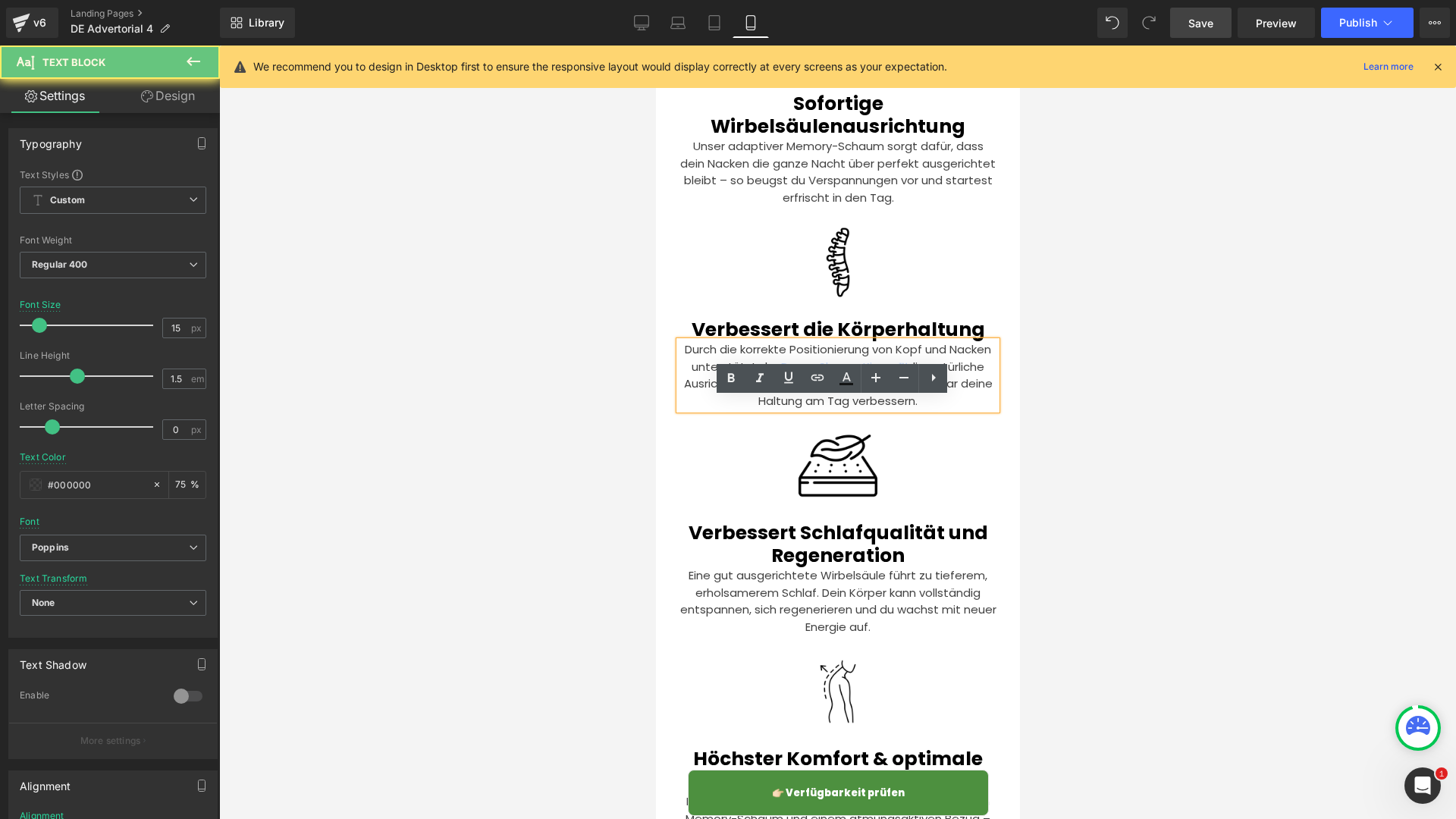 click on "DreamSleepz-Kissen™" at bounding box center [843, 366] 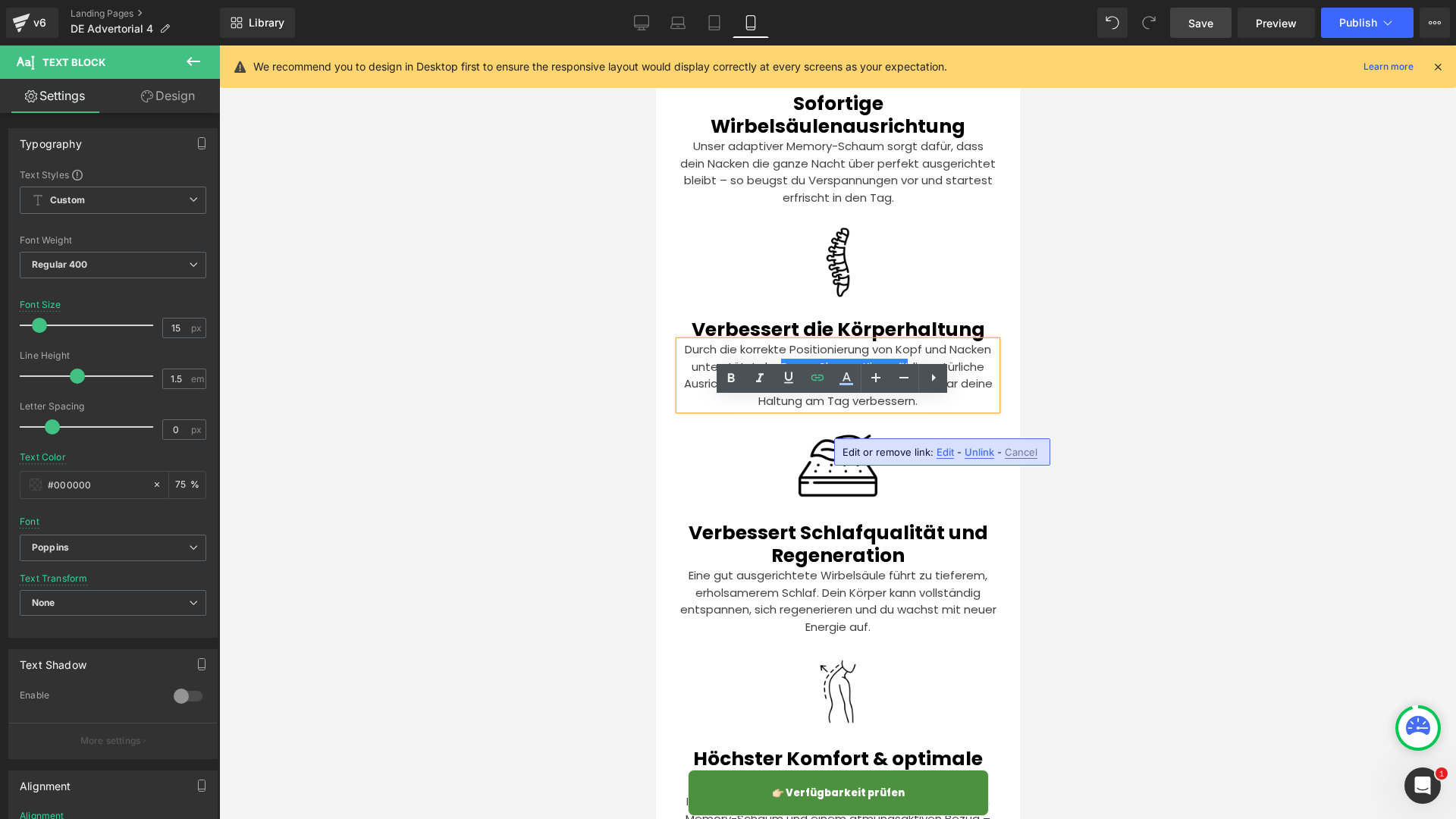 click on "Edit" at bounding box center [945, 452] 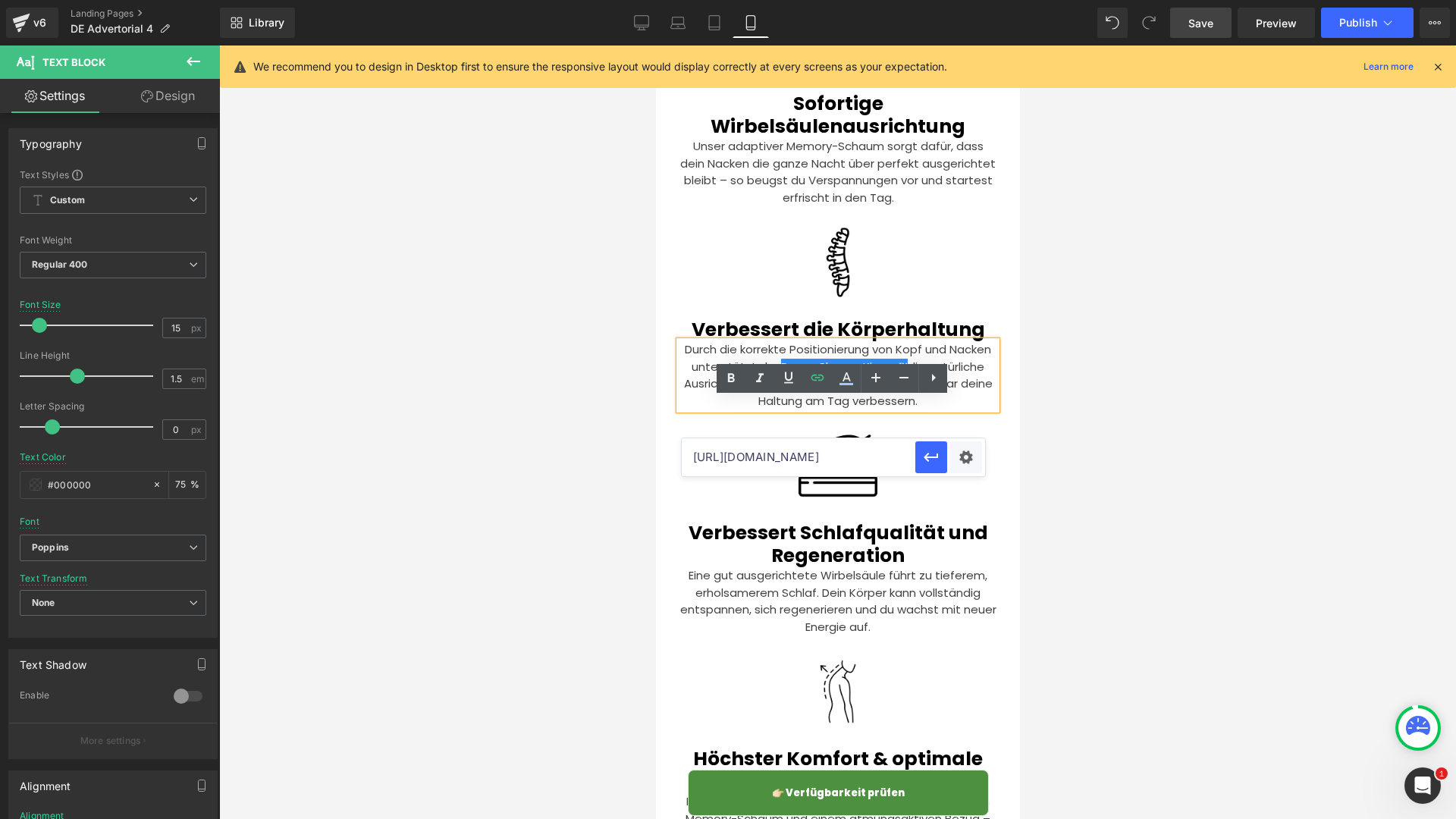 click on "[URL][DOMAIN_NAME]" at bounding box center [799, 457] 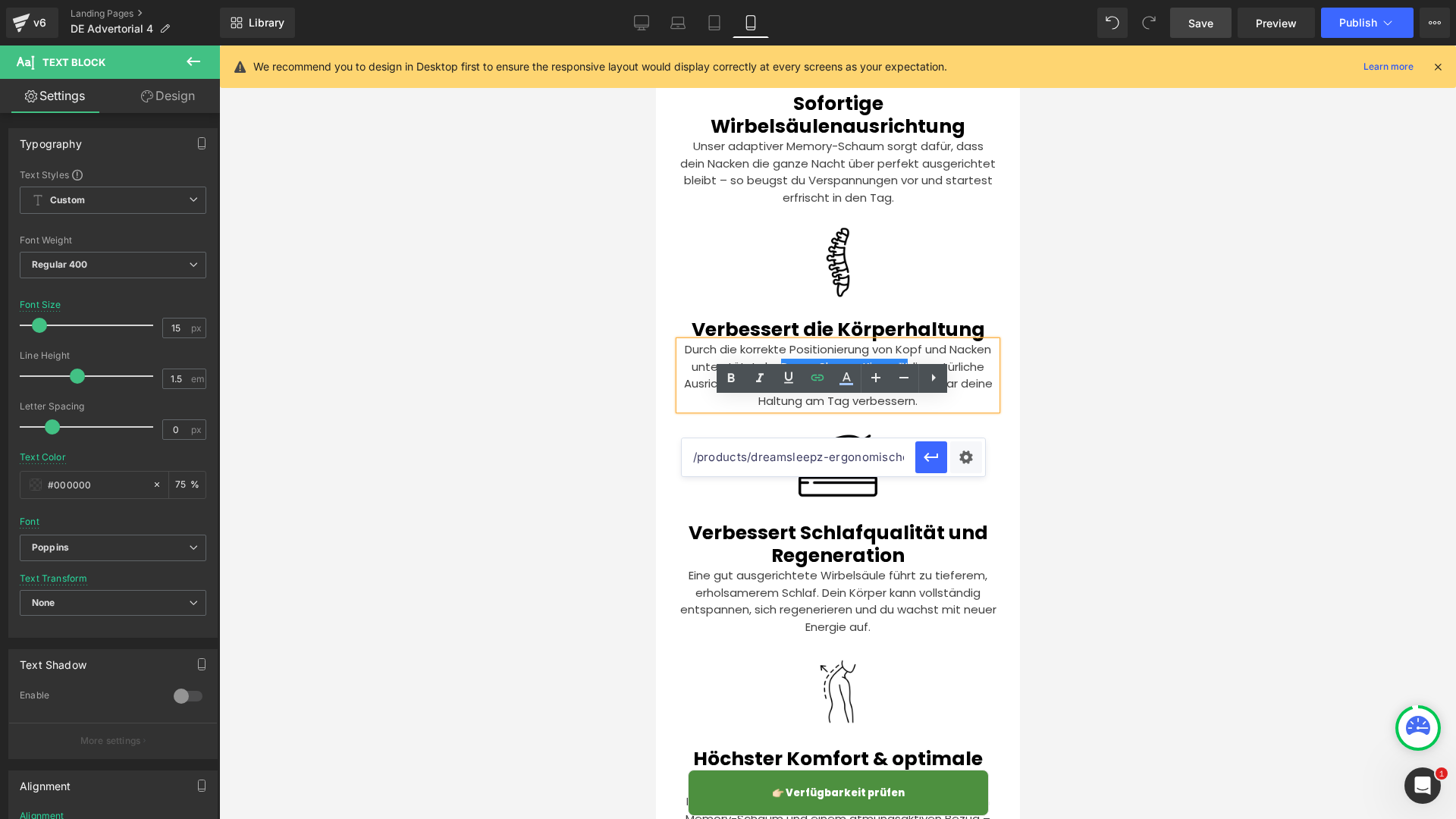 paste on "[URL][DOMAIN_NAME]" 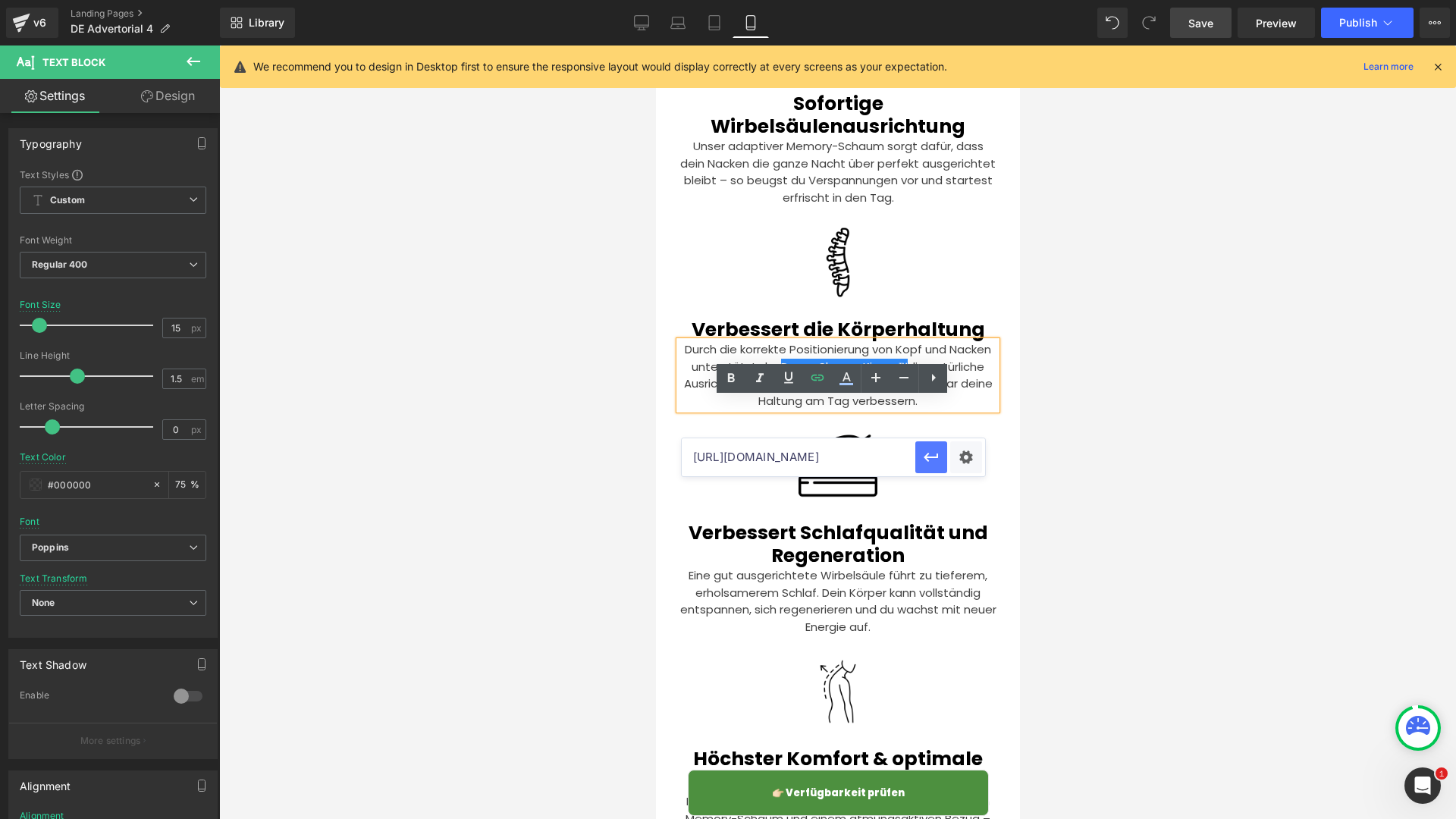 click 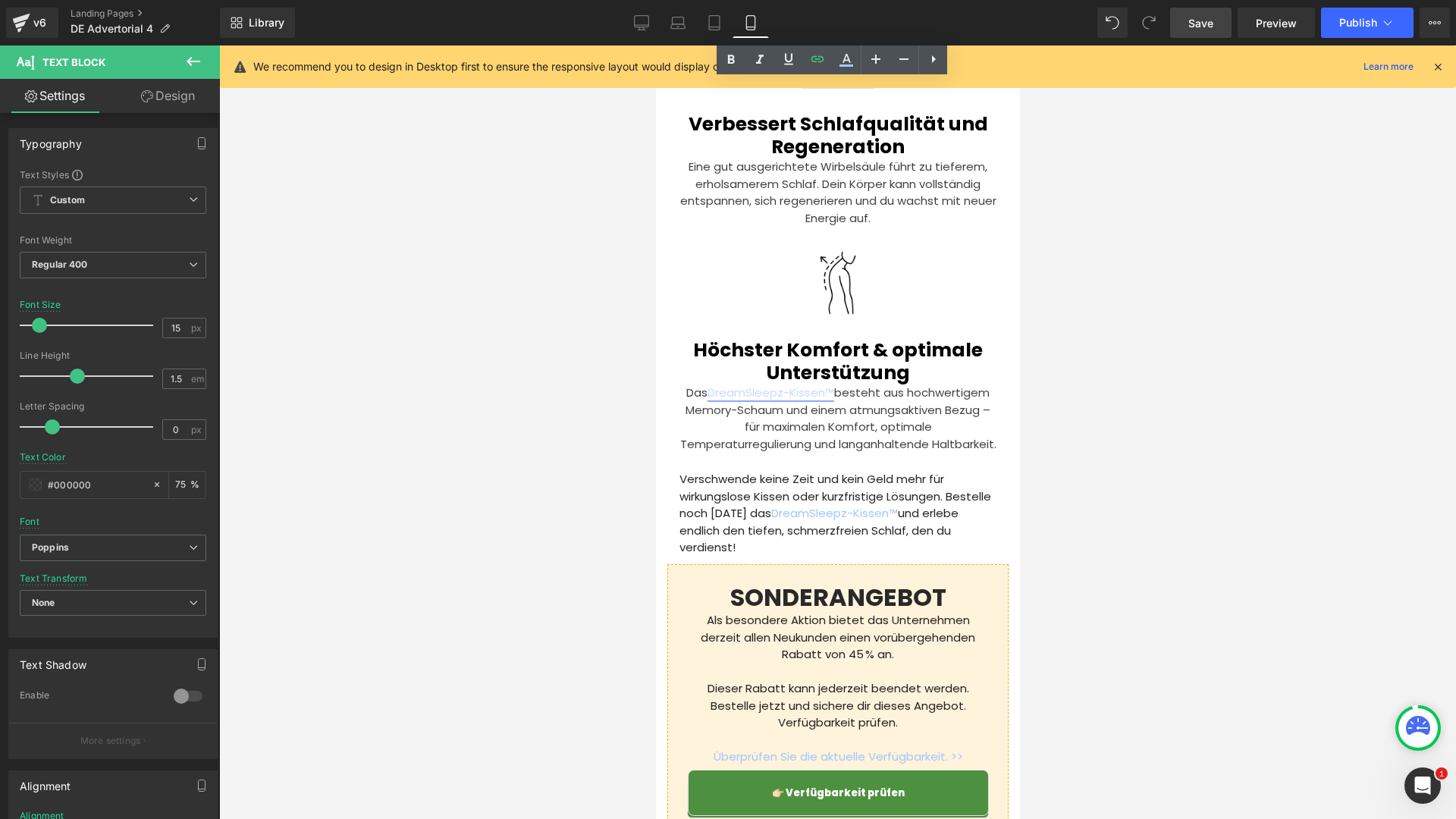 click on "Das  DreamSleepz-Kissen™  besteht aus hochwertigem Memory-Schaum und einem atmungsaktiven Bezug – für maximalen Komfort, optimale Temperaturregulierung und langanhaltende Haltbarkeit." at bounding box center [837, 419] 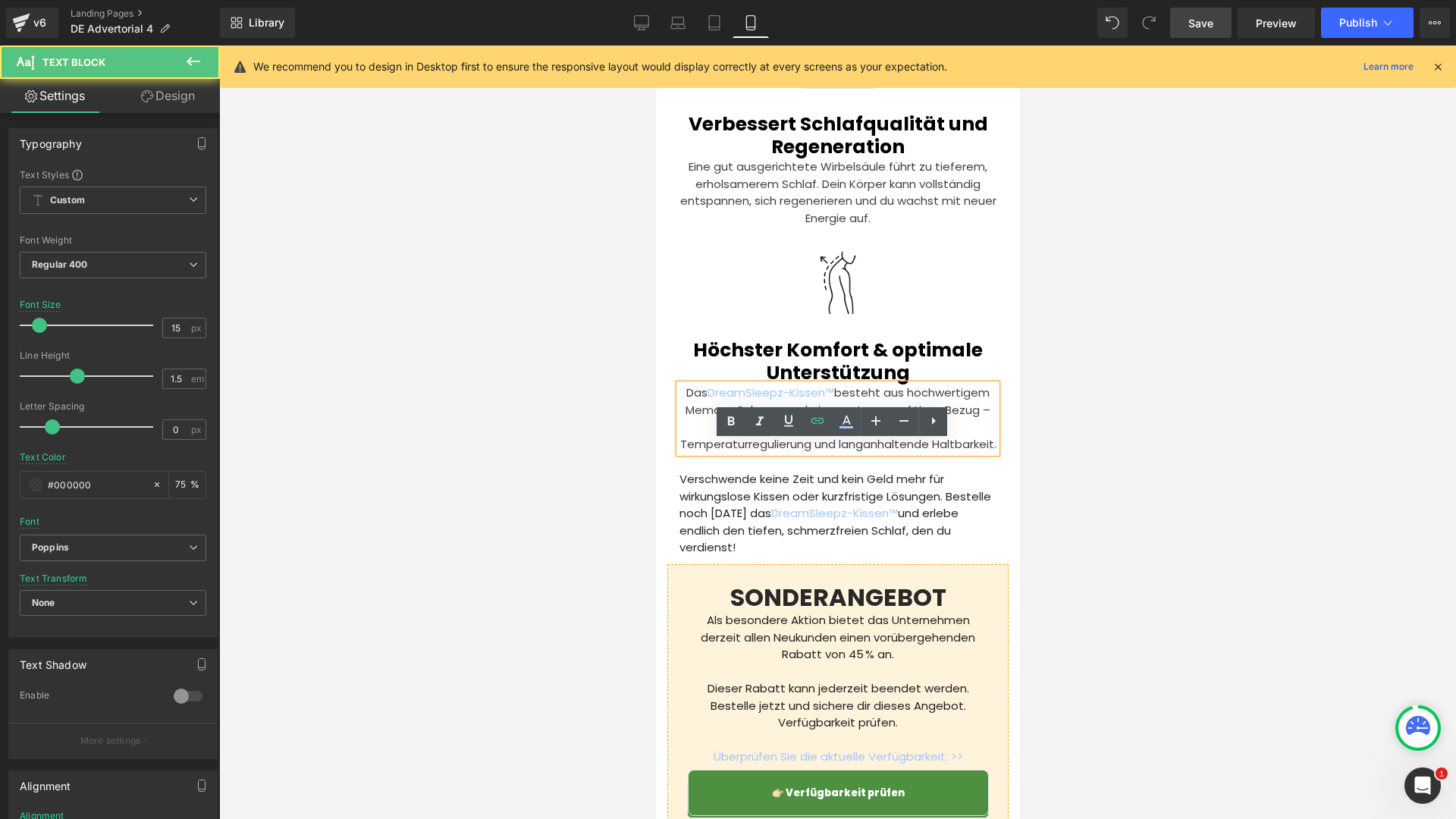 click on "Das  DreamSleepz-Kissen™  besteht aus hochwertigem Memory-Schaum und einem atmungsaktiven Bezug – für maximalen Komfort, optimale Temperaturregulierung und langanhaltende Haltbarkeit." at bounding box center (837, 419) 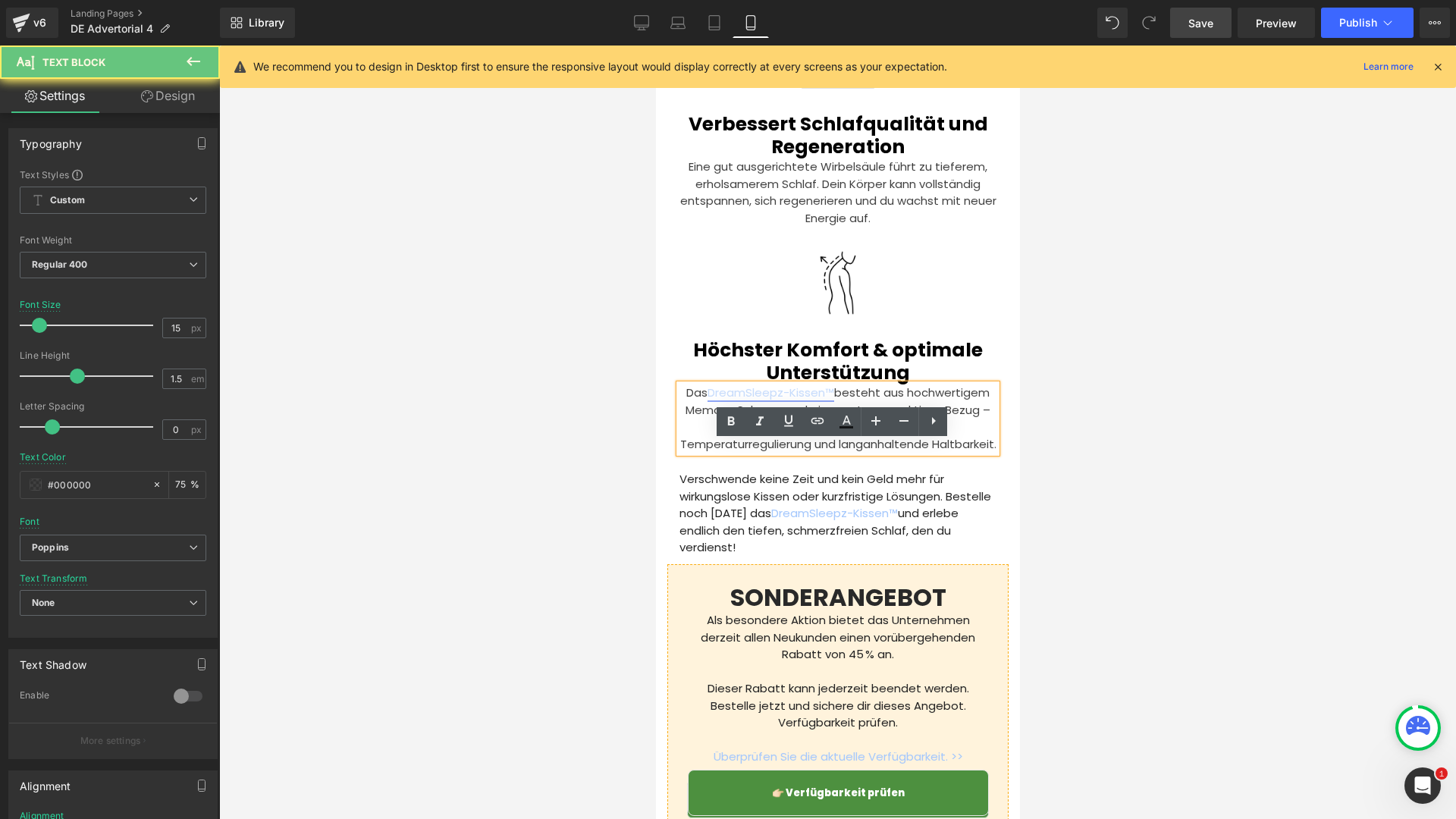 click on "DreamSleepz-Kissen™" at bounding box center (770, 392) 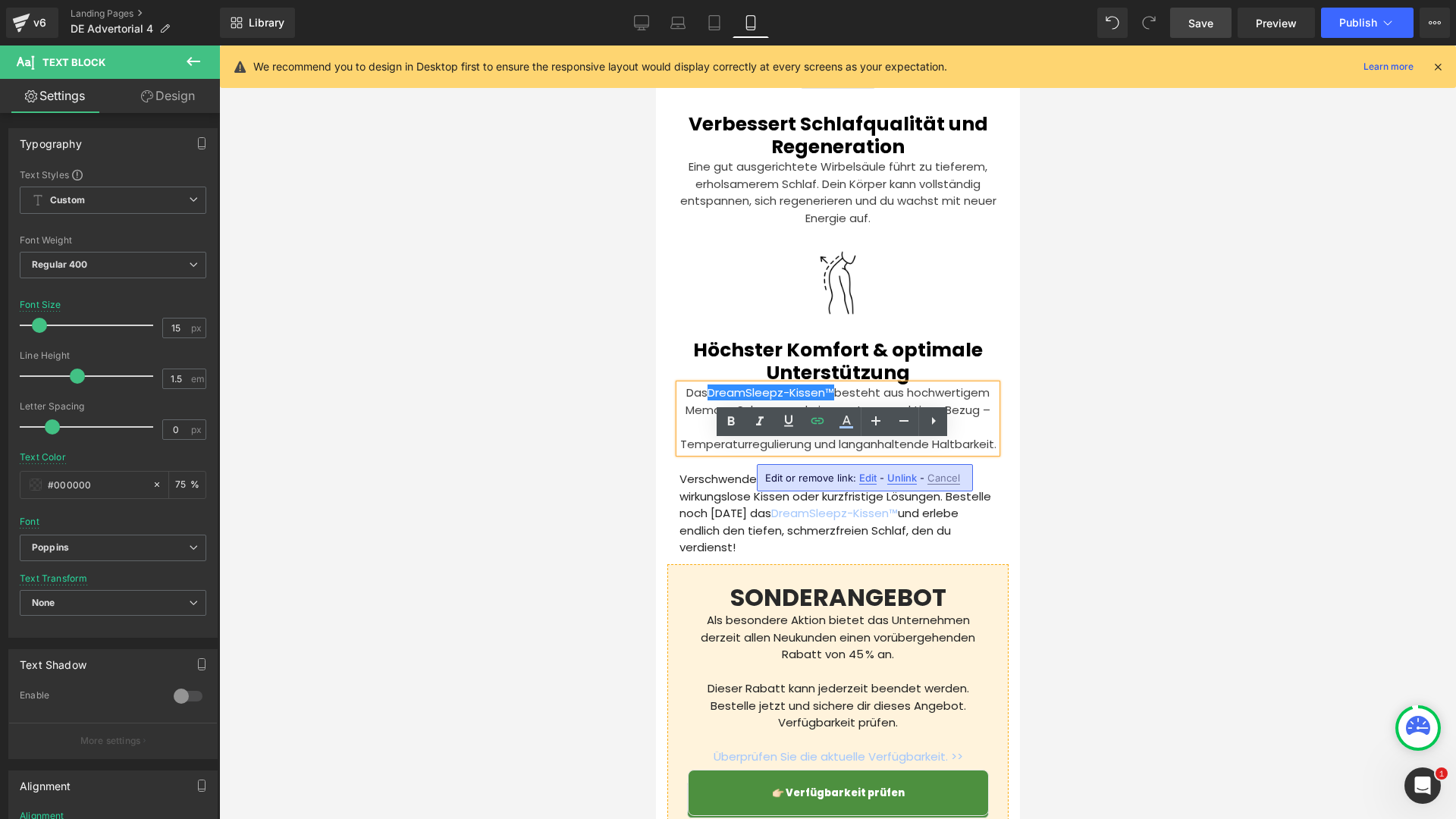 drag, startPoint x: 861, startPoint y: 475, endPoint x: 204, endPoint y: 430, distance: 658.53929 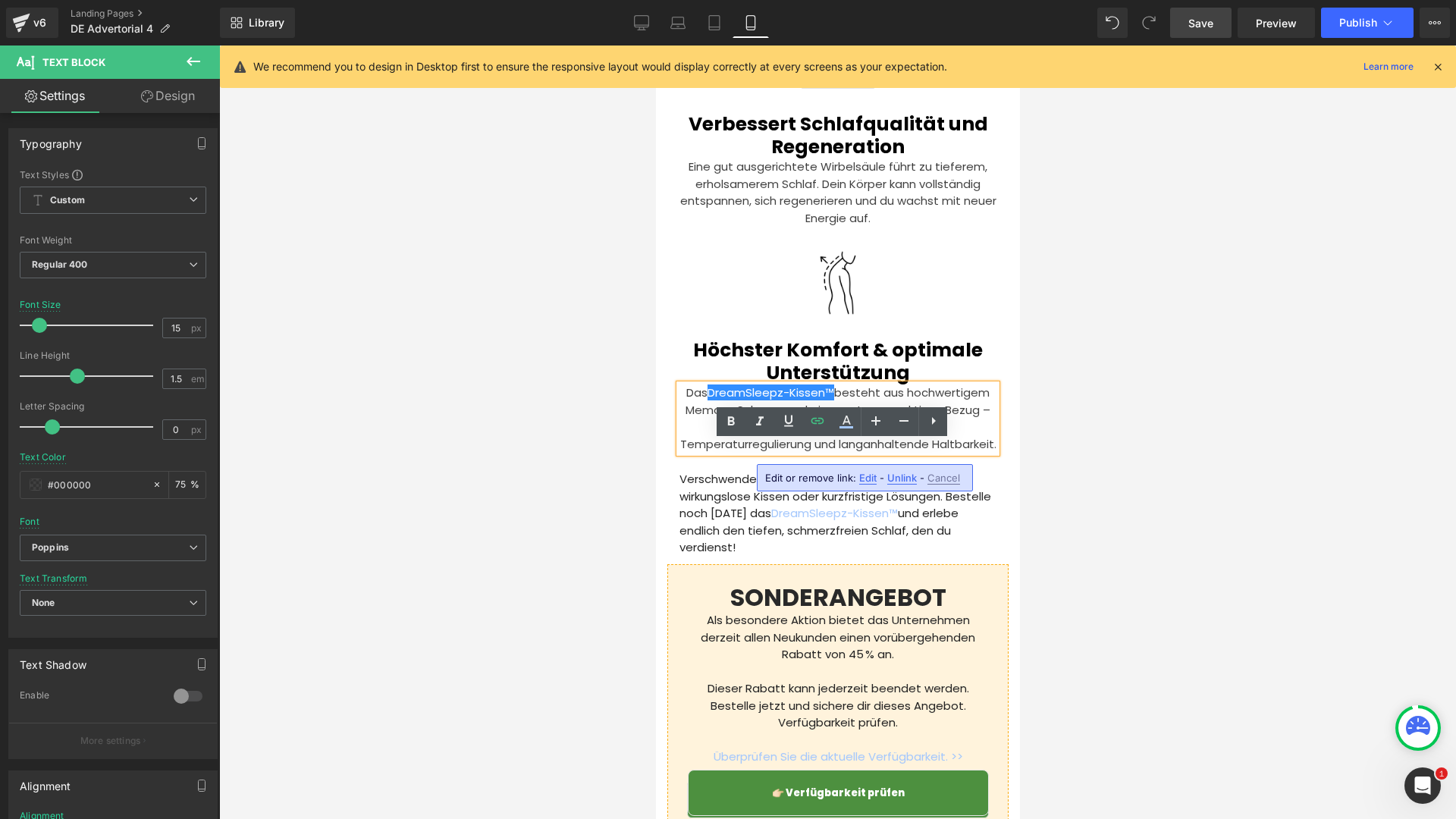 click on "Edit" at bounding box center (868, 478) 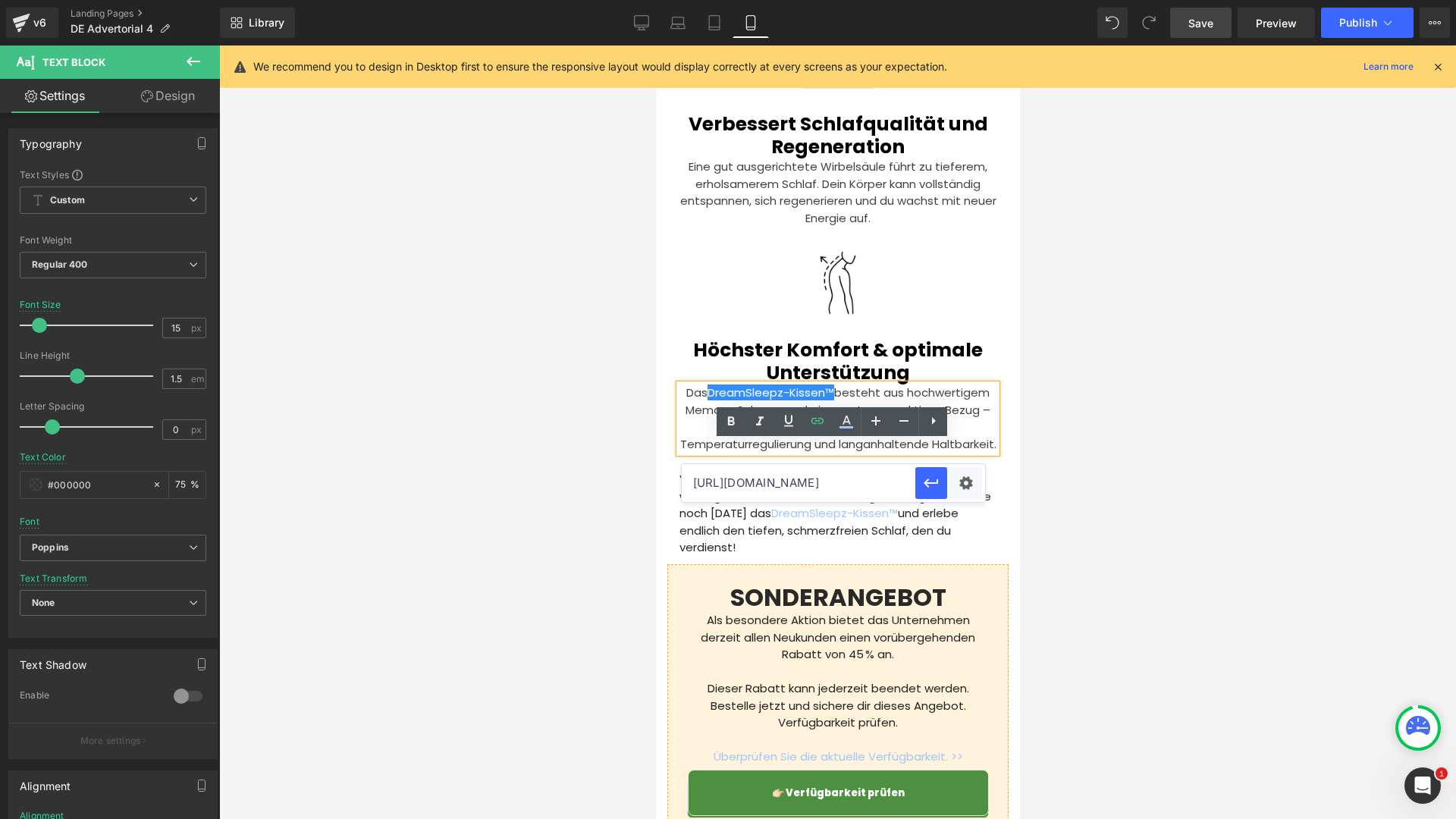 click on "[URL][DOMAIN_NAME]" at bounding box center [799, 483] 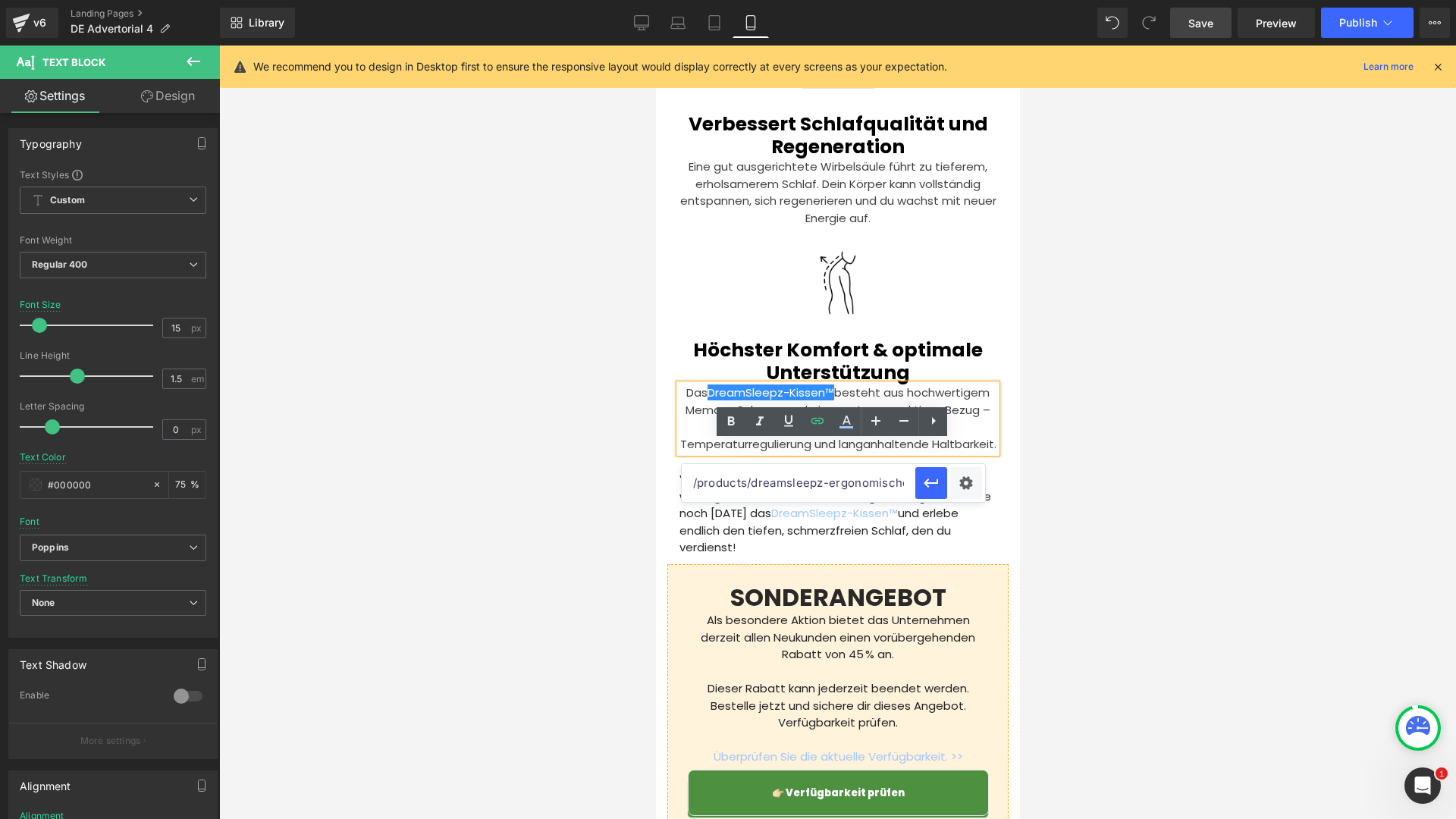 paste on "[URL][DOMAIN_NAME]" 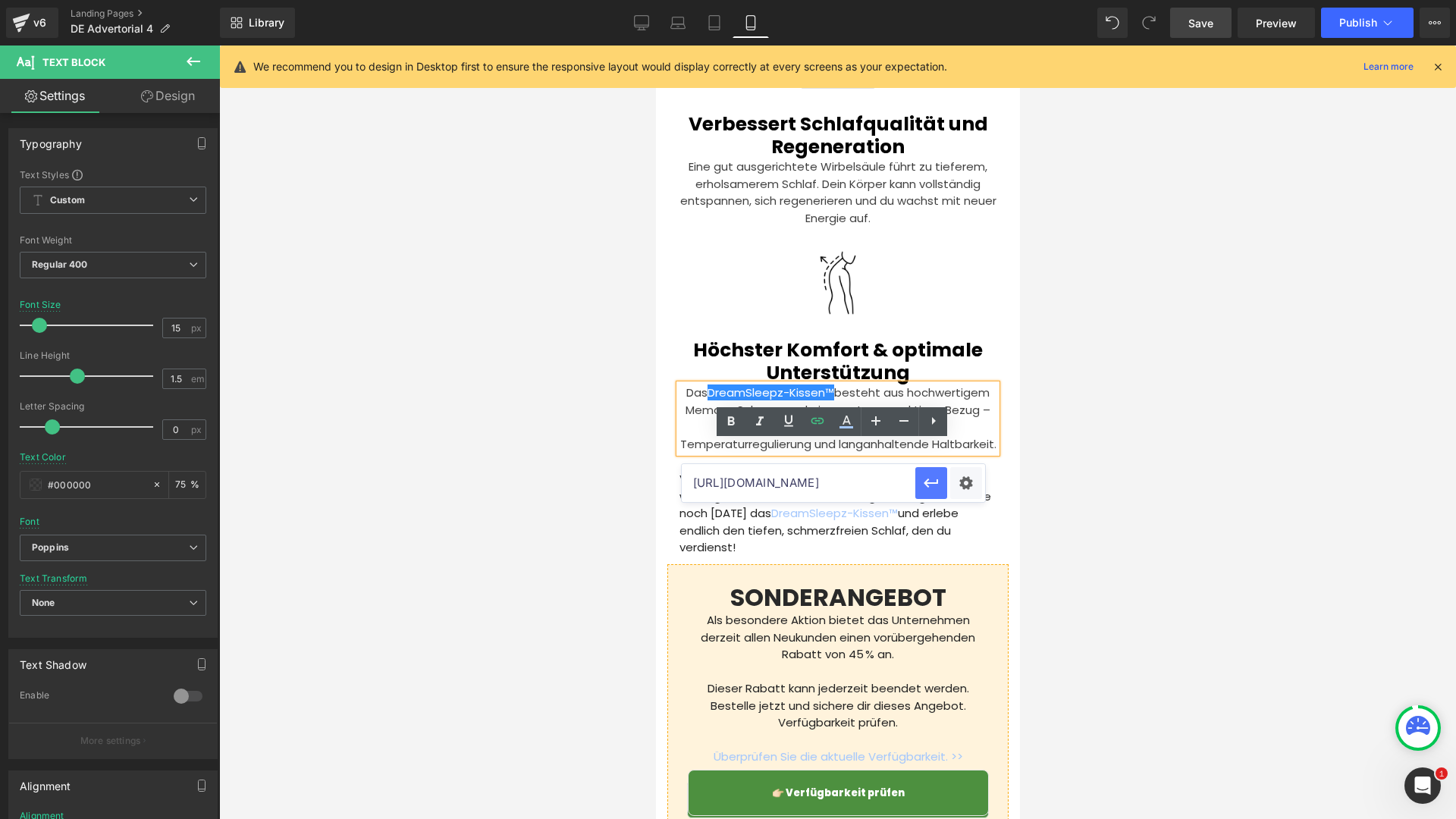 click 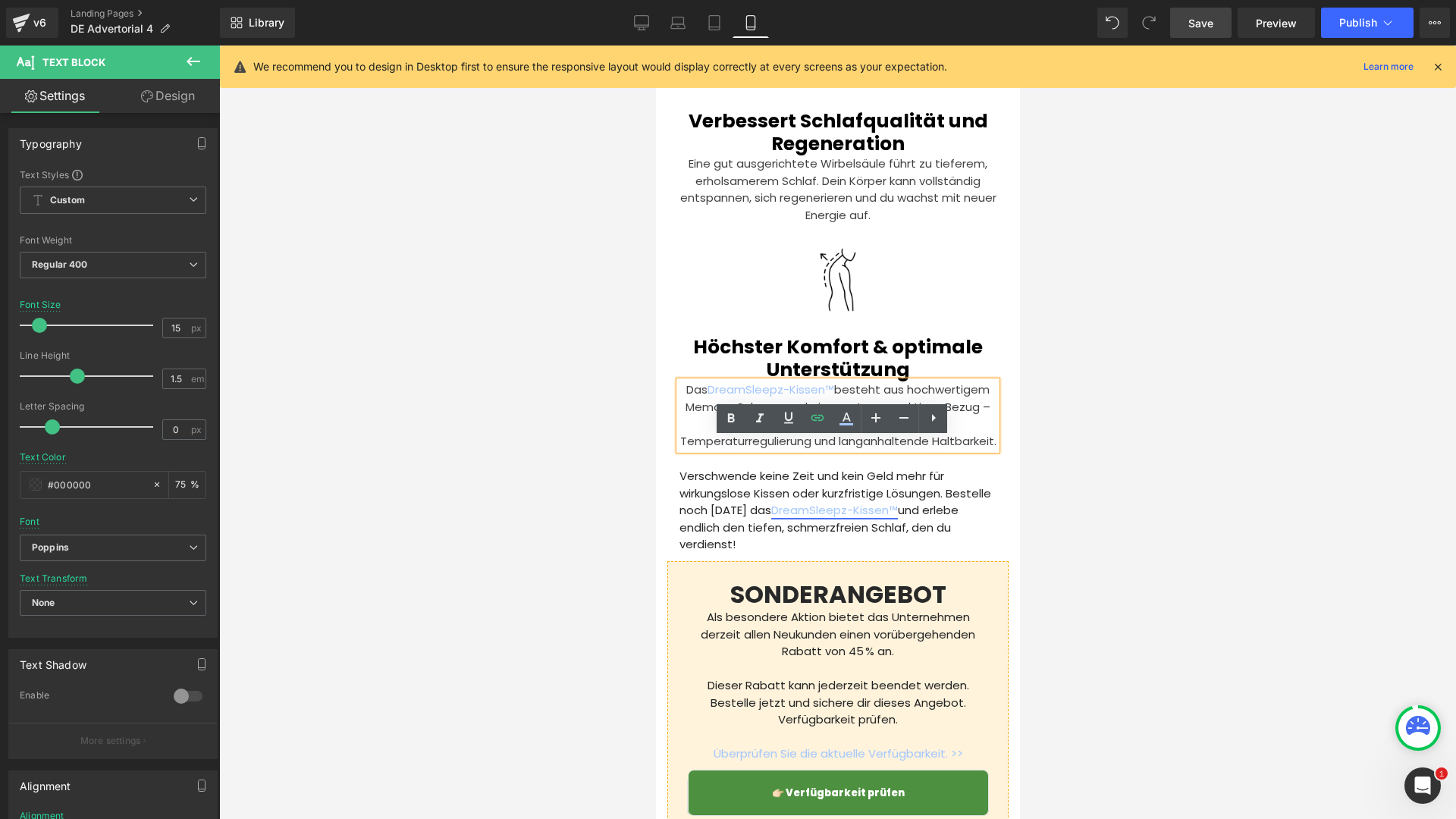 click on "Verschwende keine Zeit und kein Geld mehr für wirkungslose Kissen oder kurzfristige Lösungen. Bestelle noch [DATE] das  DreamSleepz-Kissen™  und erlebe endlich den tiefen, schmerzfreien Schlaf, den du verdienst! Text Block" at bounding box center [837, 510] 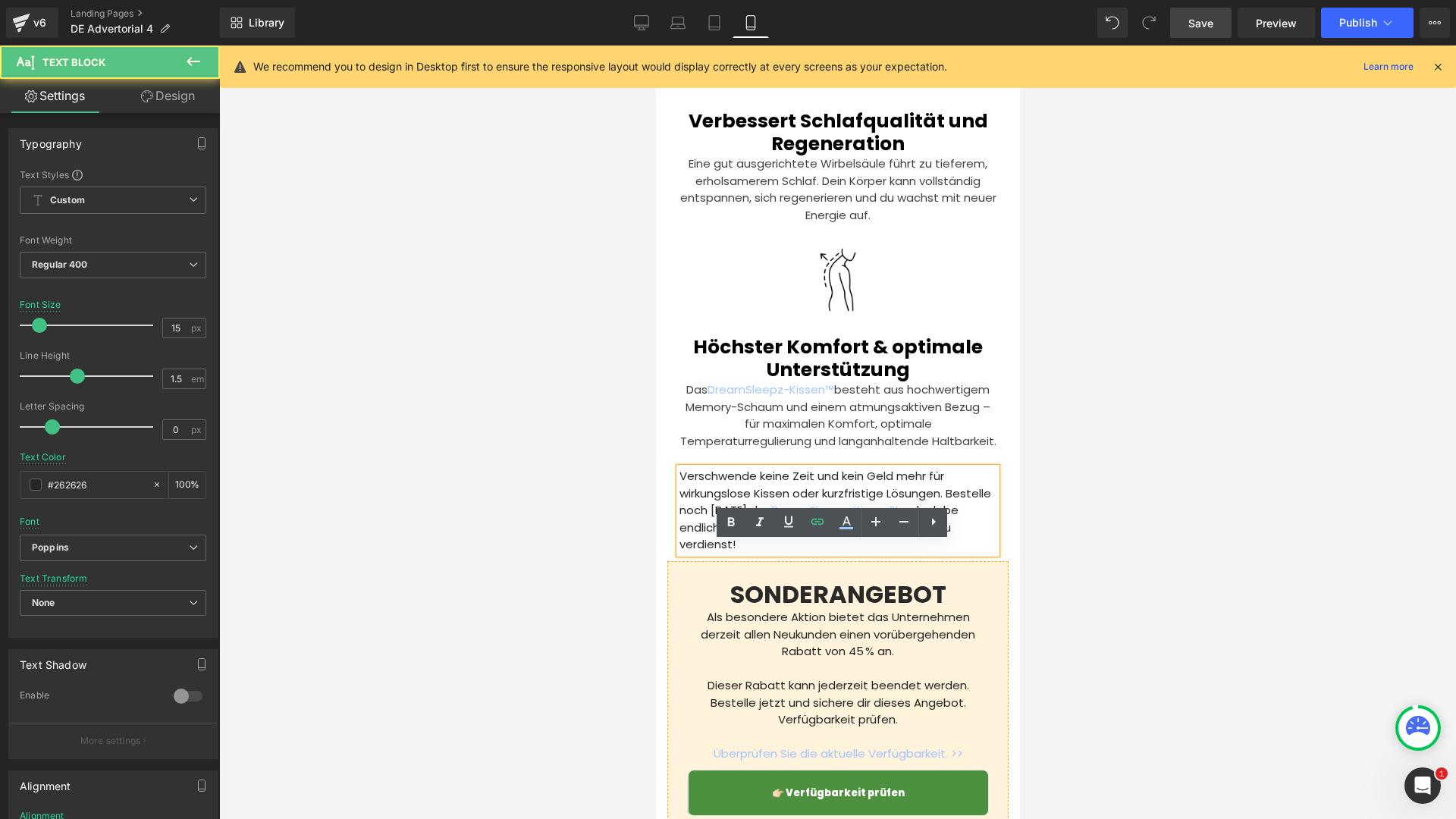 click on "DreamSleepz-Kissen™" at bounding box center (833, 510) 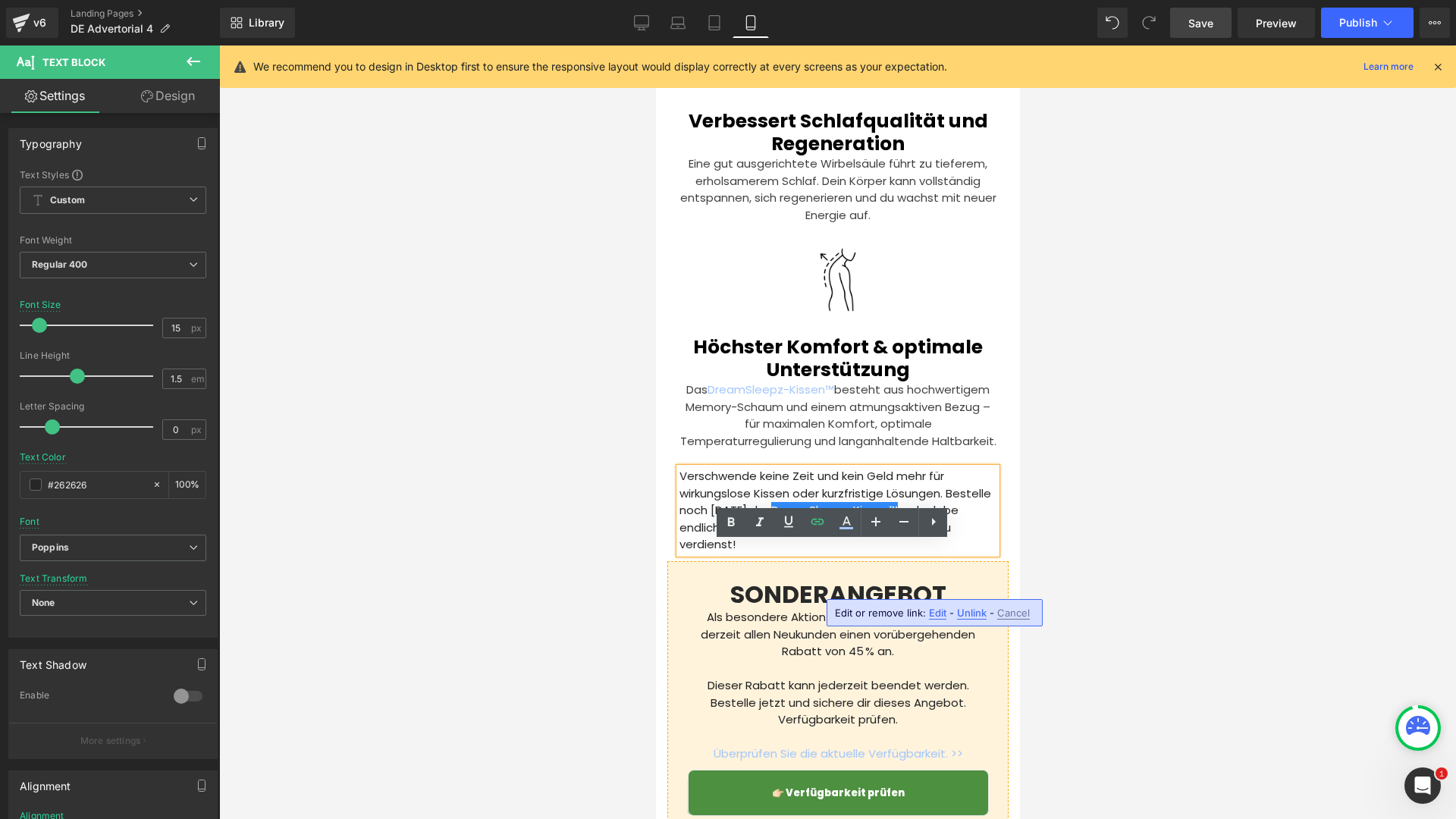 click on "Edit" at bounding box center (937, 613) 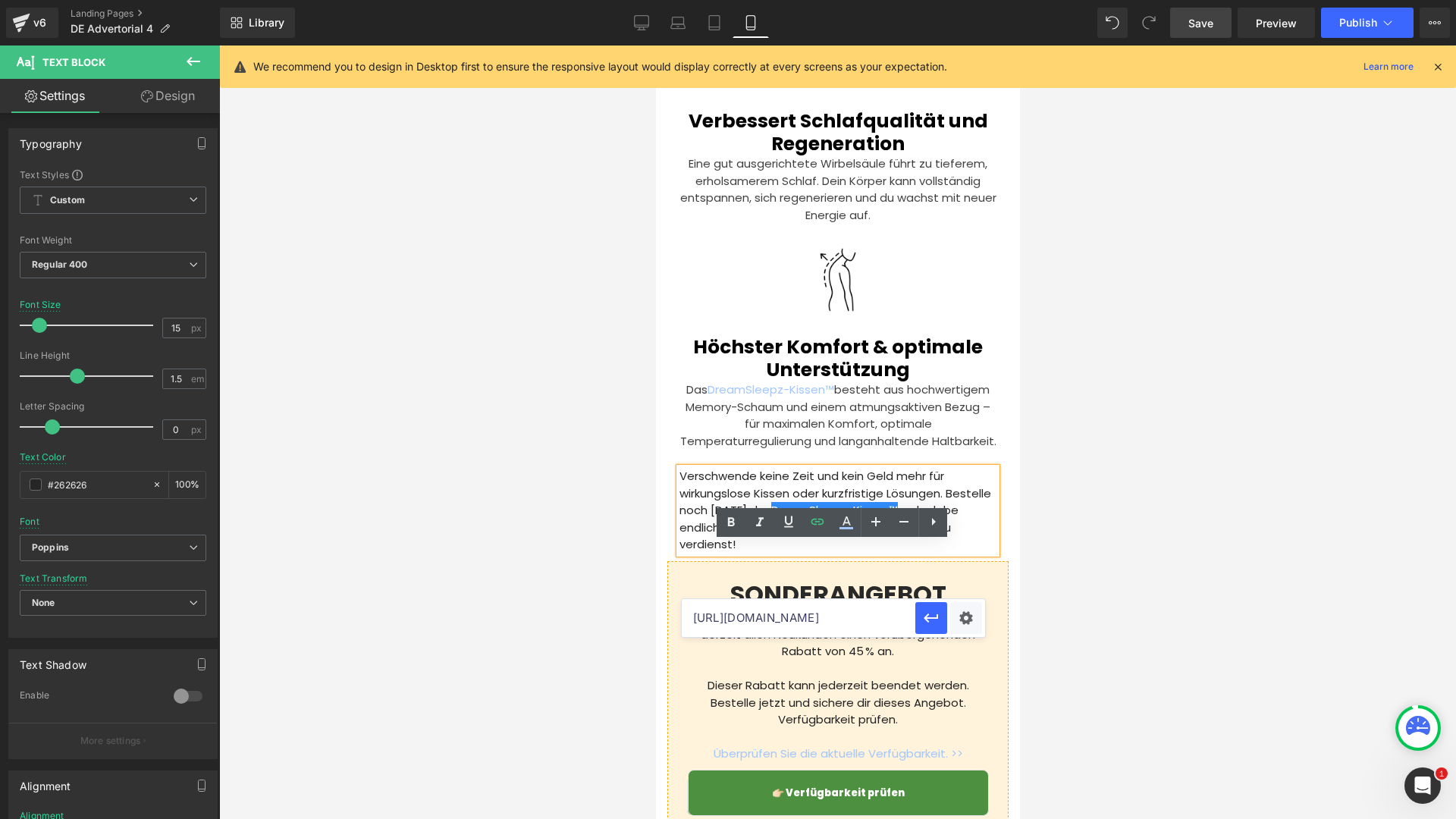 click on "[URL][DOMAIN_NAME]" at bounding box center (799, 618) 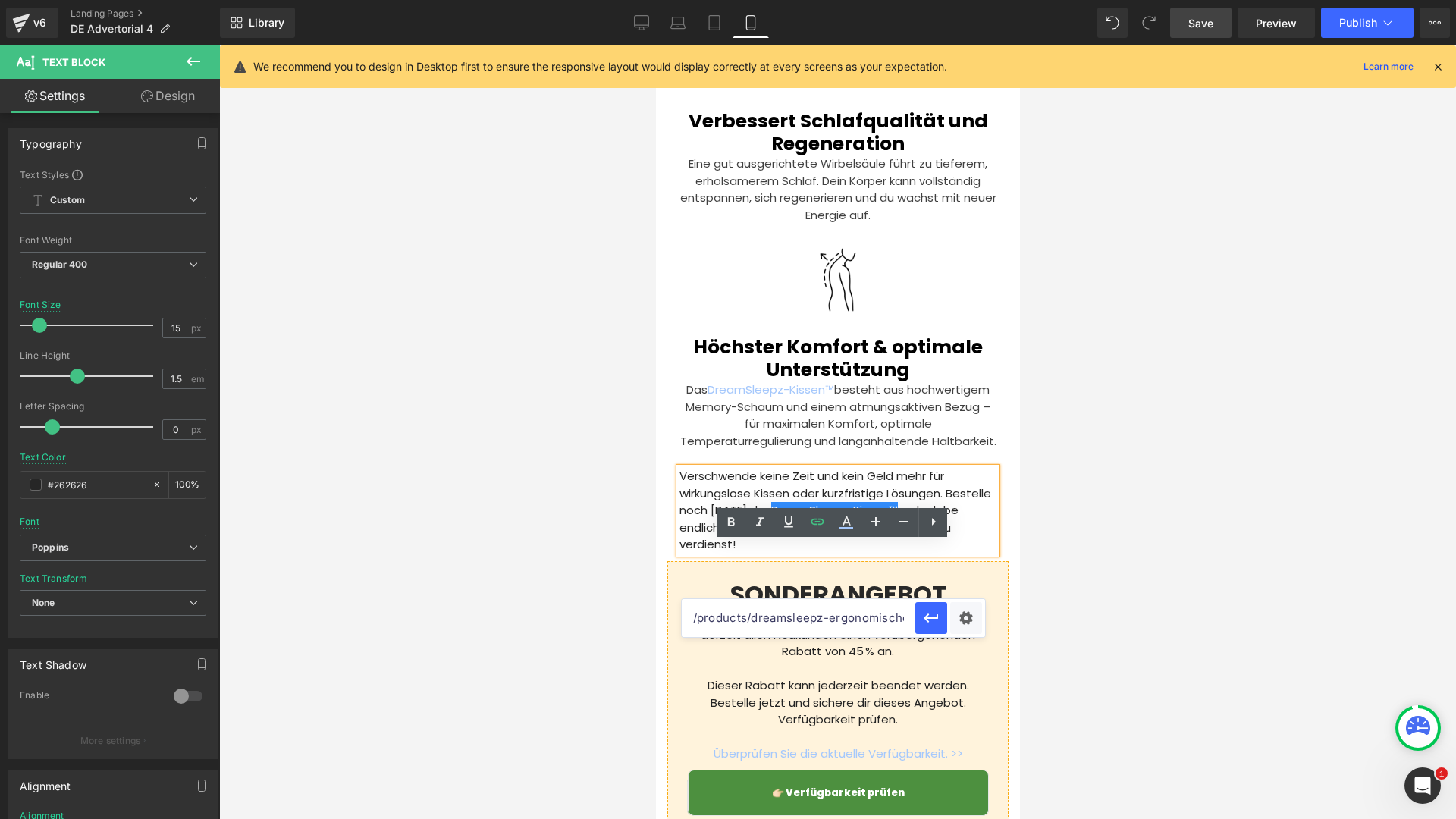paste on "[URL][DOMAIN_NAME]" 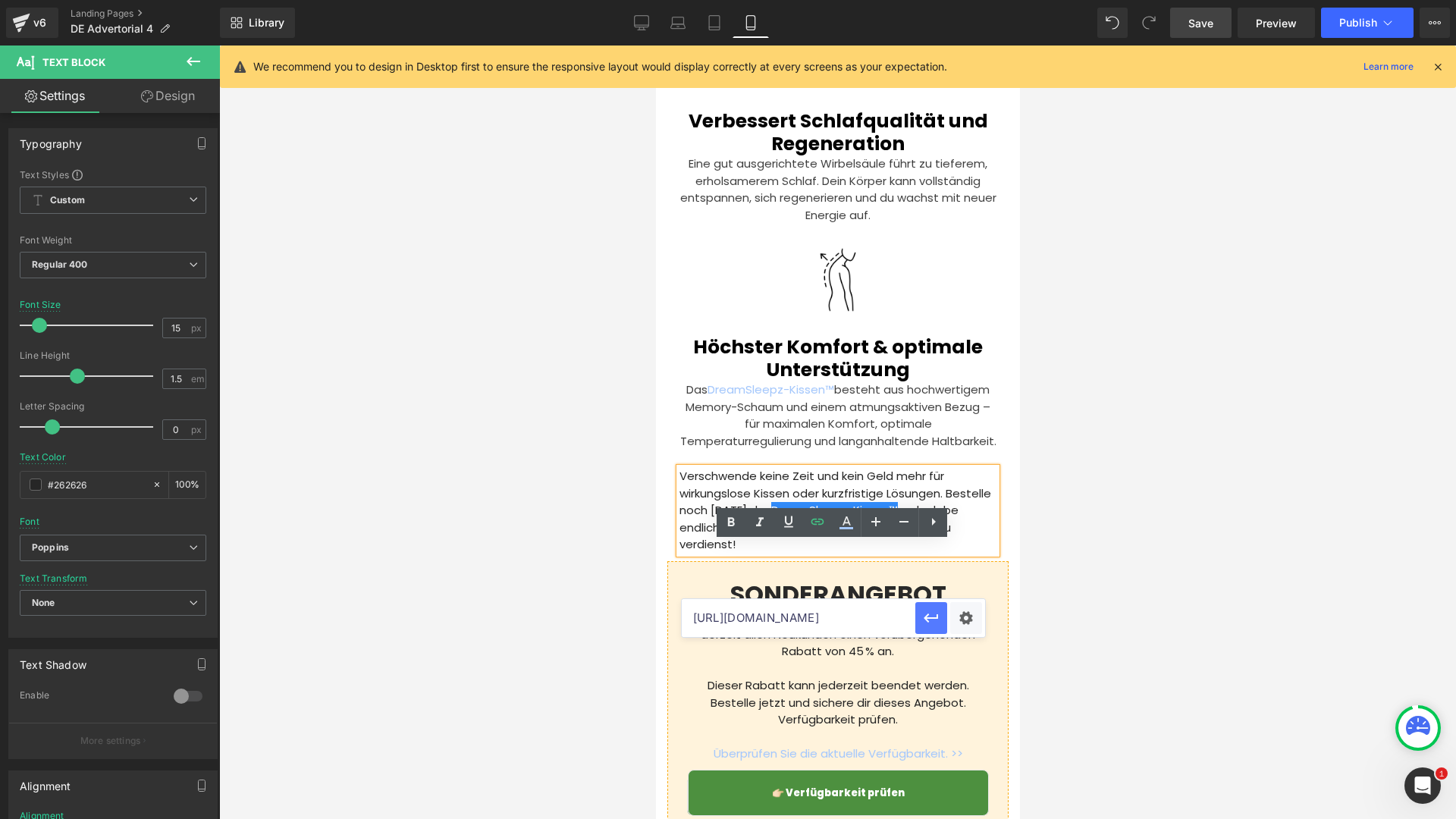 click 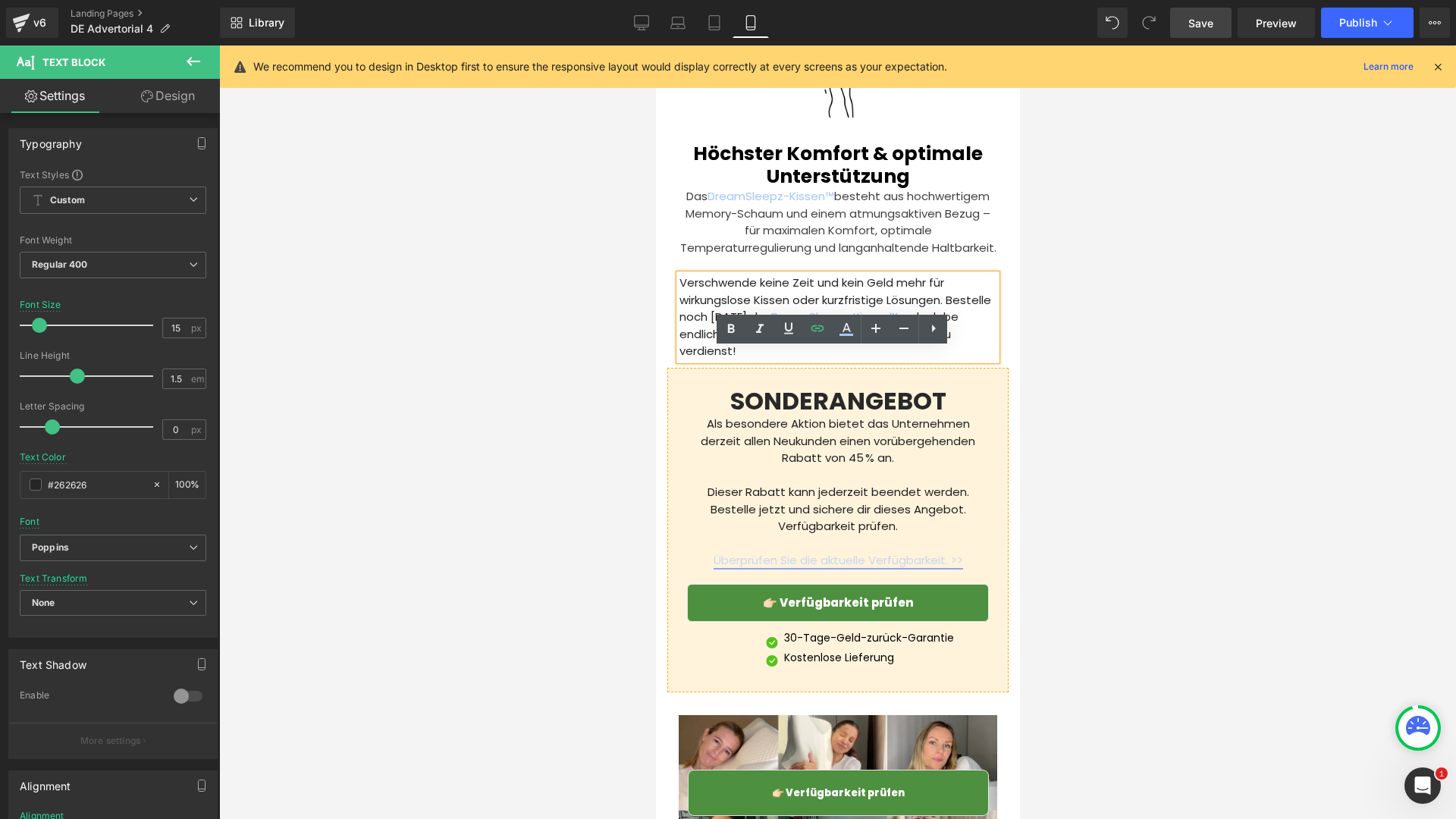 click on "Überprüfen Sie die aktuelle Verfügbarkeit. >>" at bounding box center (837, 560) 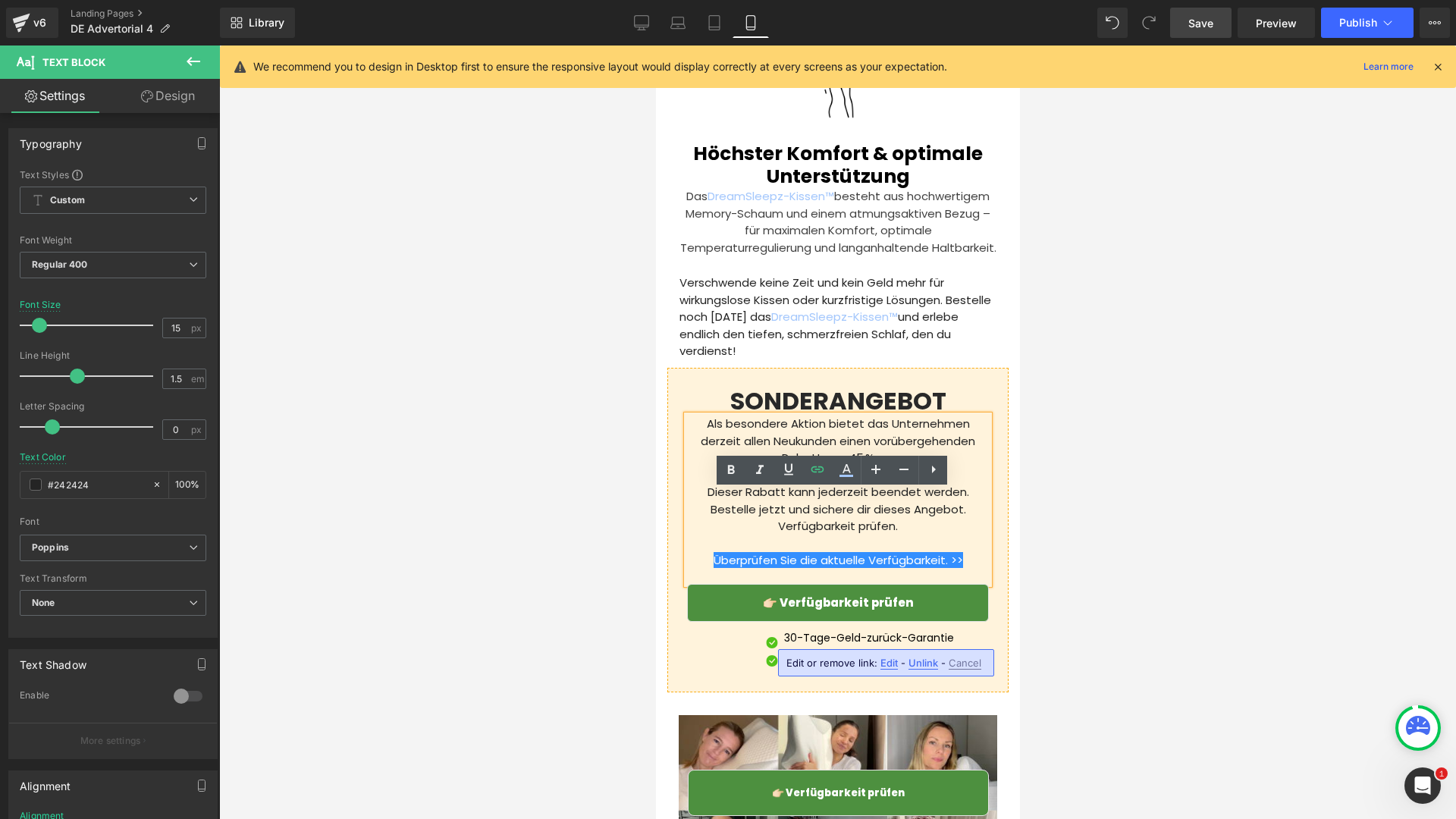 click on "Edit" at bounding box center [889, 663] 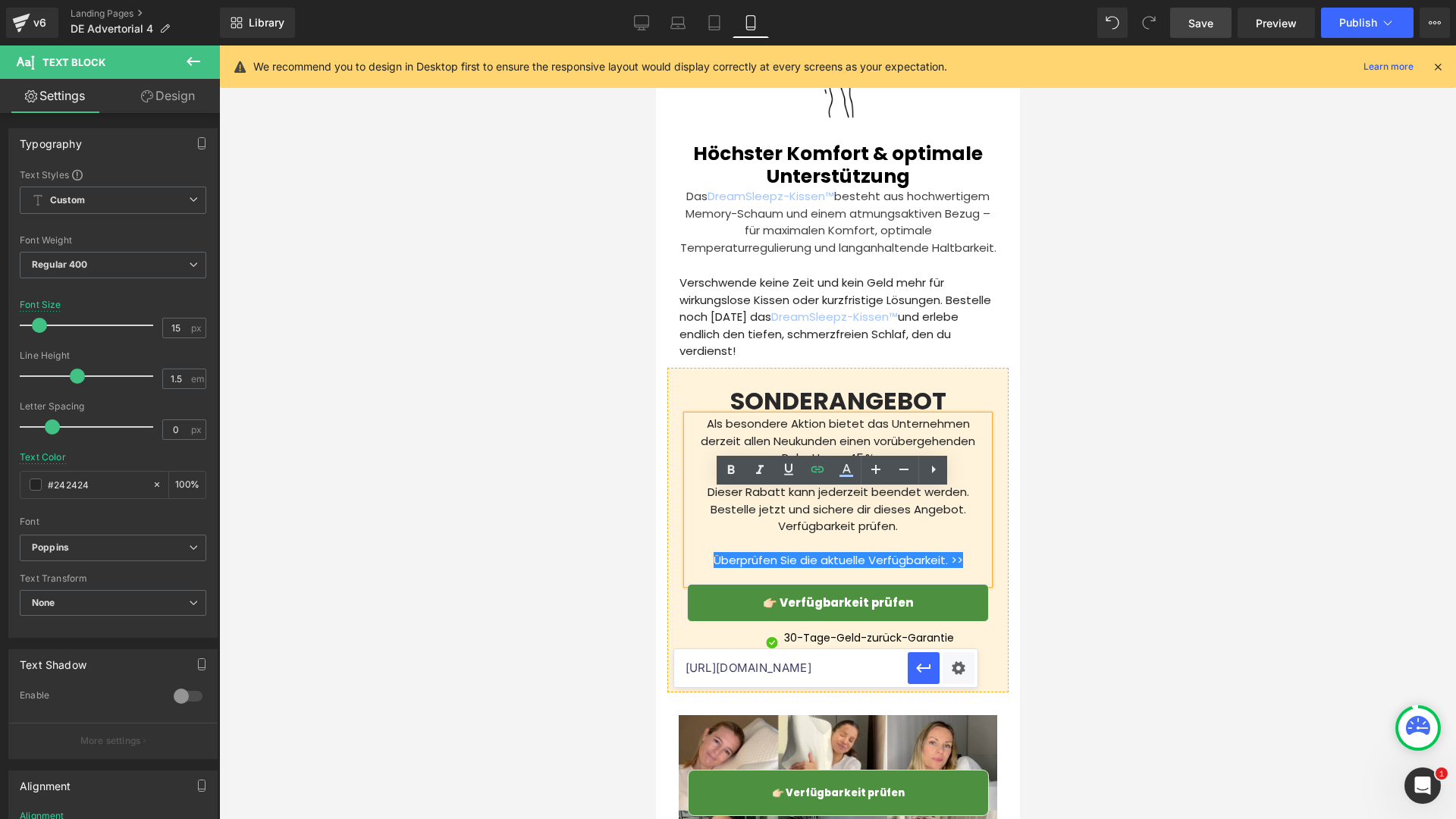click on "[URL][DOMAIN_NAME]" at bounding box center [791, 668] 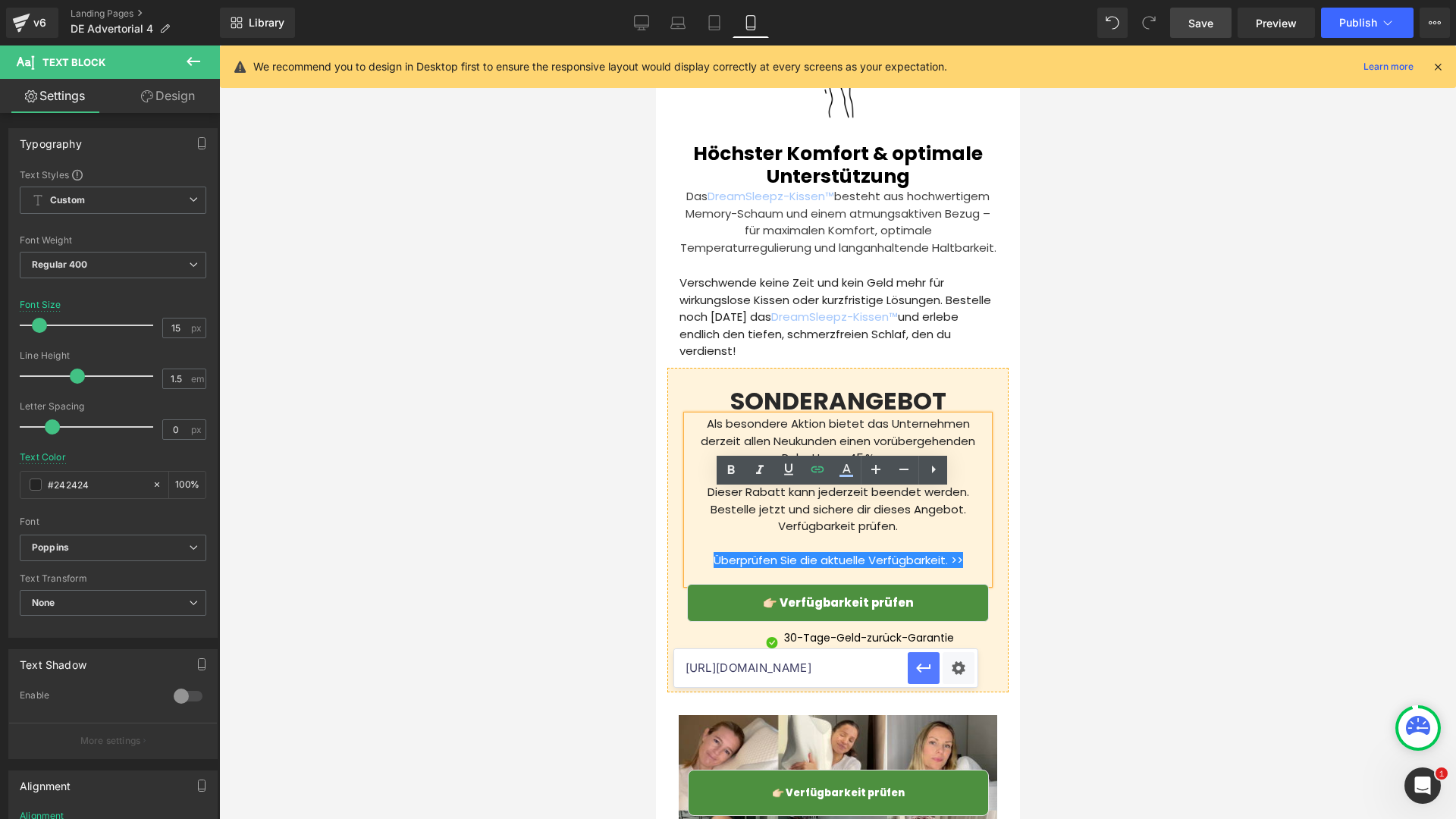 click 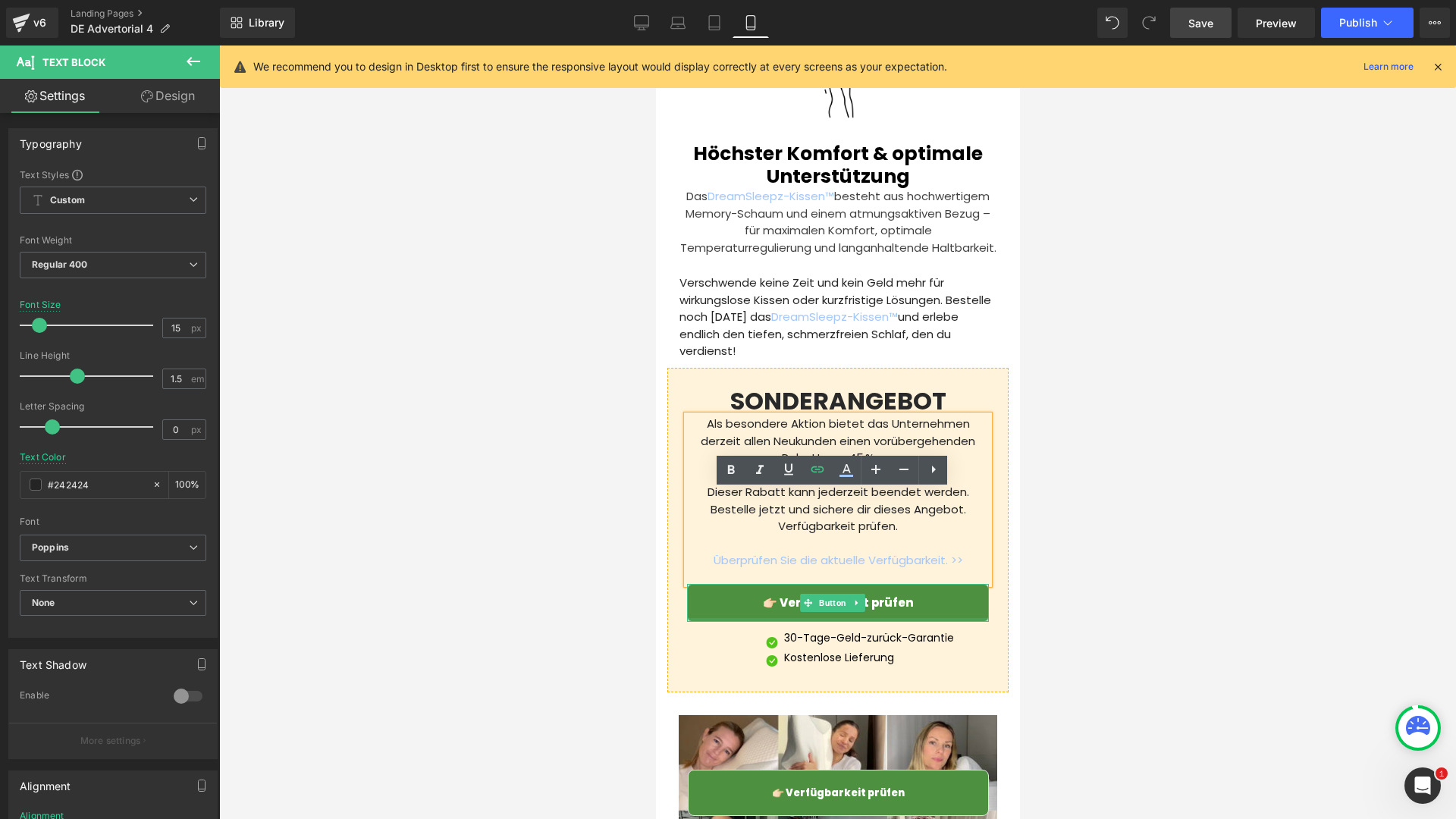 click at bounding box center (837, 620) 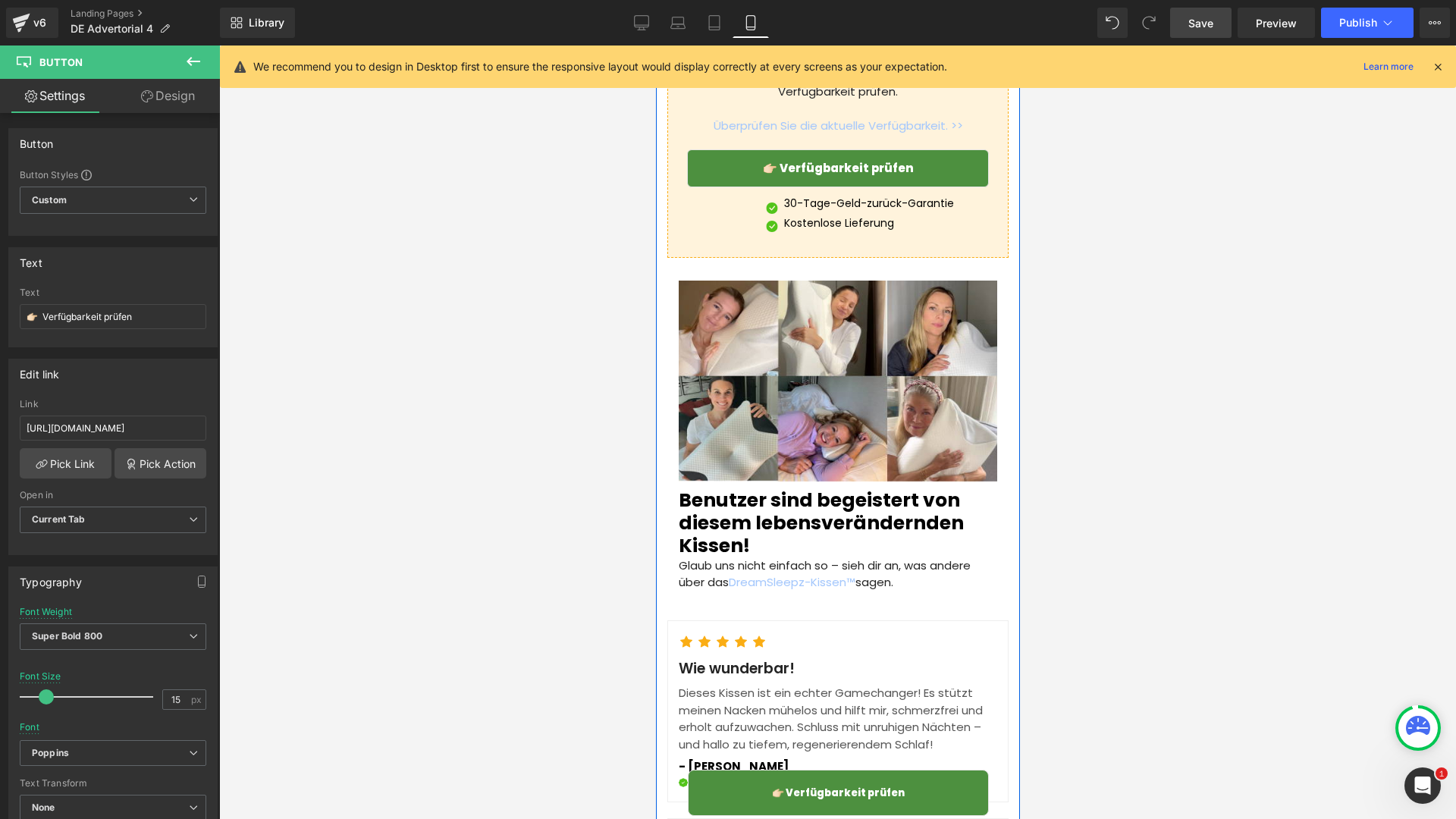 click on "Glaub uns nicht einfach so – sieh dir an, was andere über das  DreamSleepz-Kissen™ sagen. Text Block" at bounding box center (837, 574) 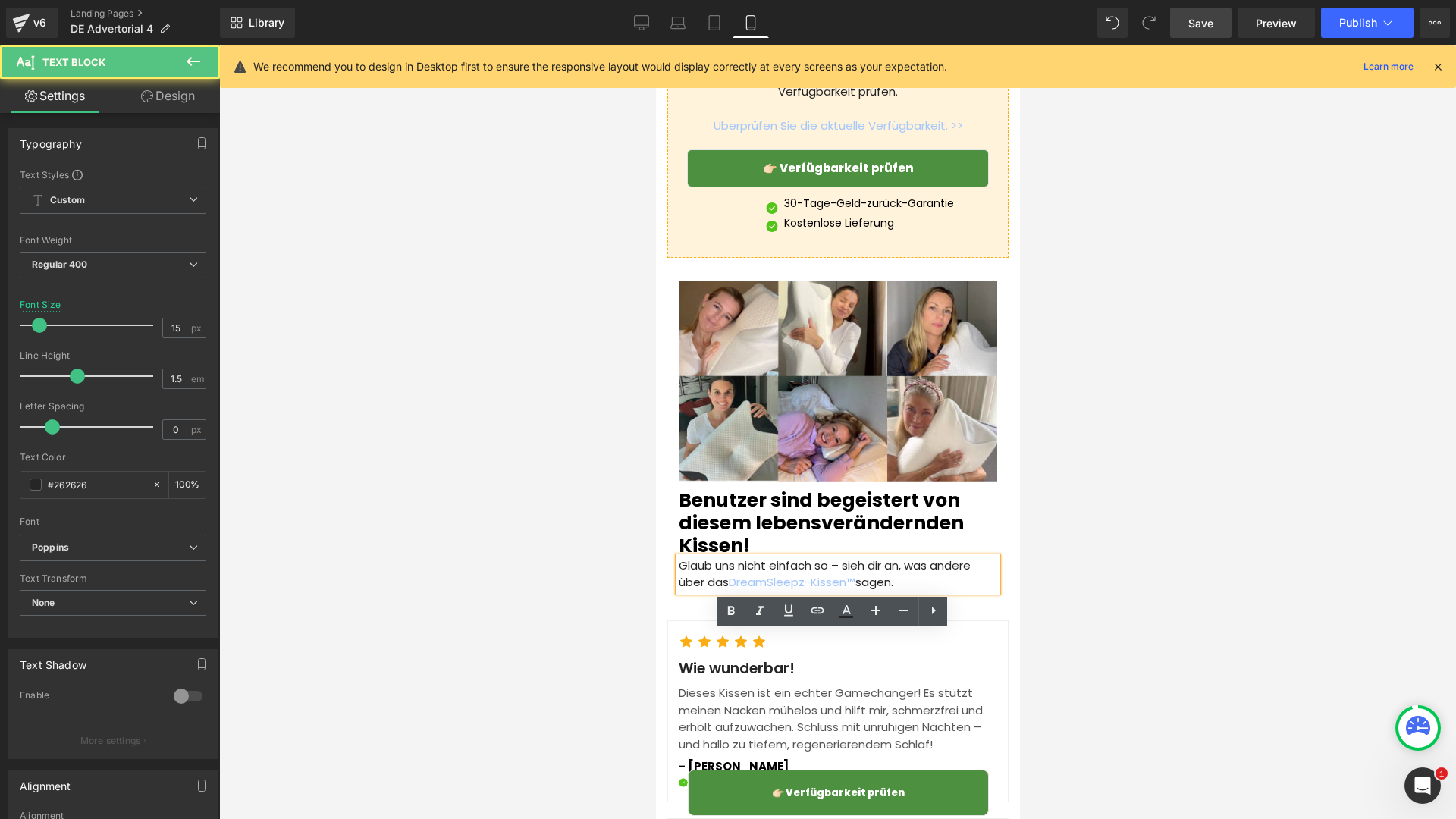 click on "sagen." at bounding box center [874, 582] 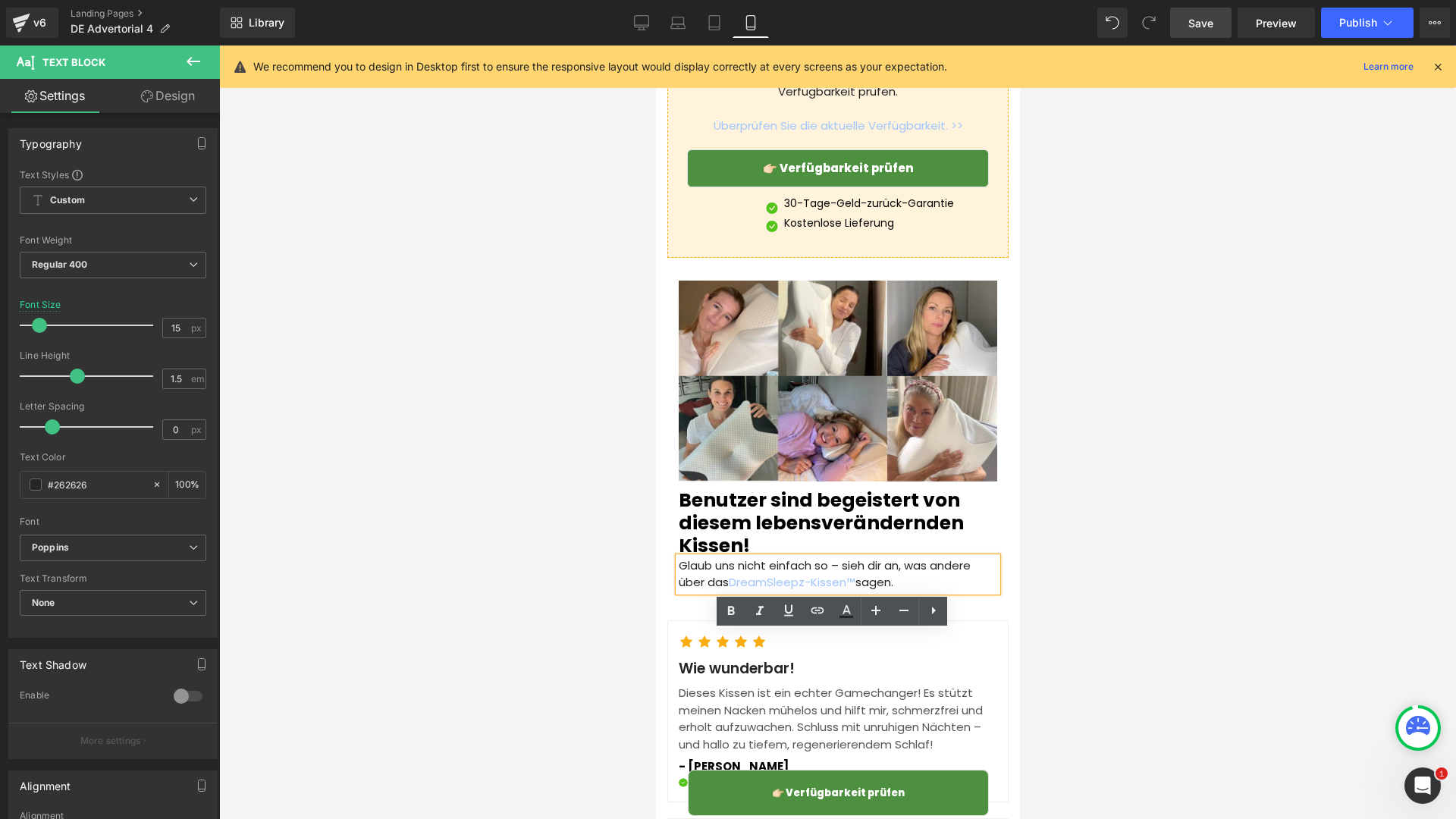click on "sagen." at bounding box center [874, 582] 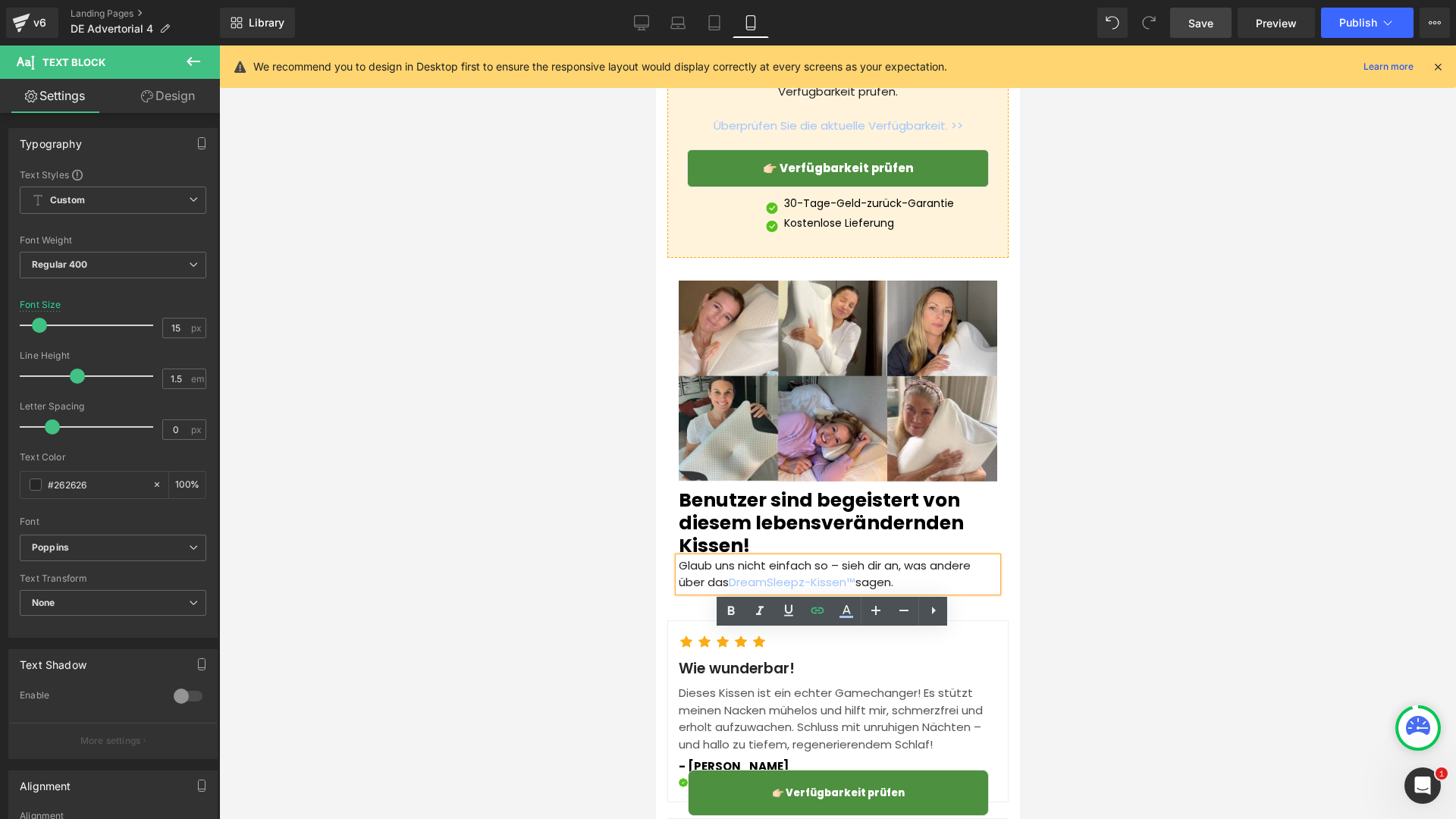 type 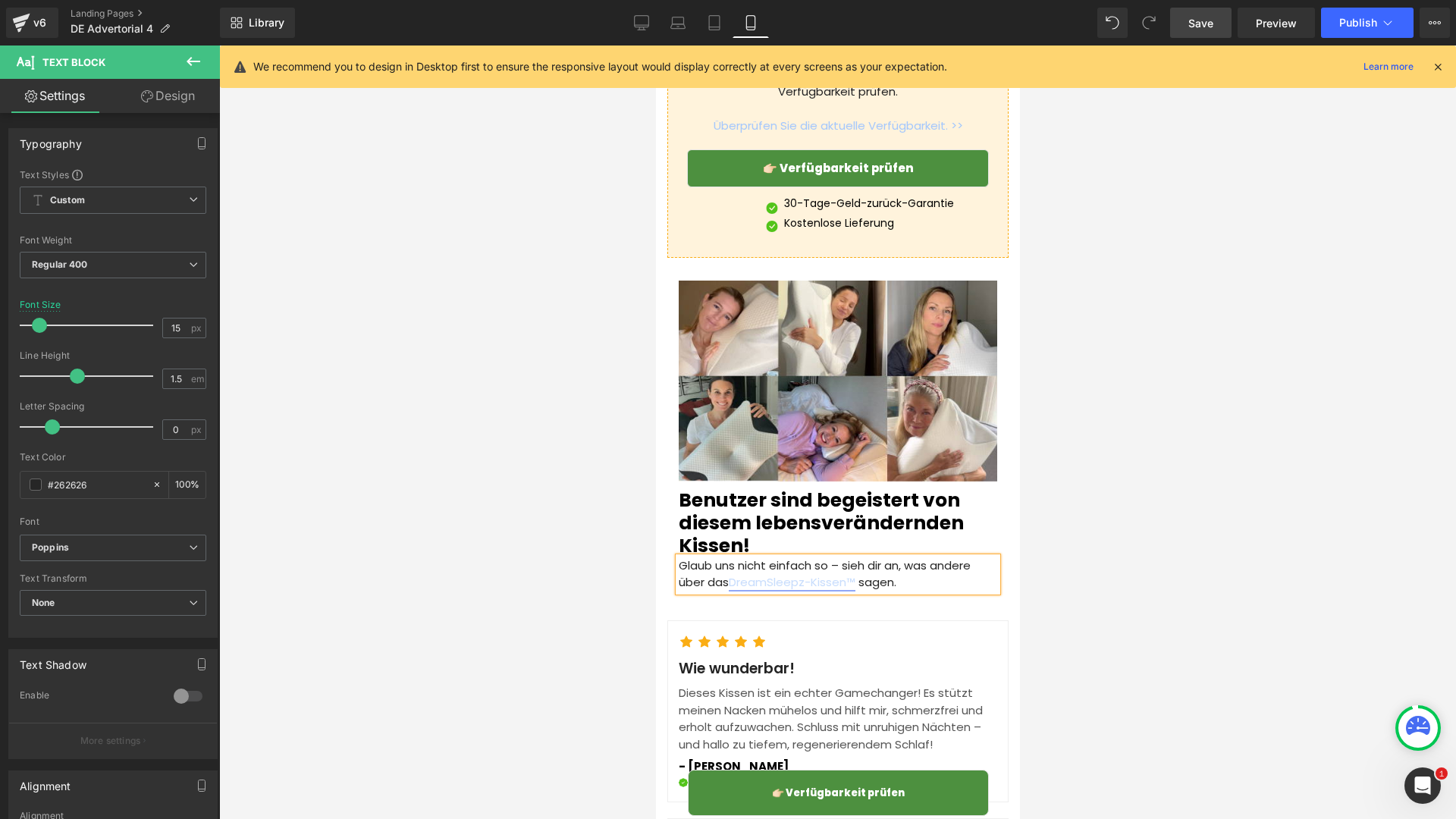 click on "DreamSleepz-Kissen™" at bounding box center (791, 582) 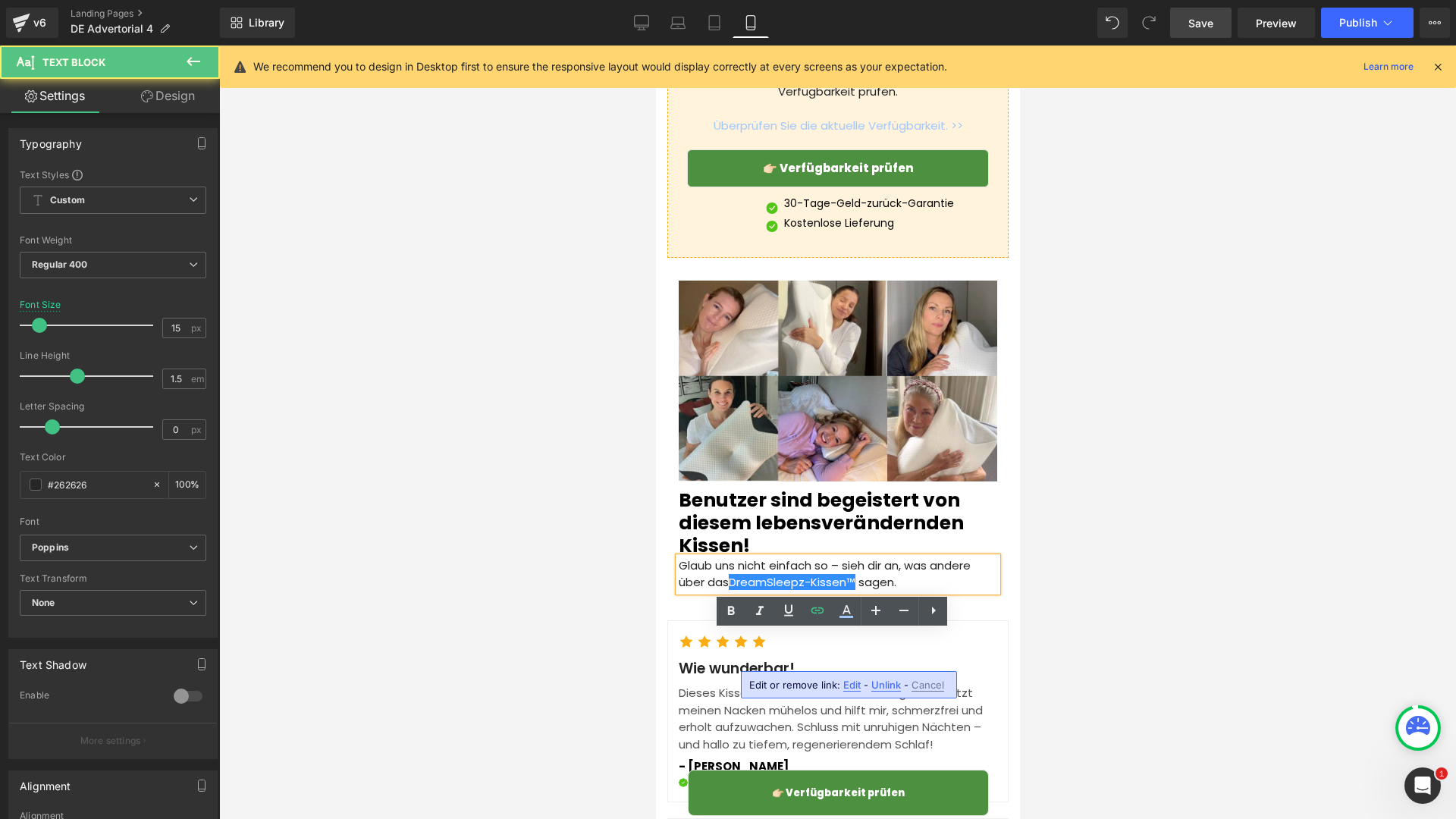 click on "Edit" at bounding box center [852, 685] 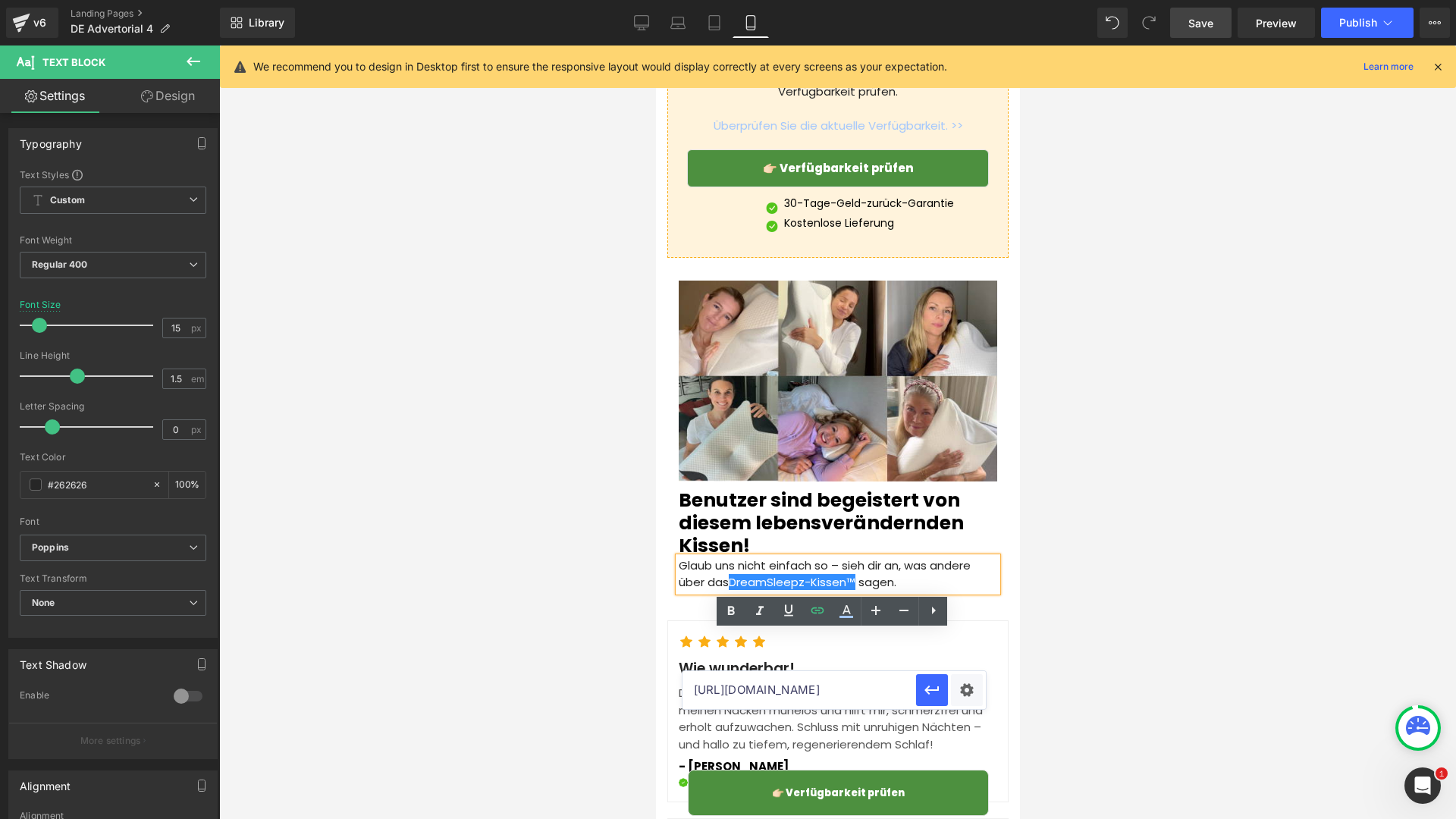 click on "Glaub uns nicht einfach so – sieh dir an, was andere über das  DreamSleepz-Kissen™   sagen." at bounding box center (837, 574) 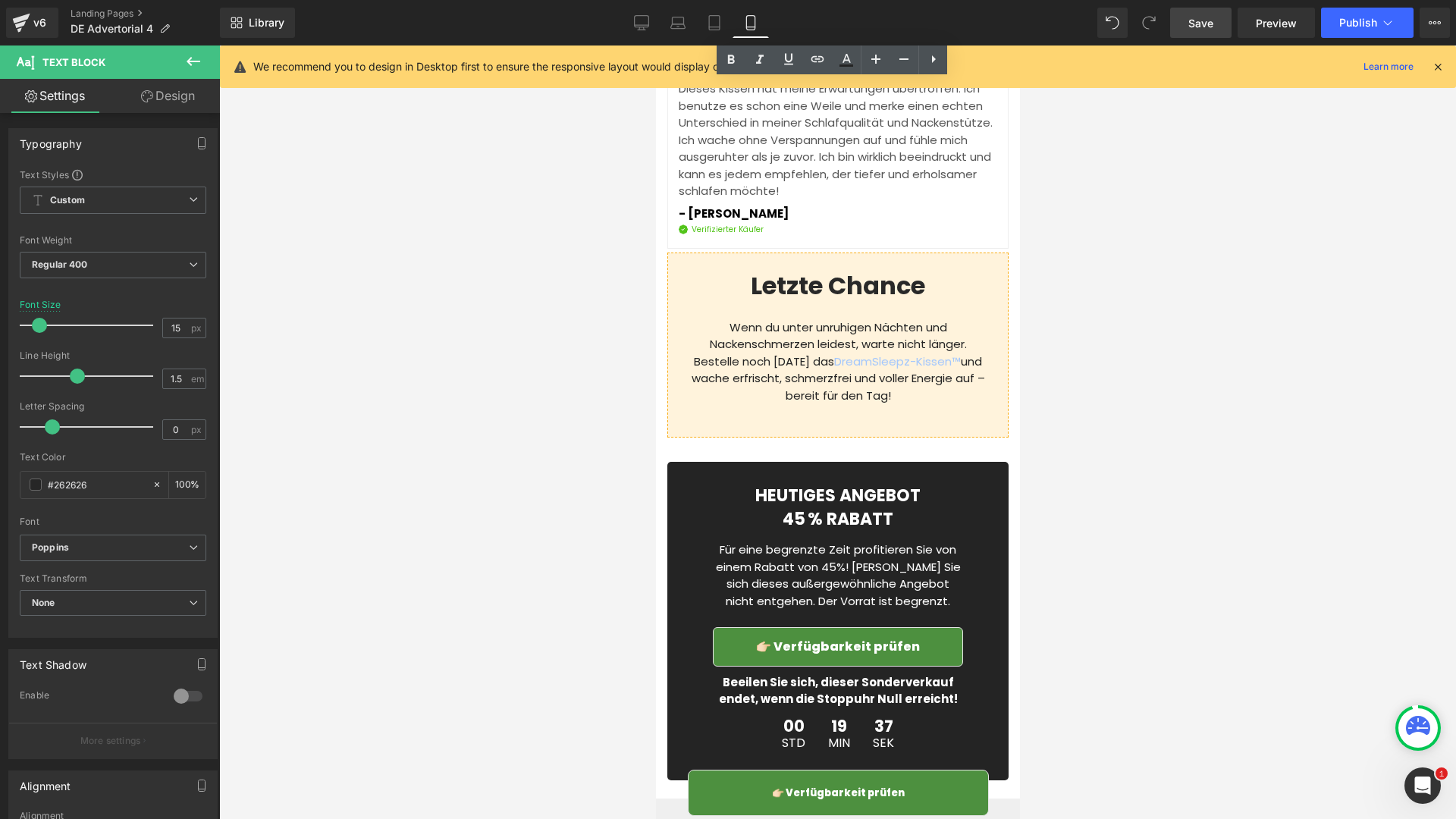 scroll, scrollTop: 6307, scrollLeft: 0, axis: vertical 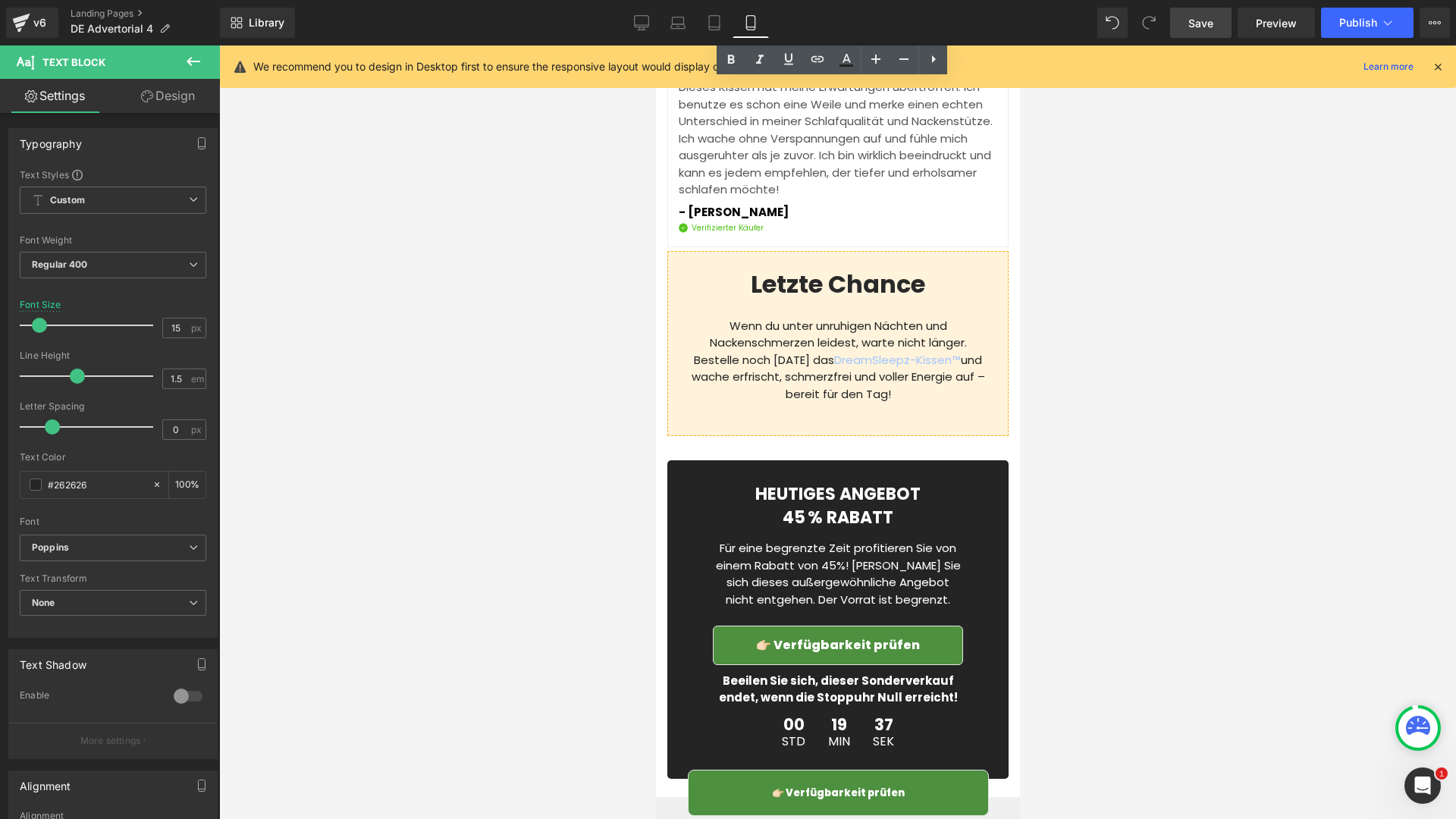 click on "Wenn du unter unruhigen Nächten und Nackenschmerzen leidest, warte nicht länger. Bestelle noch [DATE] das  DreamSleepz-Kissen™  und wache erfrischt, schmerzfrei und voller Energie auf – bereit für den Tag!" at bounding box center (837, 359) 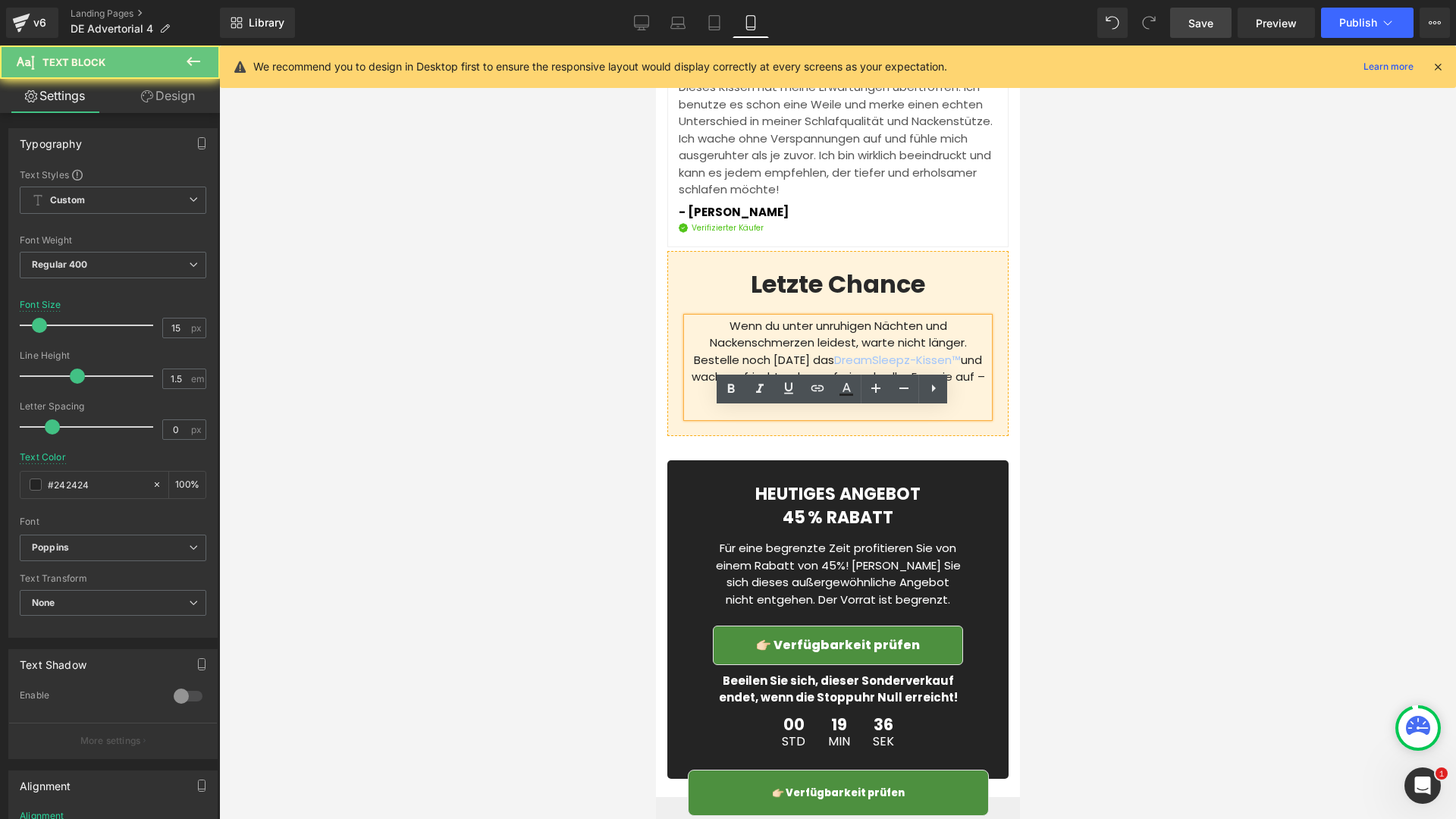 click on "Wenn du unter unruhigen Nächten und Nackenschmerzen leidest, warte nicht länger. Bestelle noch [DATE] das  DreamSleepz-Kissen™  und wache erfrischt, schmerzfrei und voller Energie auf – bereit für den Tag!" at bounding box center (837, 359) 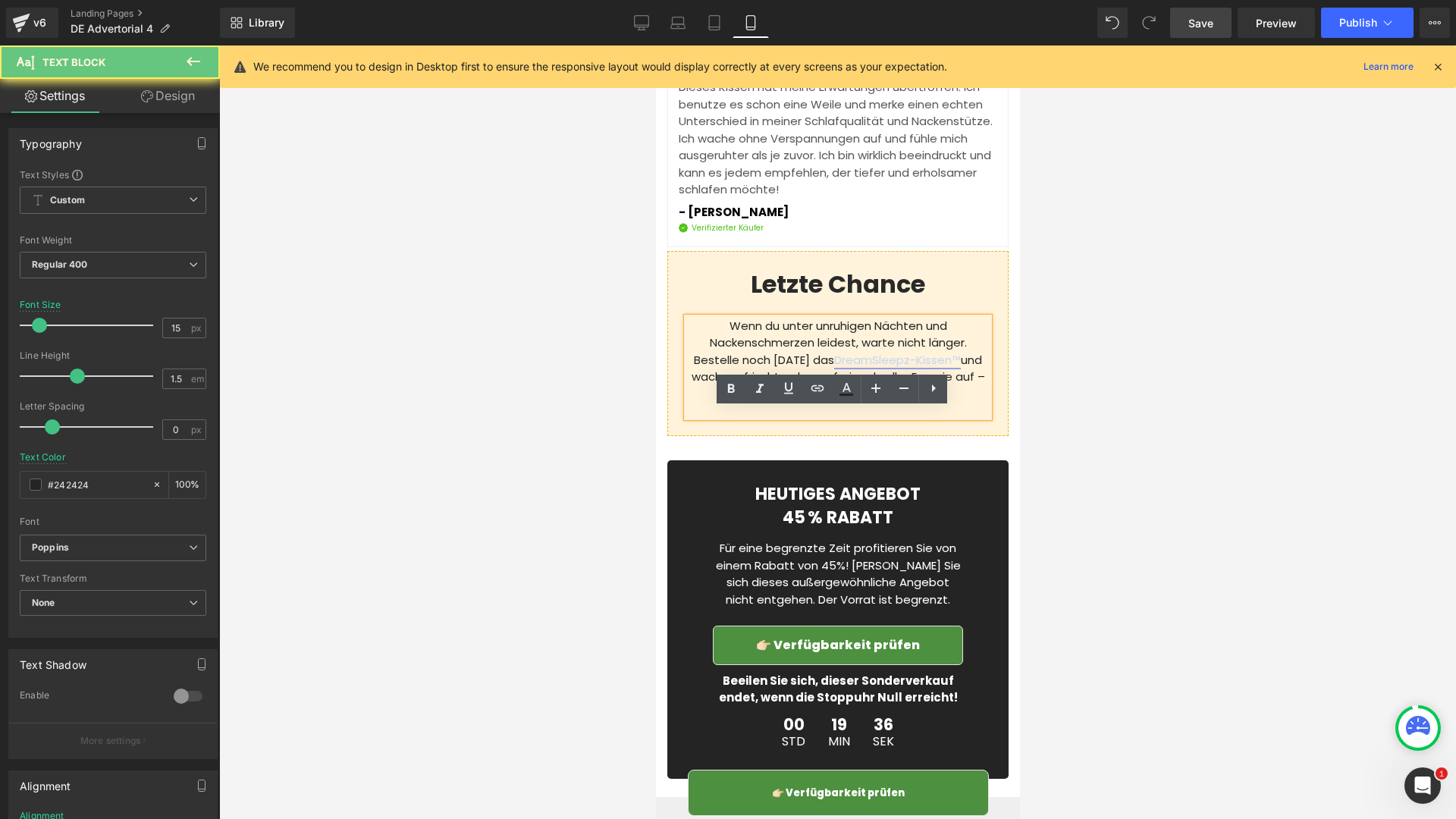 click on "DreamSleepz-Kissen™" at bounding box center [896, 359] 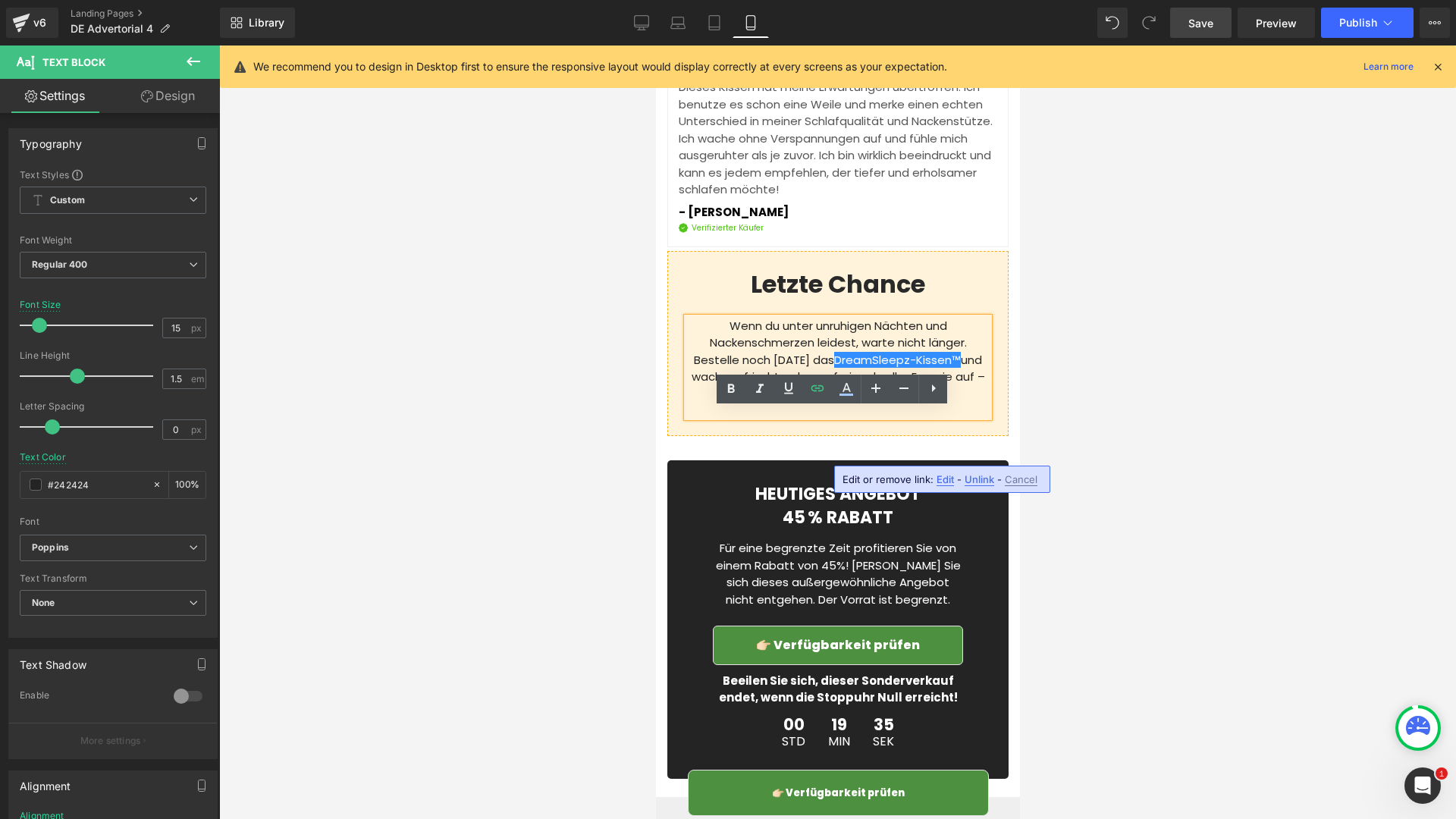click on "Edit" at bounding box center [945, 479] 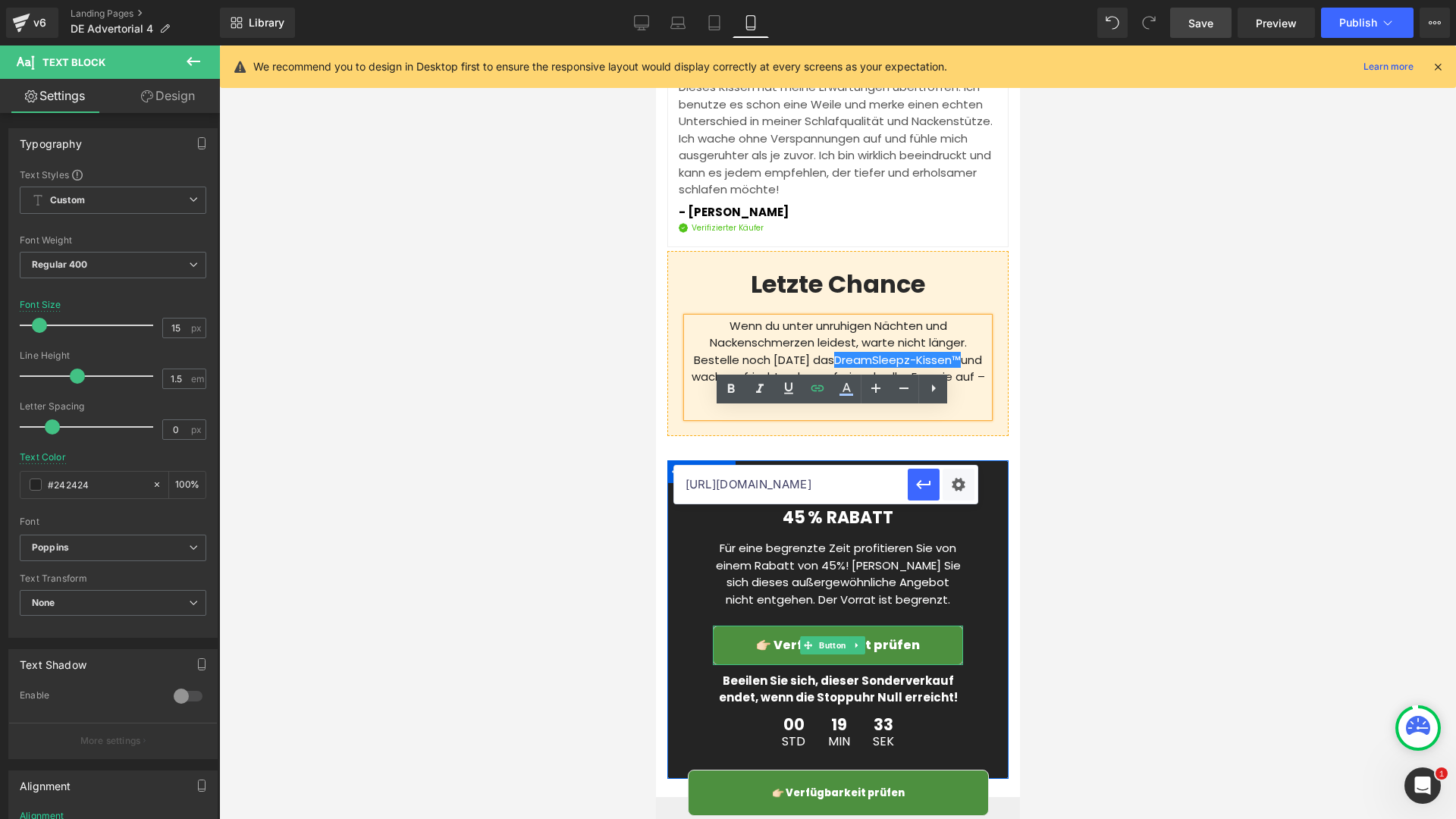 click on "Button" at bounding box center (832, 645) 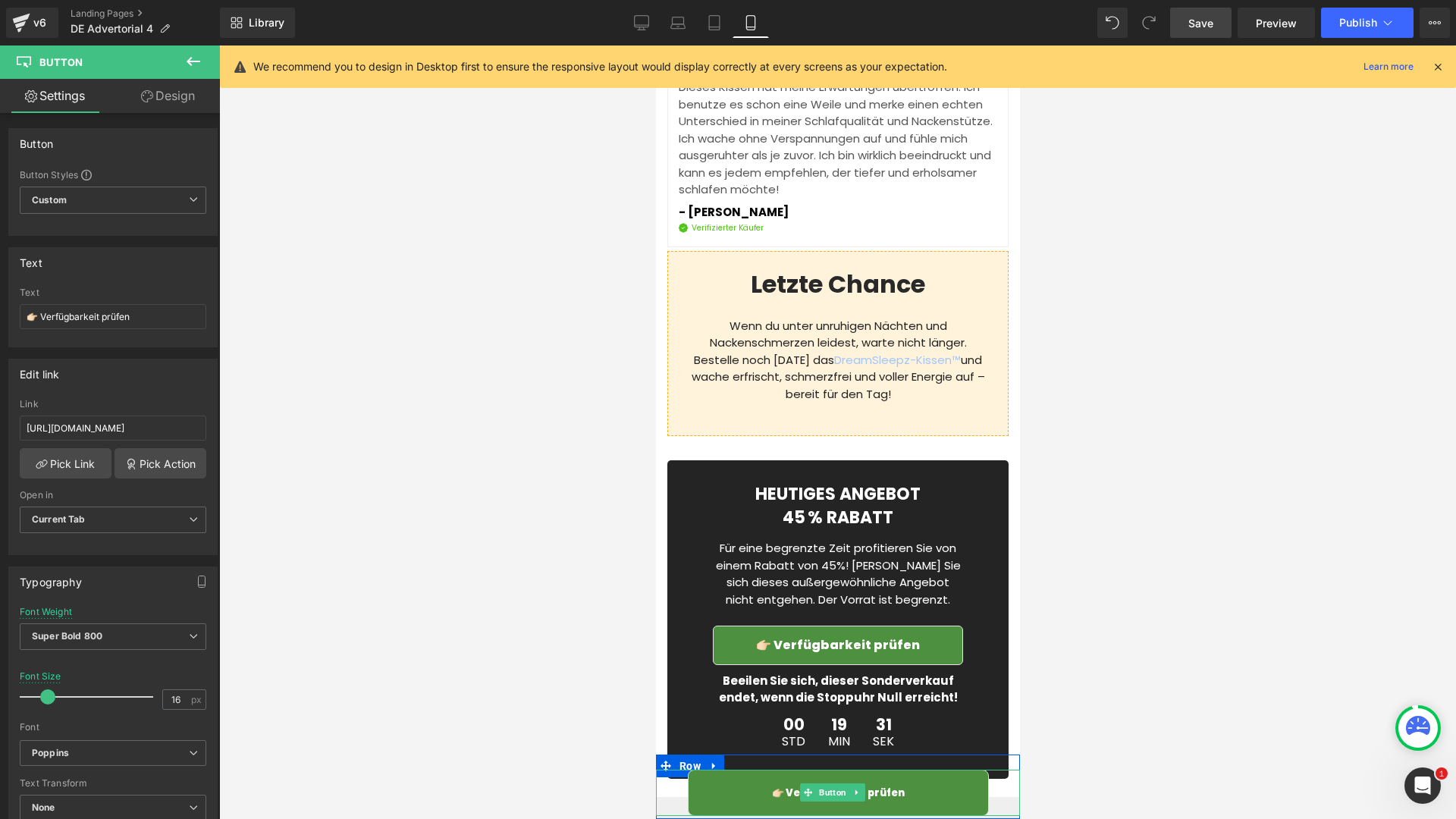 click on "👉🏻 Verfügbarkeit prüfen" at bounding box center (837, 793) 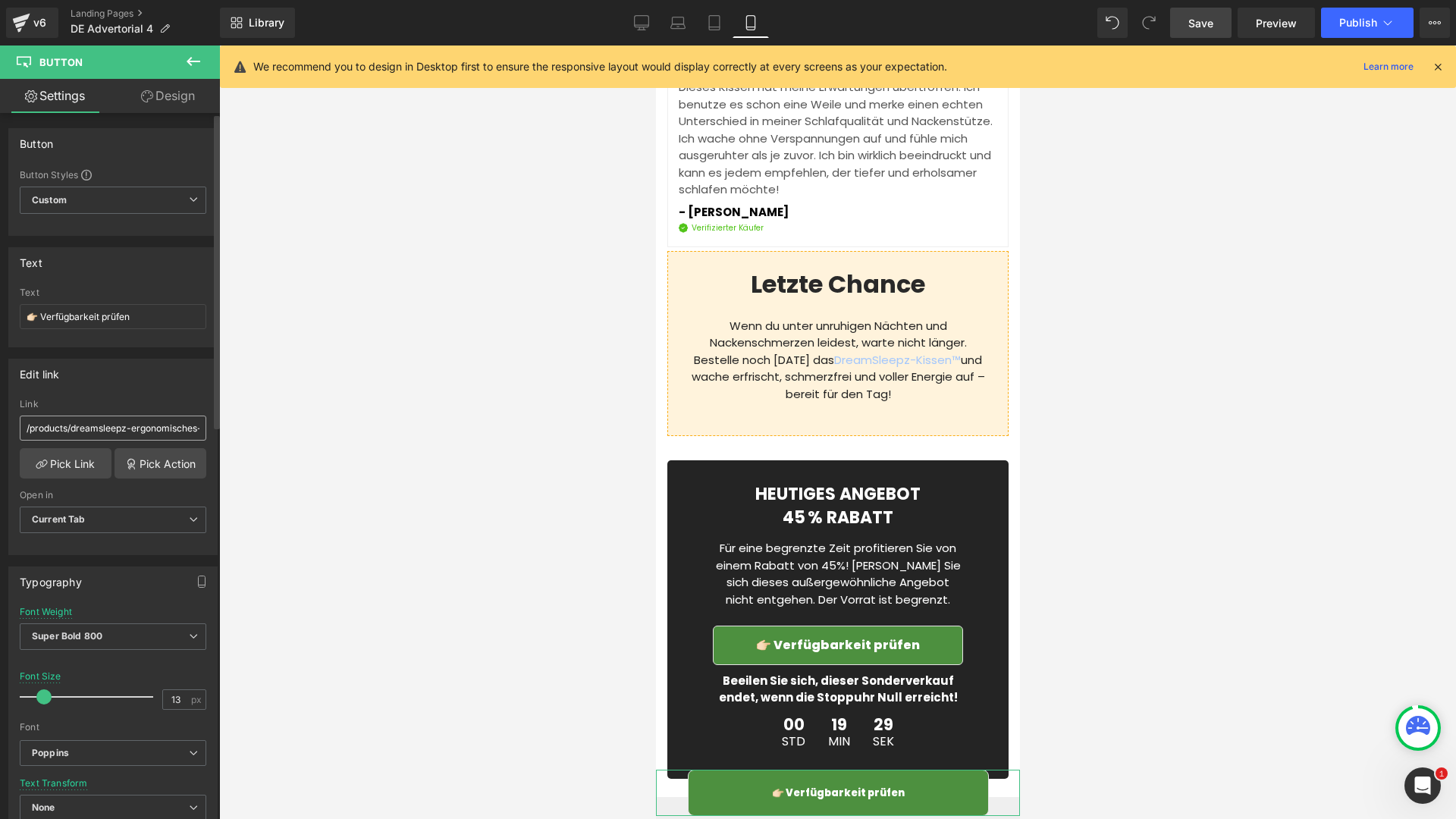 click on "/products/dreamsleepz-ergonomisches-nackenkissen" at bounding box center [113, 428] 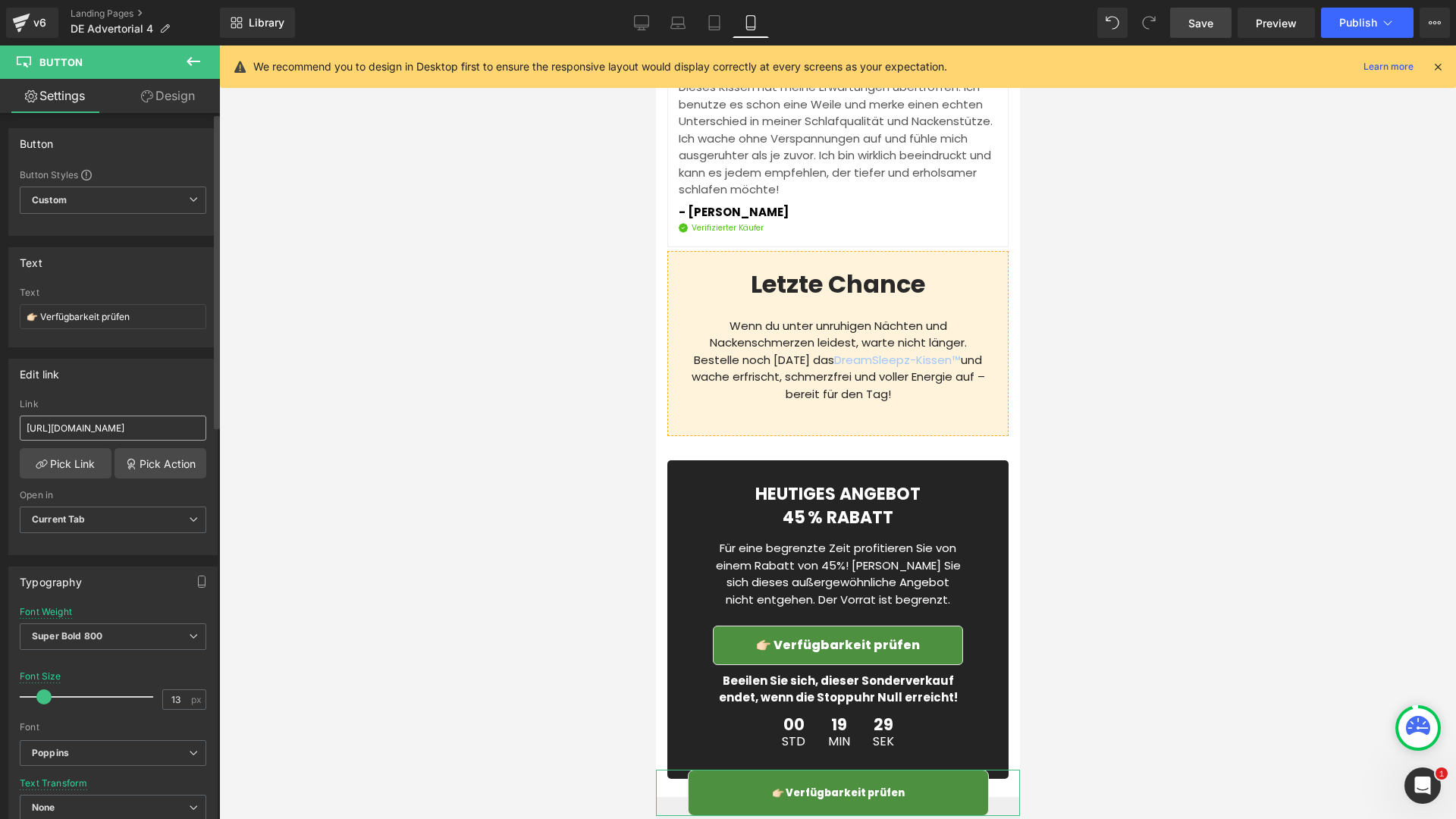 scroll, scrollTop: 0, scrollLeft: 386, axis: horizontal 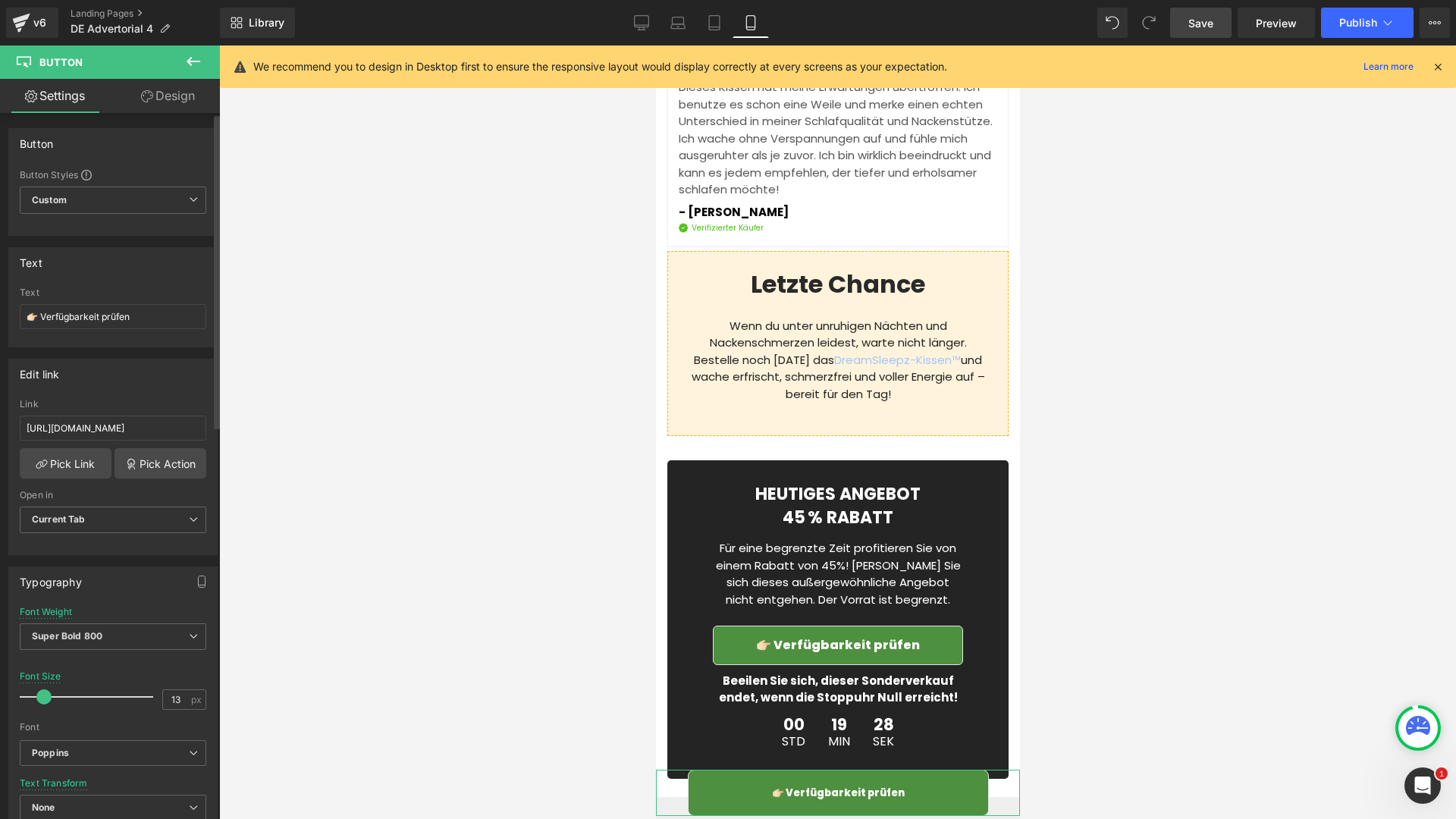 type on "[URL][DOMAIN_NAME]" 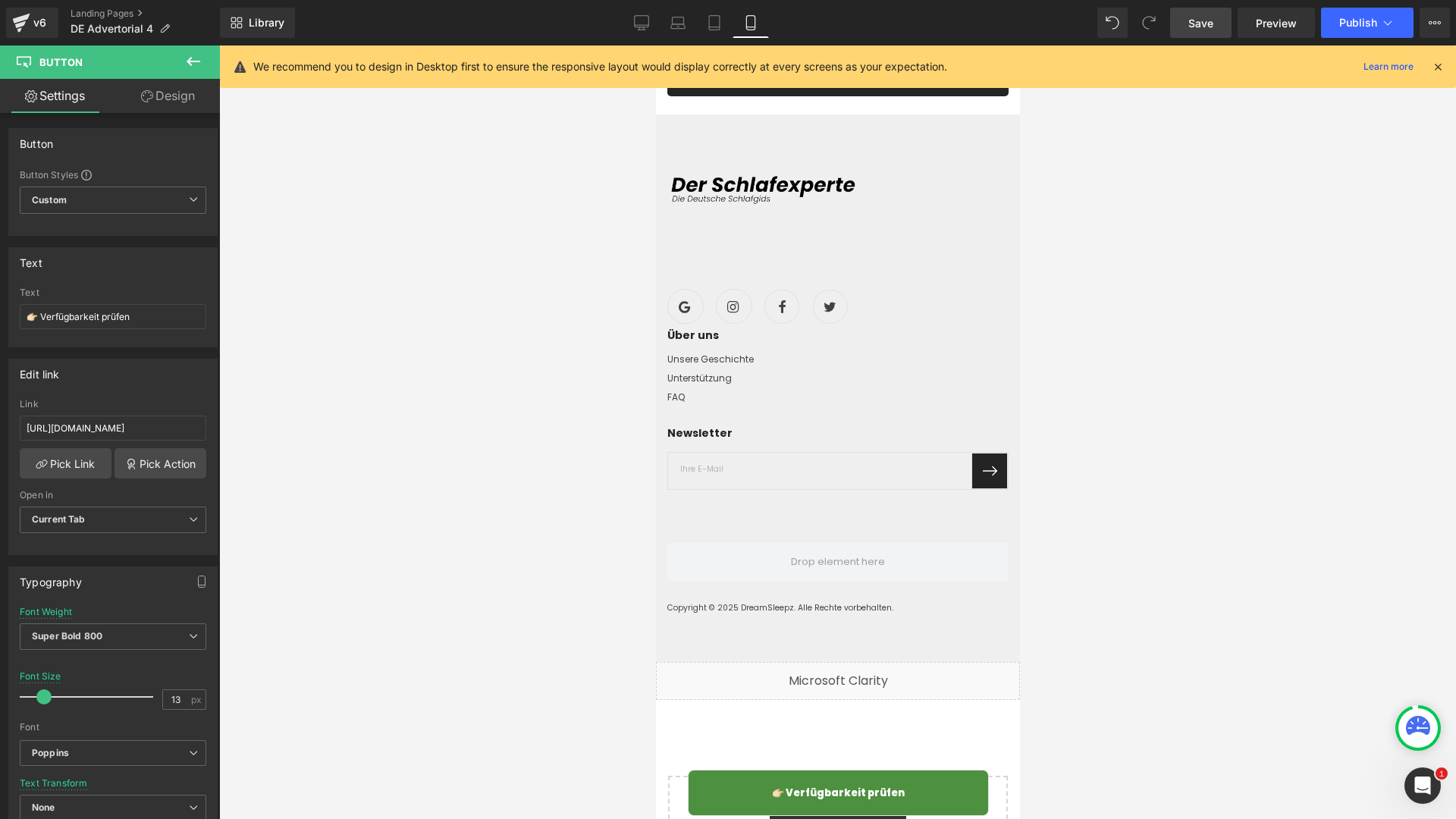 scroll, scrollTop: 6990, scrollLeft: 0, axis: vertical 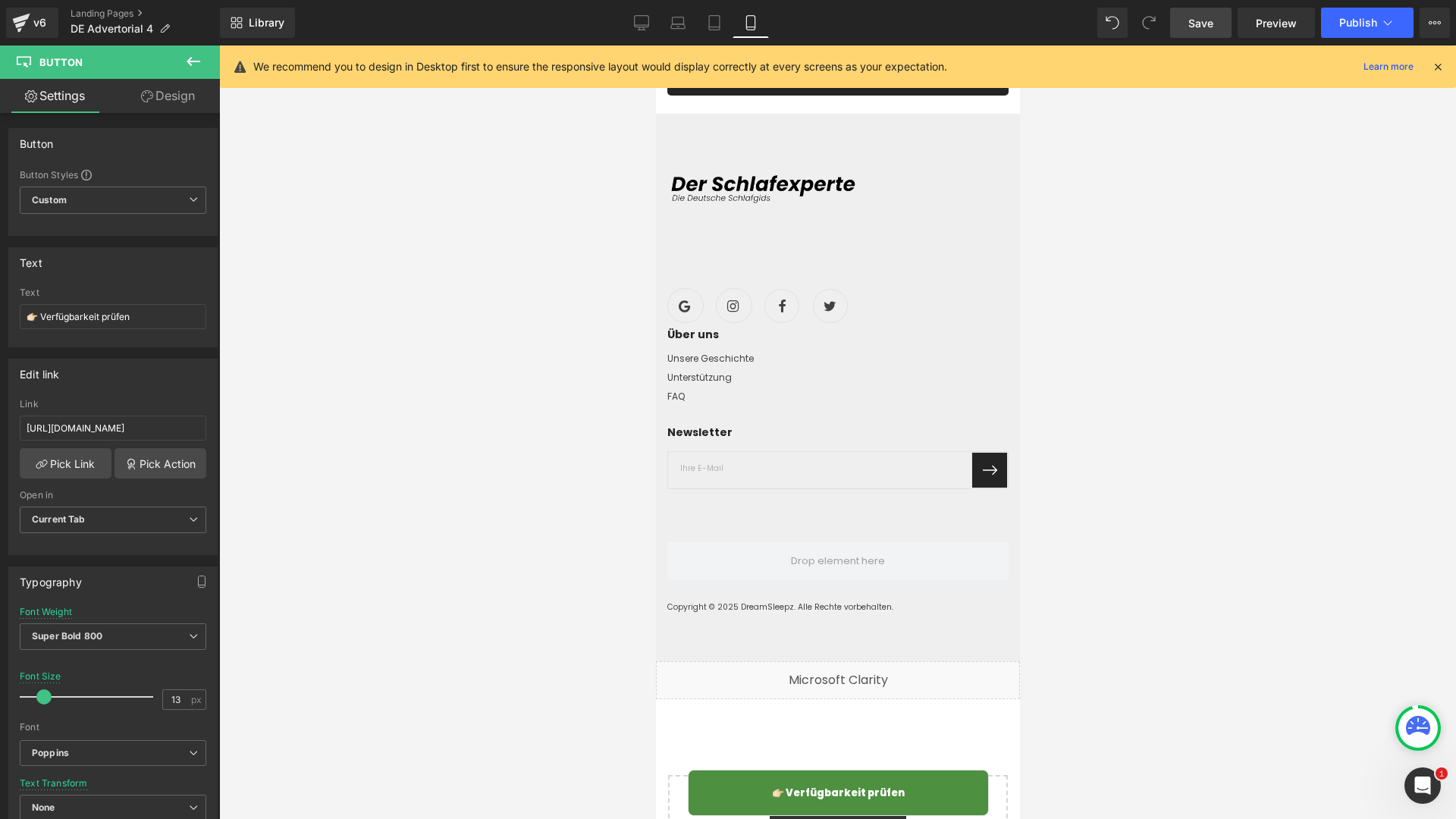 click on "Save" at bounding box center [1200, 23] 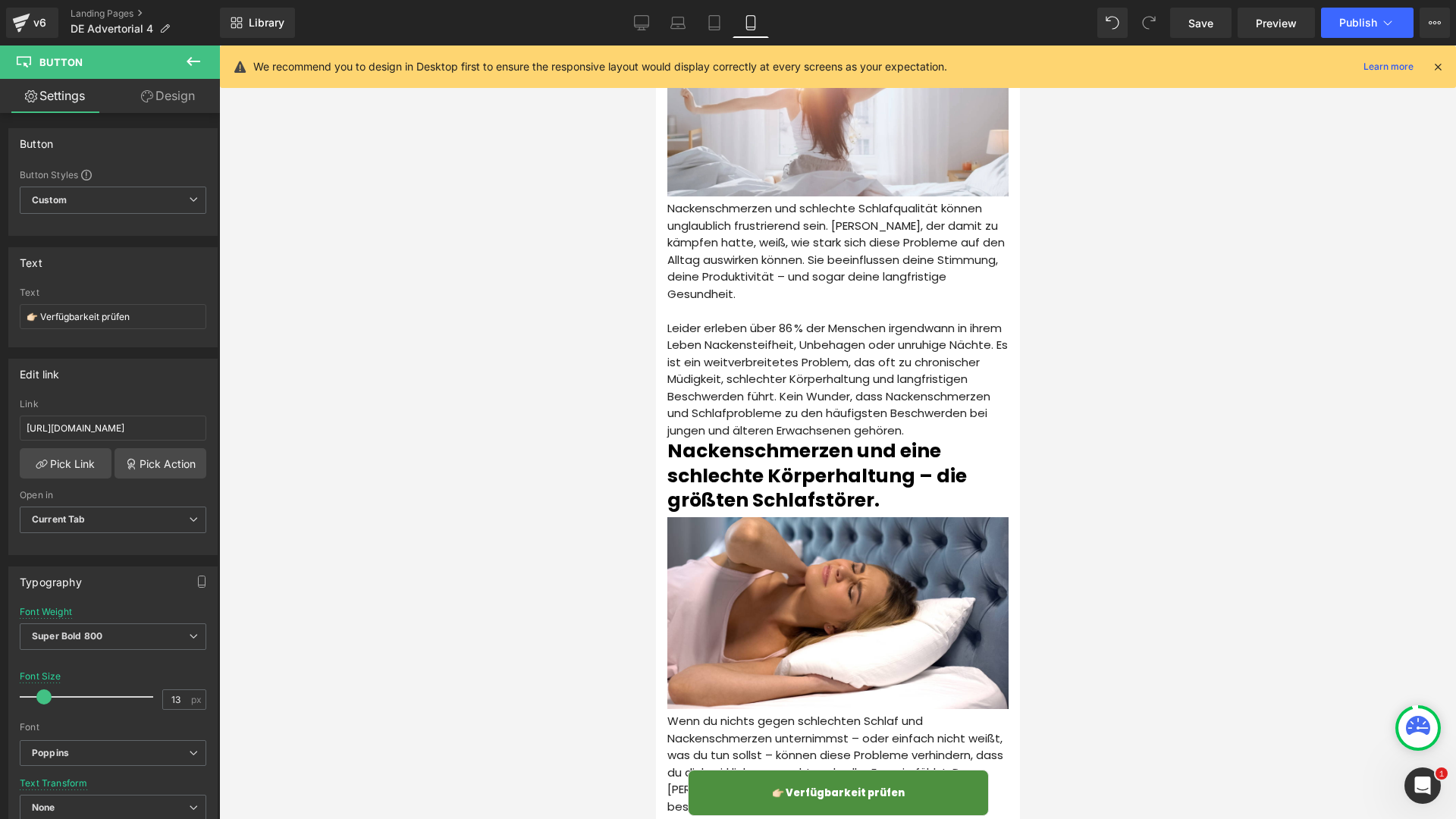 scroll, scrollTop: 0, scrollLeft: 0, axis: both 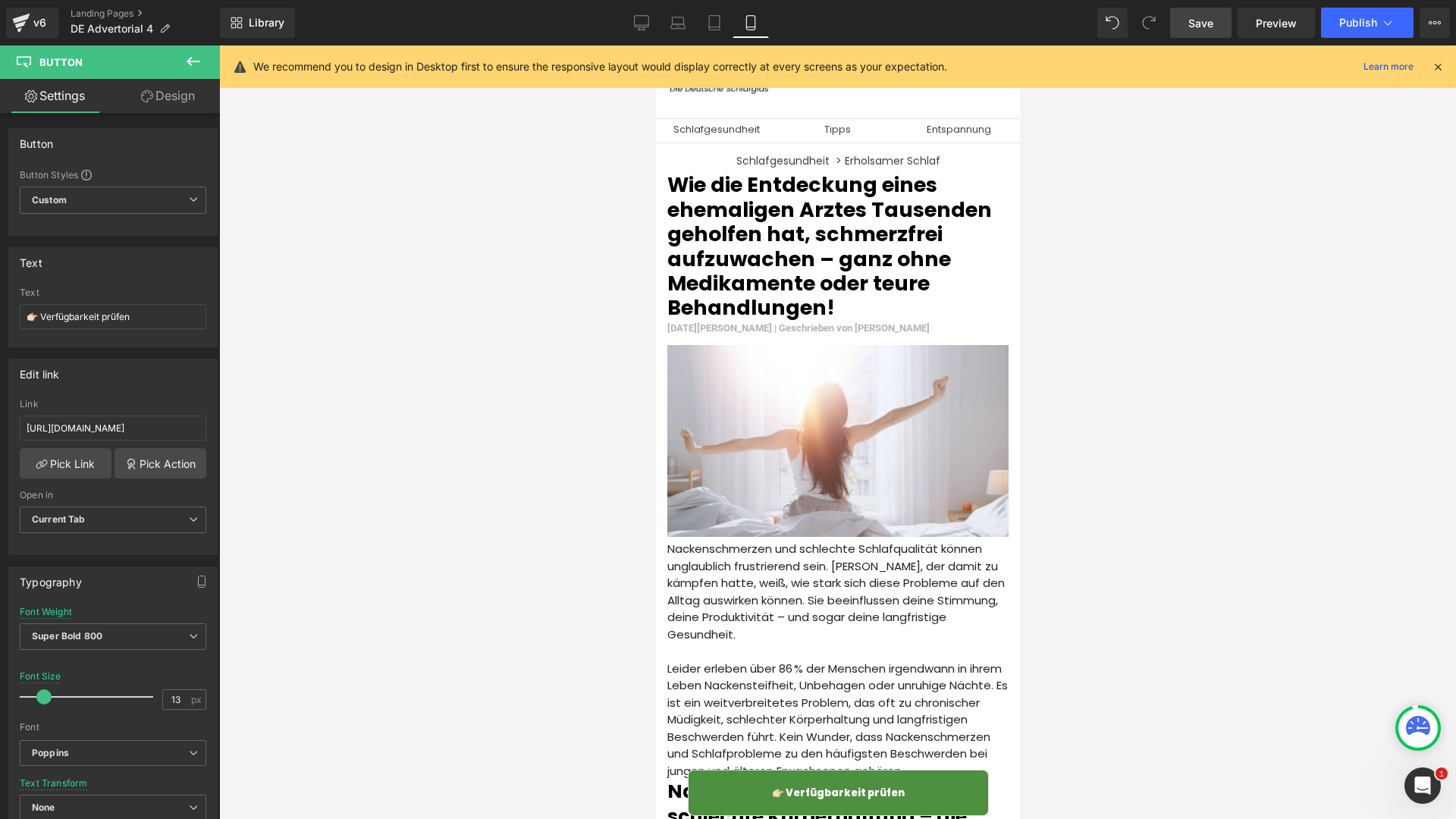click on "Save" at bounding box center [1200, 23] 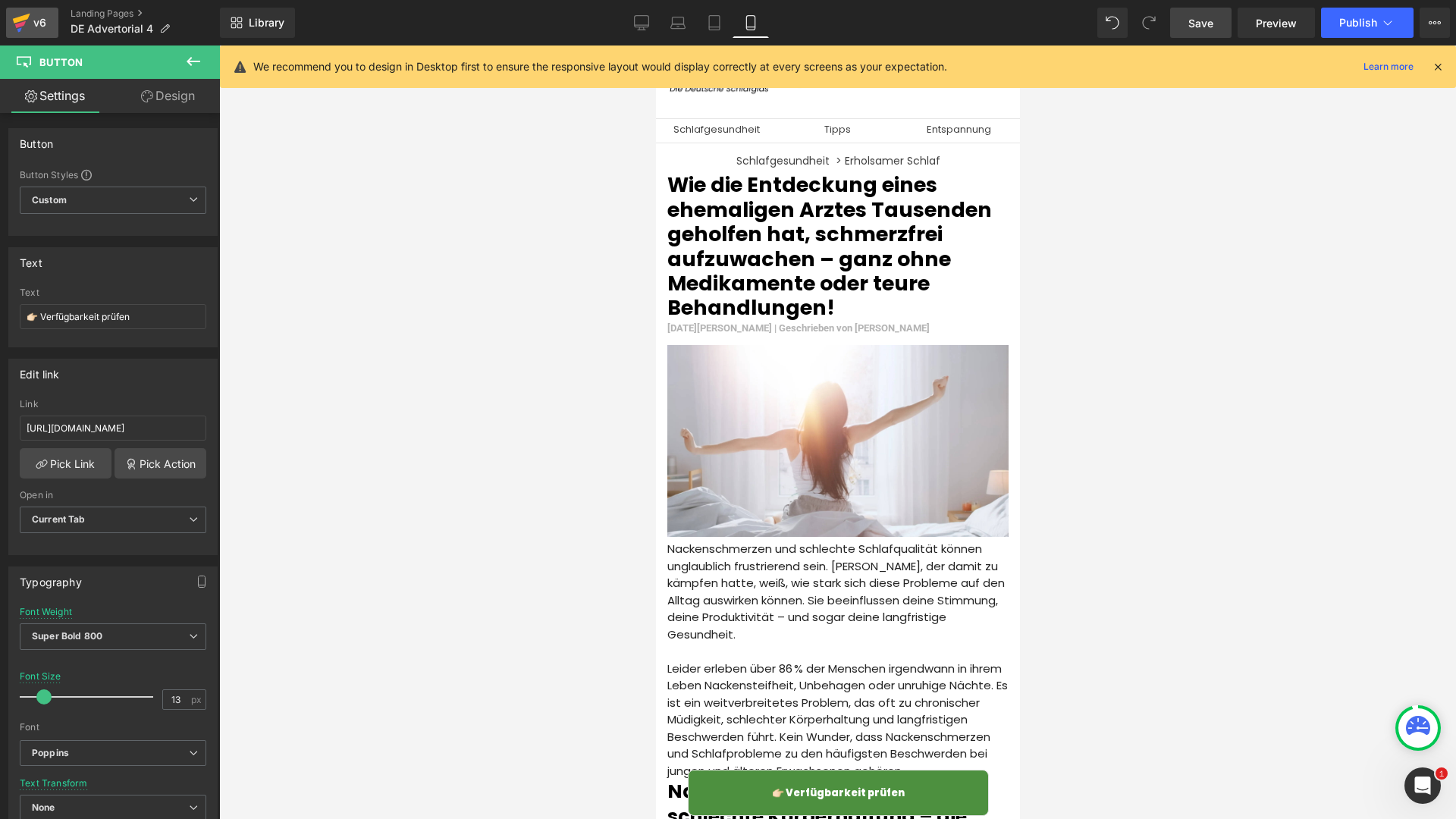 click 